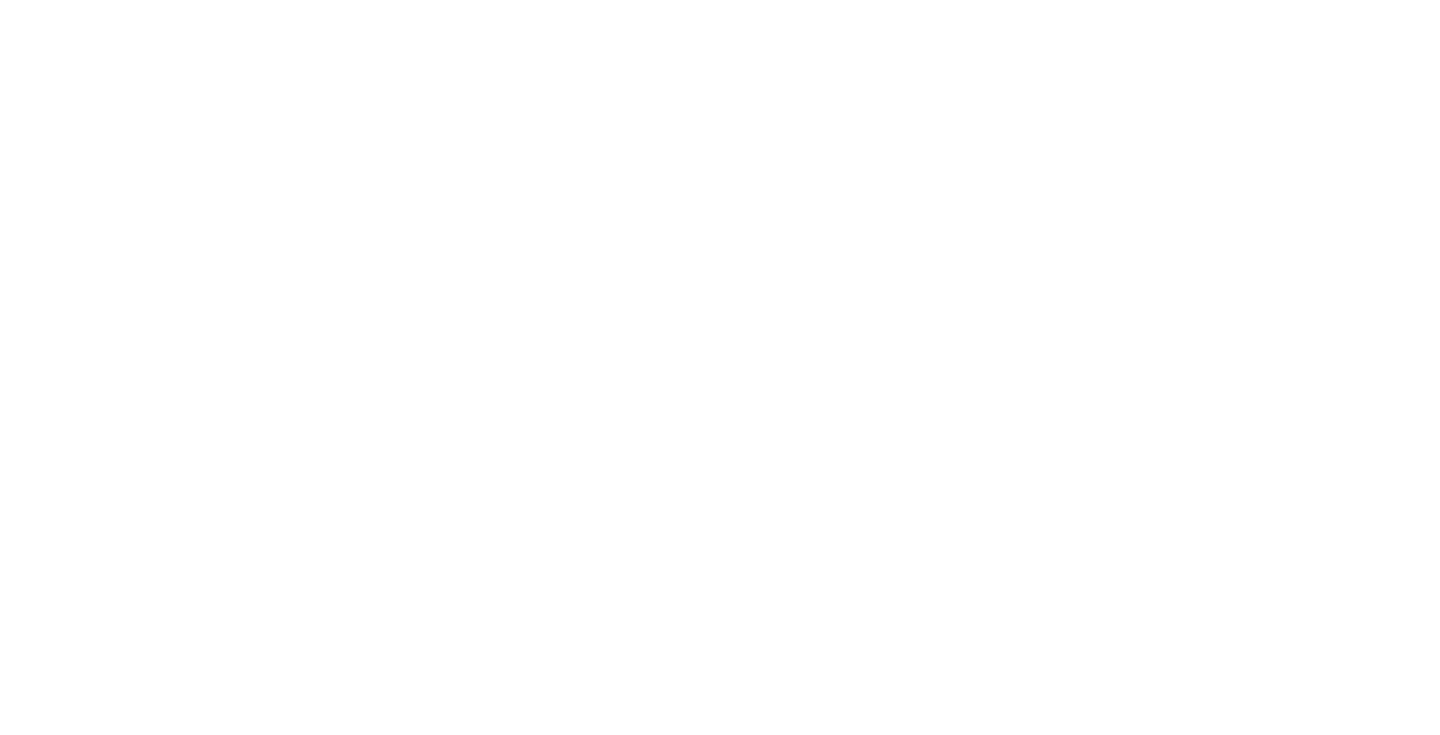 scroll, scrollTop: 0, scrollLeft: 0, axis: both 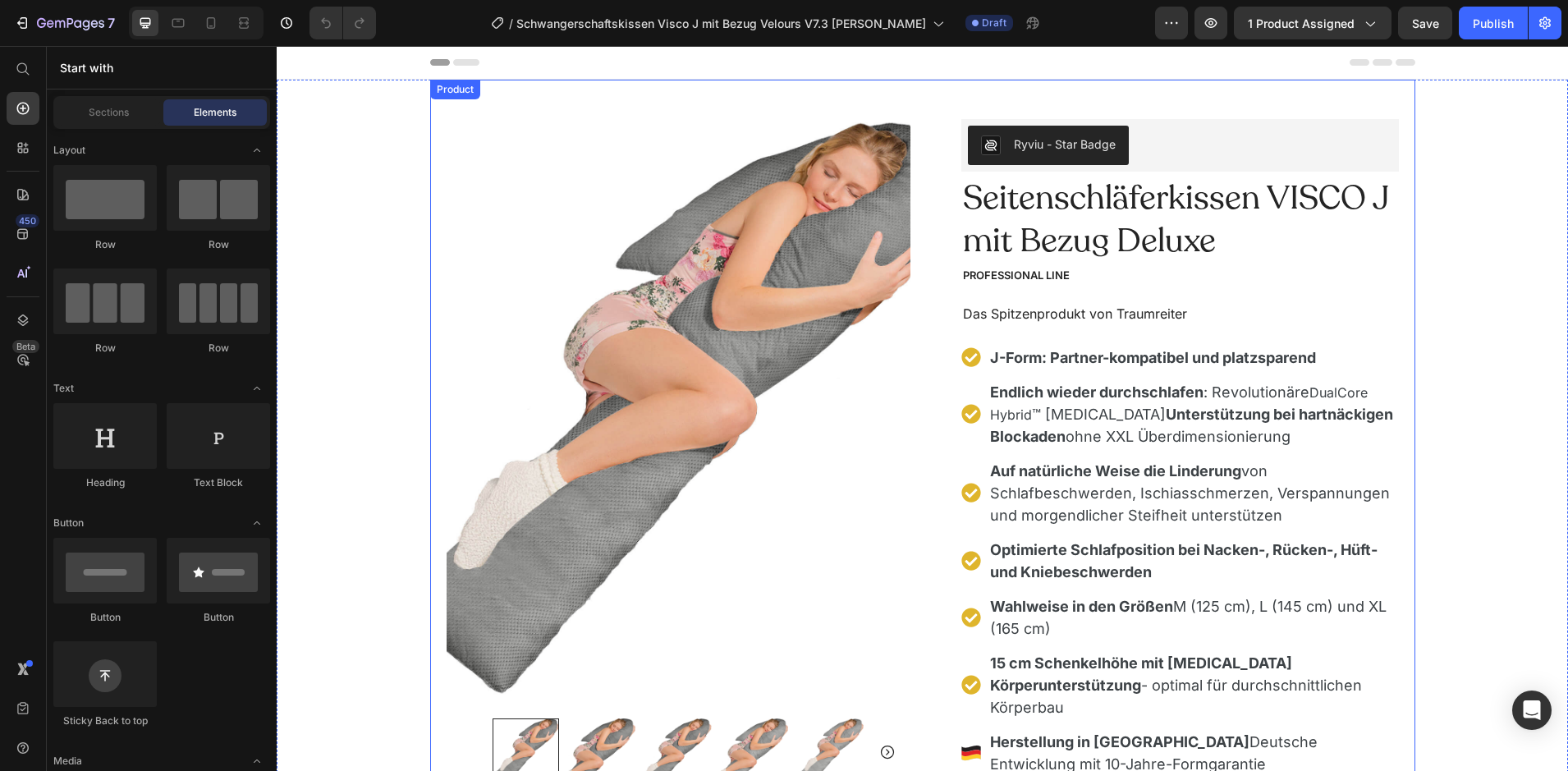 click on "Product Images Image Icon Icon Icon Icon Icon Icon List Noch nie so gut geschlafen!! Leute, überlegt nicht. Wer so viel Geld hat, das er sich hier das Kleingedruckte durchliest, kauft es!!! Dieses Kissen ist jeden Euro wert. Man schläft so unglaublich himmlisch darin. Ohne dieses Kissen musste ich, als Seitenschläfer, ständig meine Kissen von rechts nach links mitnehmen, neu ordnen und sortieren. Unte dem Kopf, zwischen den Brüsten, zwischen den Knien, ...um dann wieder in den Schlaf zu finden. Echt blöd. Darum eine Lösung gesucht und dieses Kissen gefunden. Natürlich auch überlegt....165,-€ ABER ich schlafe jetzt ein, und egal wie ich mich drehe und wende, ich werde nicht wach. Es ist großartig u einfach dieses Geld wert. Das Kissen braucht allerdings Platz und es ist relativ schwer. Ich liebe es!! Text Block
Icon Nadine H., Deutschland 08. März 2025 Text Block Row Row Row Ryviu - Star Badge Ryviu Seitenschläferkissen VISCO J mit Bezug Deluxe Product Title" at bounding box center (923, 765) 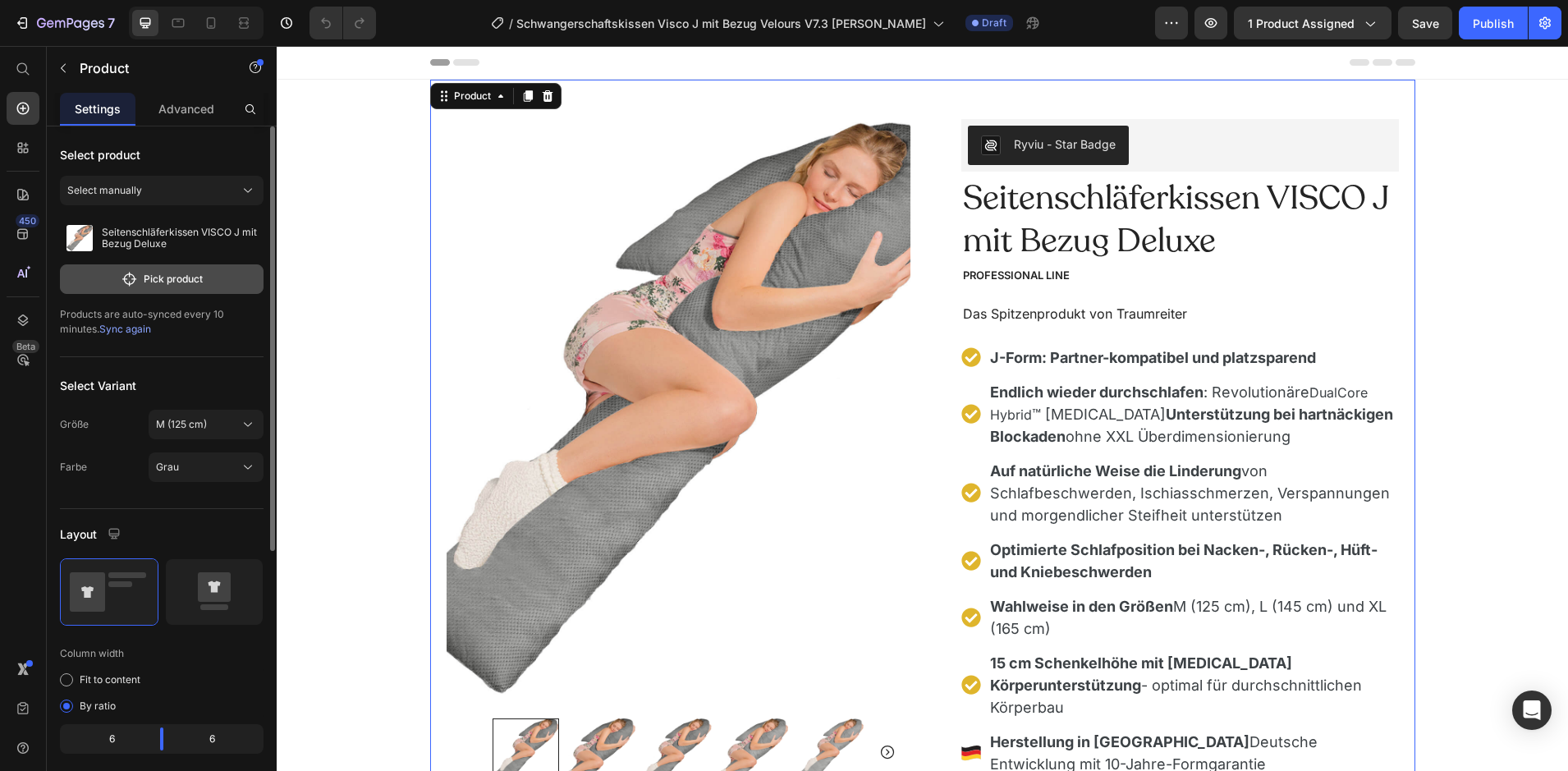 click on "Pick product" at bounding box center (162, 279) 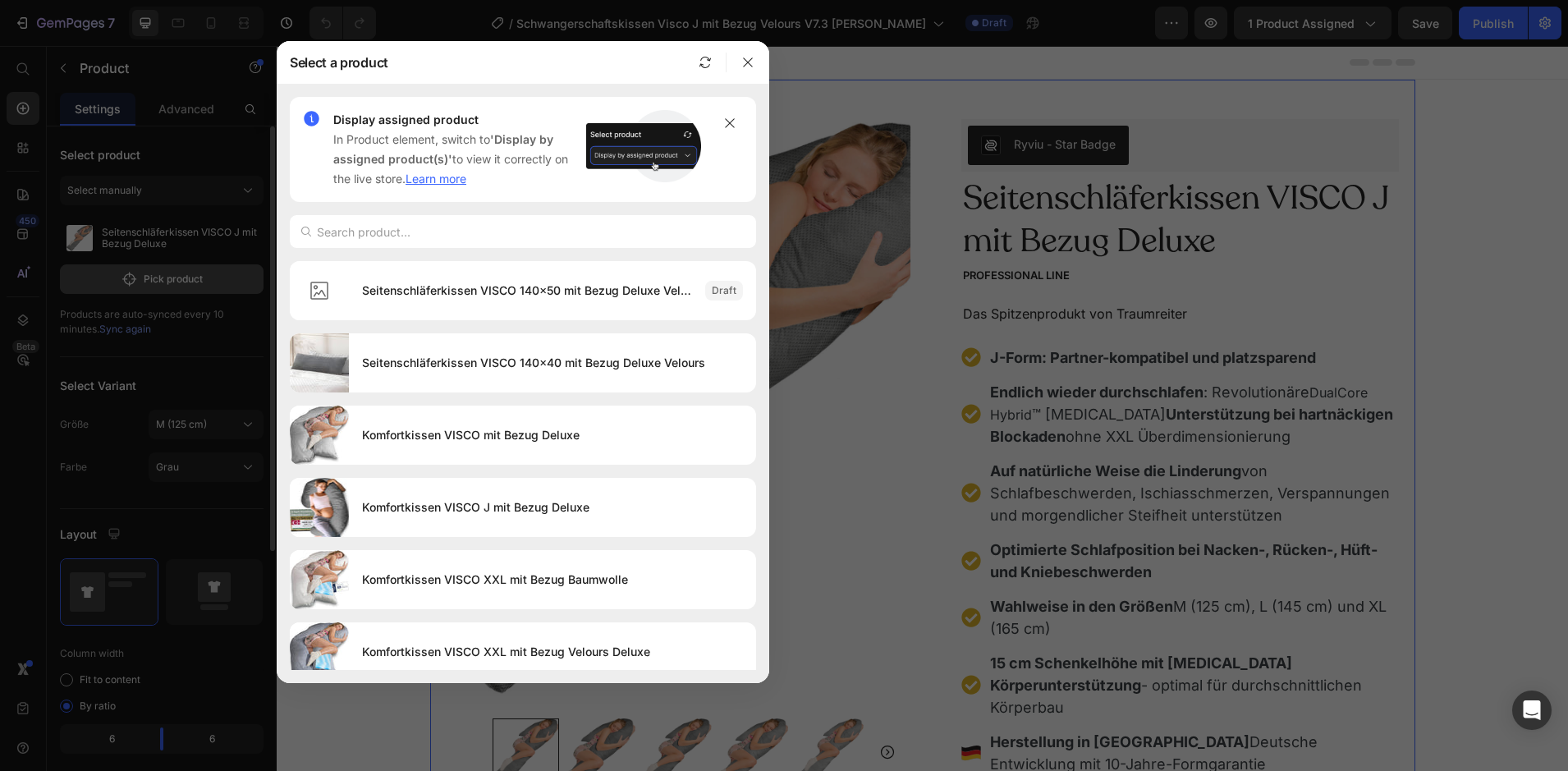 click at bounding box center [784, 385] 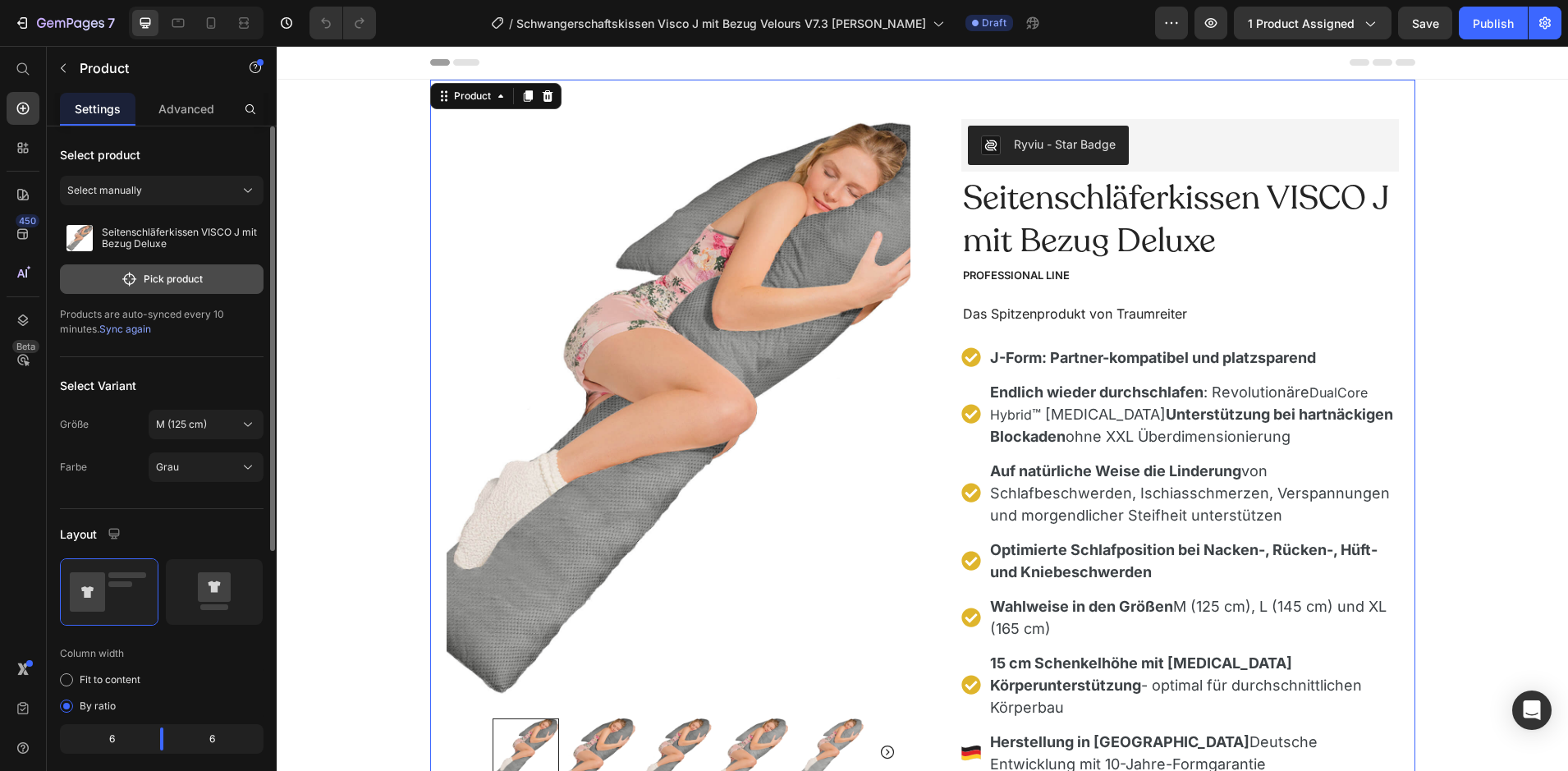 click 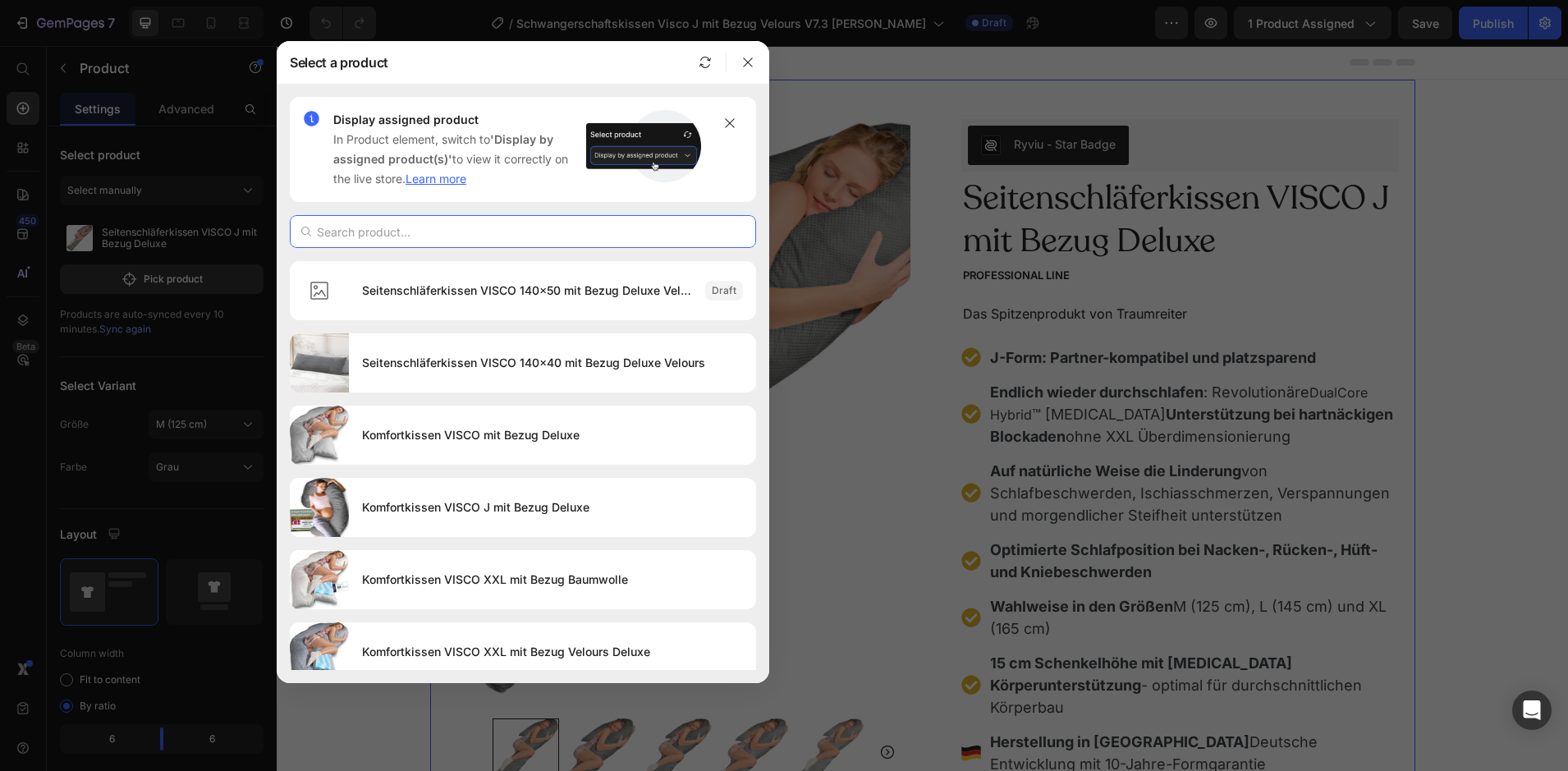 click at bounding box center (523, 232) 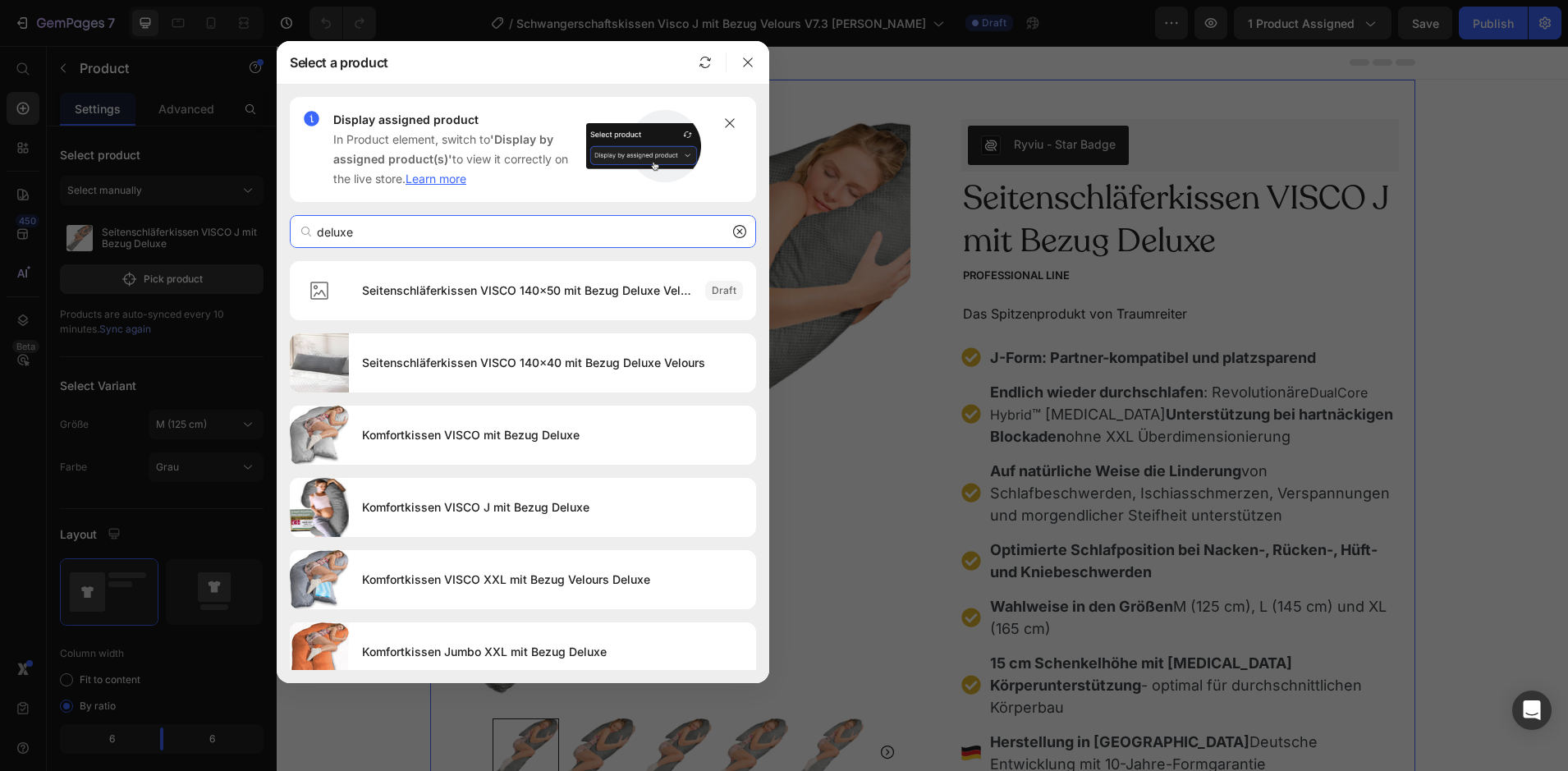 click on "deluxe" at bounding box center (523, 232) 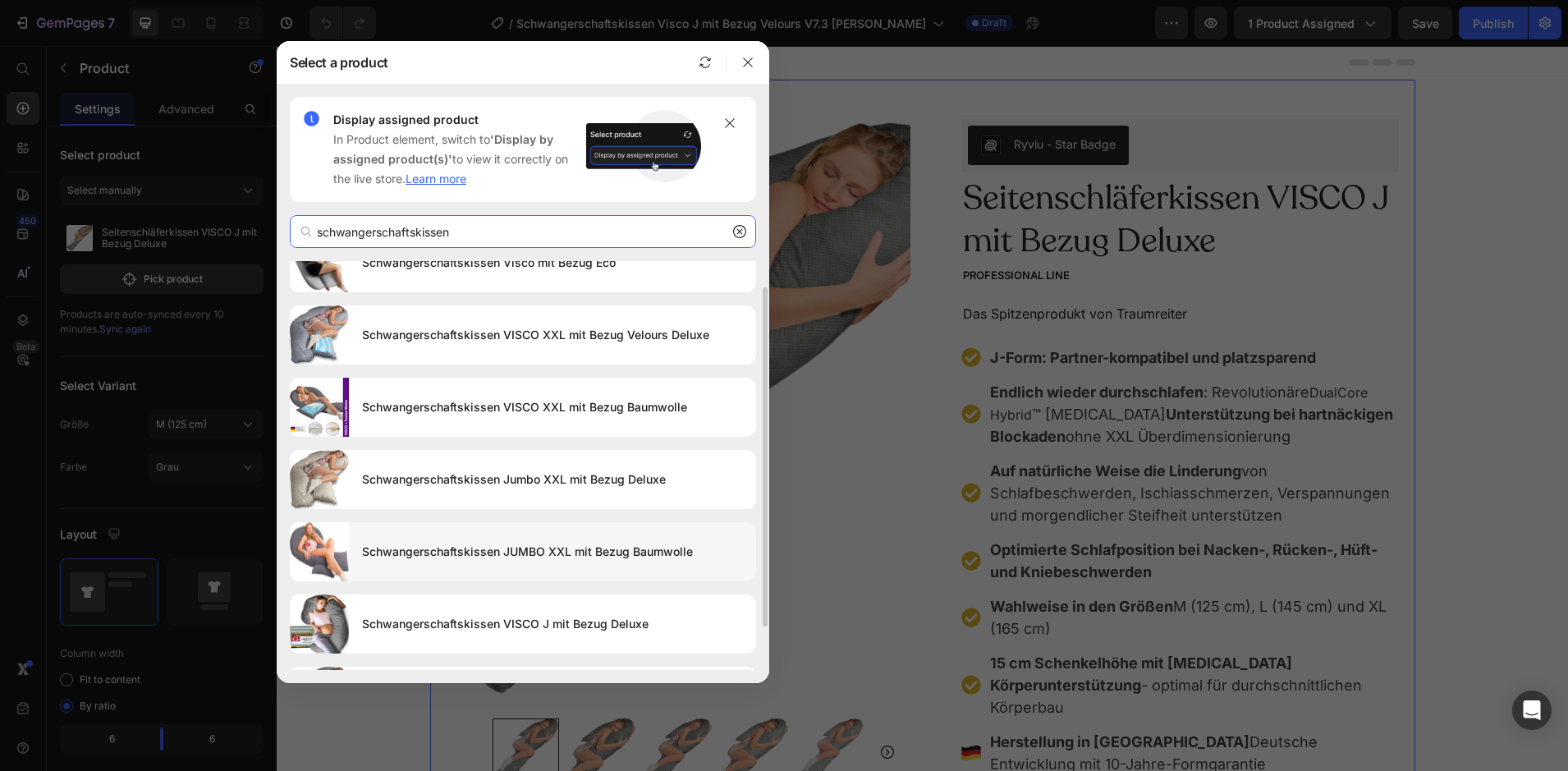 scroll, scrollTop: 30, scrollLeft: 0, axis: vertical 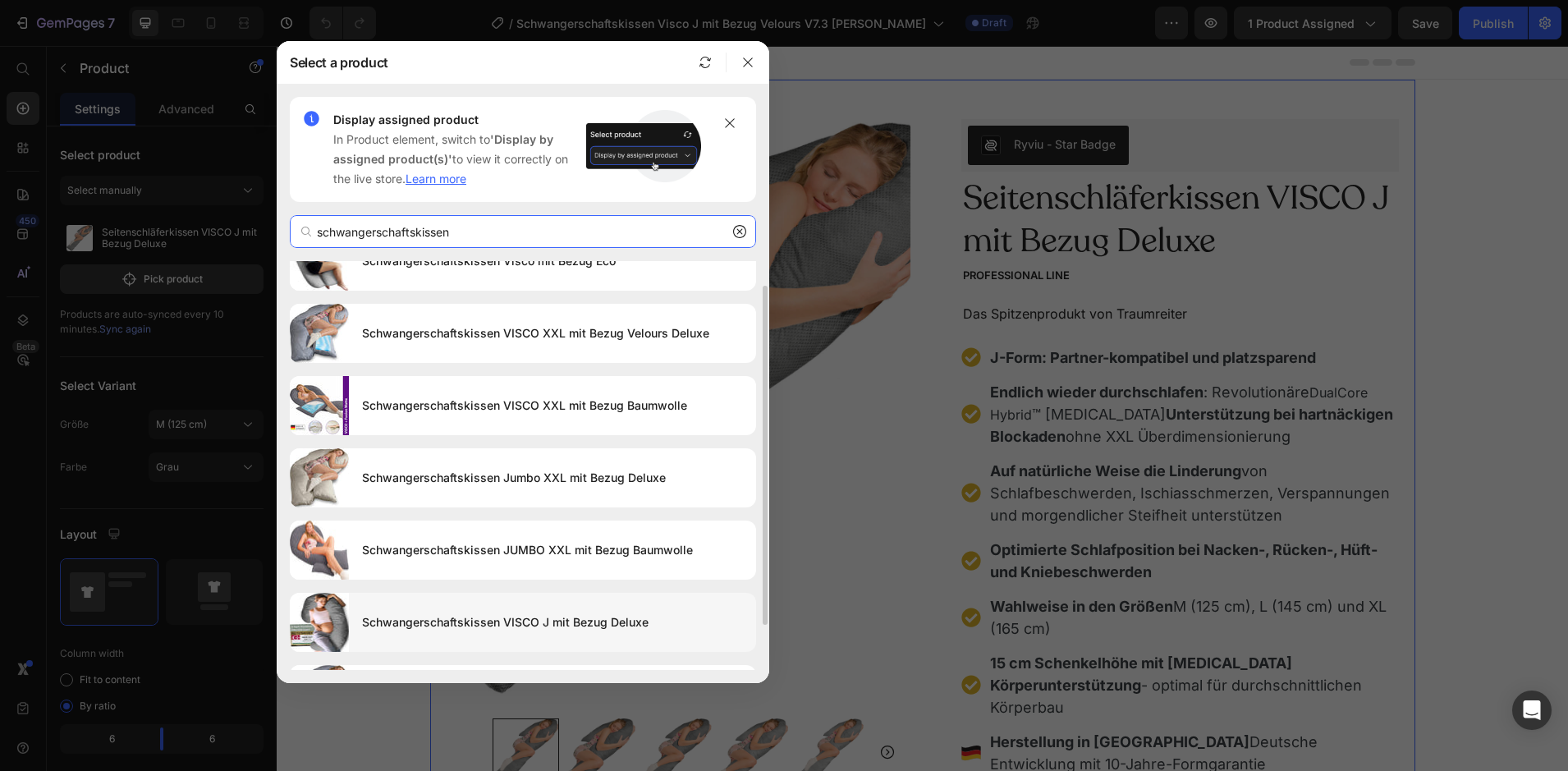 type on "schwangerschaftskissen" 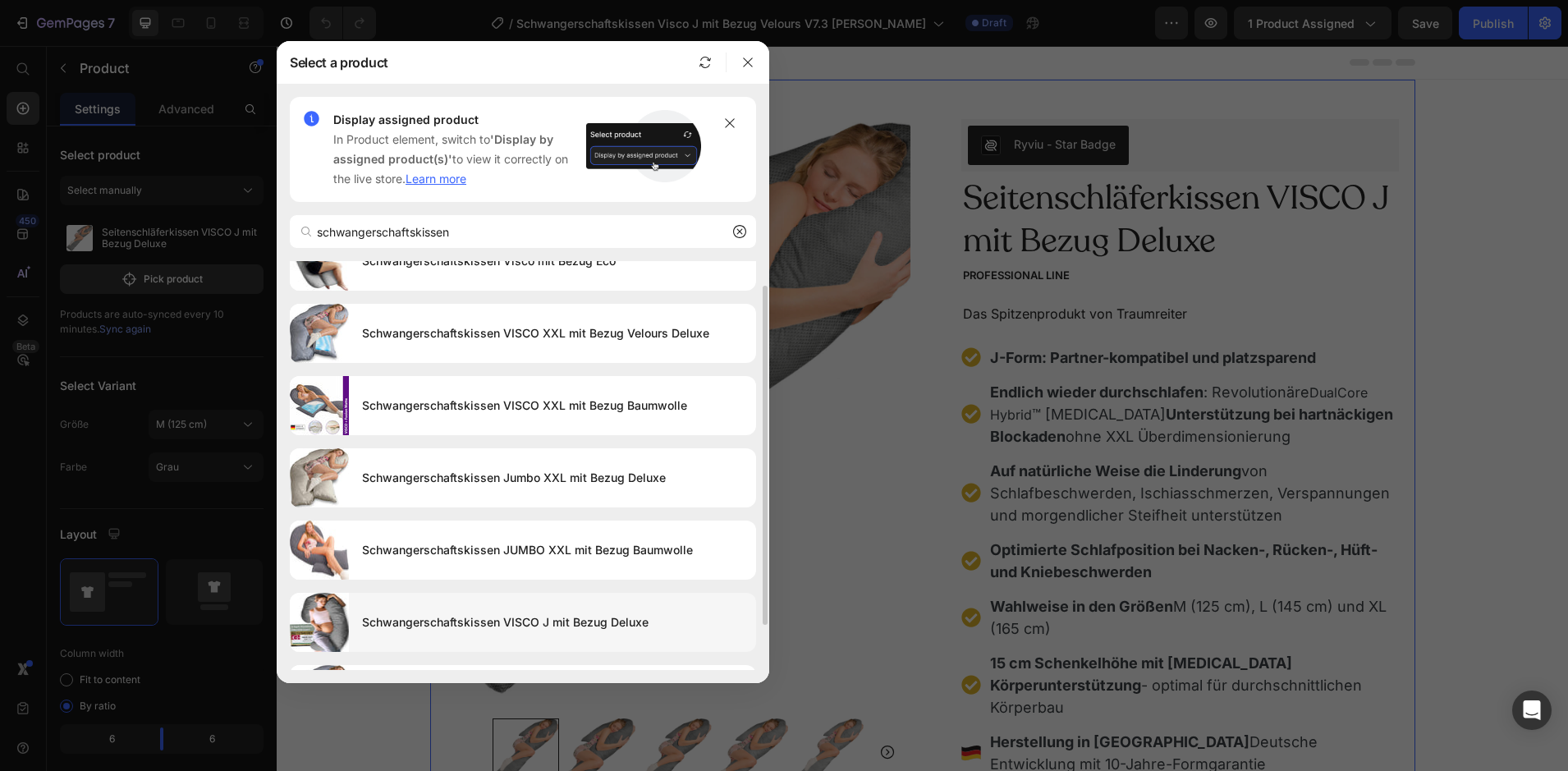 click on "Schwangerschaftskissen VISCO J mit Bezug Deluxe" at bounding box center [552, 622] 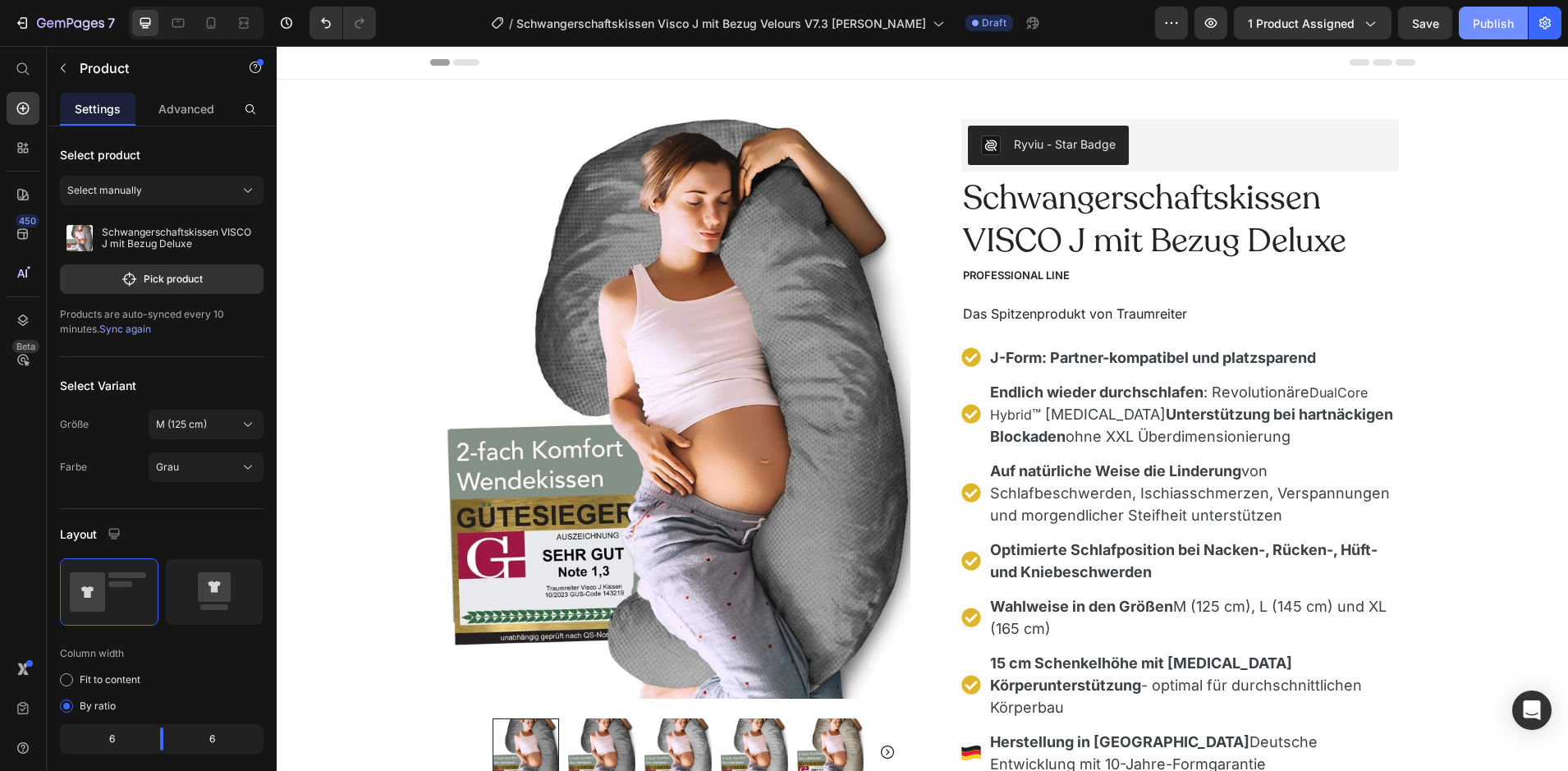 click on "Publish" at bounding box center [1493, 23] 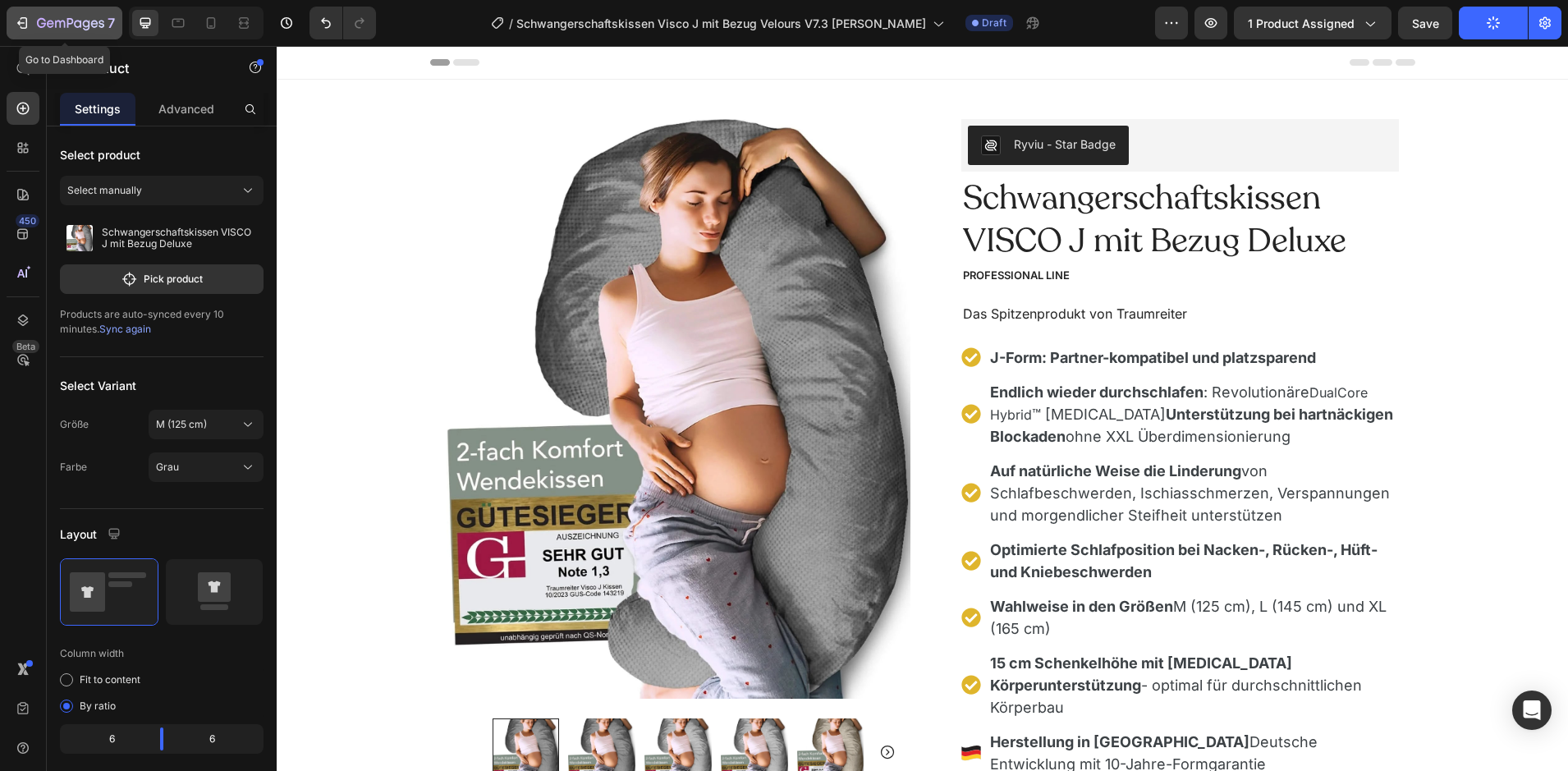 click 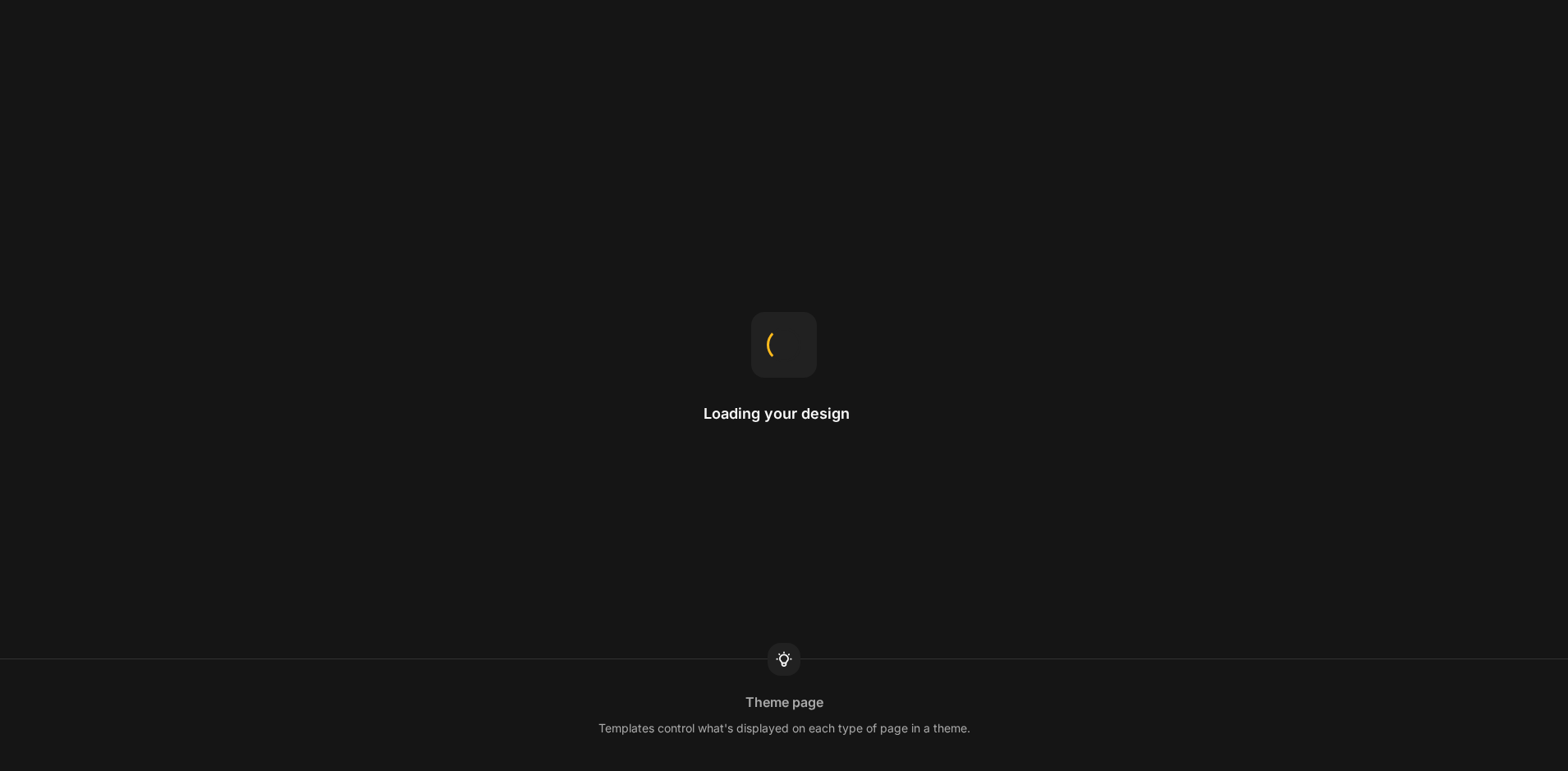 scroll, scrollTop: 0, scrollLeft: 0, axis: both 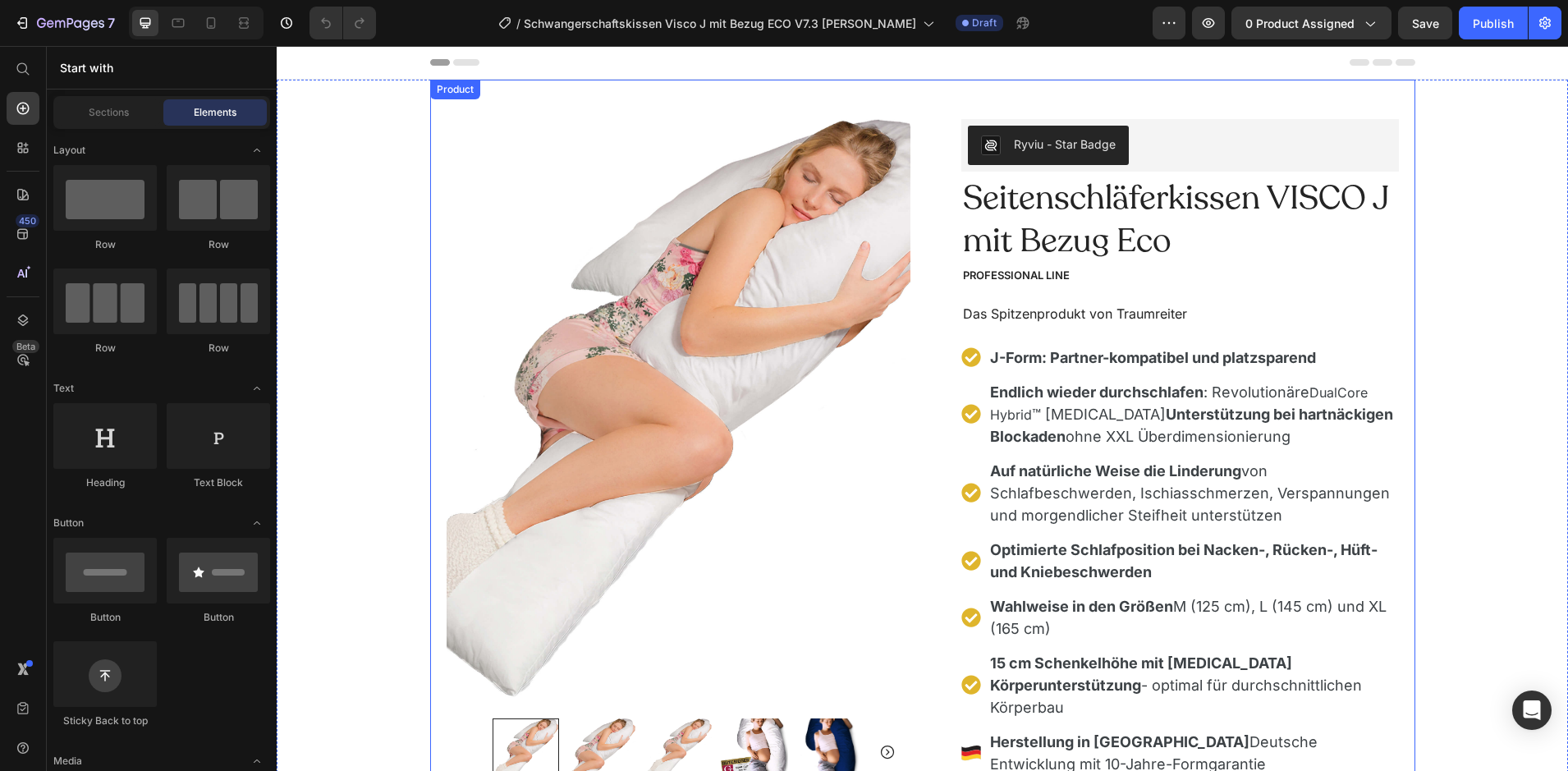click on "Product Images Image Icon Icon Icon Icon Icon Icon List Noch nie so gut geschlafen!! Leute, überlegt nicht. Wer so viel Geld hat, das er sich hier das Kleingedruckte durchliest, kauft es!!! Dieses Kissen ist jeden Euro wert. Man schläft so unglaublich himmlisch darin. Ohne dieses Kissen musste ich, als Seitenschläfer, ständig meine Kissen von rechts nach links mitnehmen, neu ordnen und sortieren. Unte dem Kopf, zwischen den Brüsten, zwischen den Knien, ...um dann wieder in den Schlaf zu finden. Echt blöd. Darum eine Lösung gesucht und dieses Kissen gefunden. Natürlich auch überlegt....165,-€ ABER ich schlafe jetzt ein, und egal wie ich mich drehe und wende, ich werde nicht wach. Es ist großartig u einfach dieses Geld wert. Das Kissen braucht allerdings Platz und es ist relativ schwer. Ich liebe es!! Text Block
Icon Nadine H., Deutschland 08. März 2025 Text Block Row Row Row Ryviu - Star Badge Ryviu Seitenschläferkissen VISCO J mit Bezug Eco Product Title" at bounding box center [923, 765] 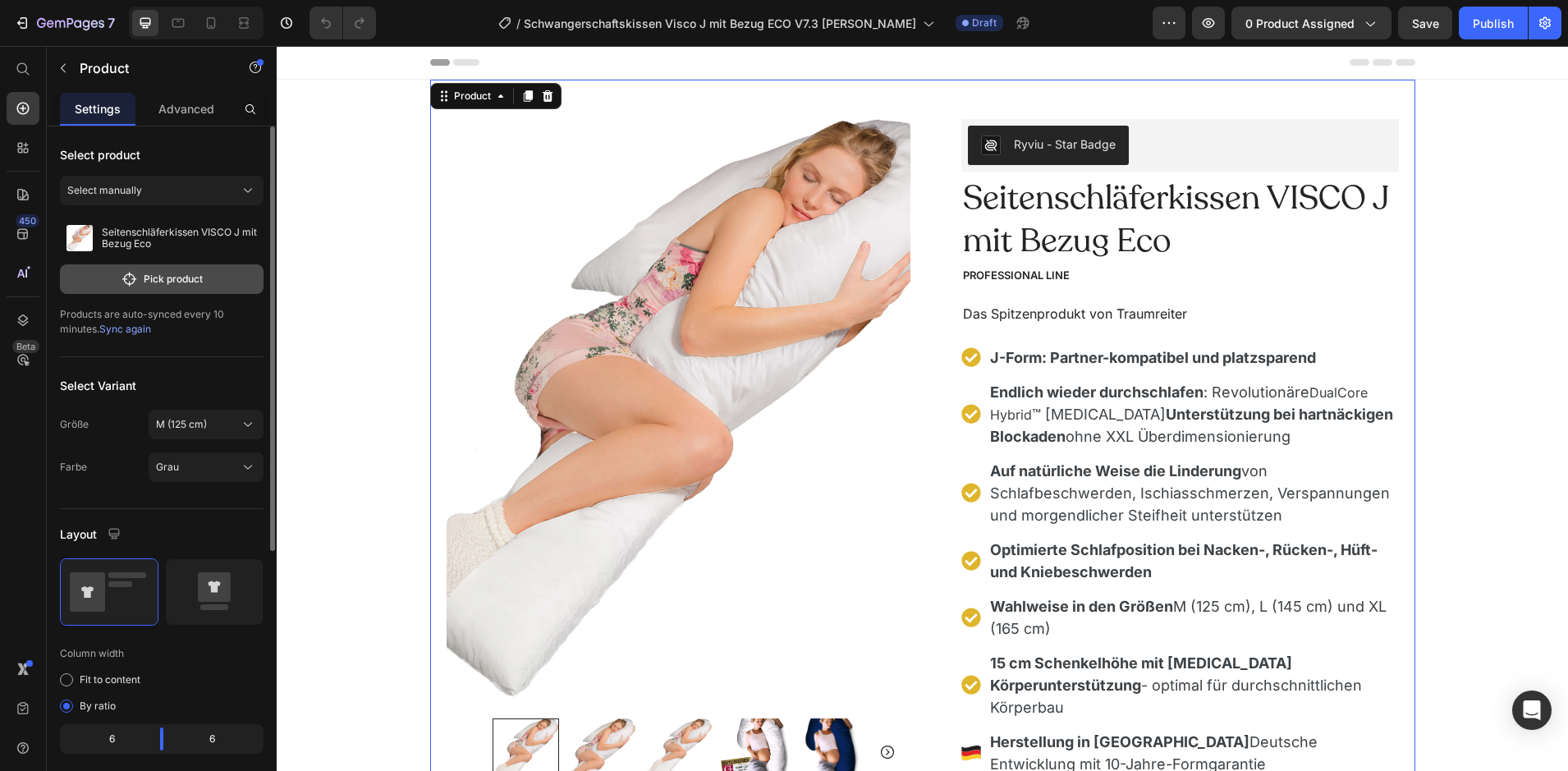 click on "Pick product" at bounding box center (162, 279) 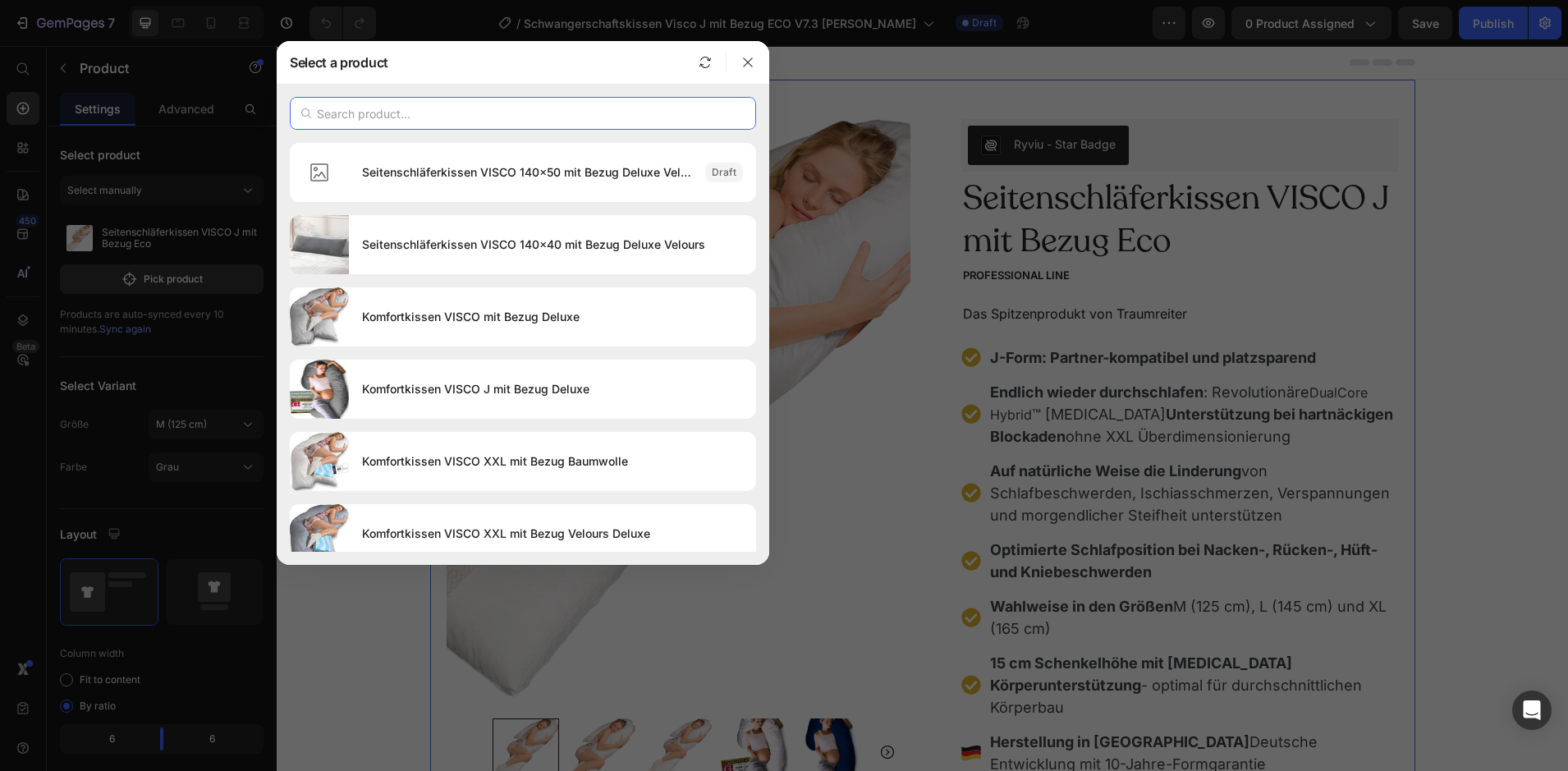 click at bounding box center [523, 113] 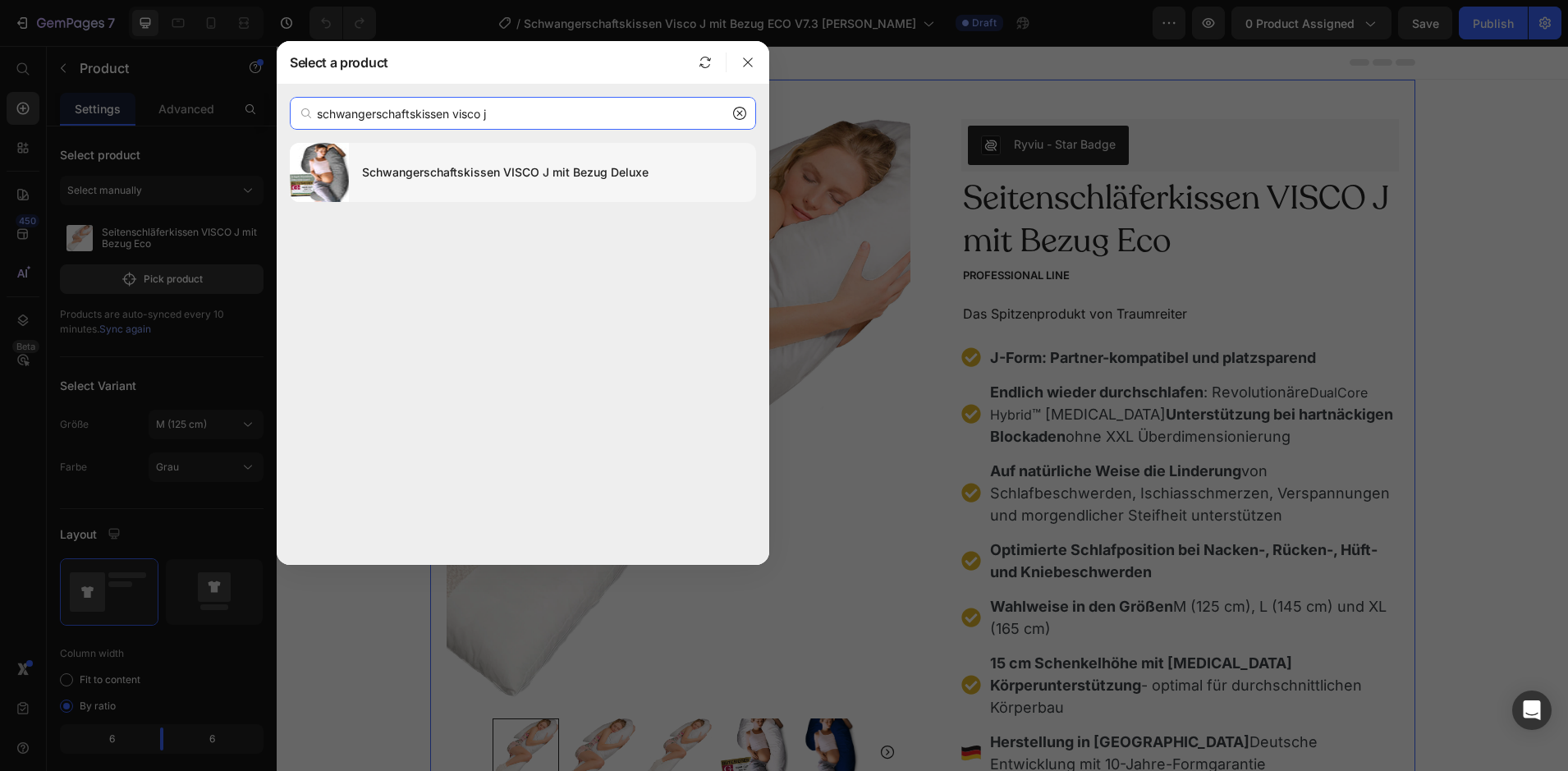 type on "schwangerschaftskissen visco j" 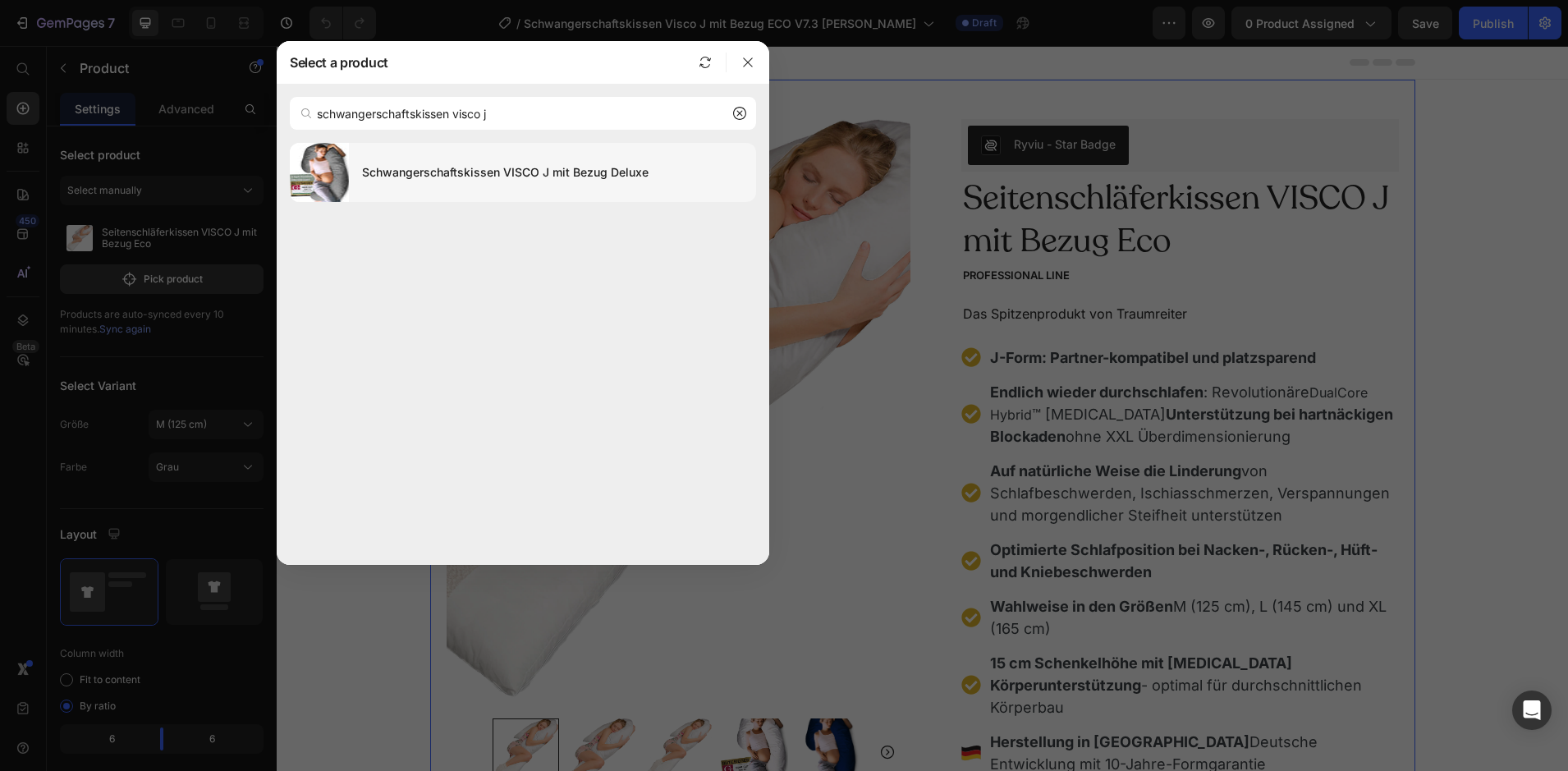 click on "Schwangerschaftskissen VISCO J mit Bezug Deluxe" at bounding box center [552, 172] 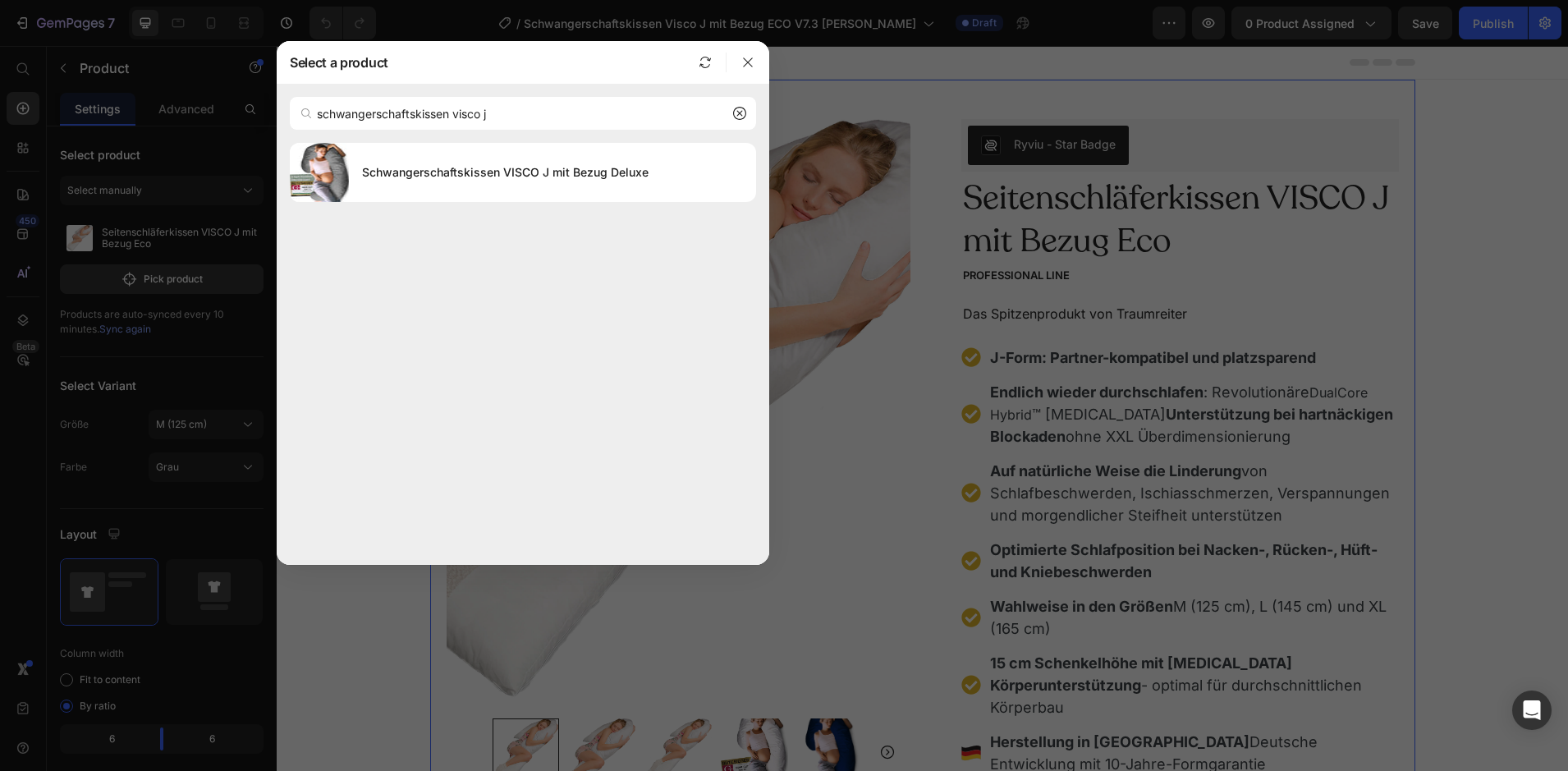 type 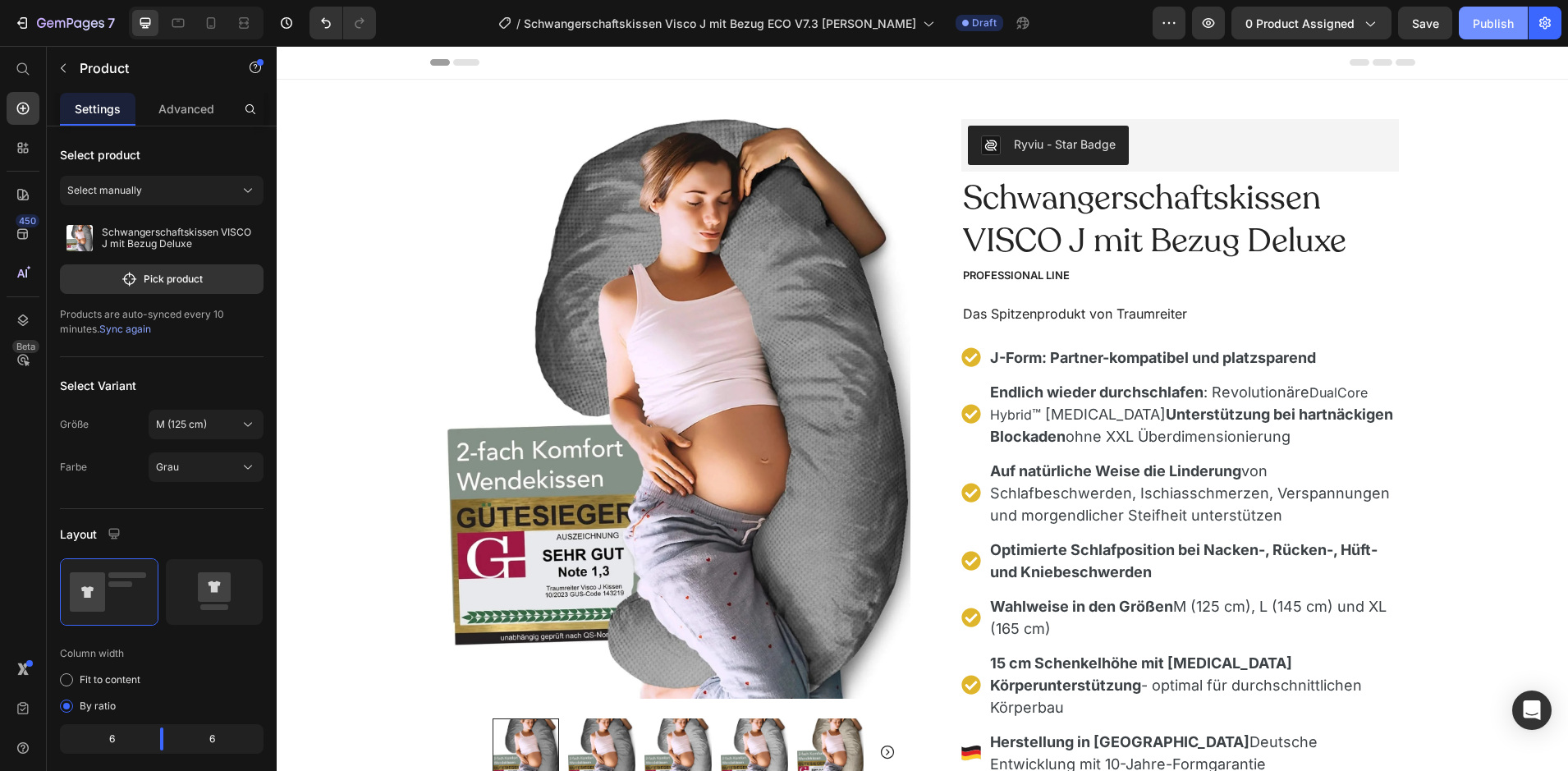click on "Publish" at bounding box center [1493, 23] 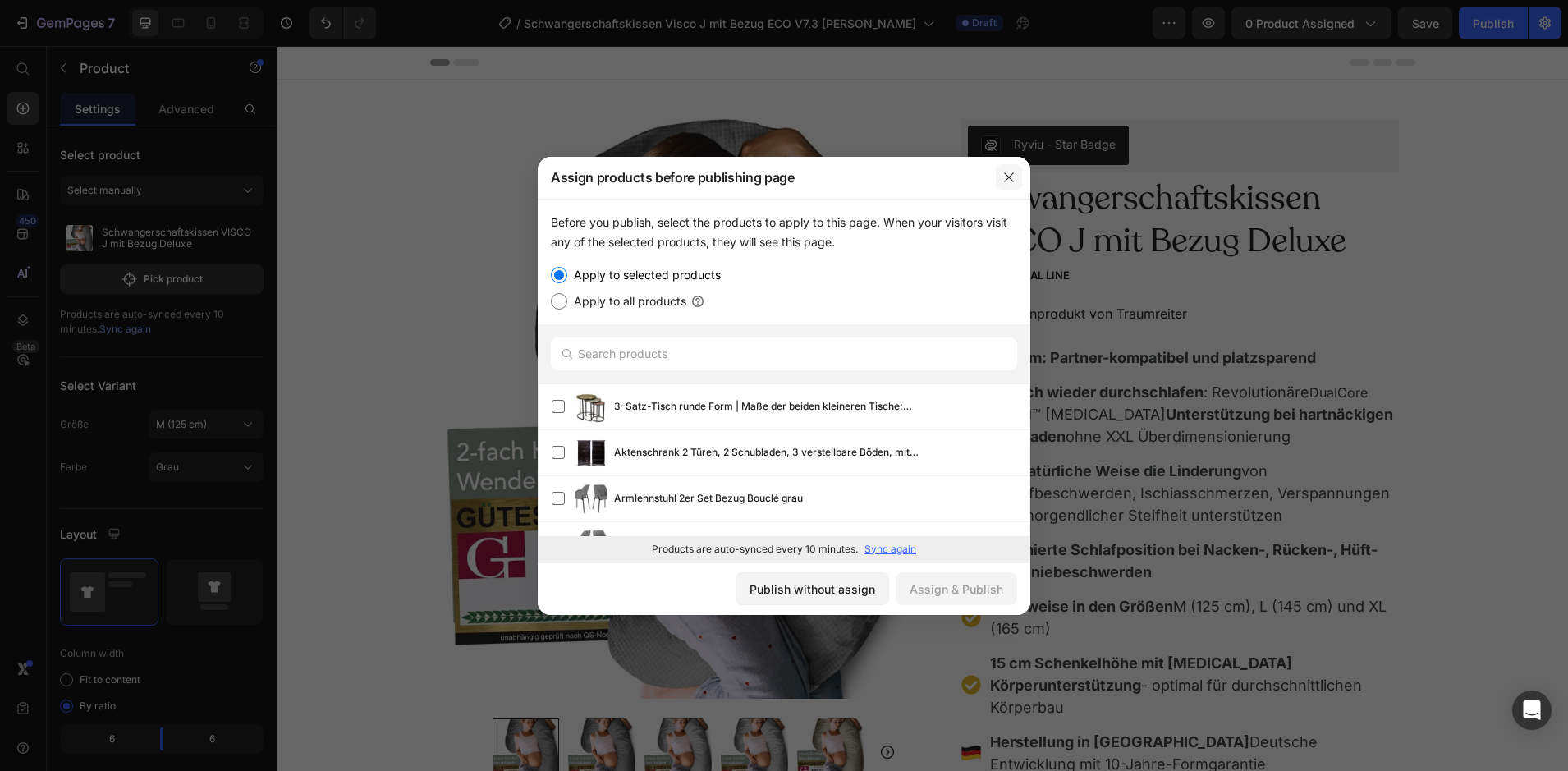 click 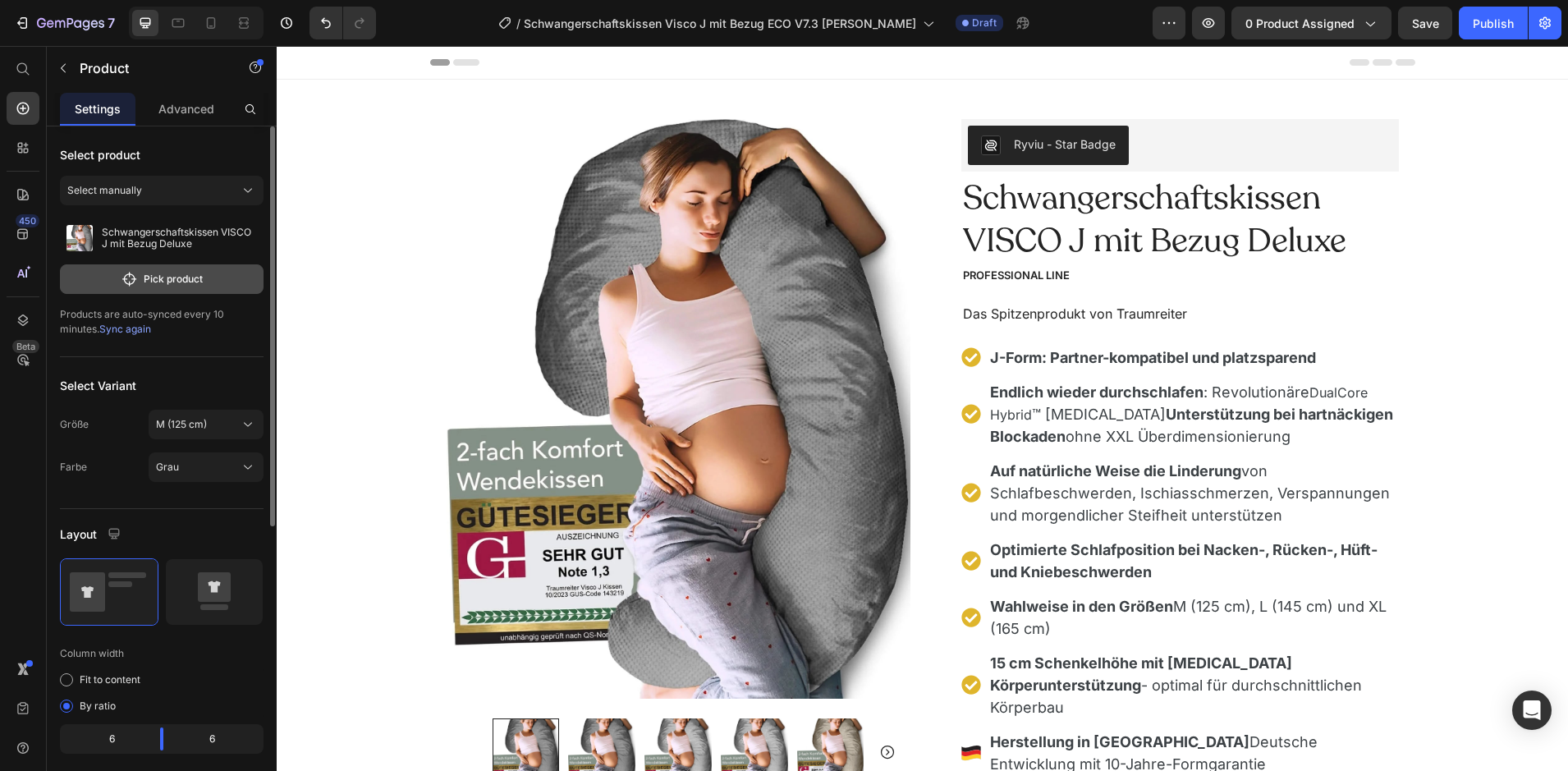 click on "Pick product" at bounding box center (162, 279) 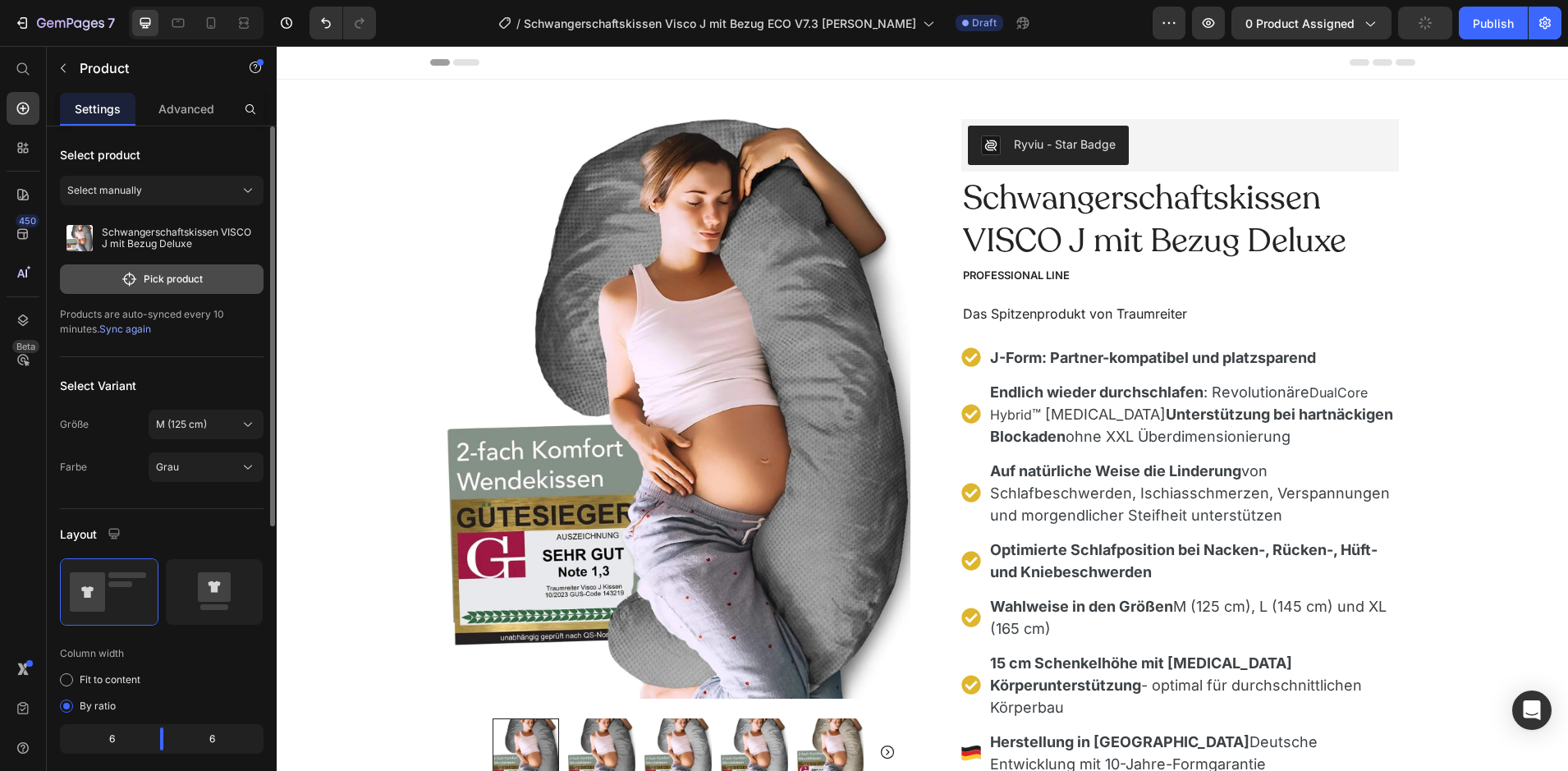 click on "Pick product" at bounding box center [162, 279] 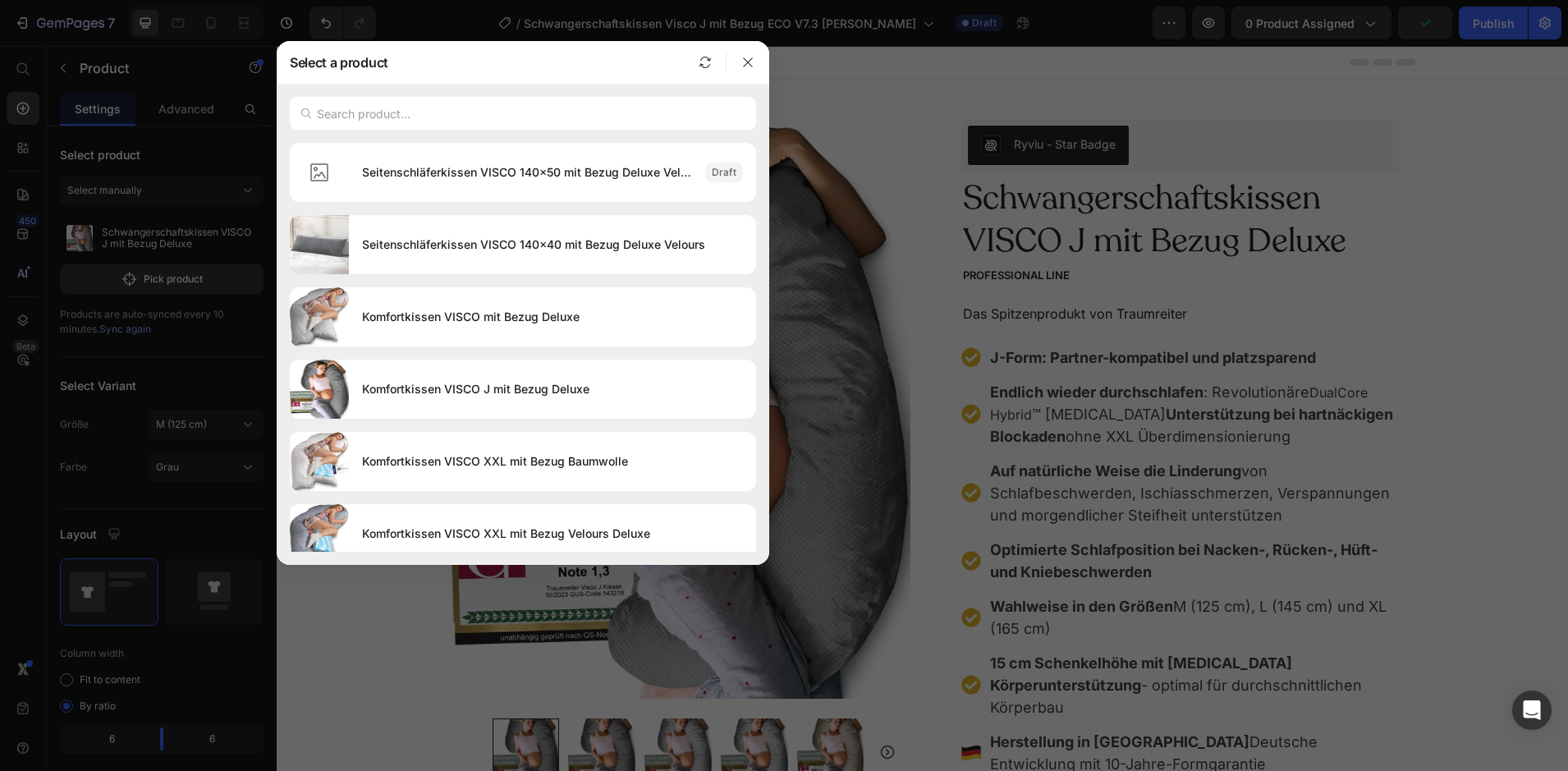 click at bounding box center [784, 385] 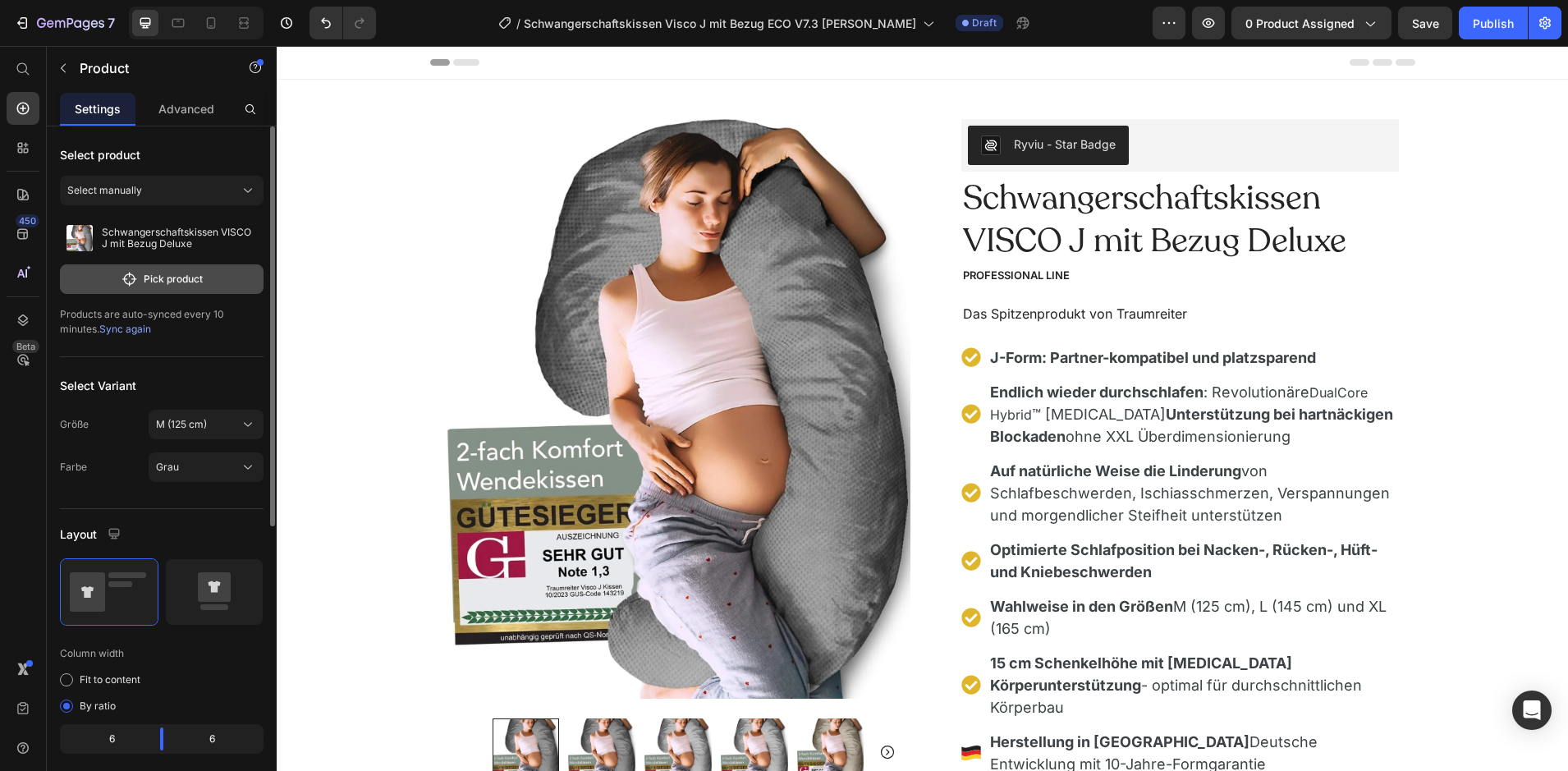 click on "Pick product" at bounding box center [162, 279] 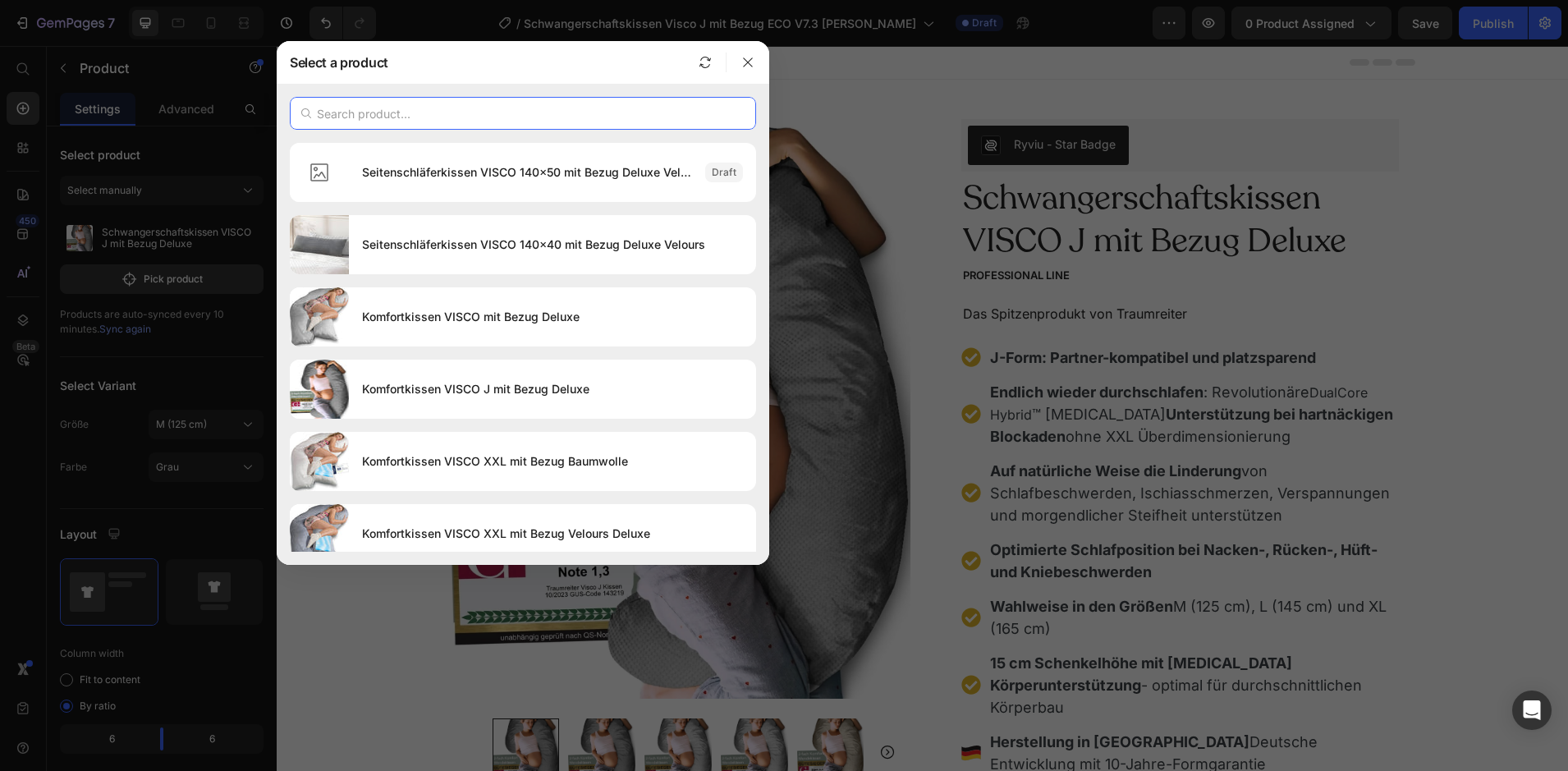 click at bounding box center (523, 113) 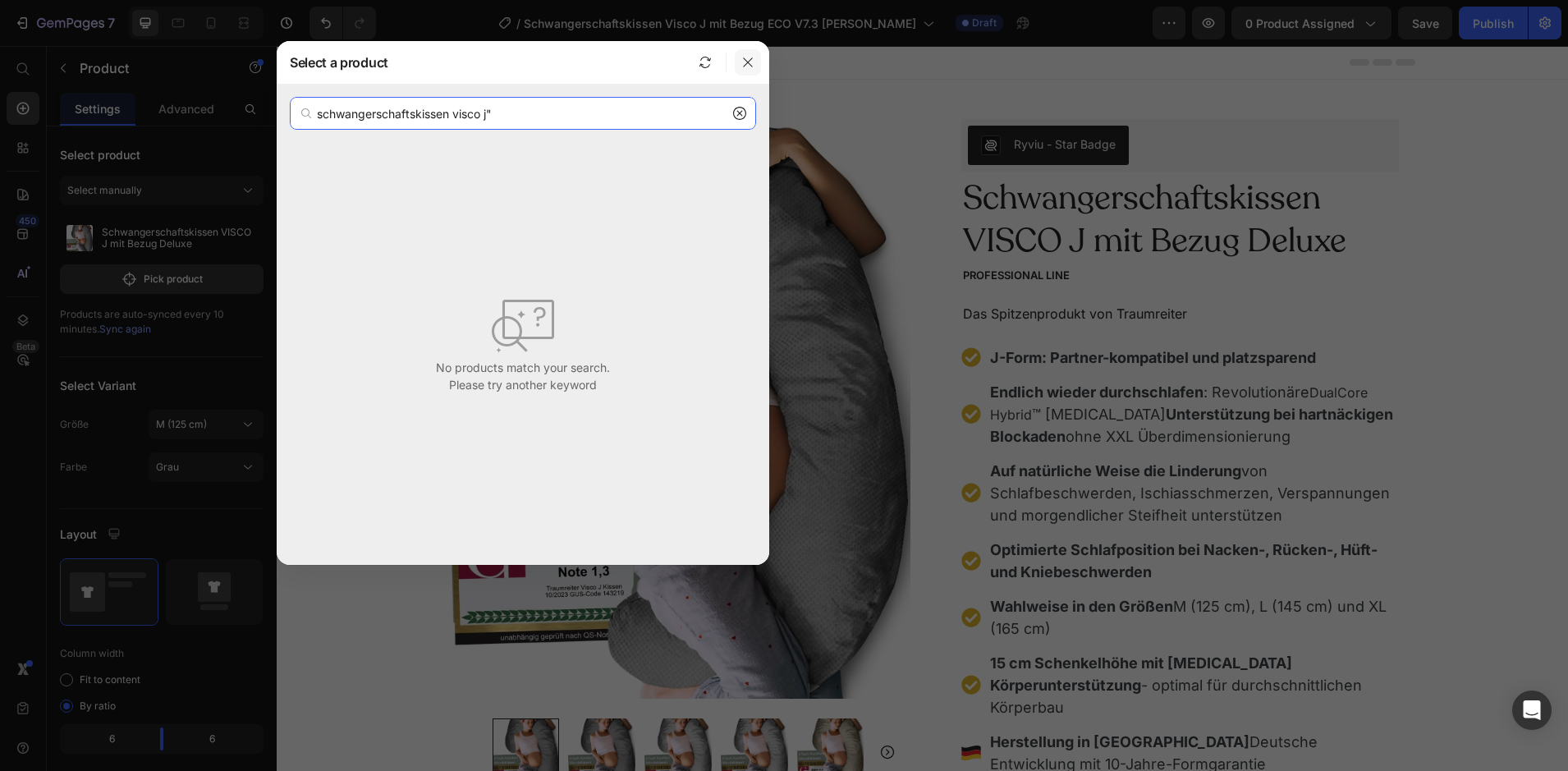 type on "schwangerschaftskissen visco j"" 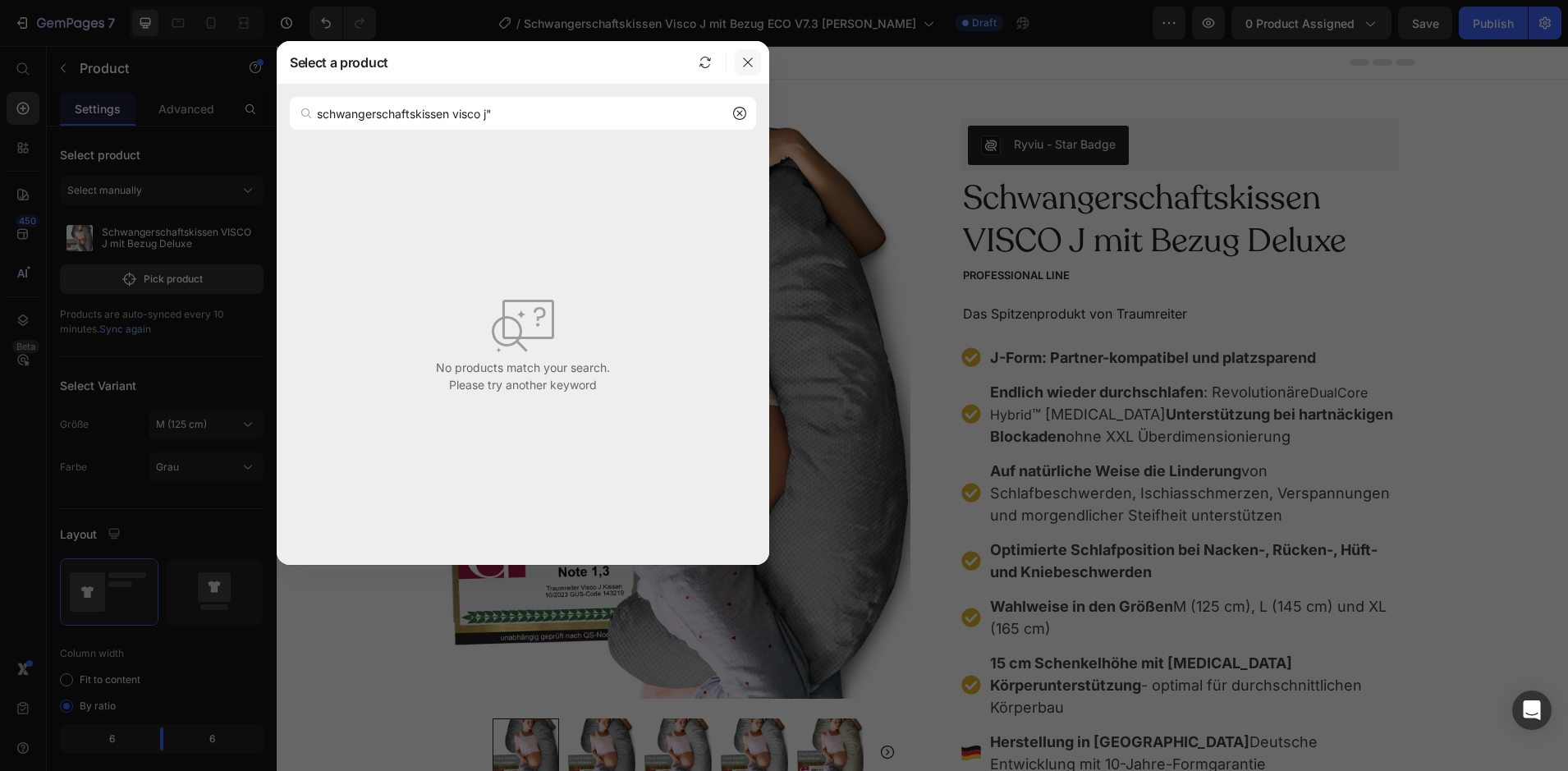click 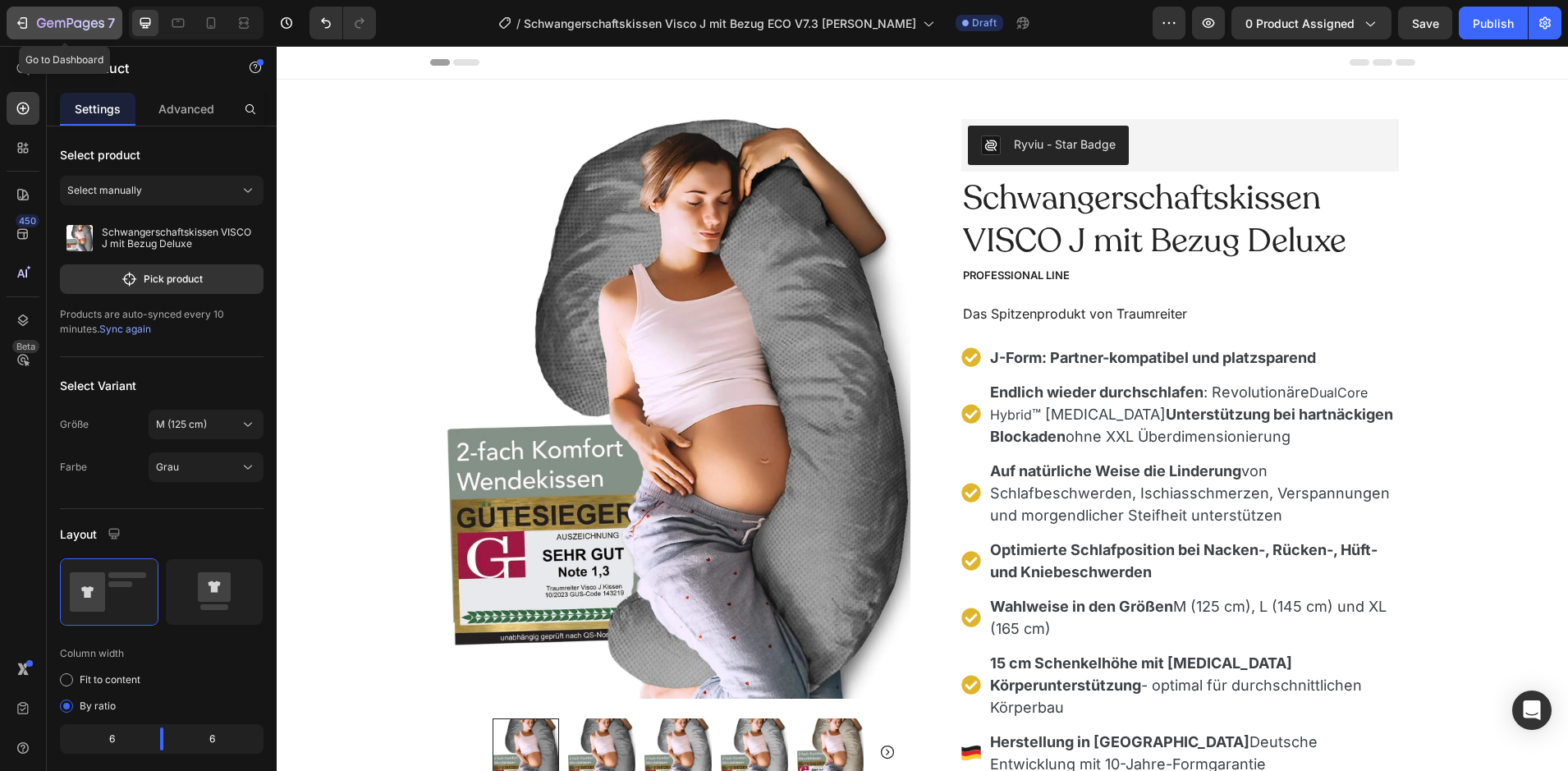 click 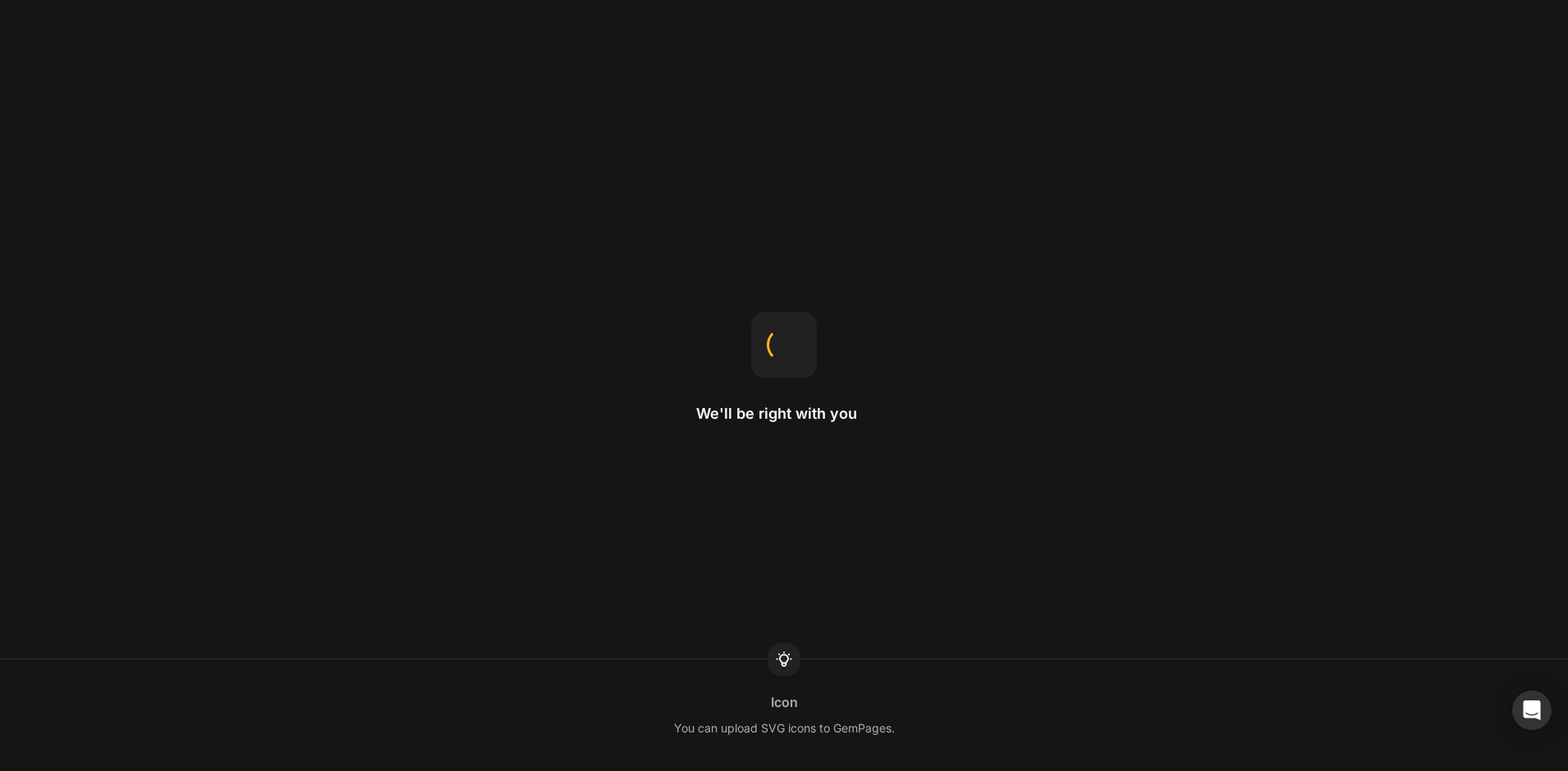 scroll, scrollTop: 0, scrollLeft: 0, axis: both 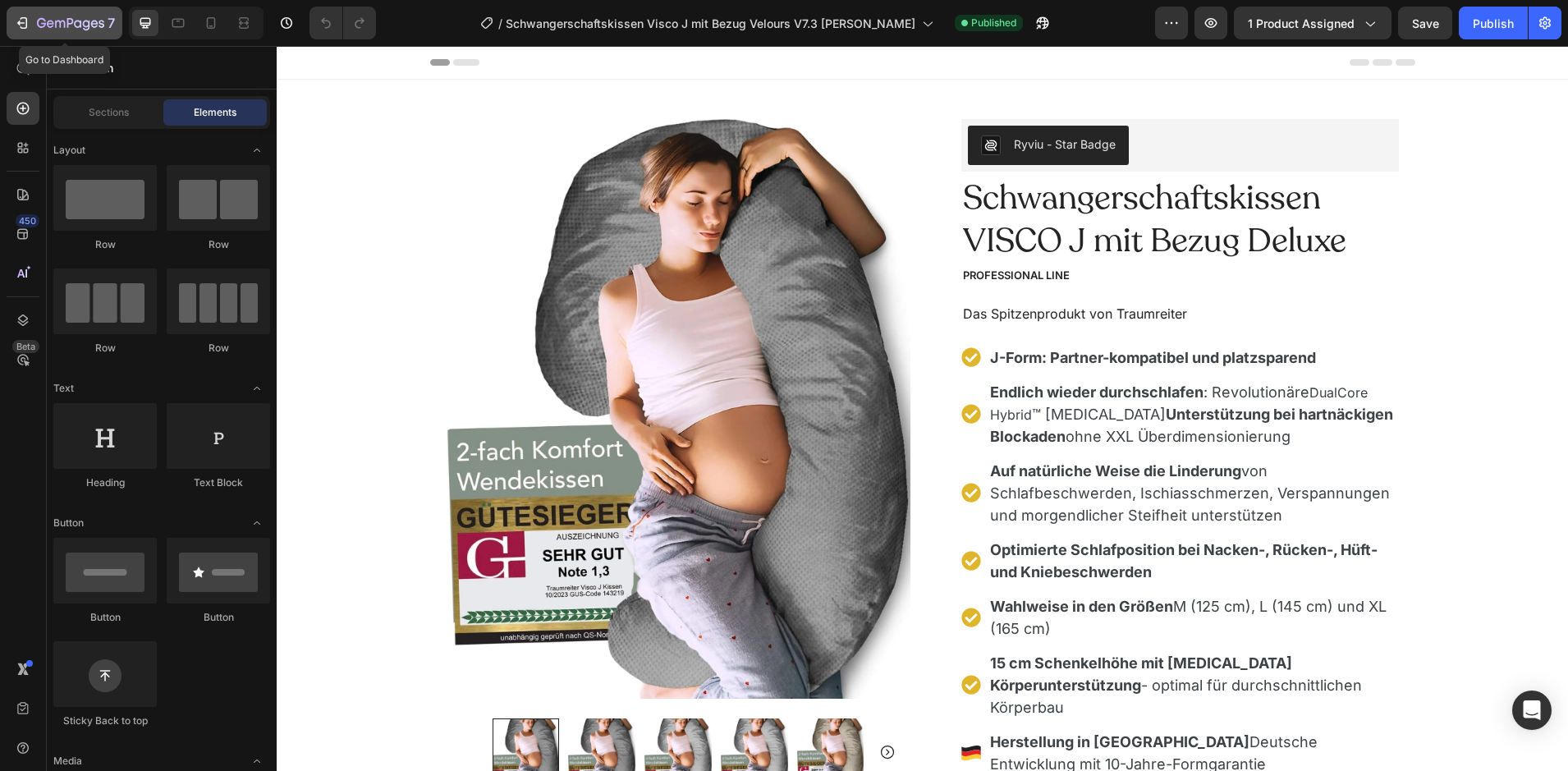click on "7" at bounding box center [64, 23] 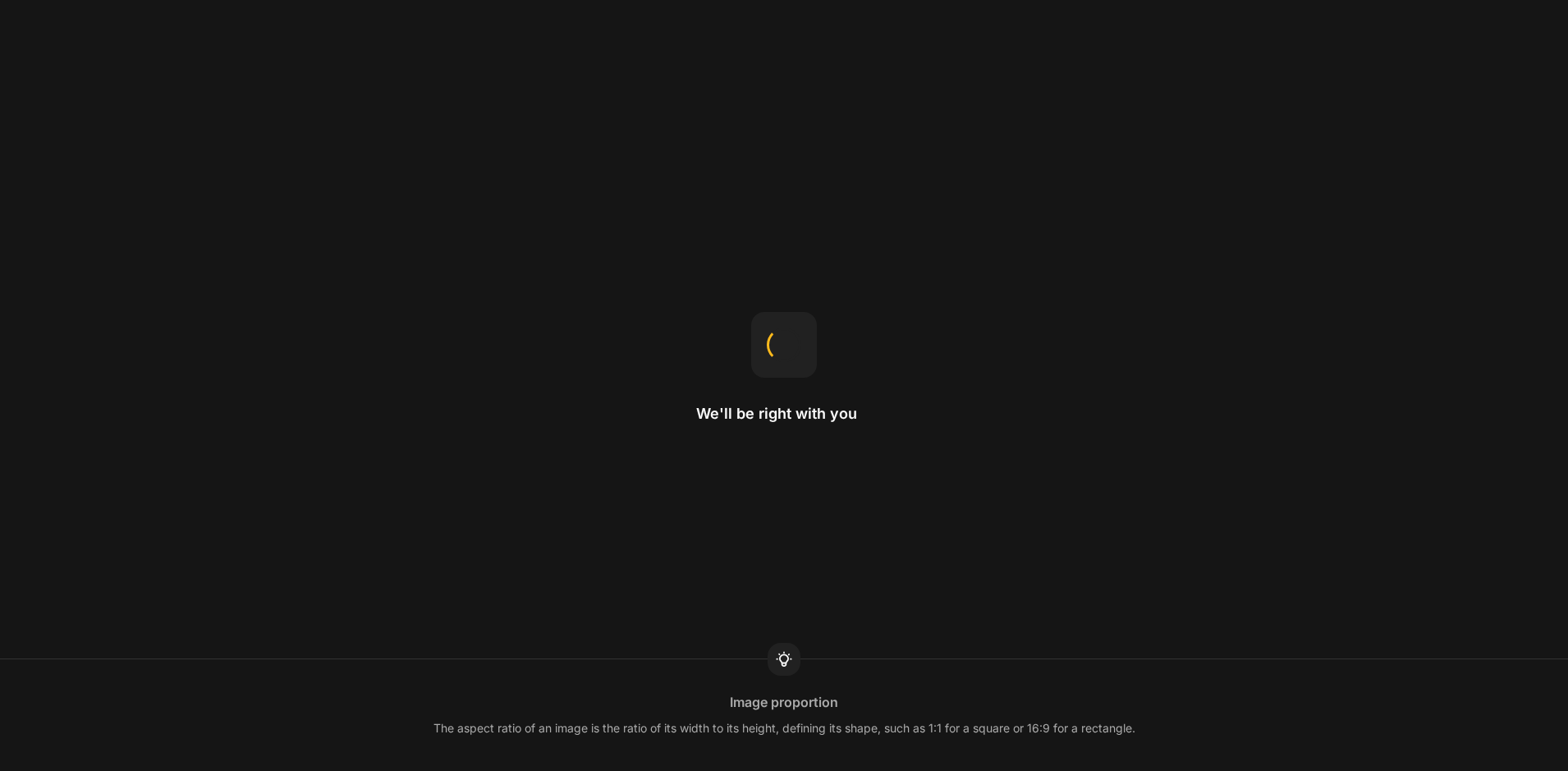 scroll, scrollTop: 0, scrollLeft: 0, axis: both 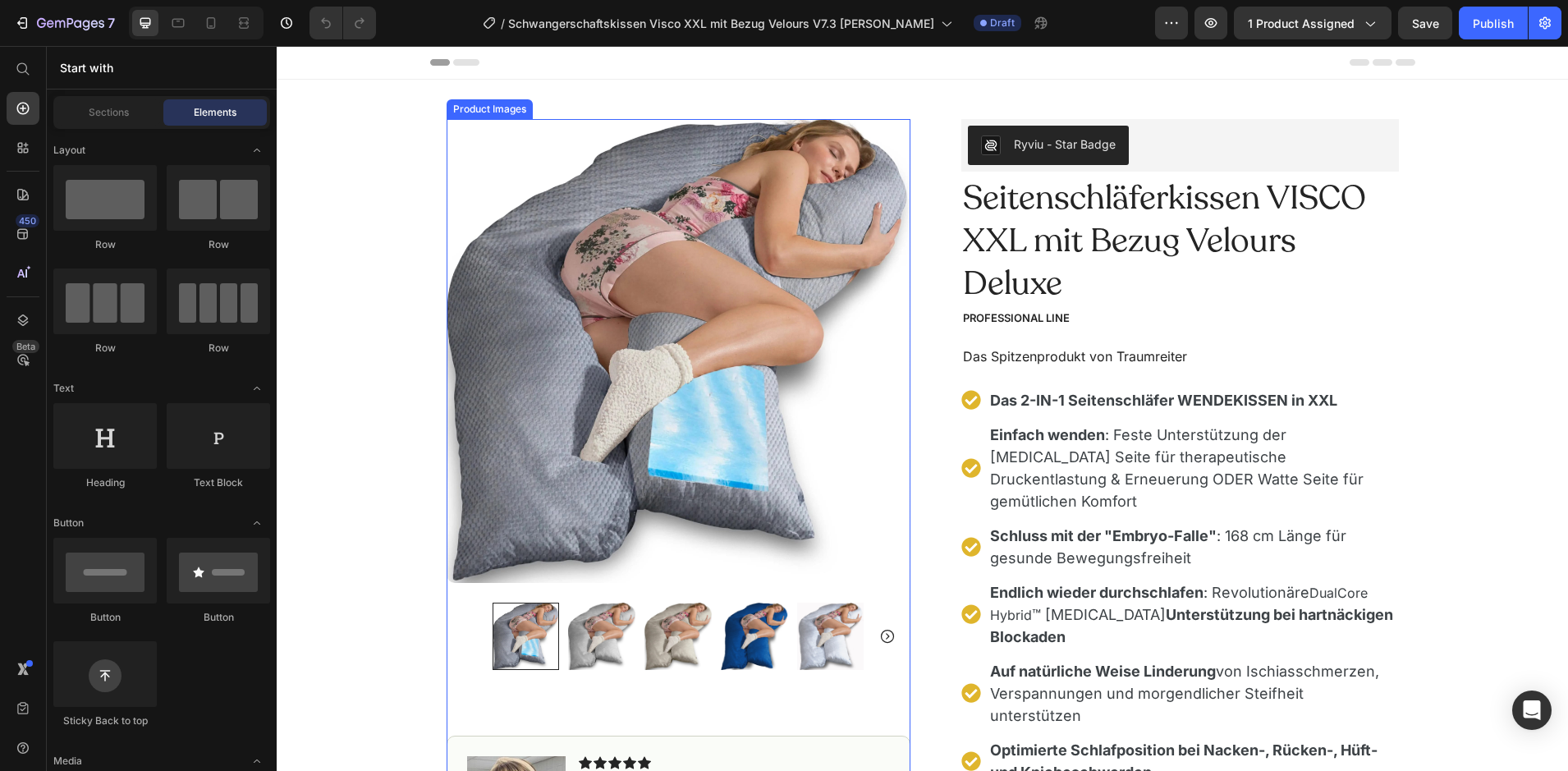 click at bounding box center [678, 351] 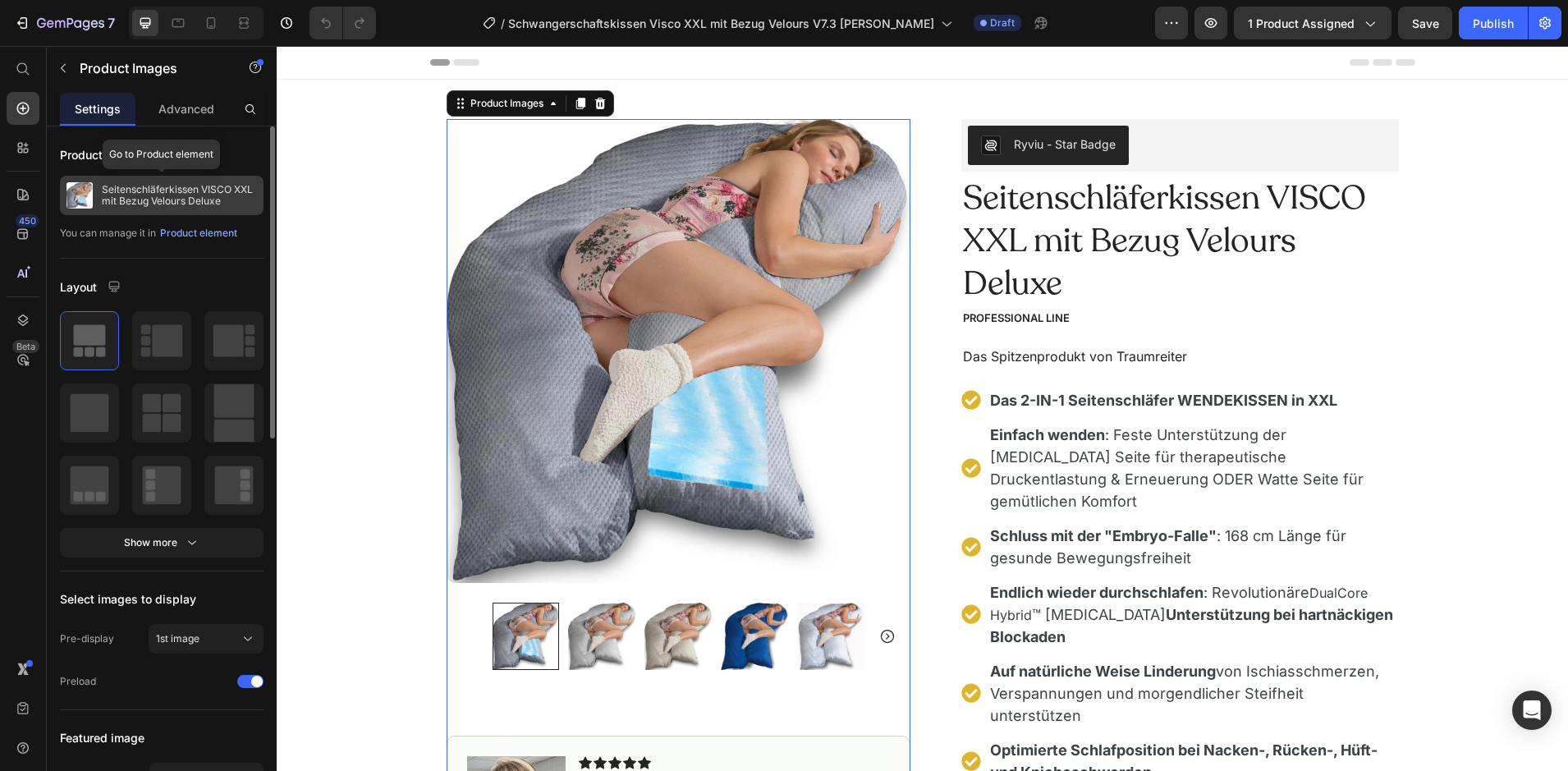 click on "Seitenschläferkissen VISCO XXL mit Bezug Velours Deluxe" at bounding box center [179, 195] 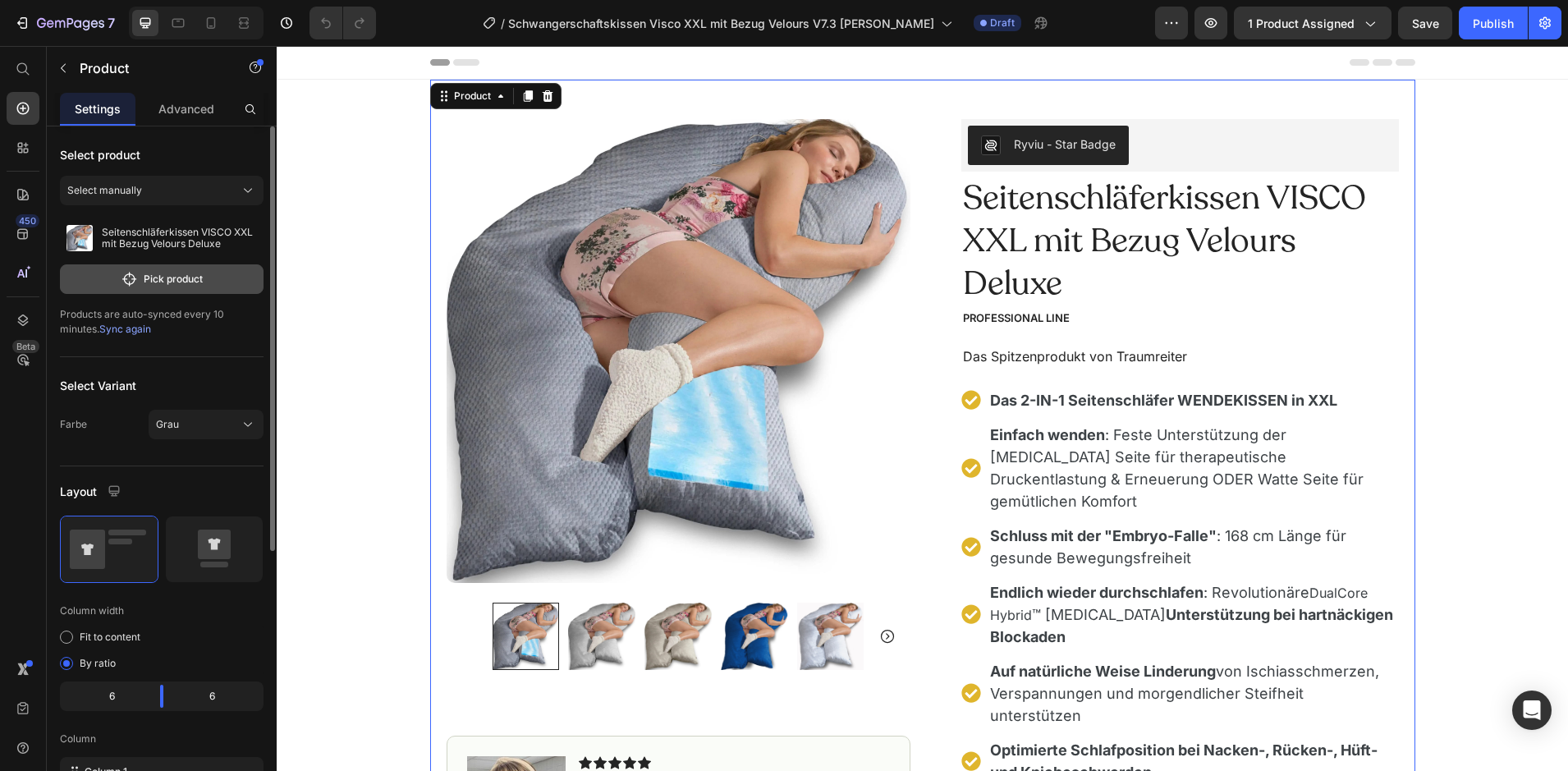 click on "Pick product" at bounding box center (162, 279) 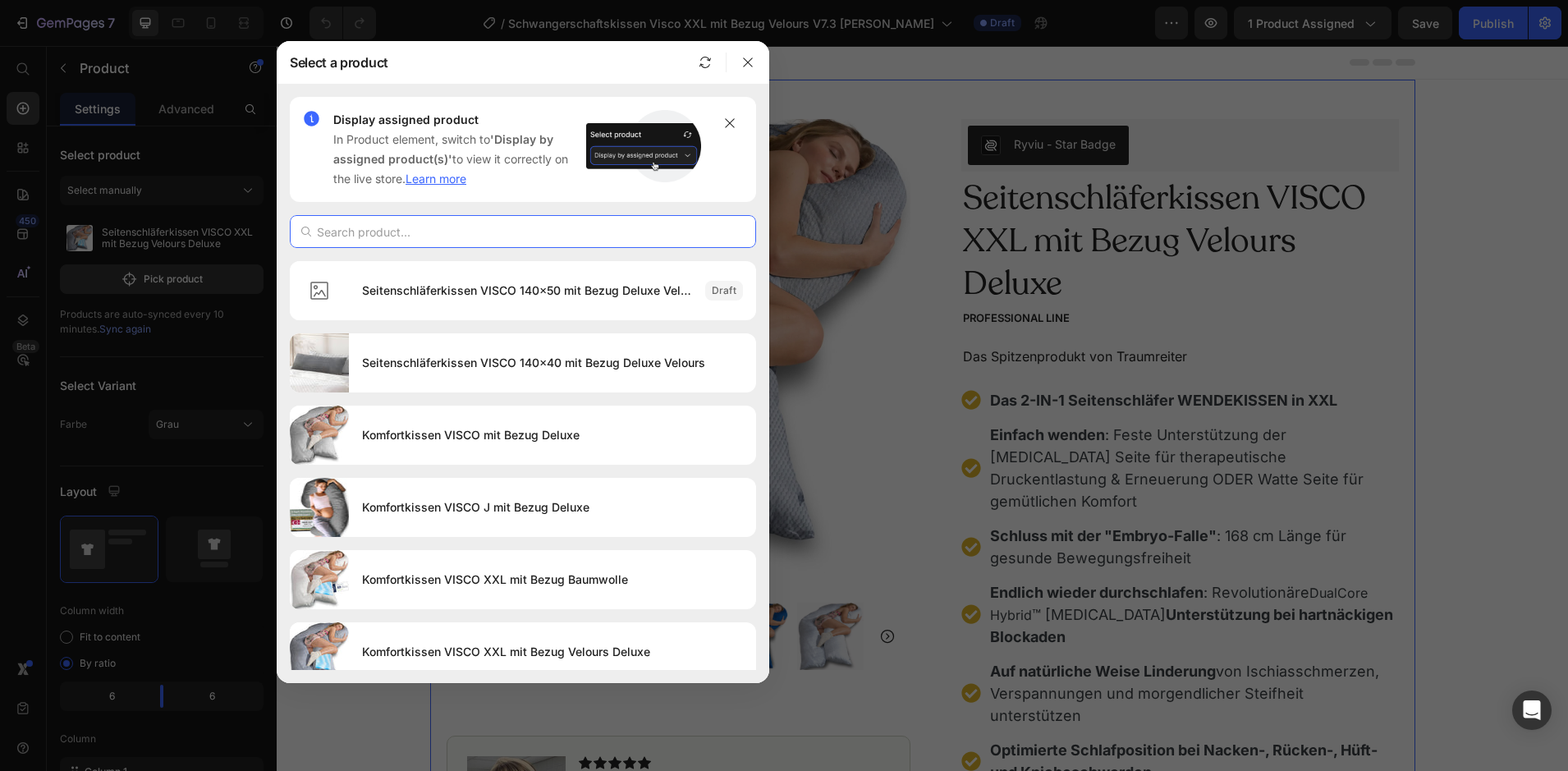 click at bounding box center [523, 232] 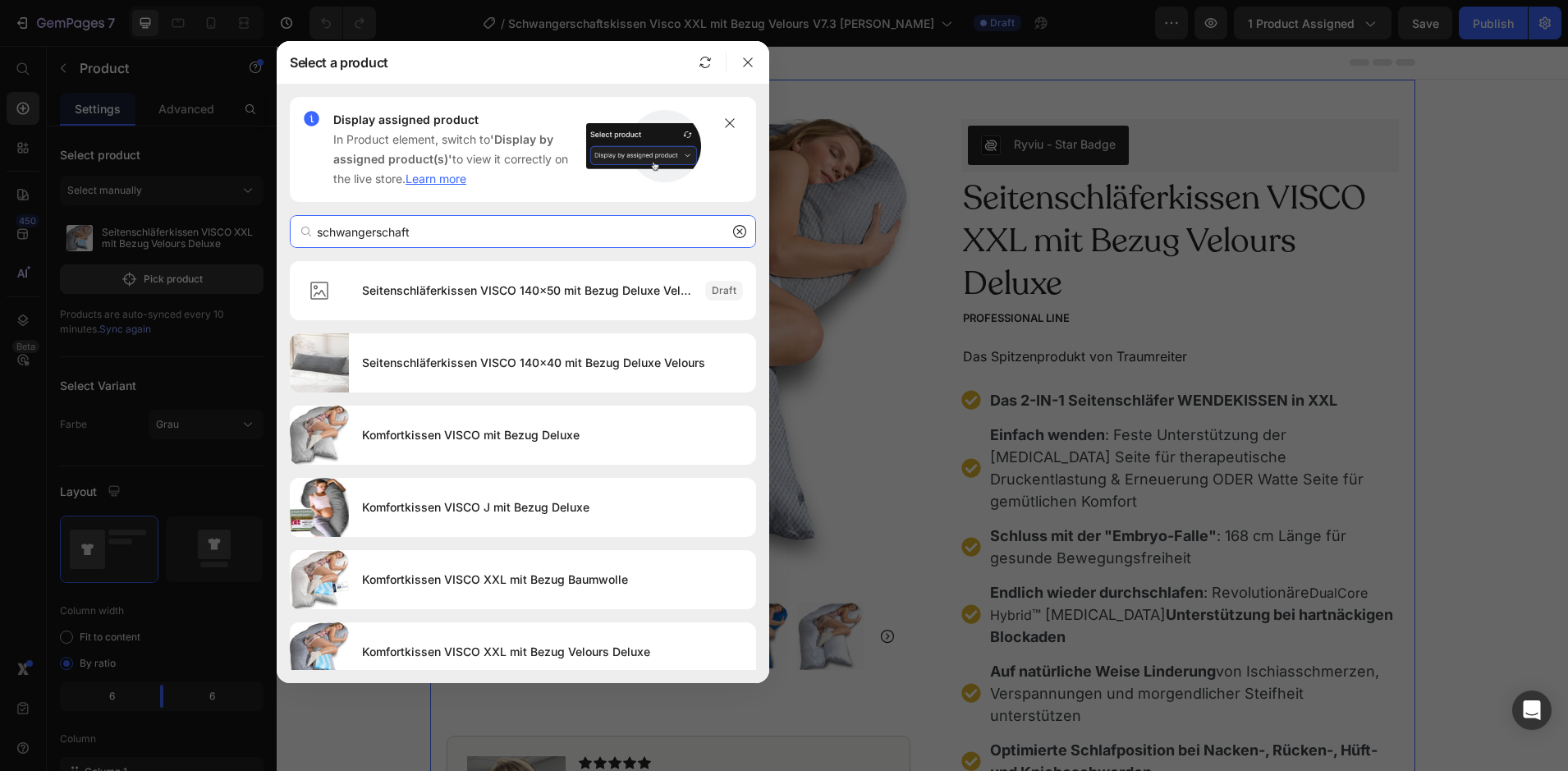 click on "schwangerschaft" at bounding box center (523, 232) 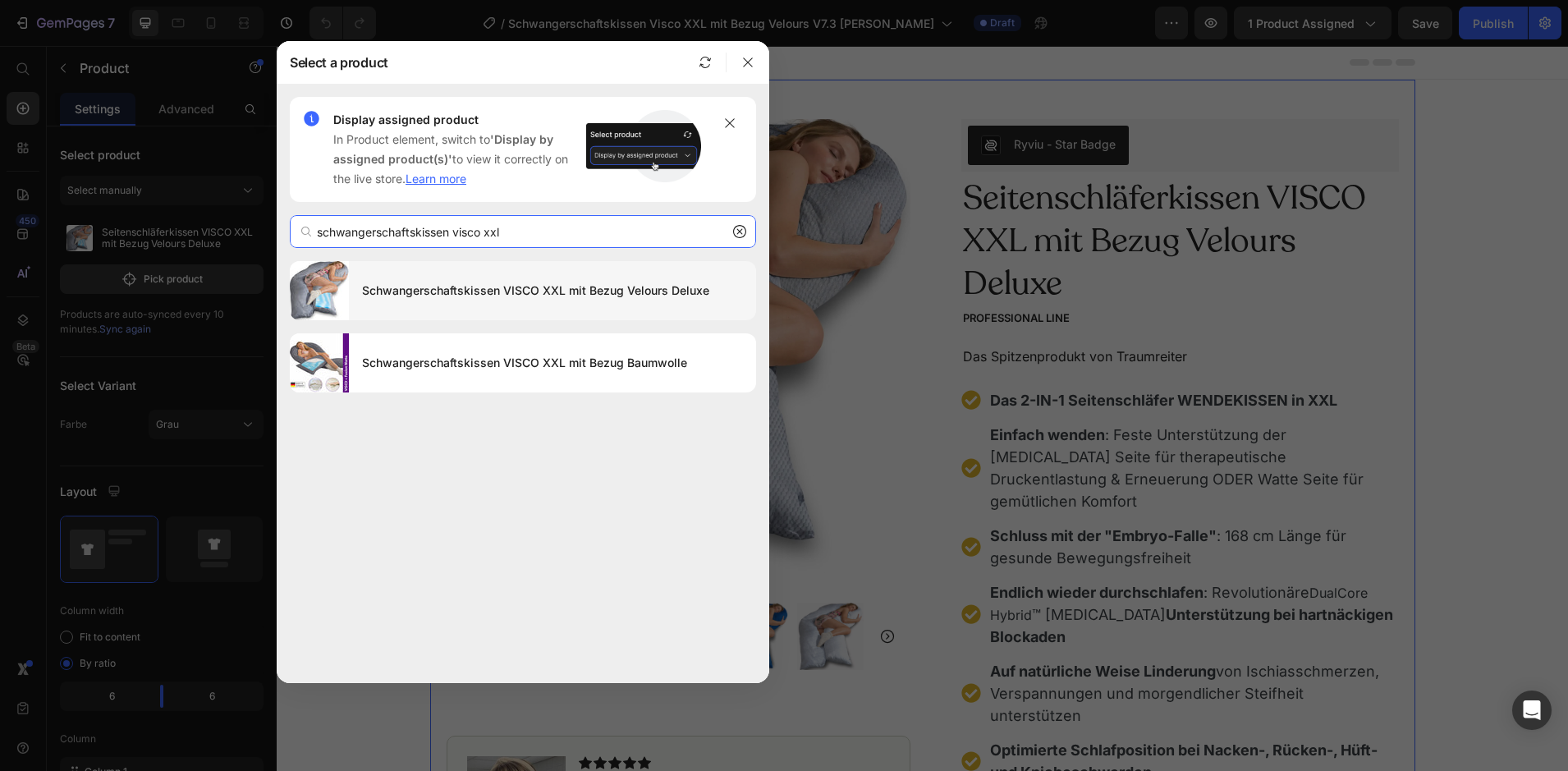 type on "schwangerschaftskissen visco xxl" 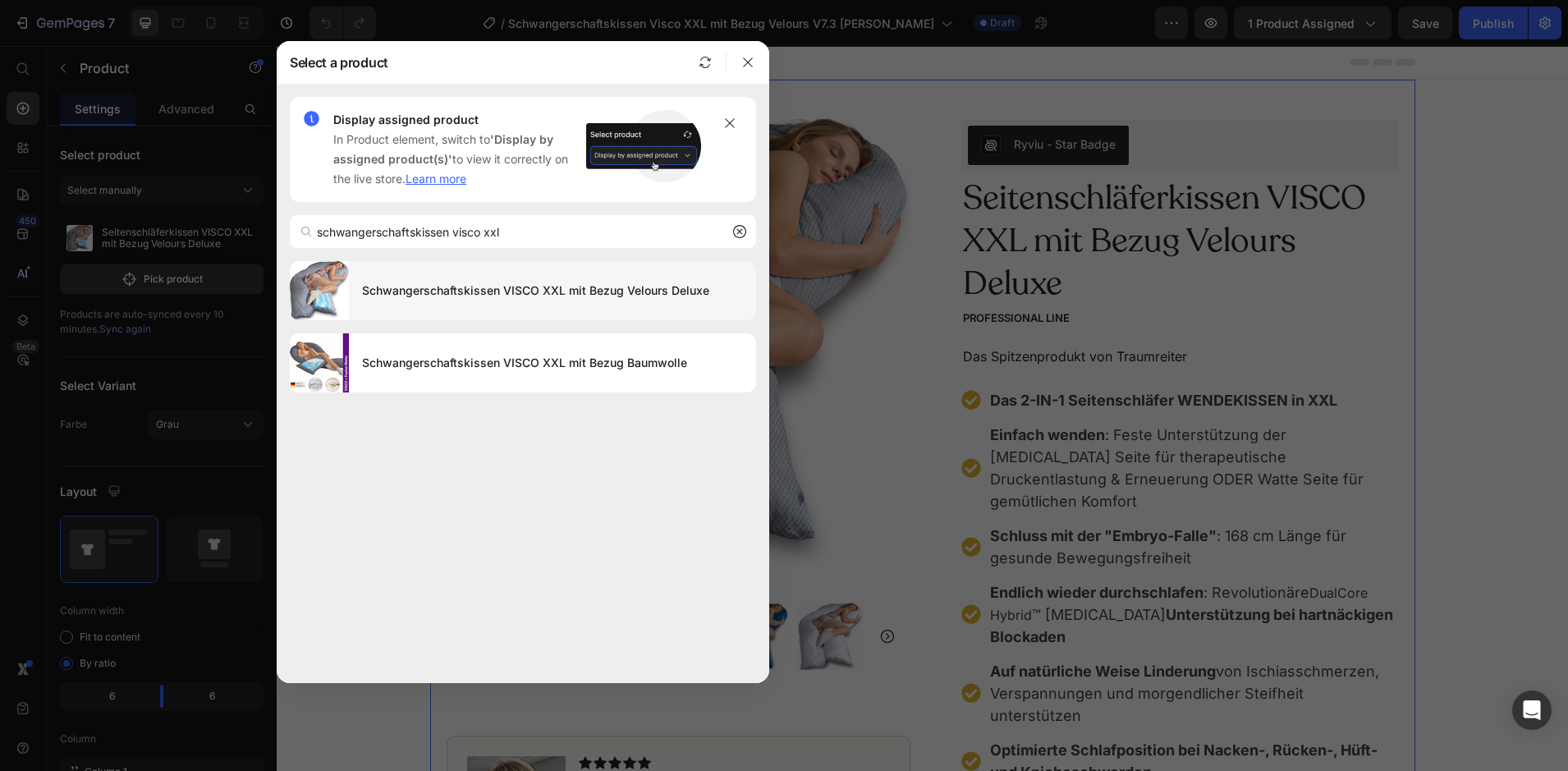 click on "Schwangerschaftskissen VISCO XXL mit Bezug Velours Deluxe" at bounding box center (552, 291) 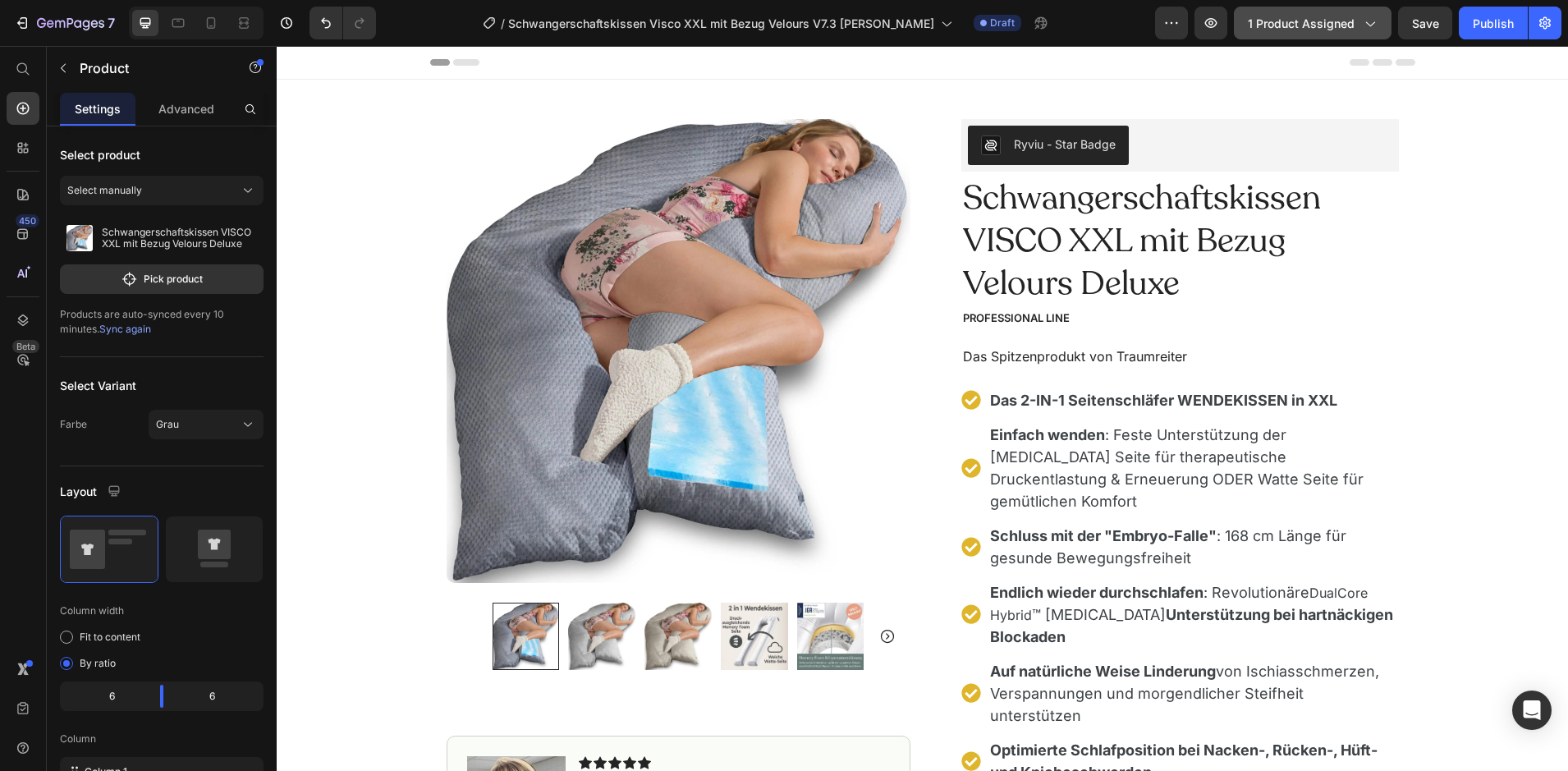 click on "1 product assigned" 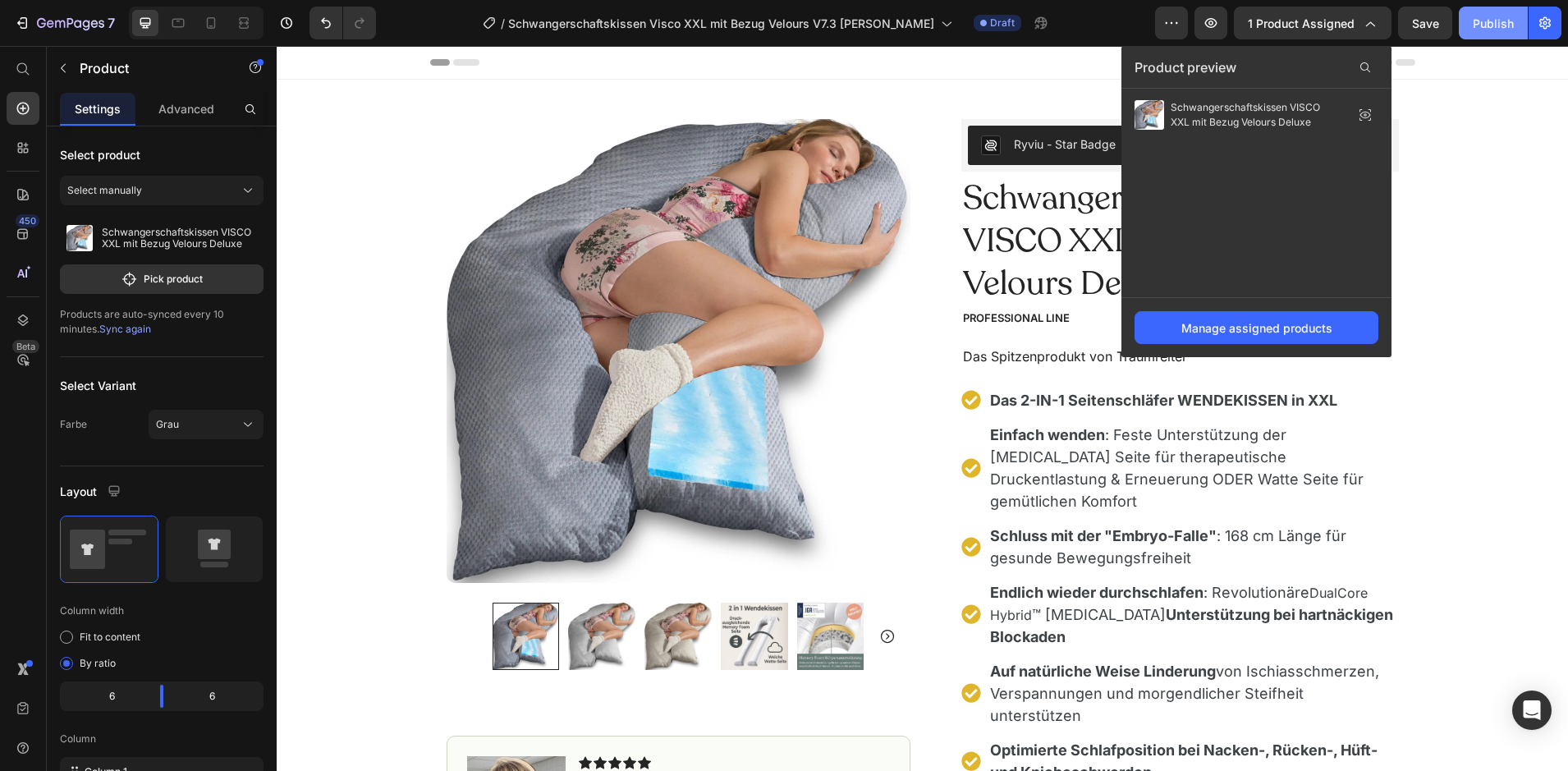 click on "Publish" at bounding box center [1493, 23] 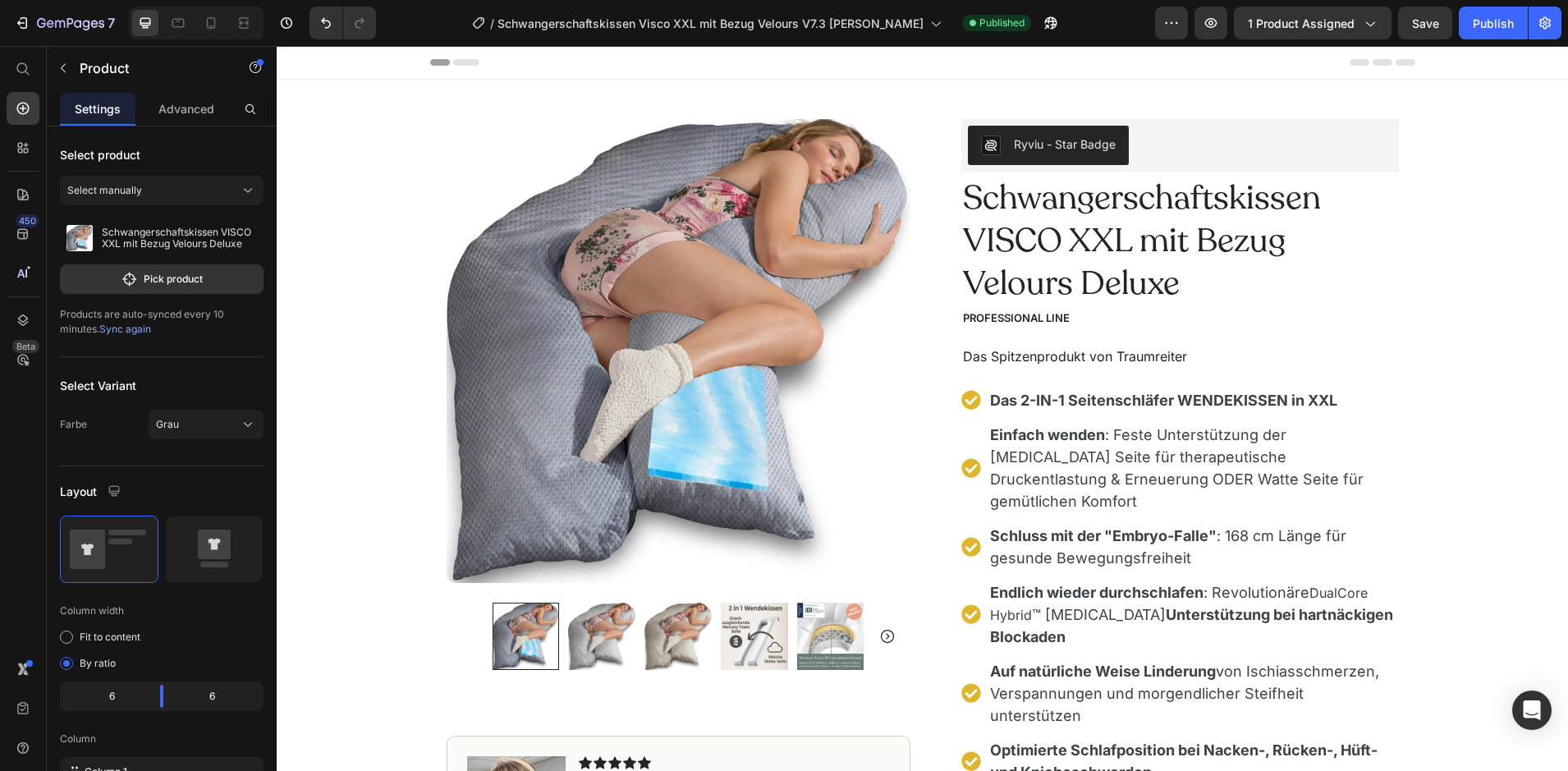 scroll, scrollTop: 333, scrollLeft: 0, axis: vertical 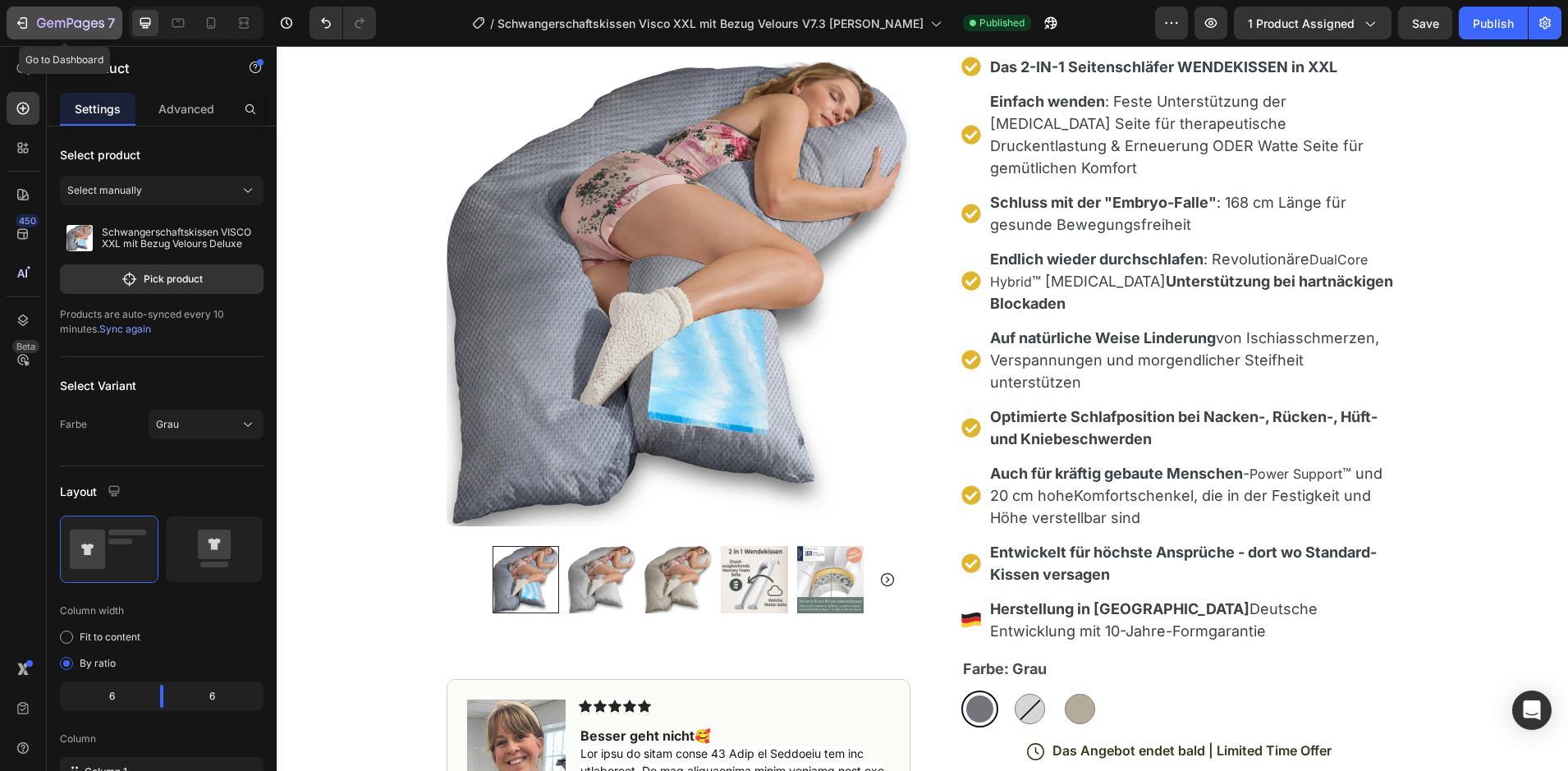 click 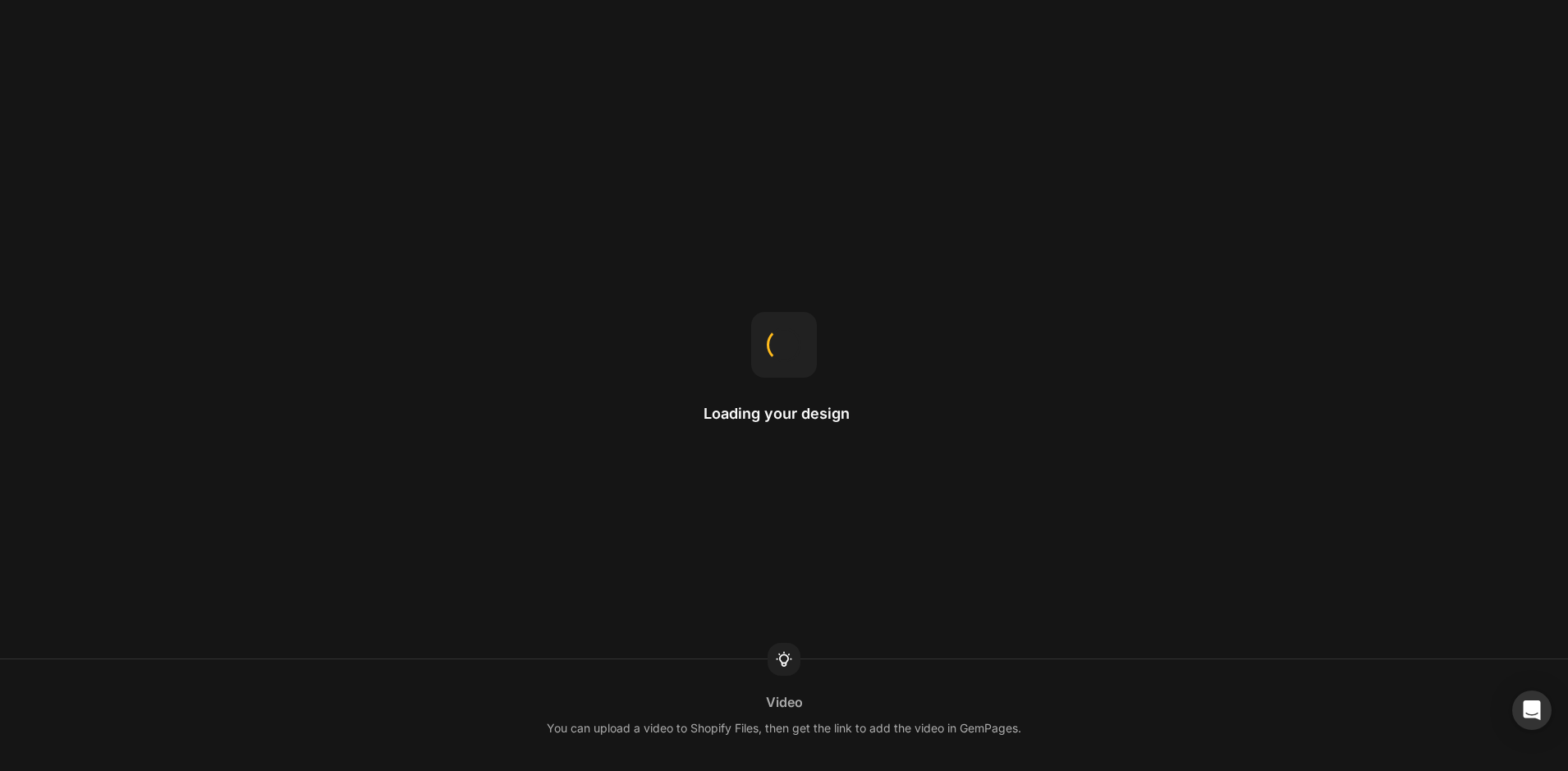 scroll, scrollTop: 0, scrollLeft: 0, axis: both 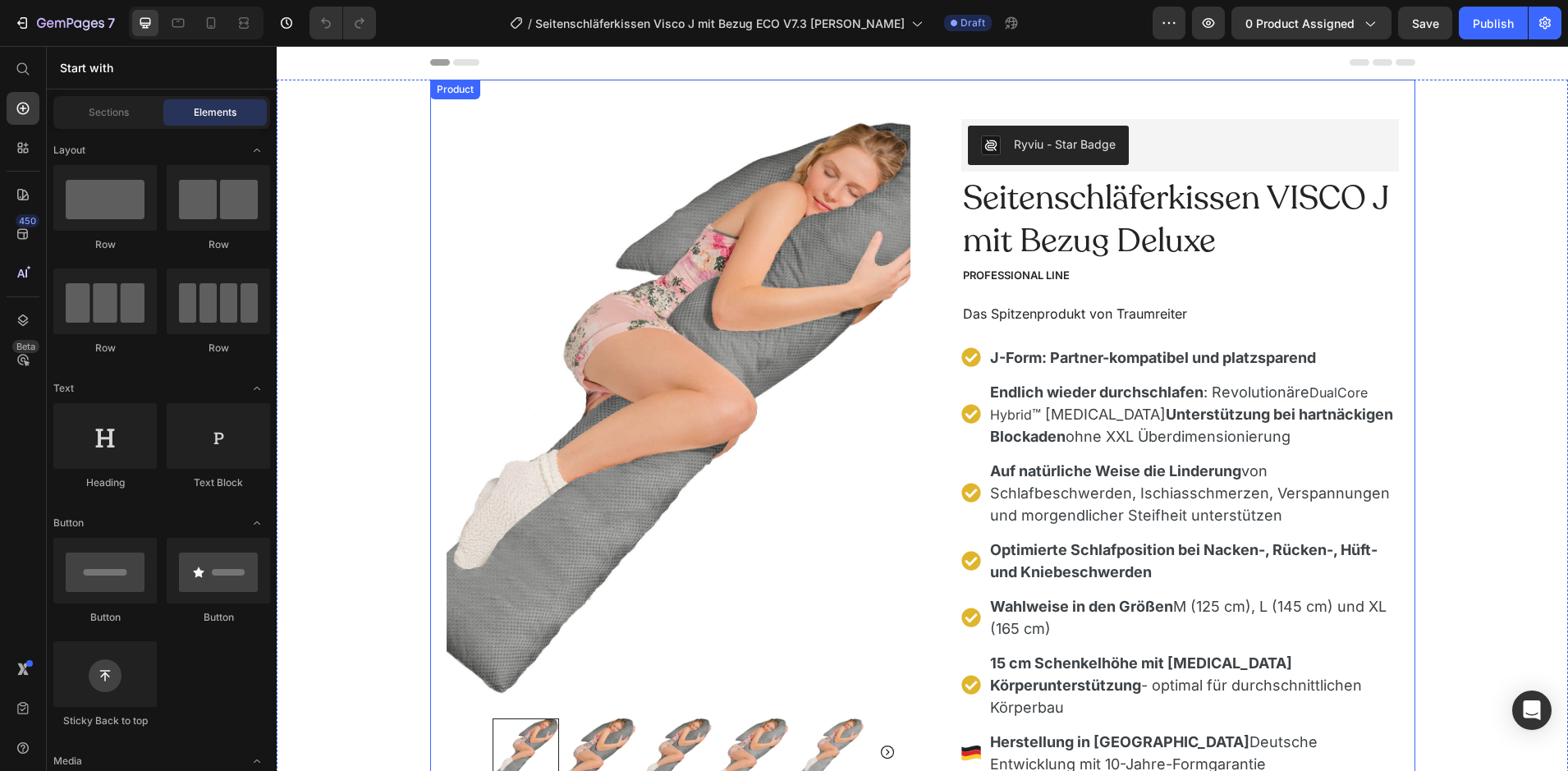 drag, startPoint x: 466, startPoint y: 93, endPoint x: 455, endPoint y: 95, distance: 11.1803399 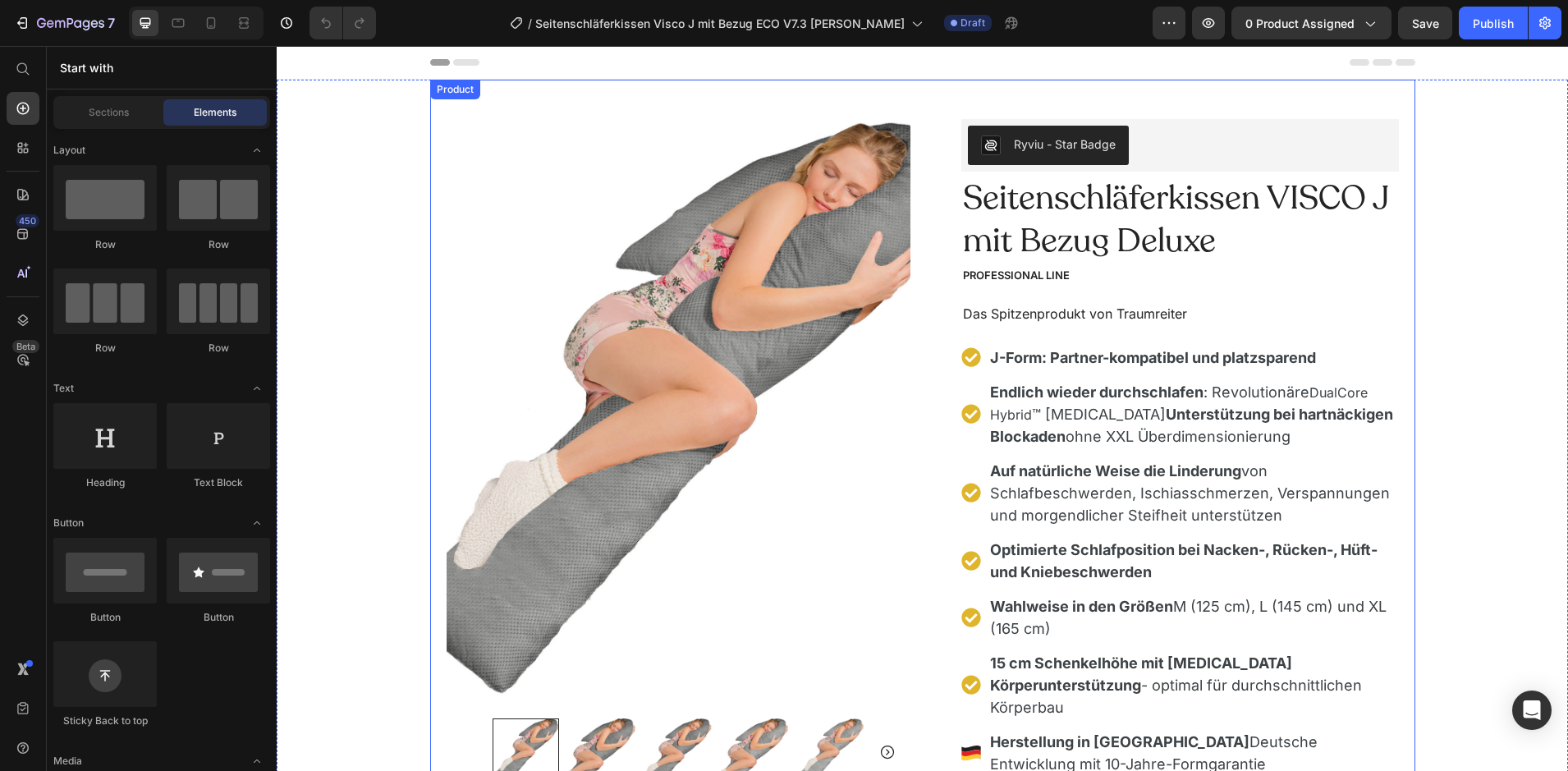 click on "Product Images Image Icon Icon Icon Icon Icon Icon List Noch nie so gut geschlafen!! Leute, überlegt nicht. Wer so viel Geld hat, das er sich hier das Kleingedruckte durchliest, kauft es!!! Dieses Kissen ist jeden Euro wert. Man schläft so unglaublich himmlisch darin. Ohne dieses Kissen musste ich, als Seitenschläfer, ständig meine Kissen von rechts nach links mitnehmen, neu ordnen und sortieren. Unte dem Kopf, zwischen den Brüsten, zwischen den Knien, ...um dann wieder in den Schlaf zu finden. Echt blöd. Darum eine Lösung gesucht und dieses Kissen gefunden. Natürlich auch überlegt....165,-€ ABER ich schlafe jetzt ein, und egal wie ich mich drehe und wende, ich werde nicht wach. Es ist großartig u einfach dieses Geld wert. Das Kissen braucht allerdings Platz und es ist relativ schwer. Ich liebe es!! Text Block
Icon [PERSON_NAME], [GEOGRAPHIC_DATA] [DATE][PERSON_NAME] Text Block Row Row Row Ryviu - Star Badge Ryviu Seitenschläferkissen VISCO J mit Bezug Deluxe Product Title" at bounding box center (922, 765) 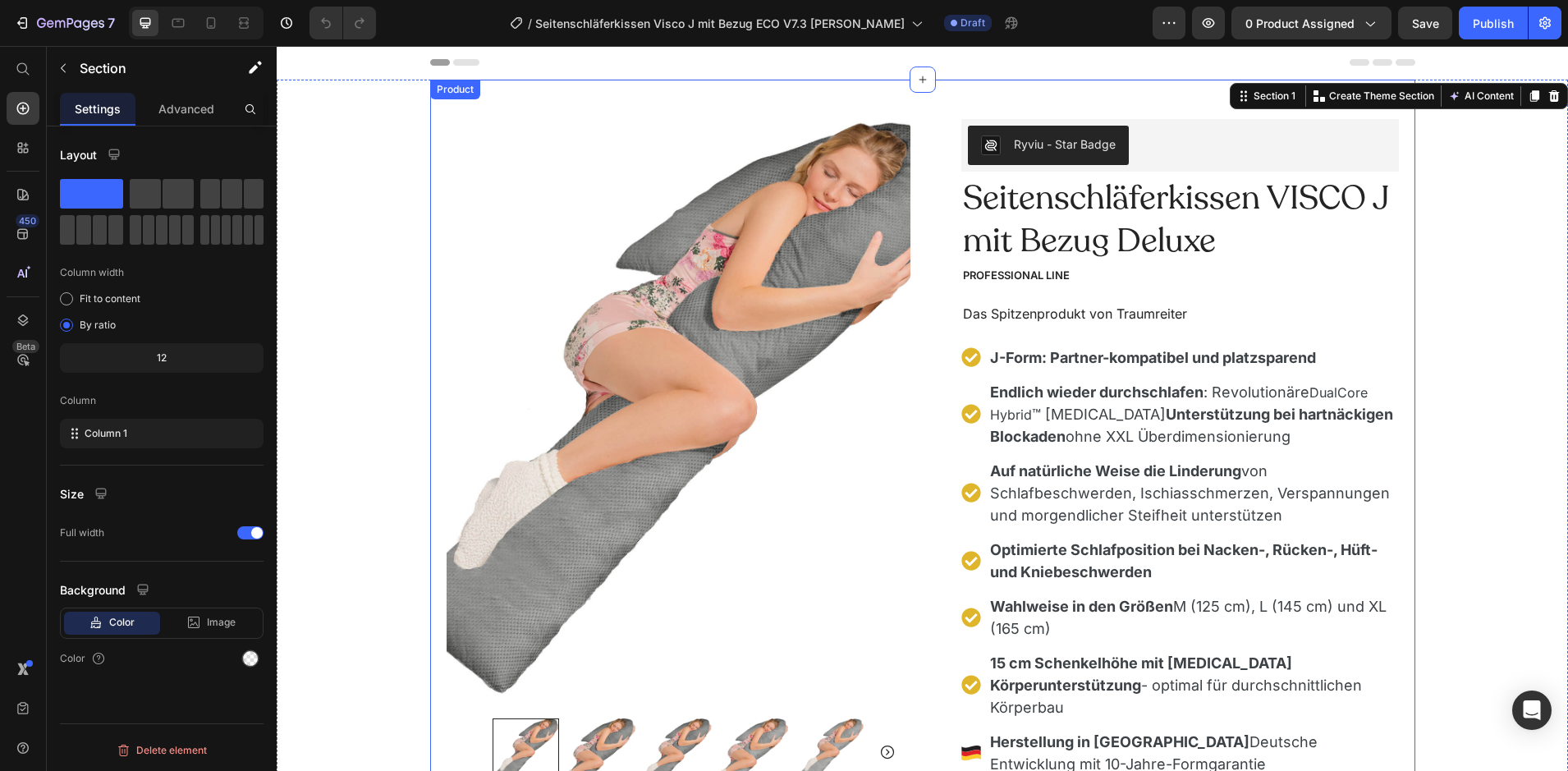 click on "Product" at bounding box center [455, 89] 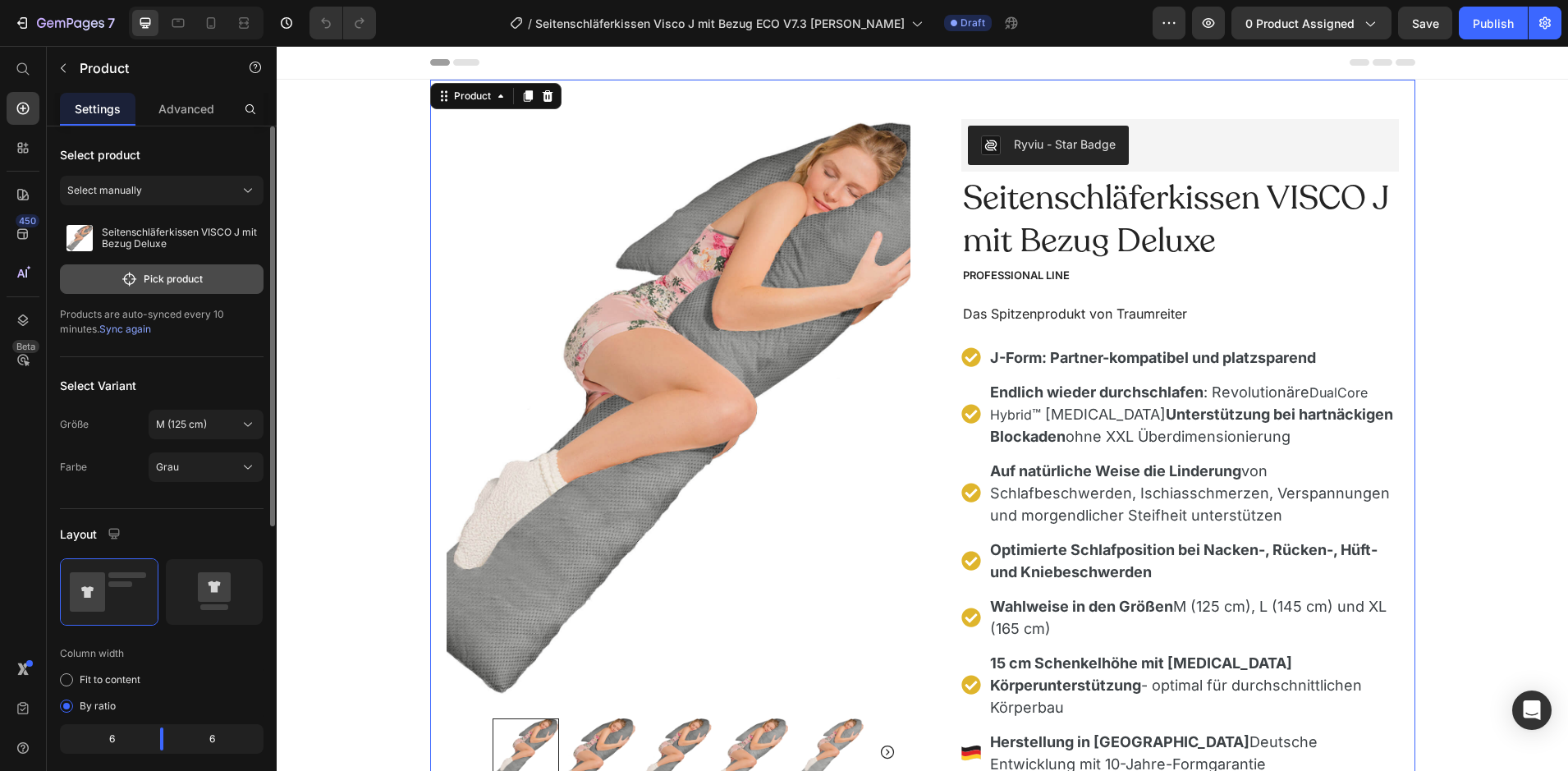 click on "Pick product" at bounding box center [162, 279] 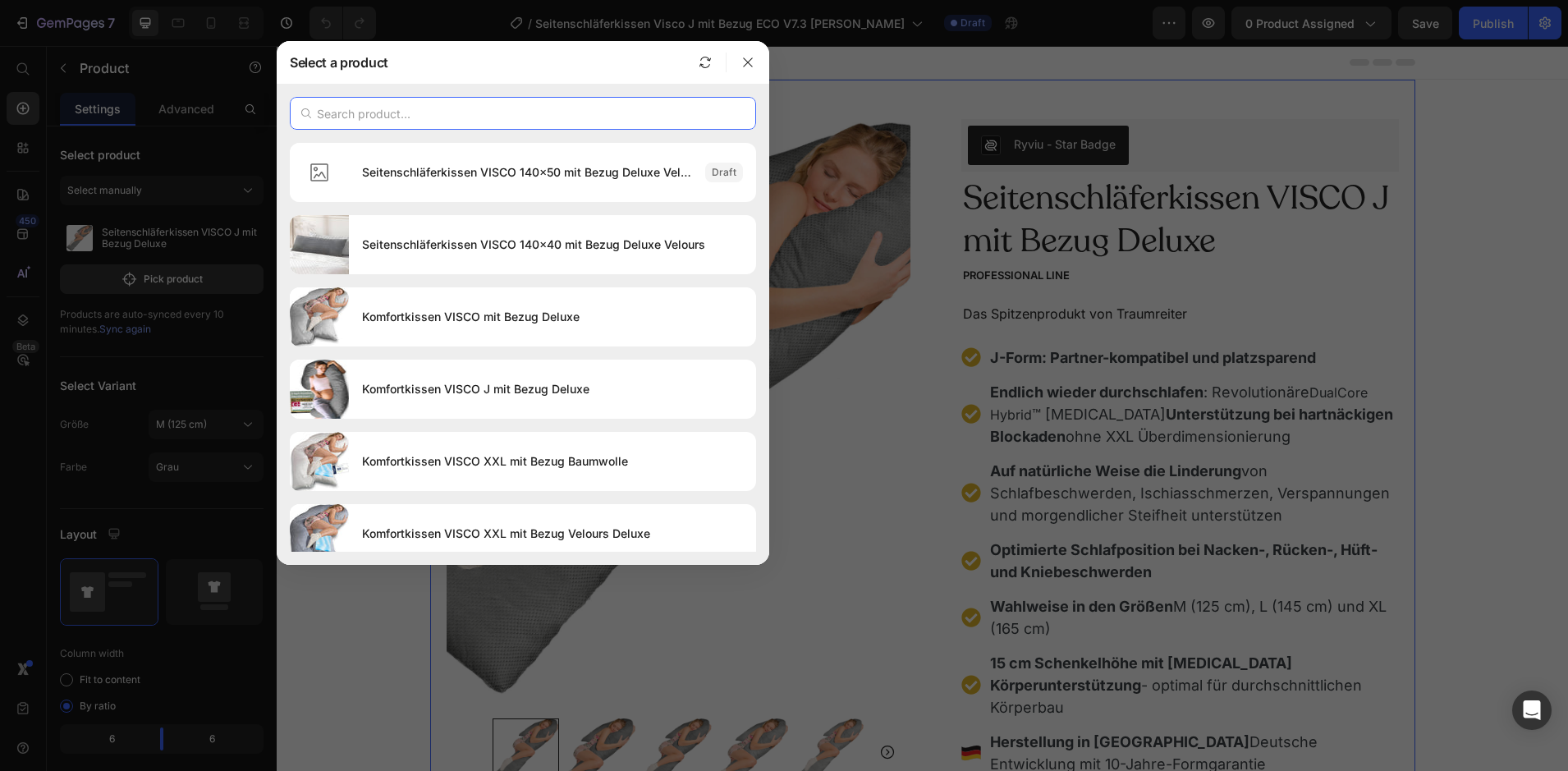 click at bounding box center [523, 113] 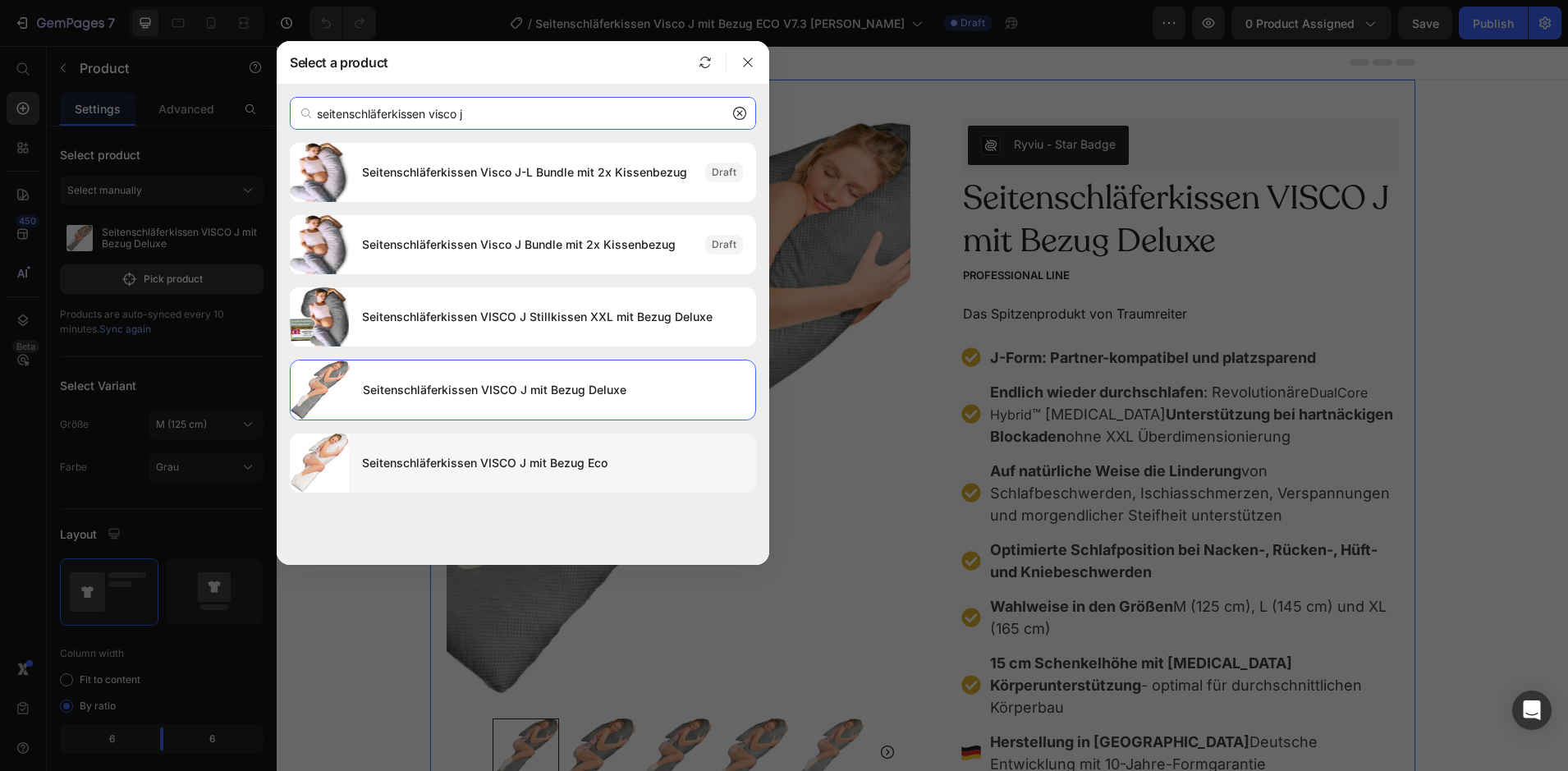 type on "seitenschläferkissen visco j" 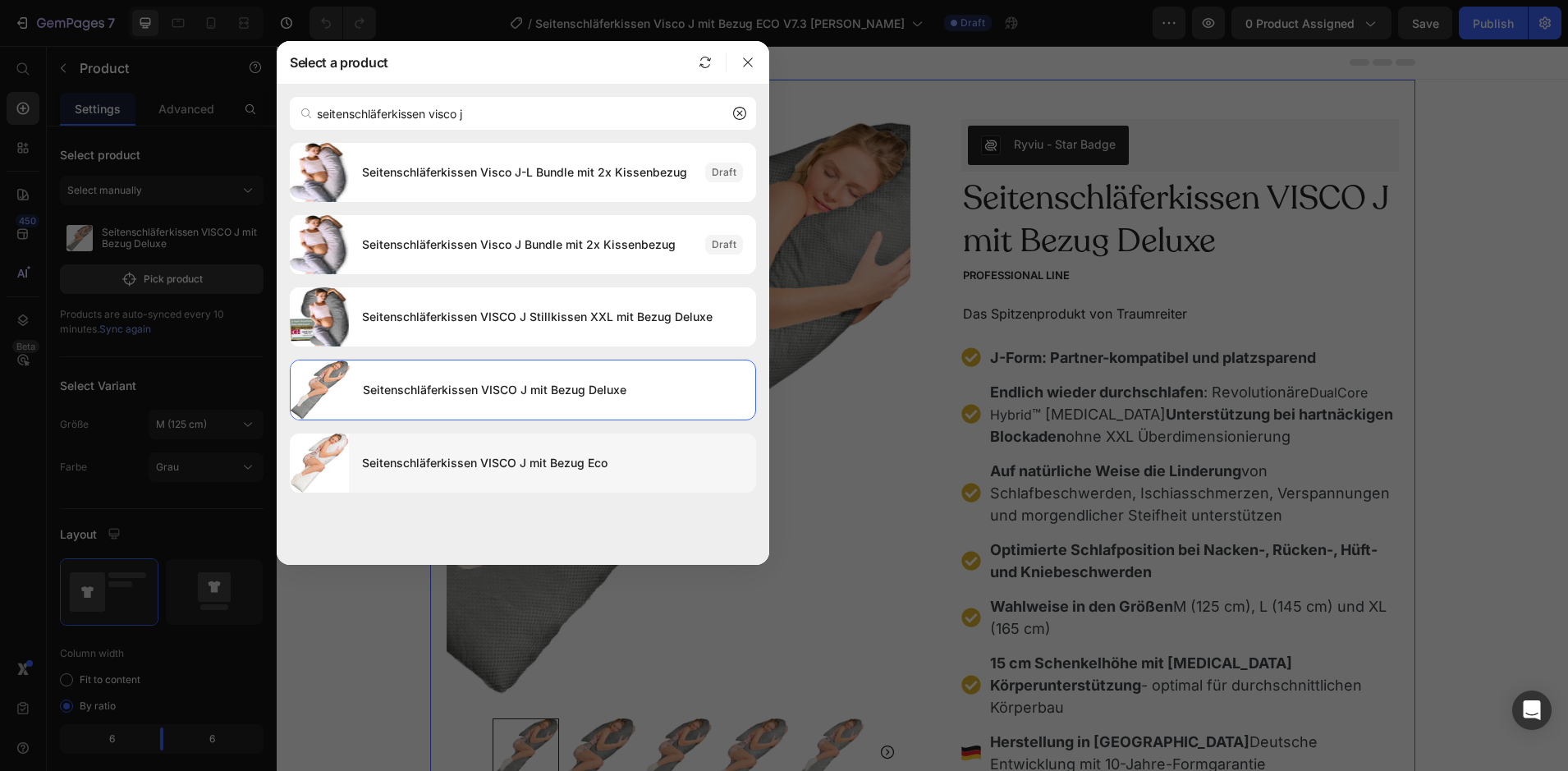click on "Seitenschläferkissen VISCO J mit Bezug Eco" at bounding box center [552, 463] 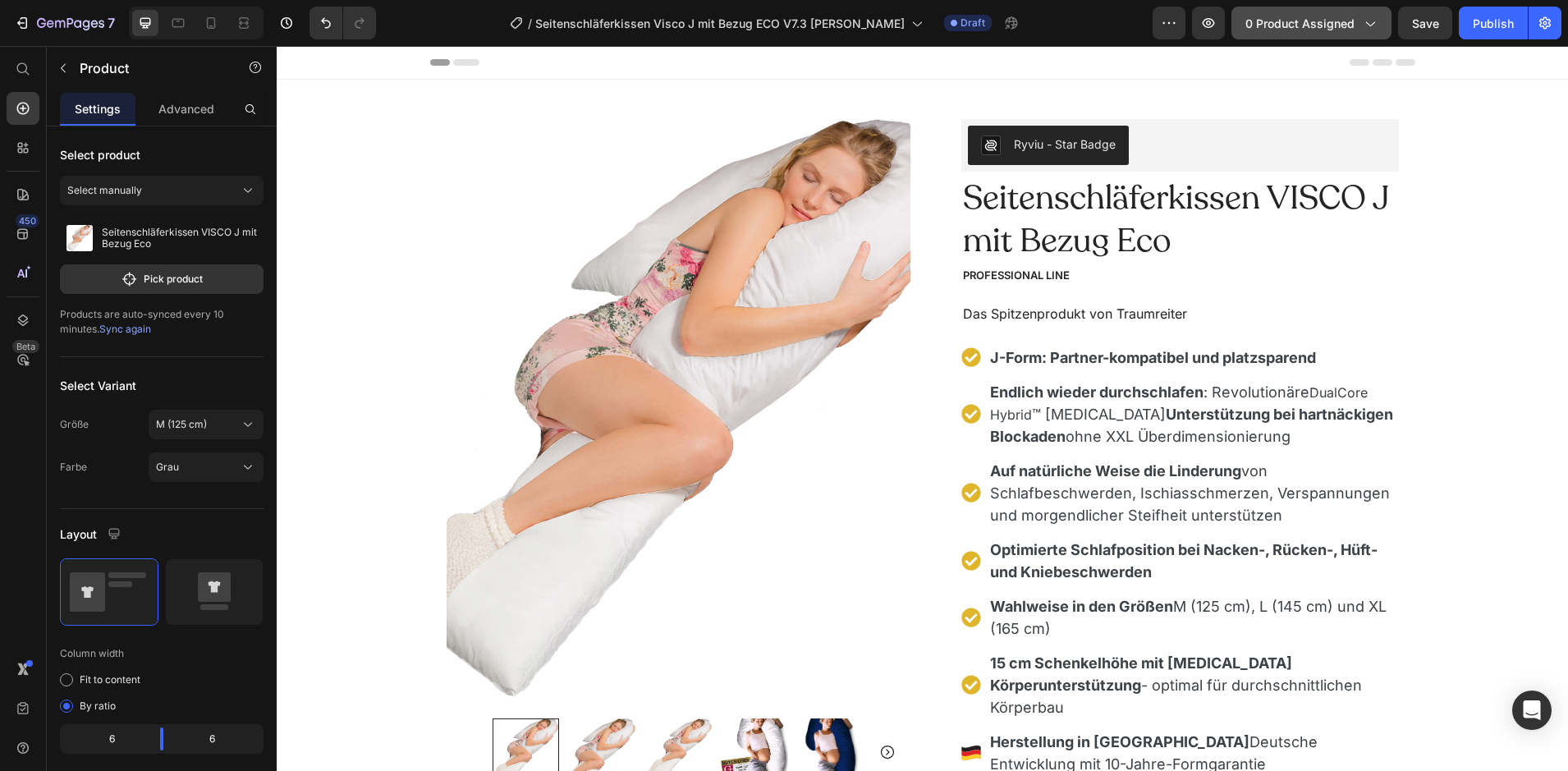 click on "0 product assigned" 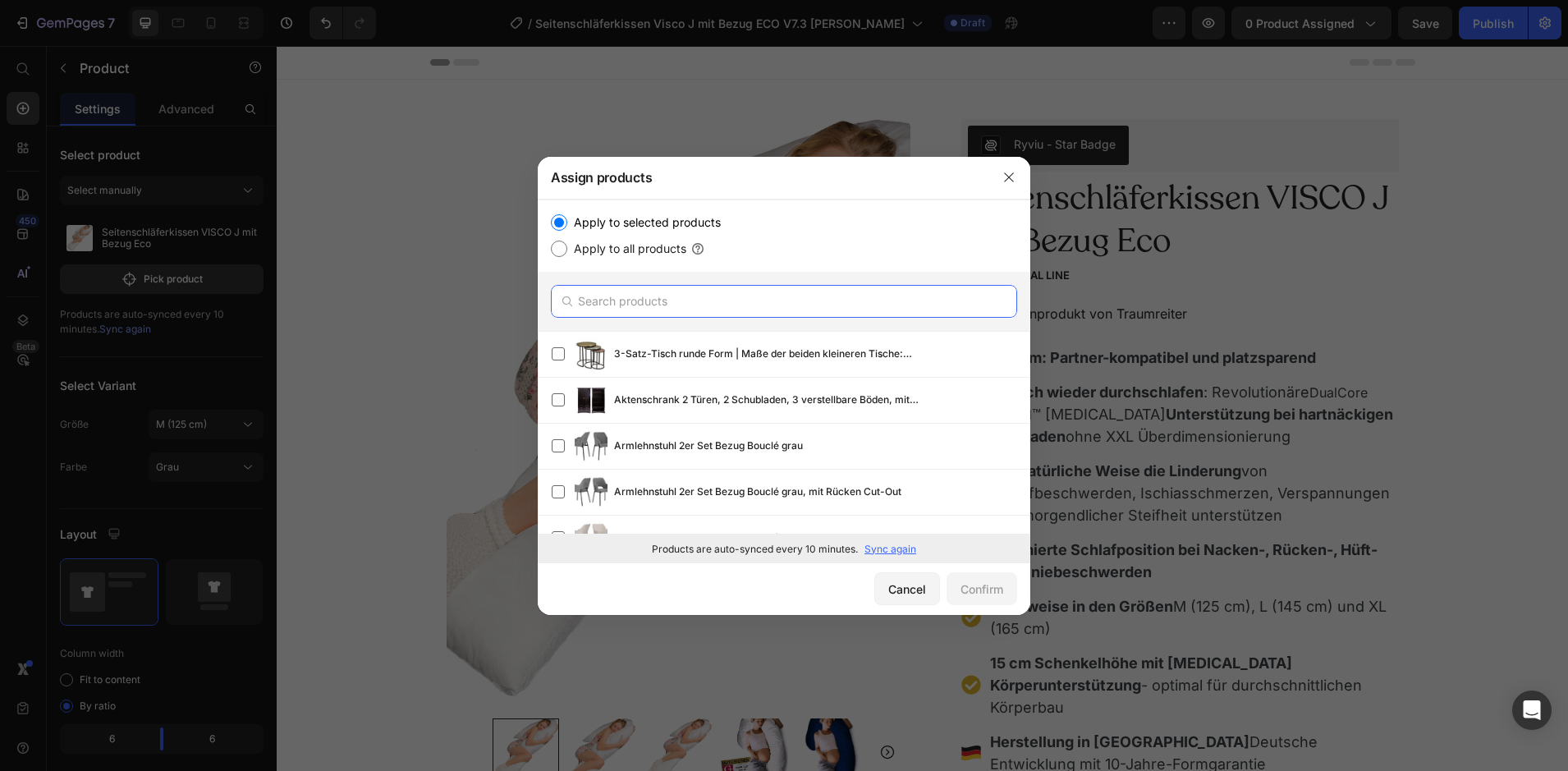 click at bounding box center [784, 301] 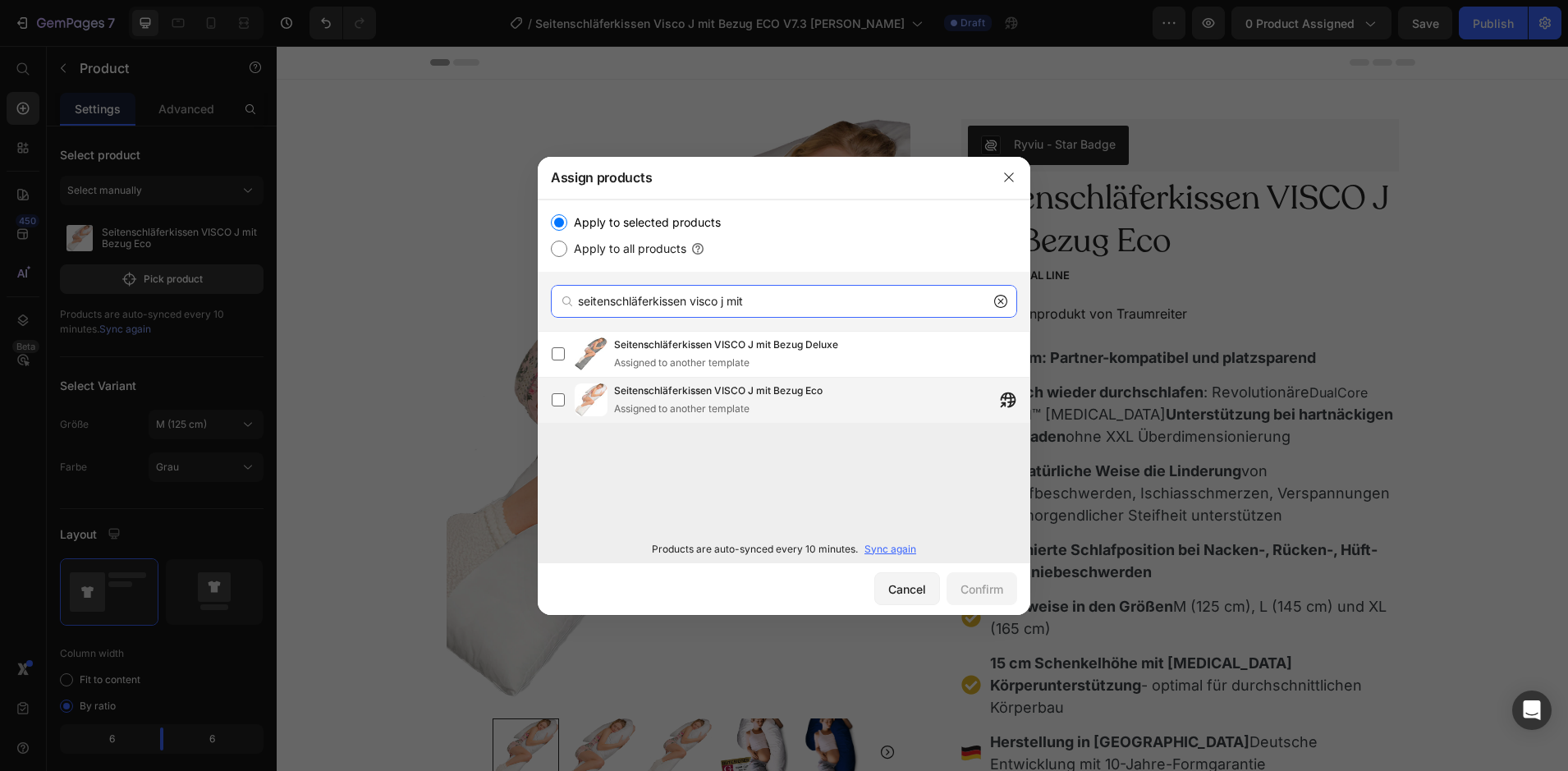 type on "seitenschläferkissen visco j mit" 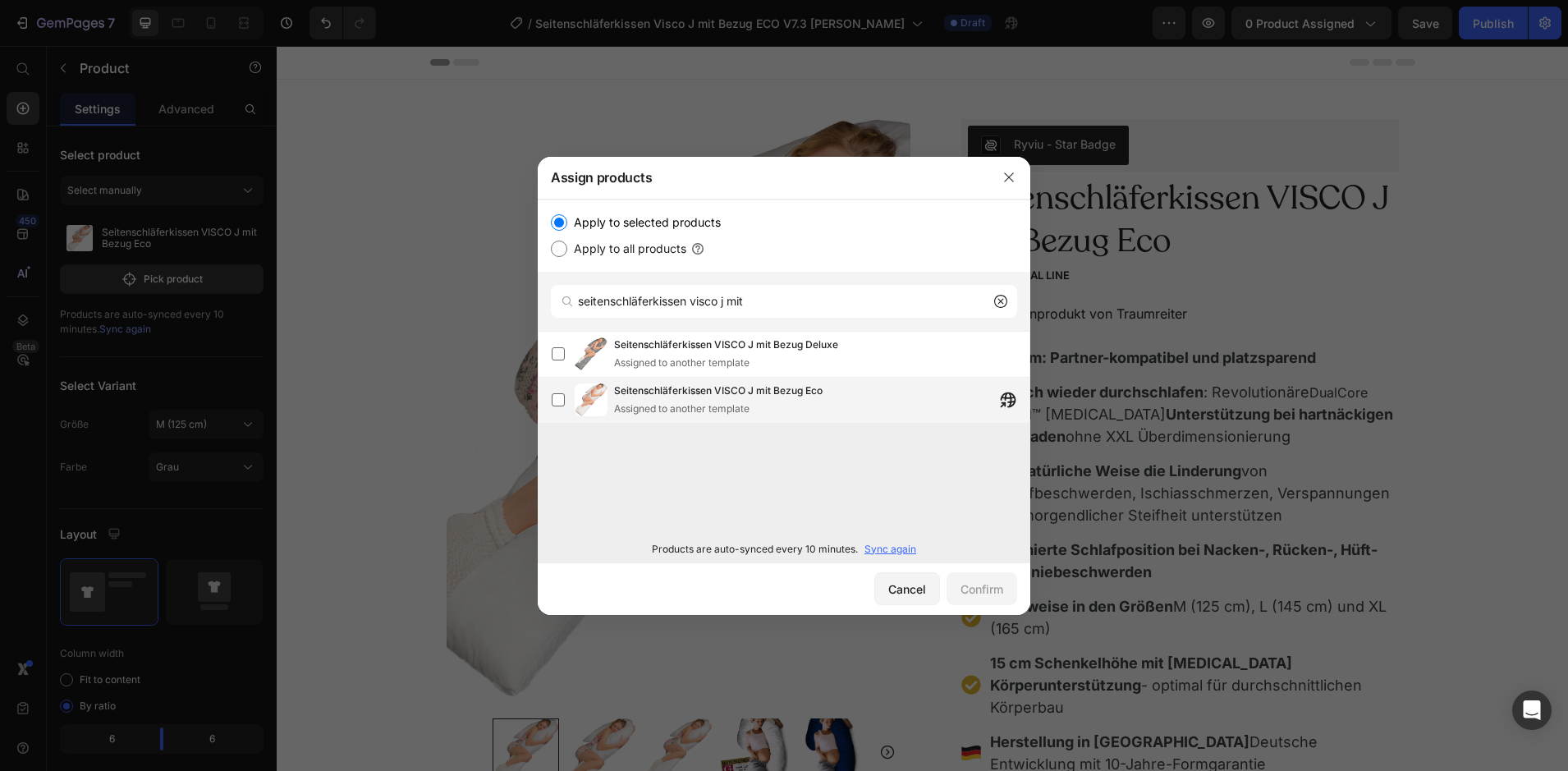 click on "Assigned to another template" at bounding box center (718, 409) 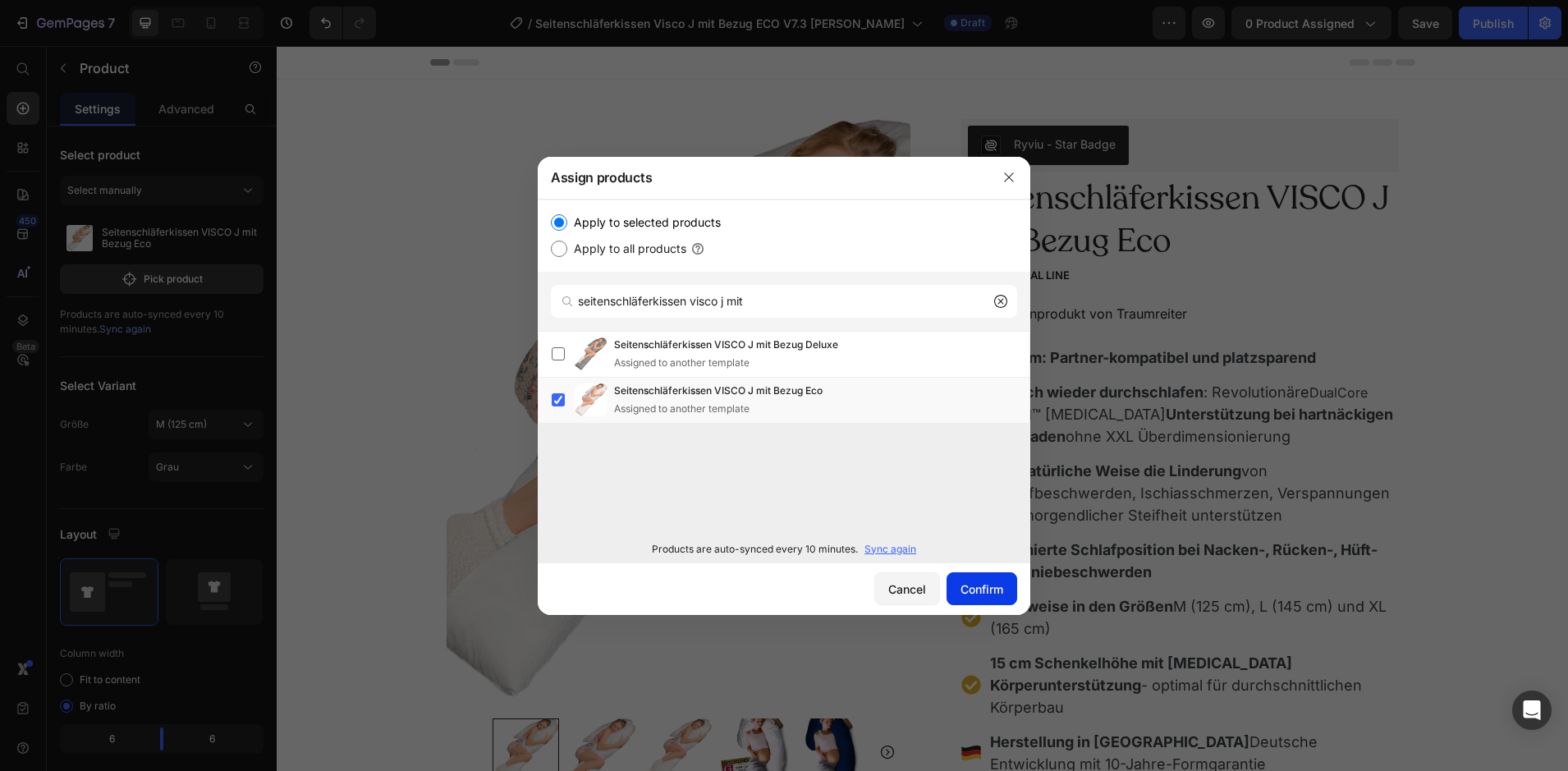 click on "Confirm" at bounding box center (982, 589) 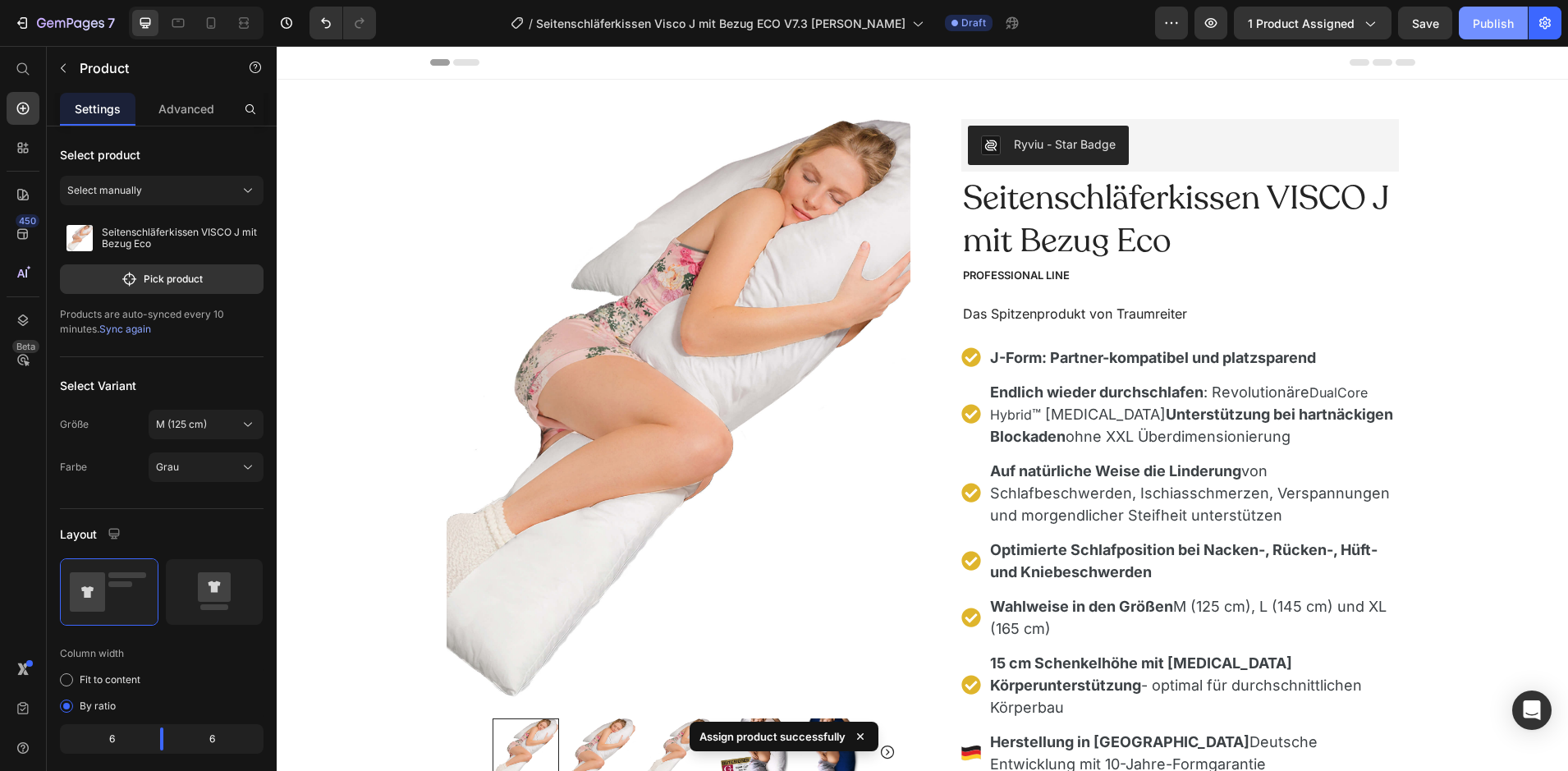 click on "Publish" at bounding box center (1493, 23) 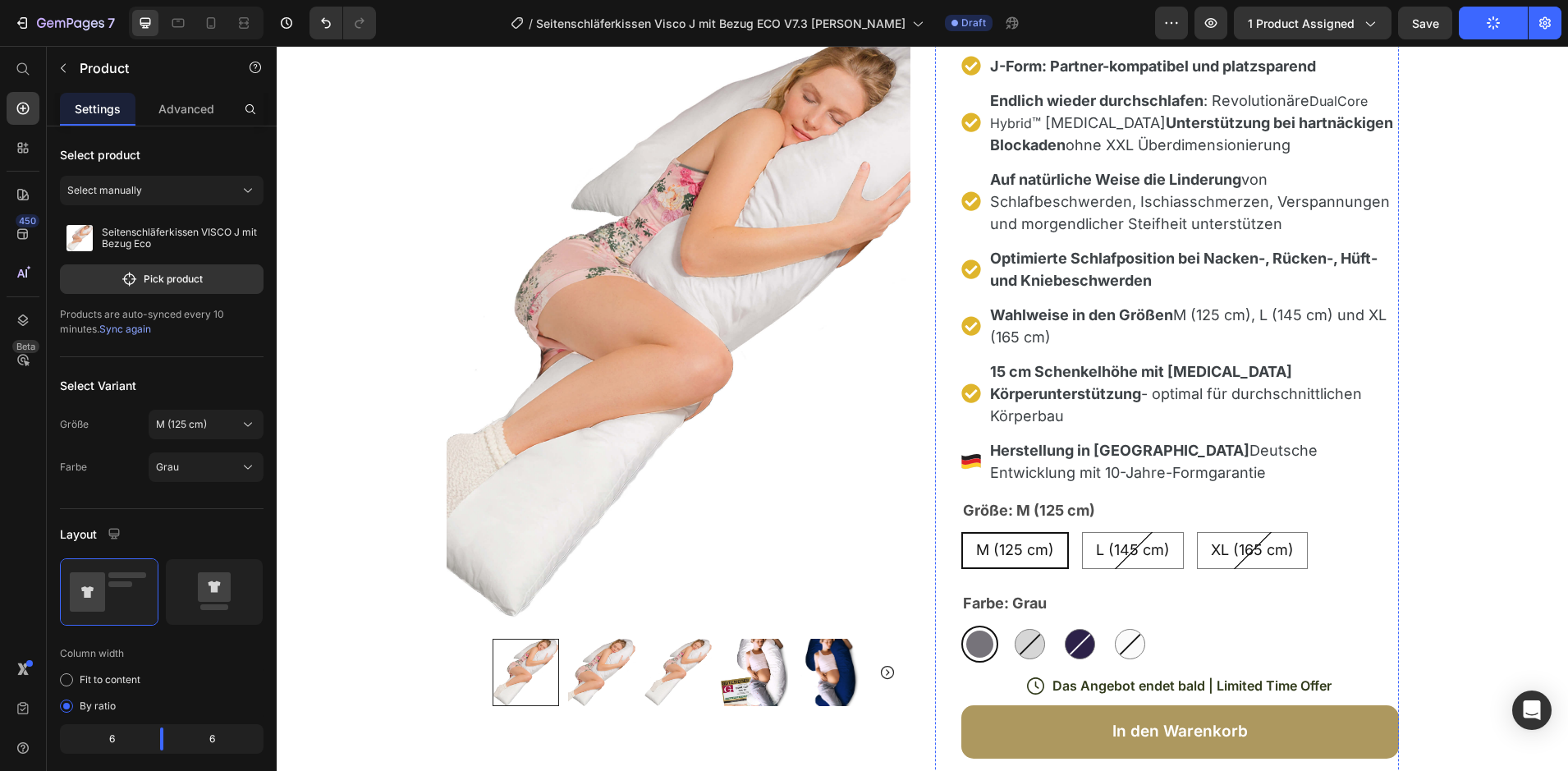scroll, scrollTop: 0, scrollLeft: 0, axis: both 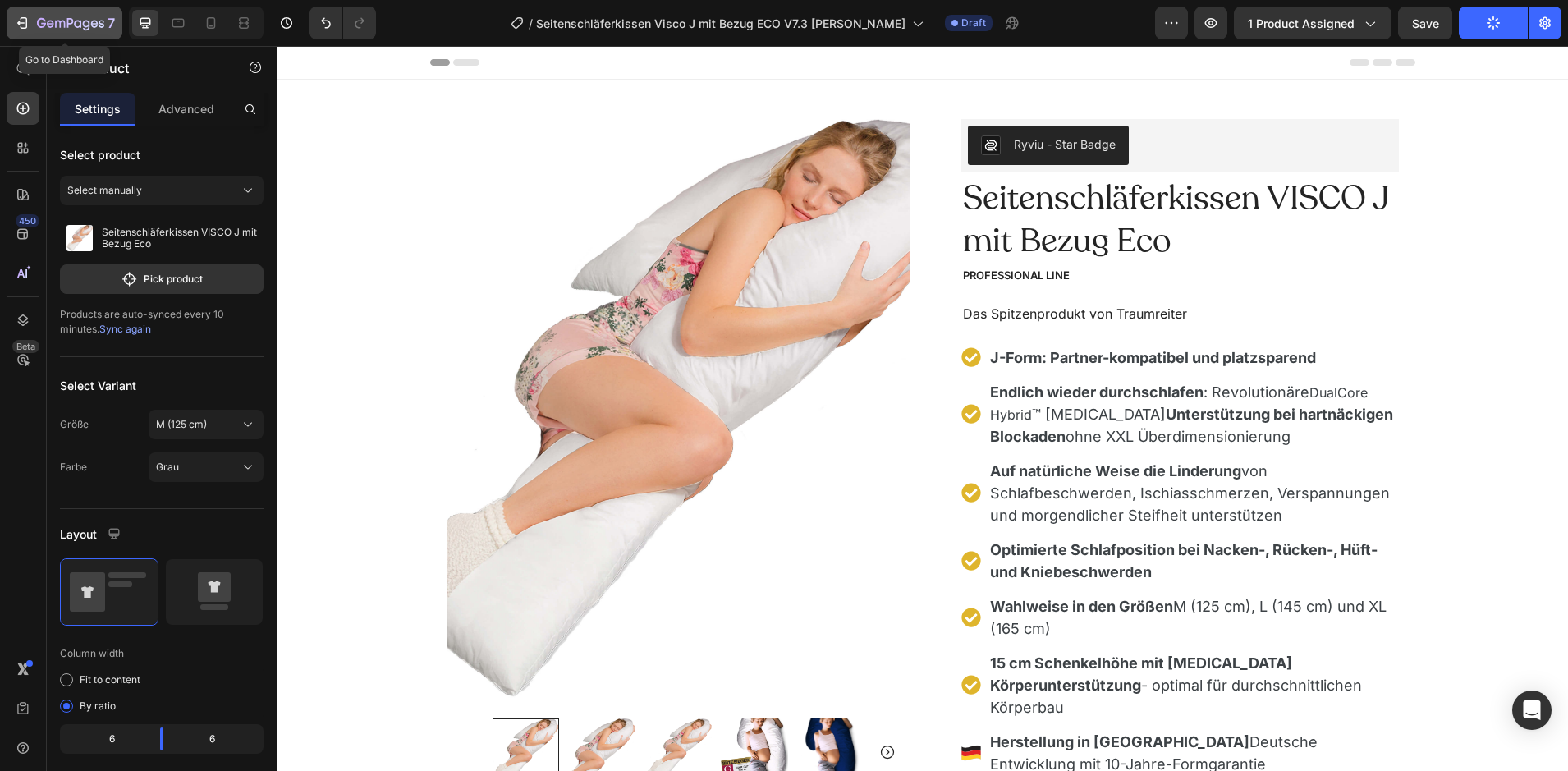 click 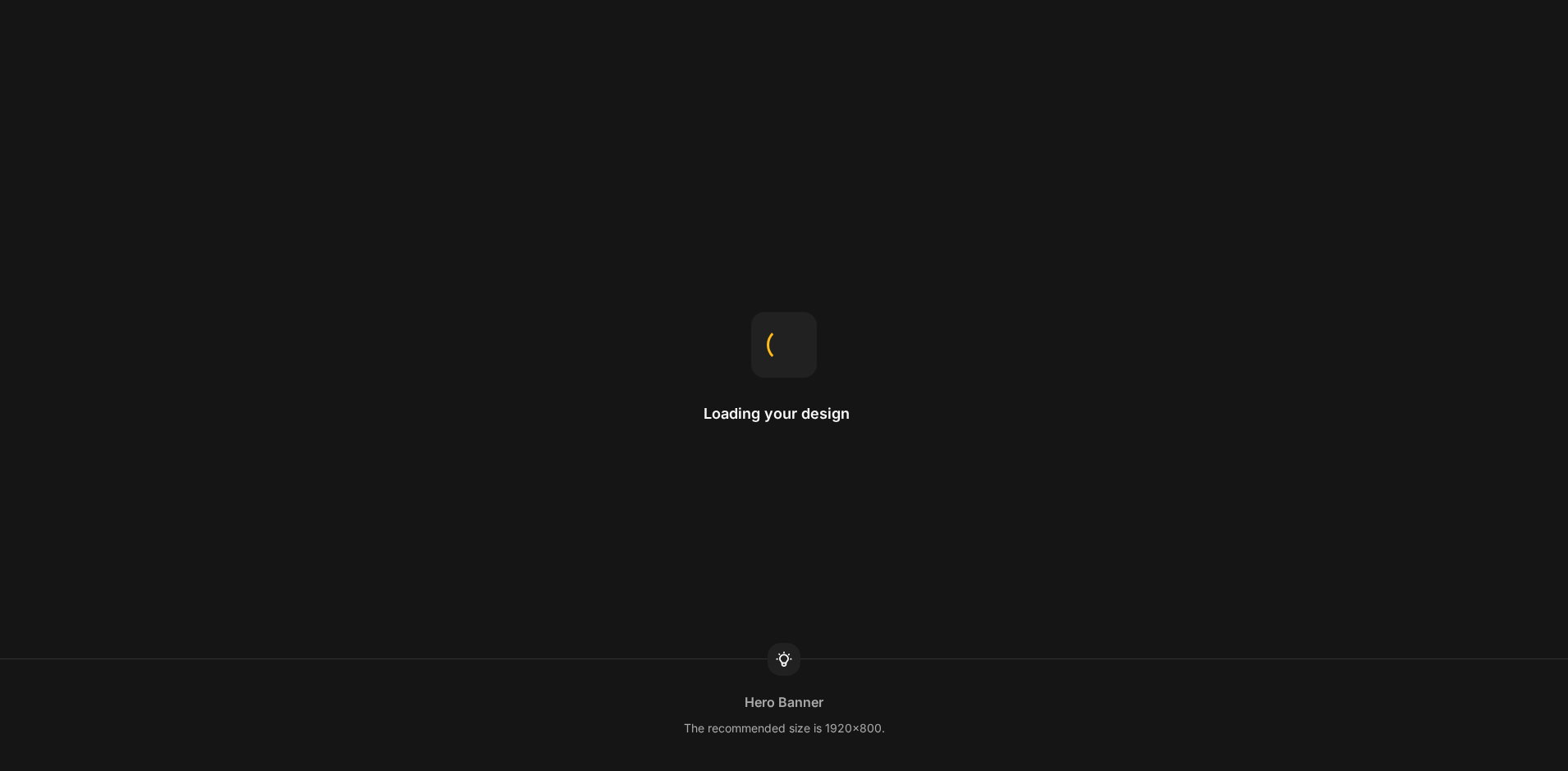 scroll, scrollTop: 0, scrollLeft: 0, axis: both 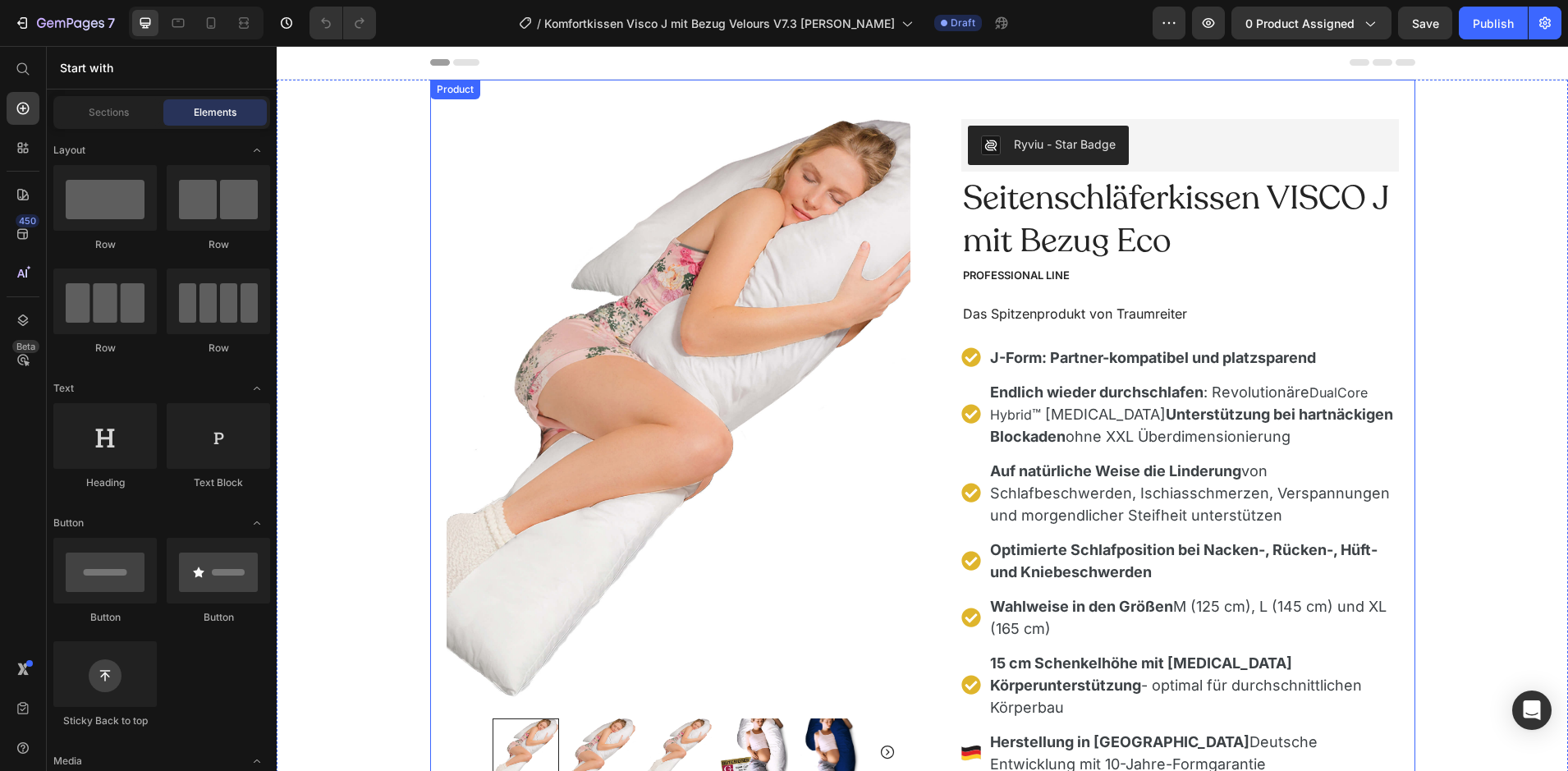 click on "Product" at bounding box center (455, 89) 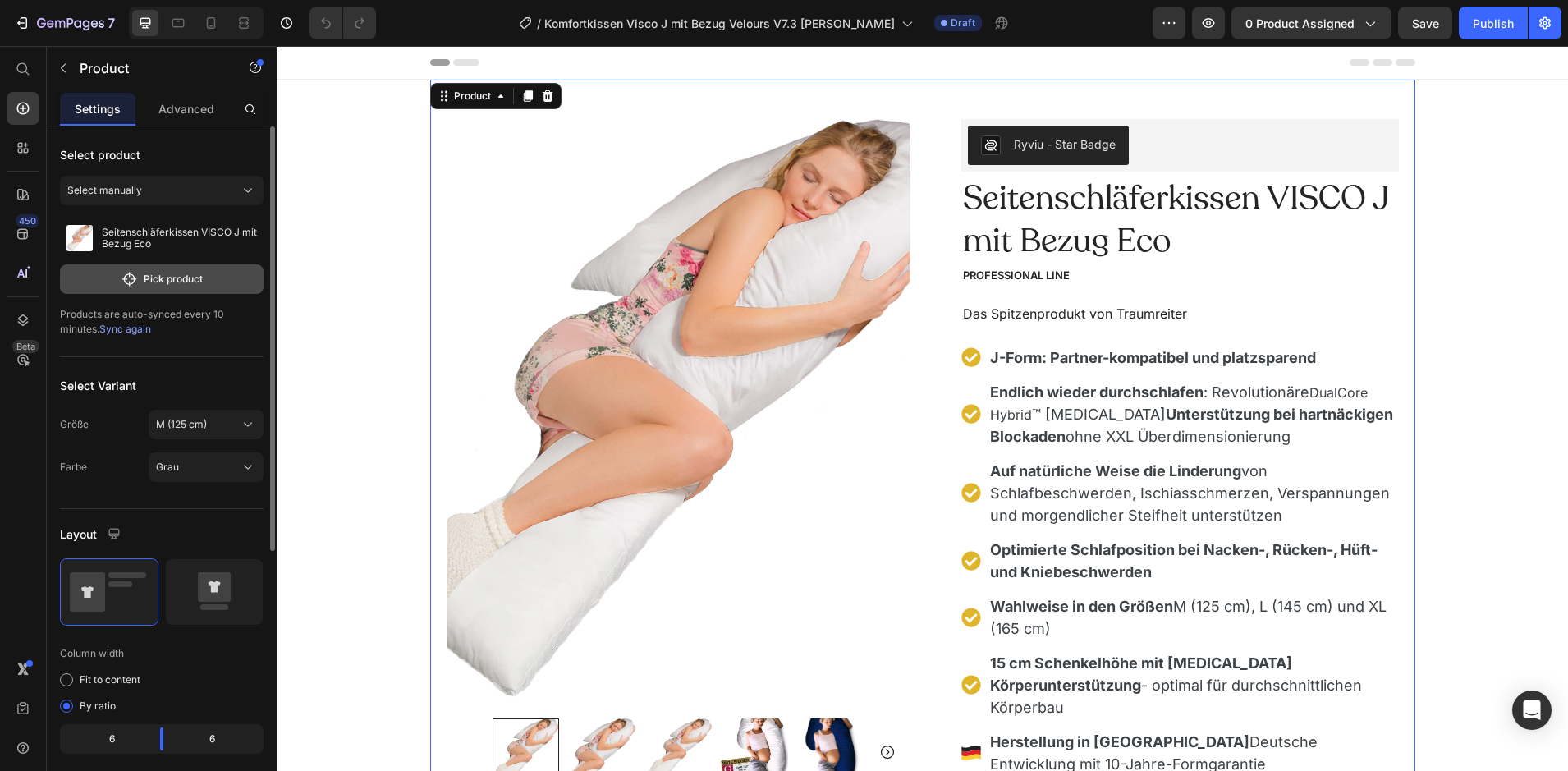 click on "Pick product" at bounding box center [162, 279] 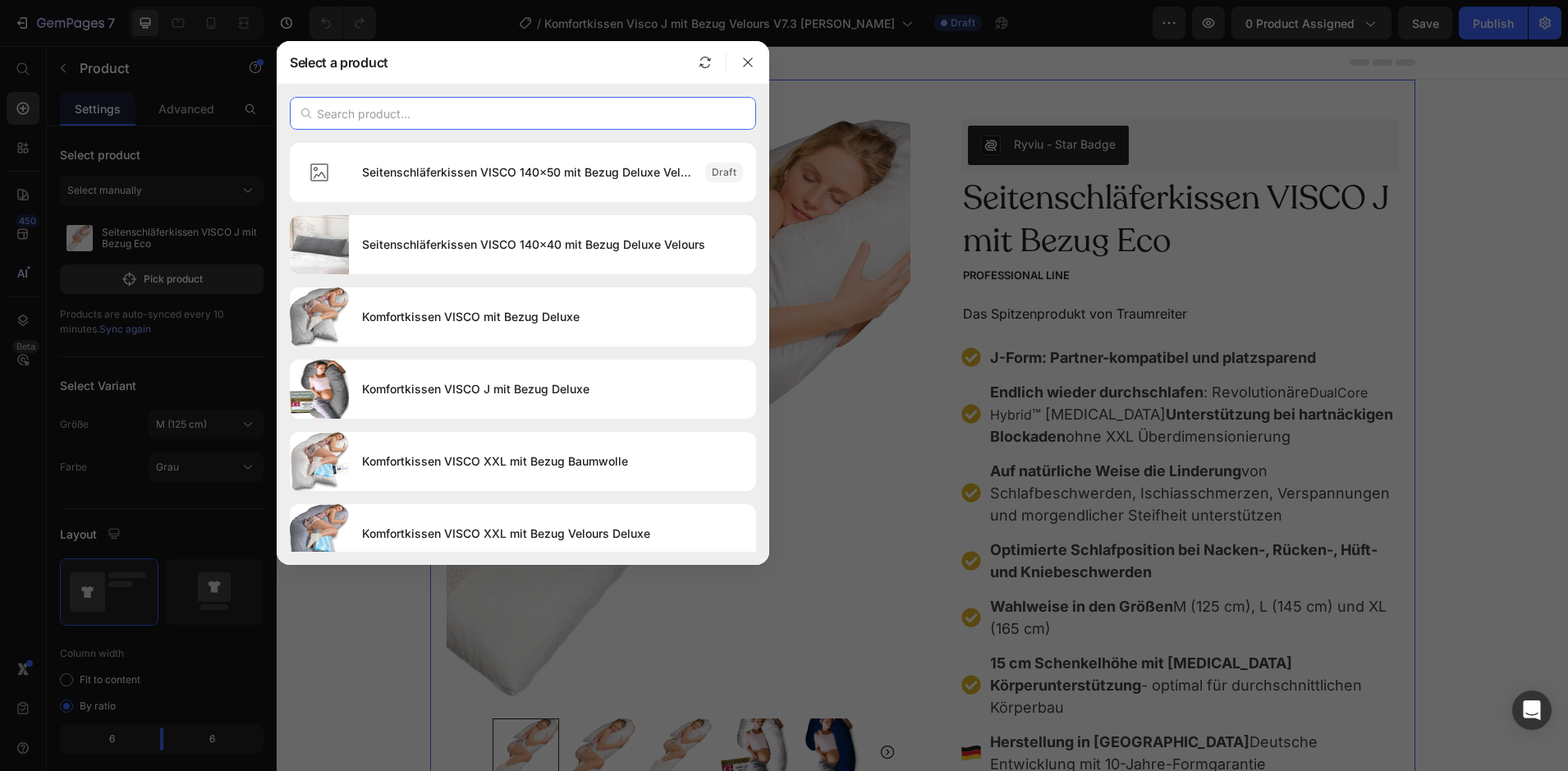 click at bounding box center [523, 113] 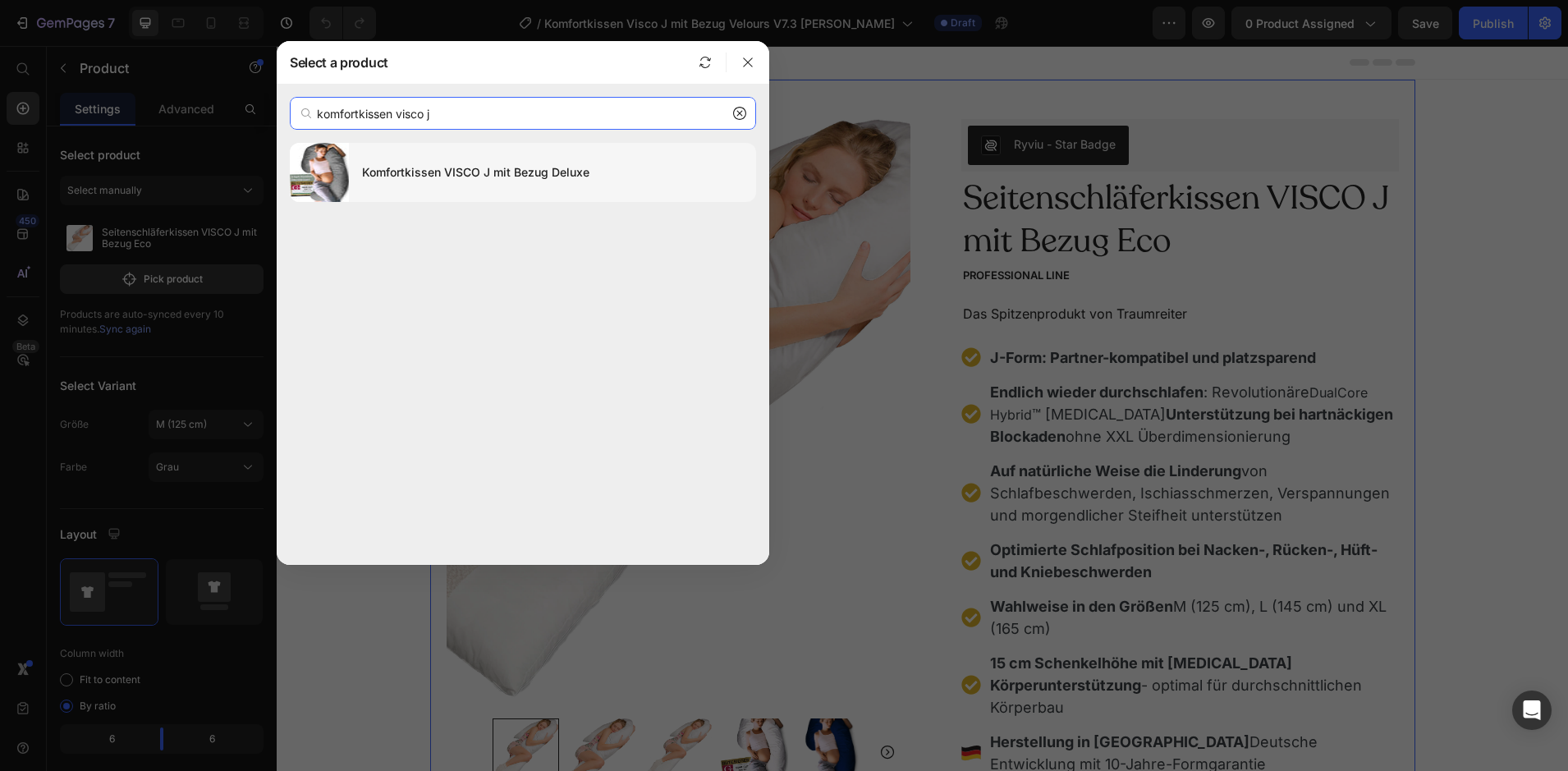 type on "komfortkissen visco j" 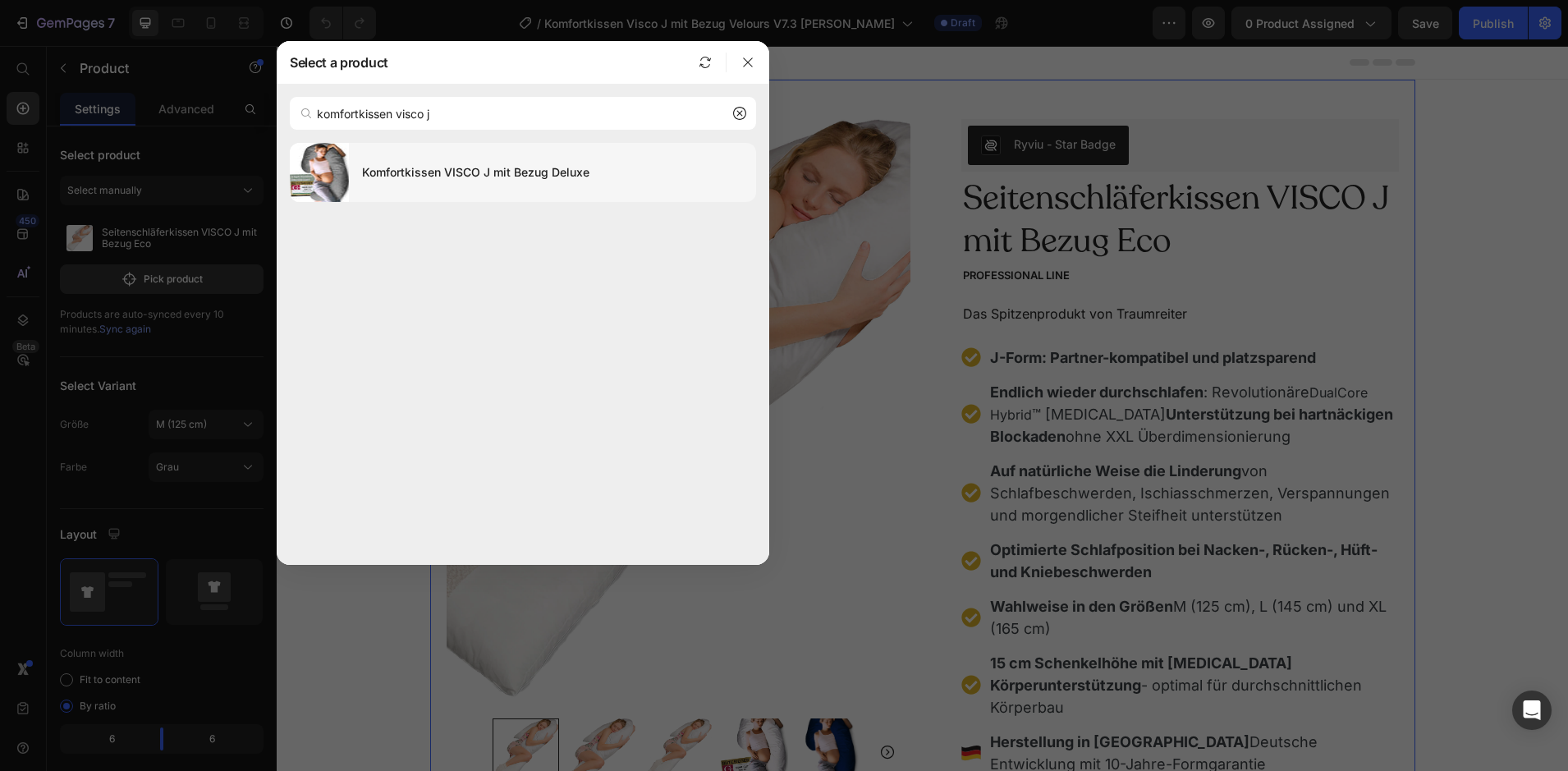 drag, startPoint x: 498, startPoint y: 177, endPoint x: 516, endPoint y: 177, distance: 18 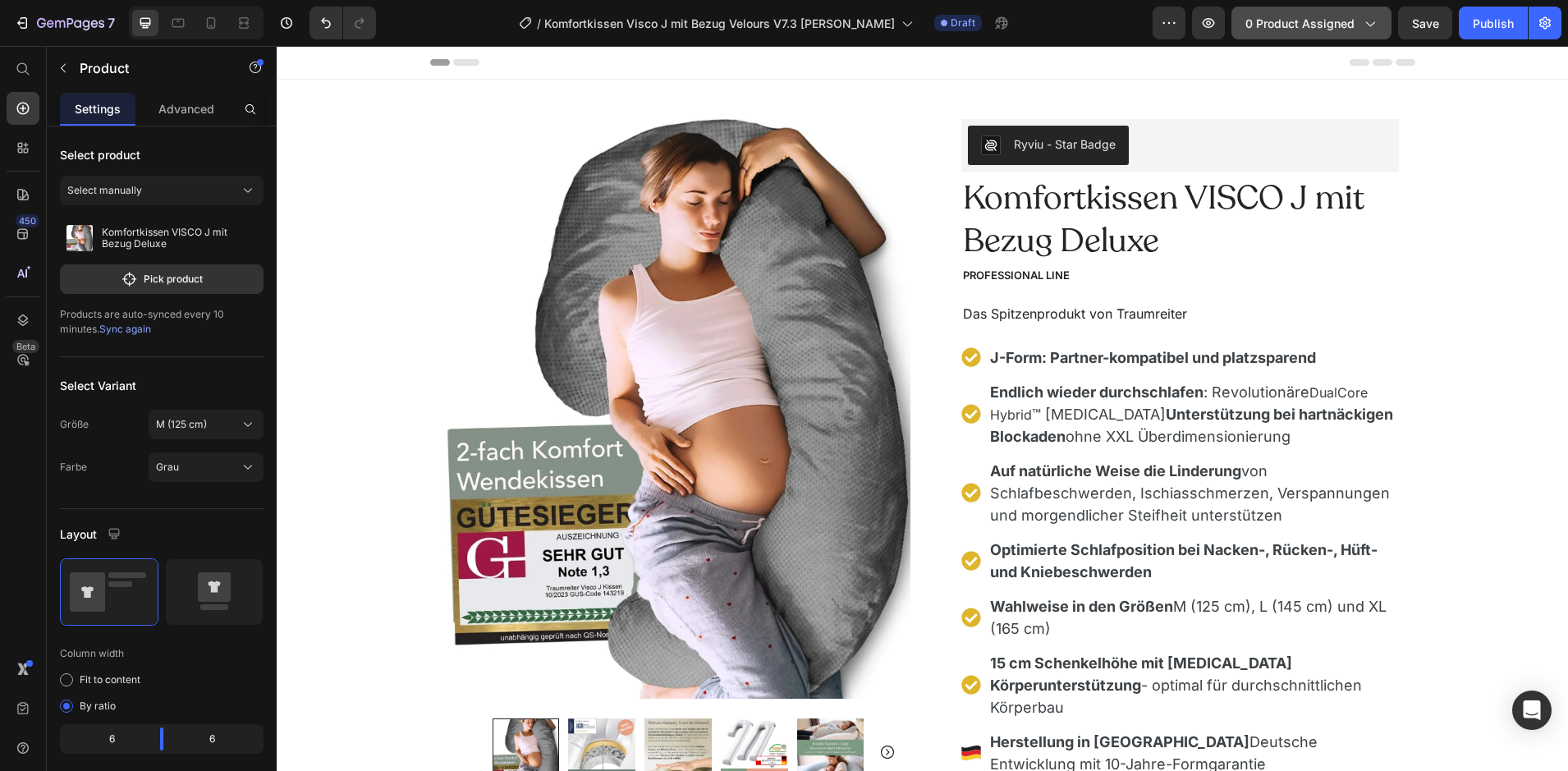 click on "0 product assigned" 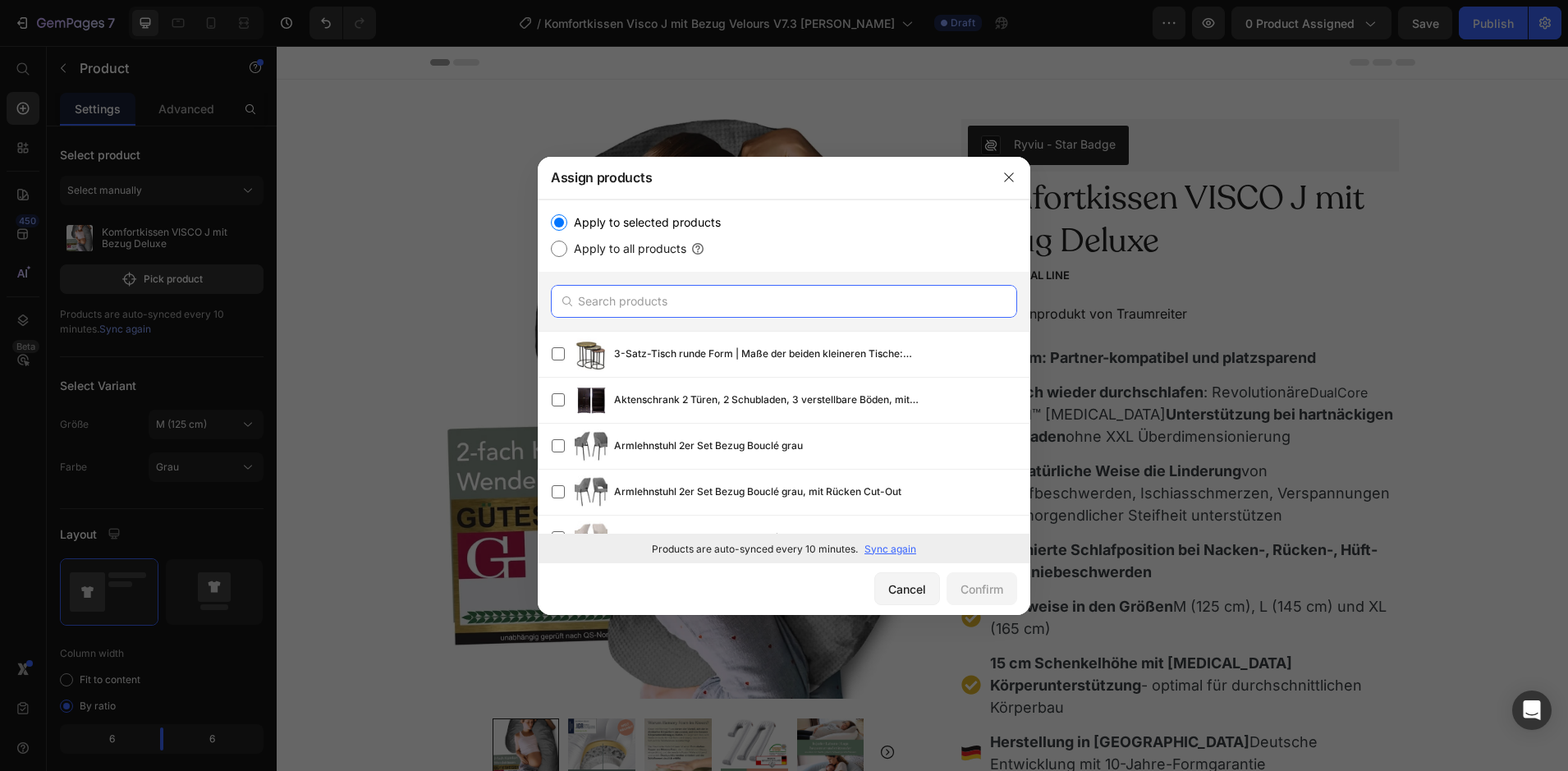 click at bounding box center (784, 301) 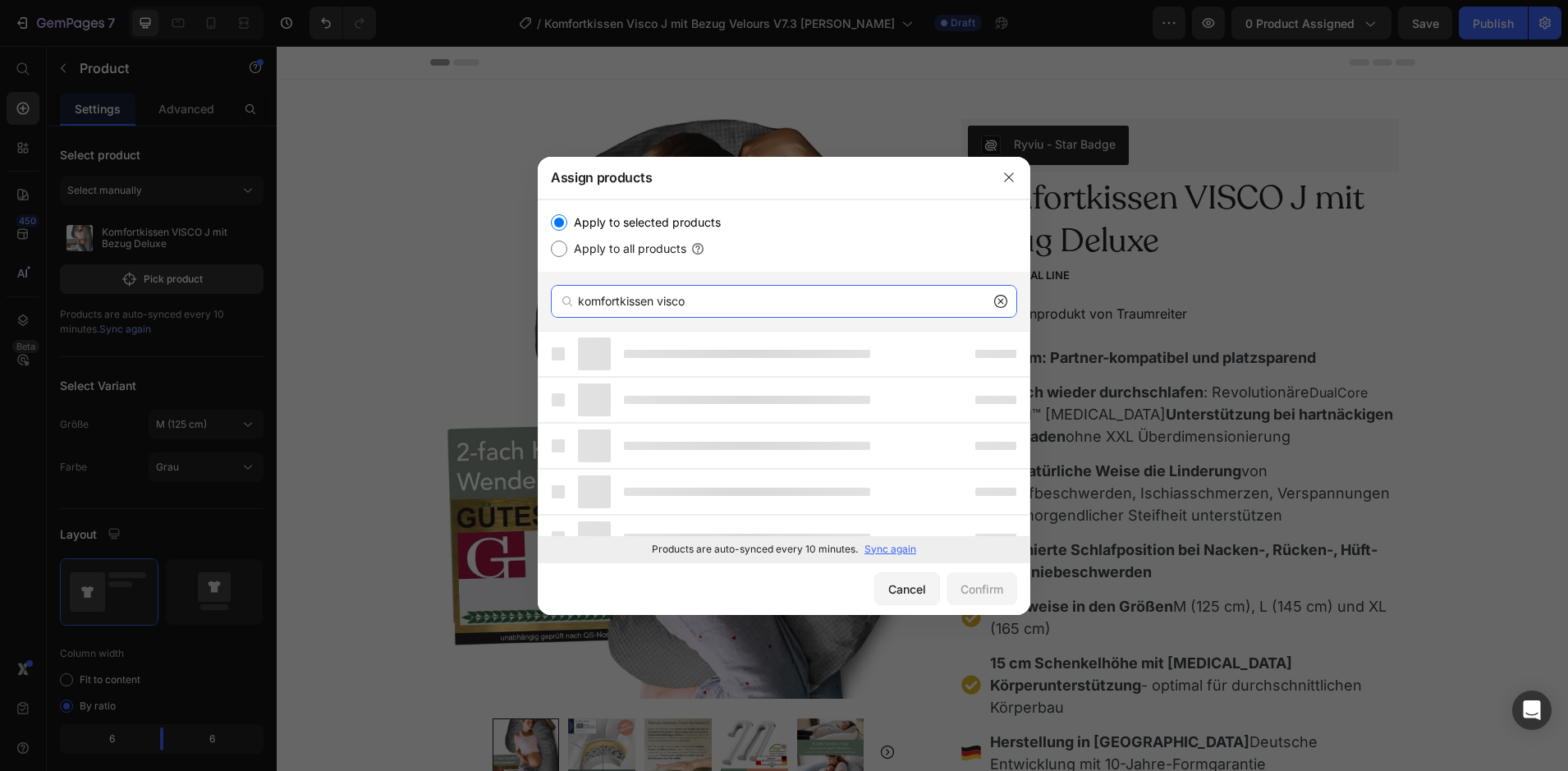 type on "komfortkissen visco j" 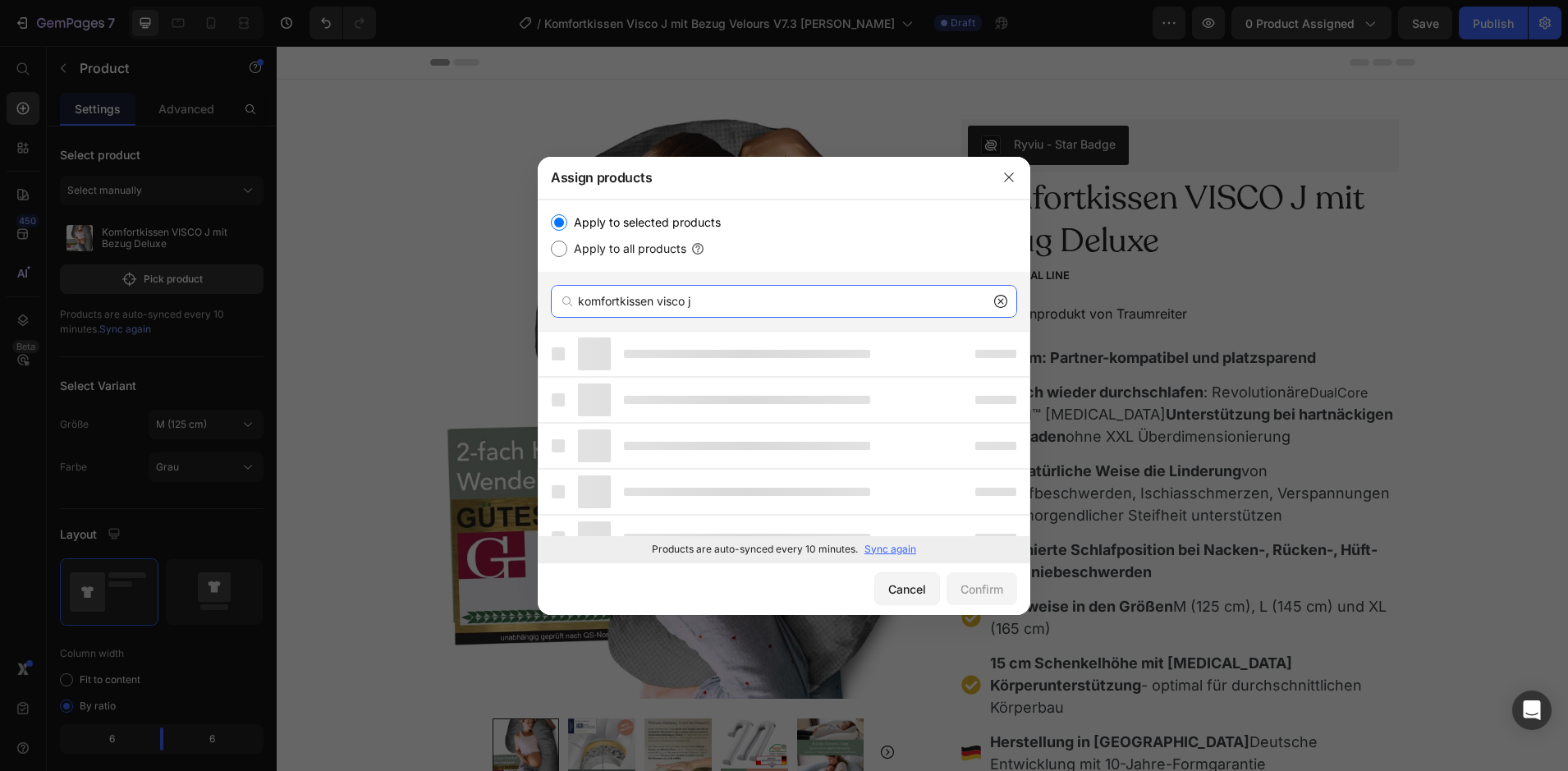 click on "komfortkissen visco j" at bounding box center [784, 301] 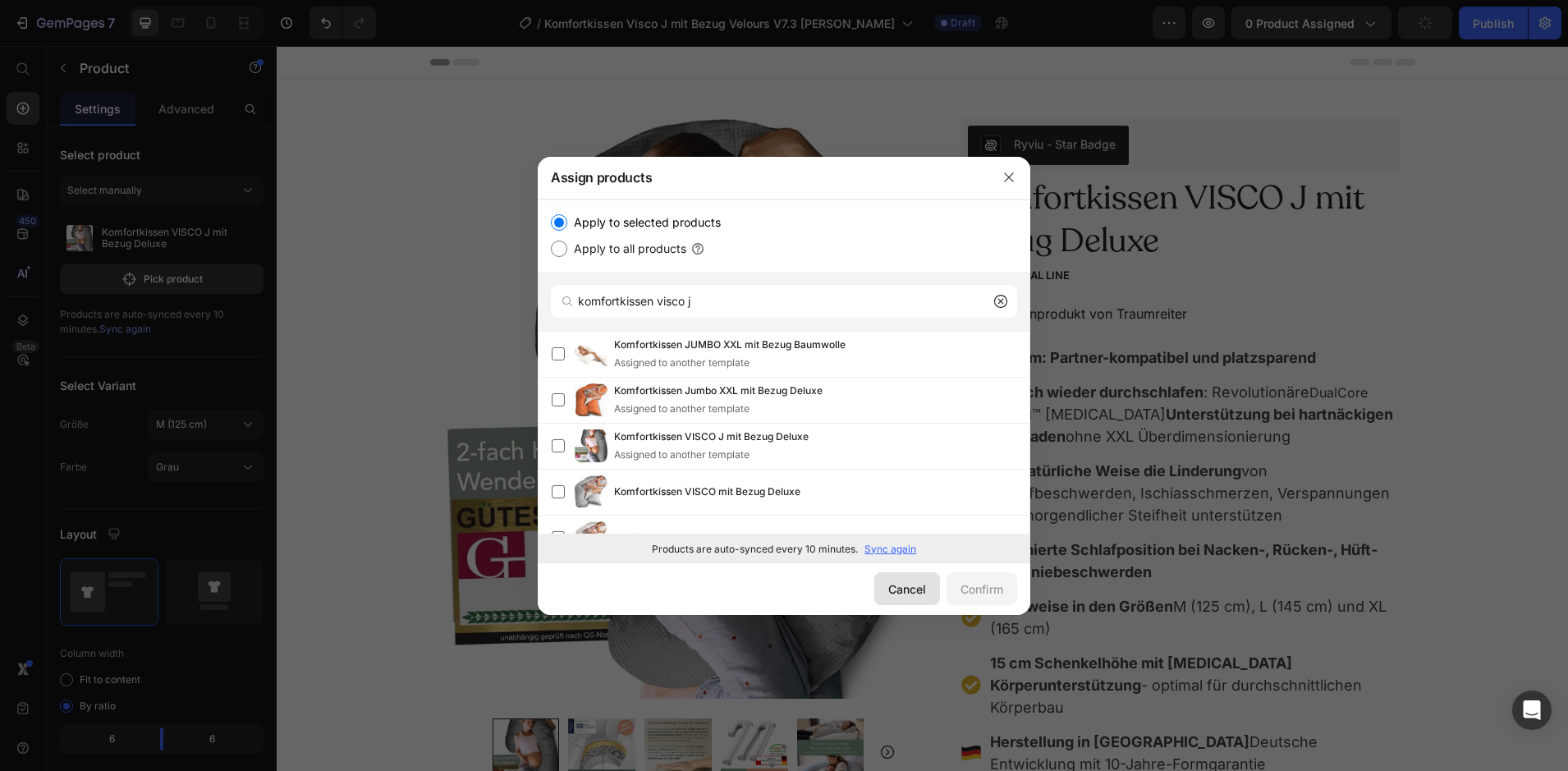 click on "Cancel" at bounding box center (907, 589) 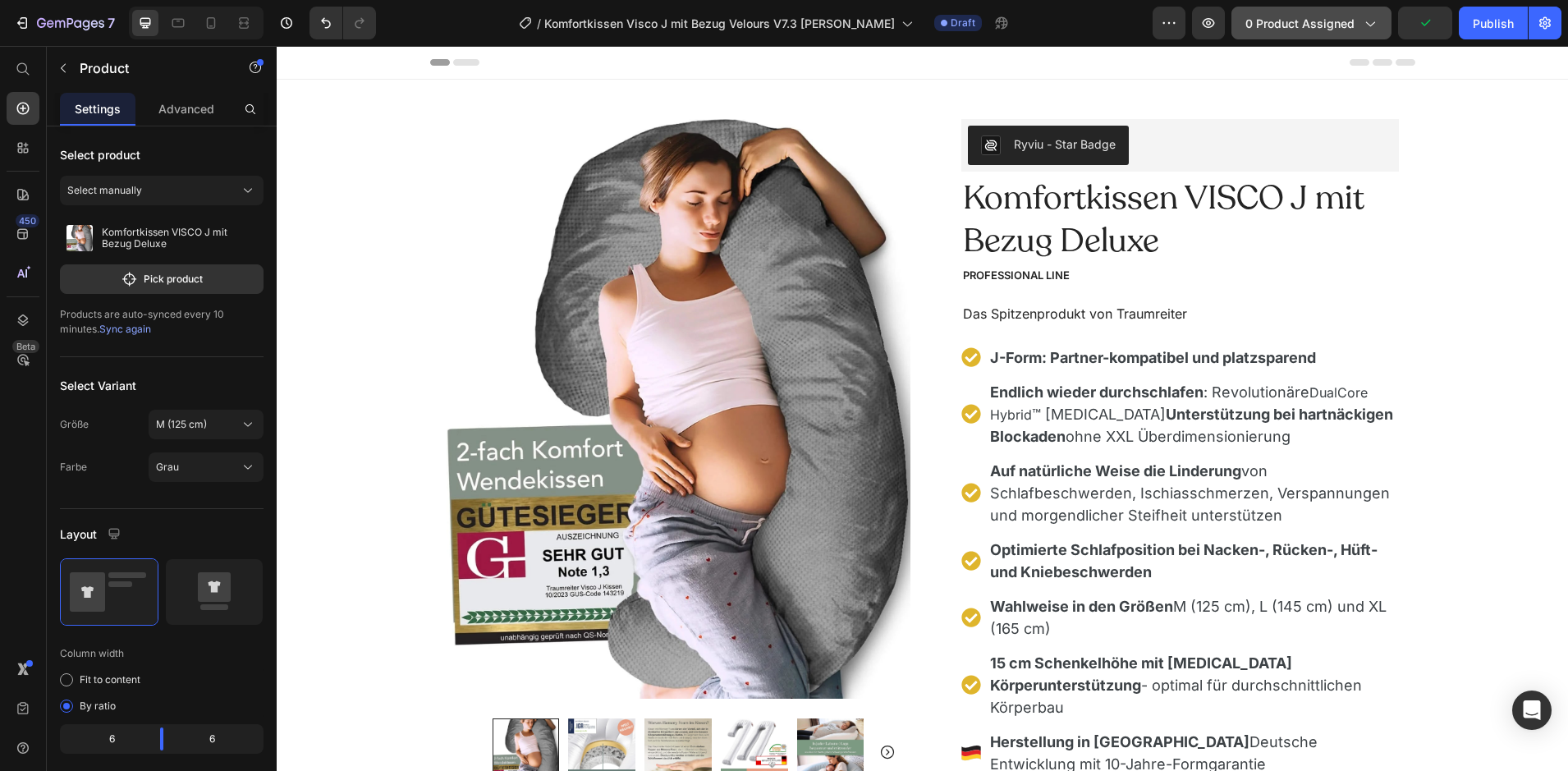click on "0 product assigned" 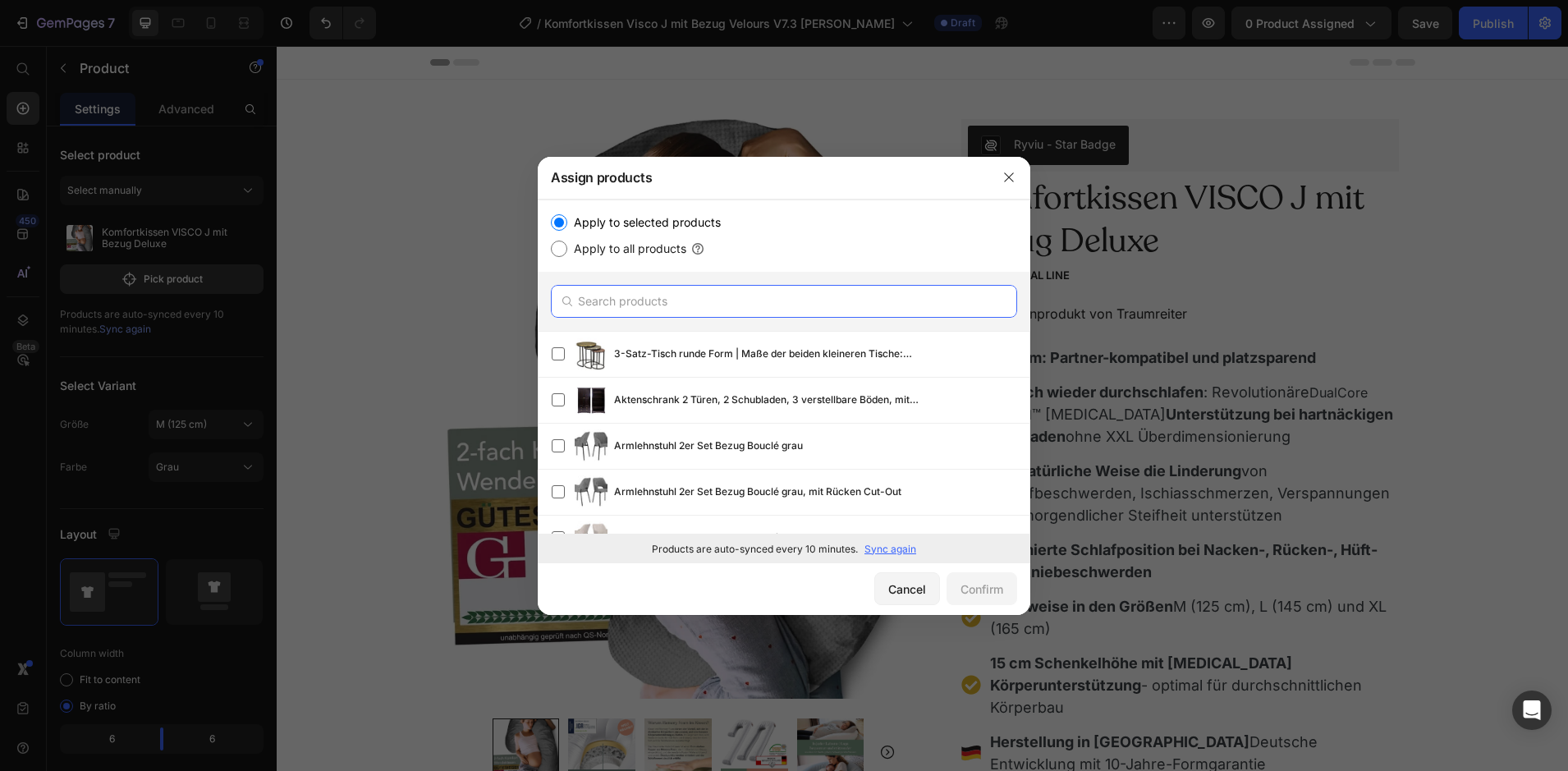 click at bounding box center [784, 301] 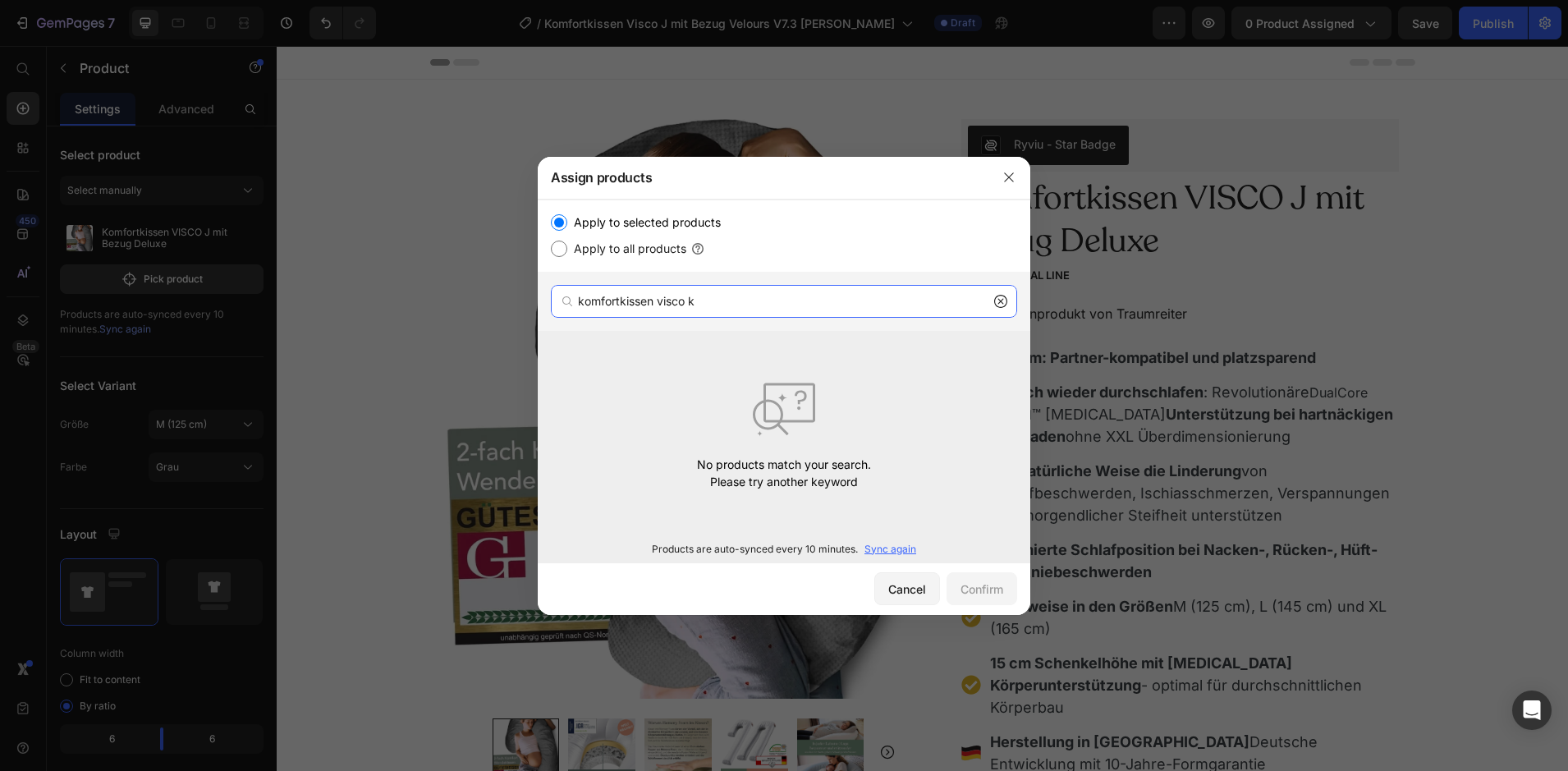 click on "komfortkissen visco k" at bounding box center [784, 301] 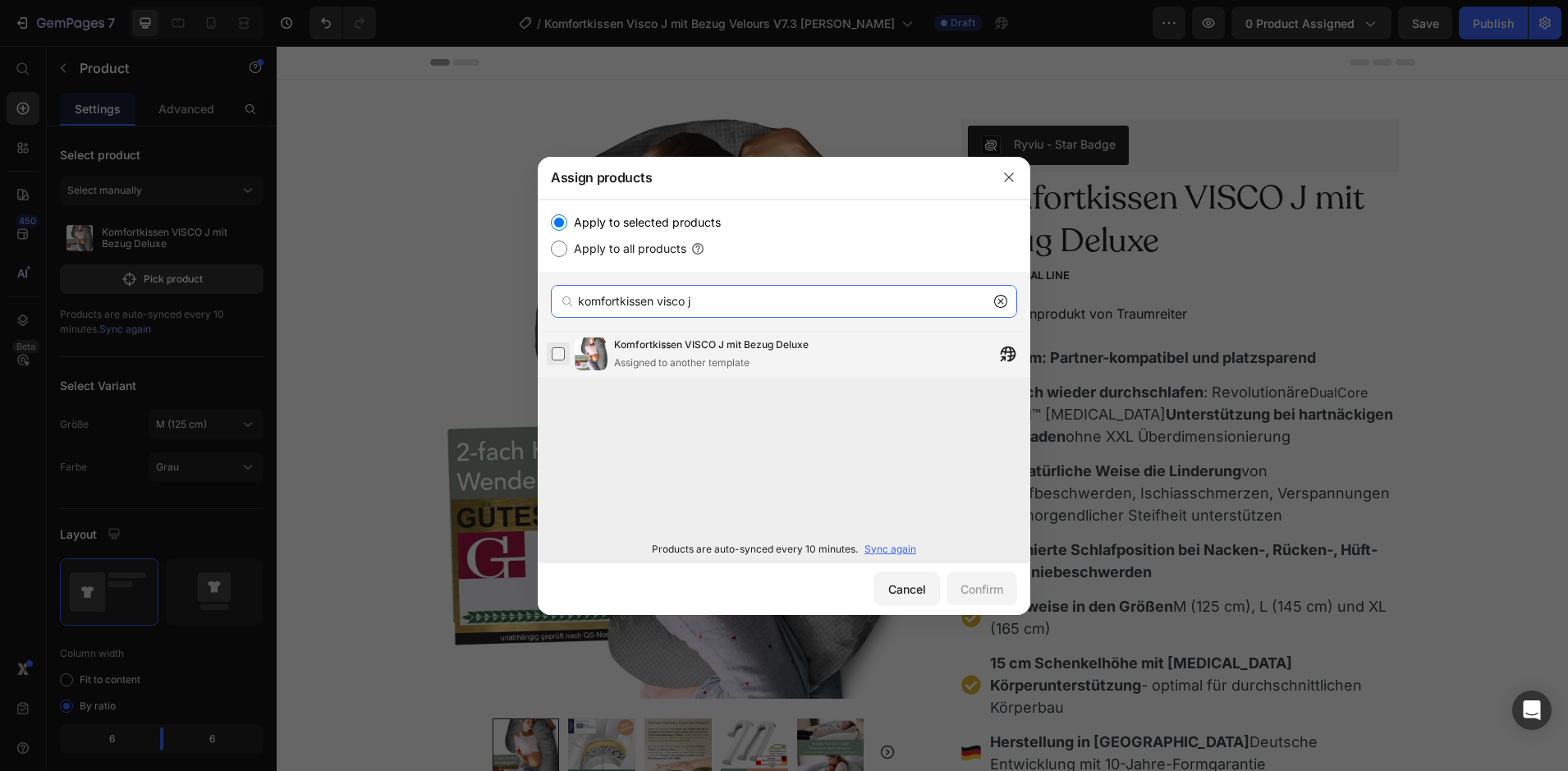type on "komfortkissen visco j" 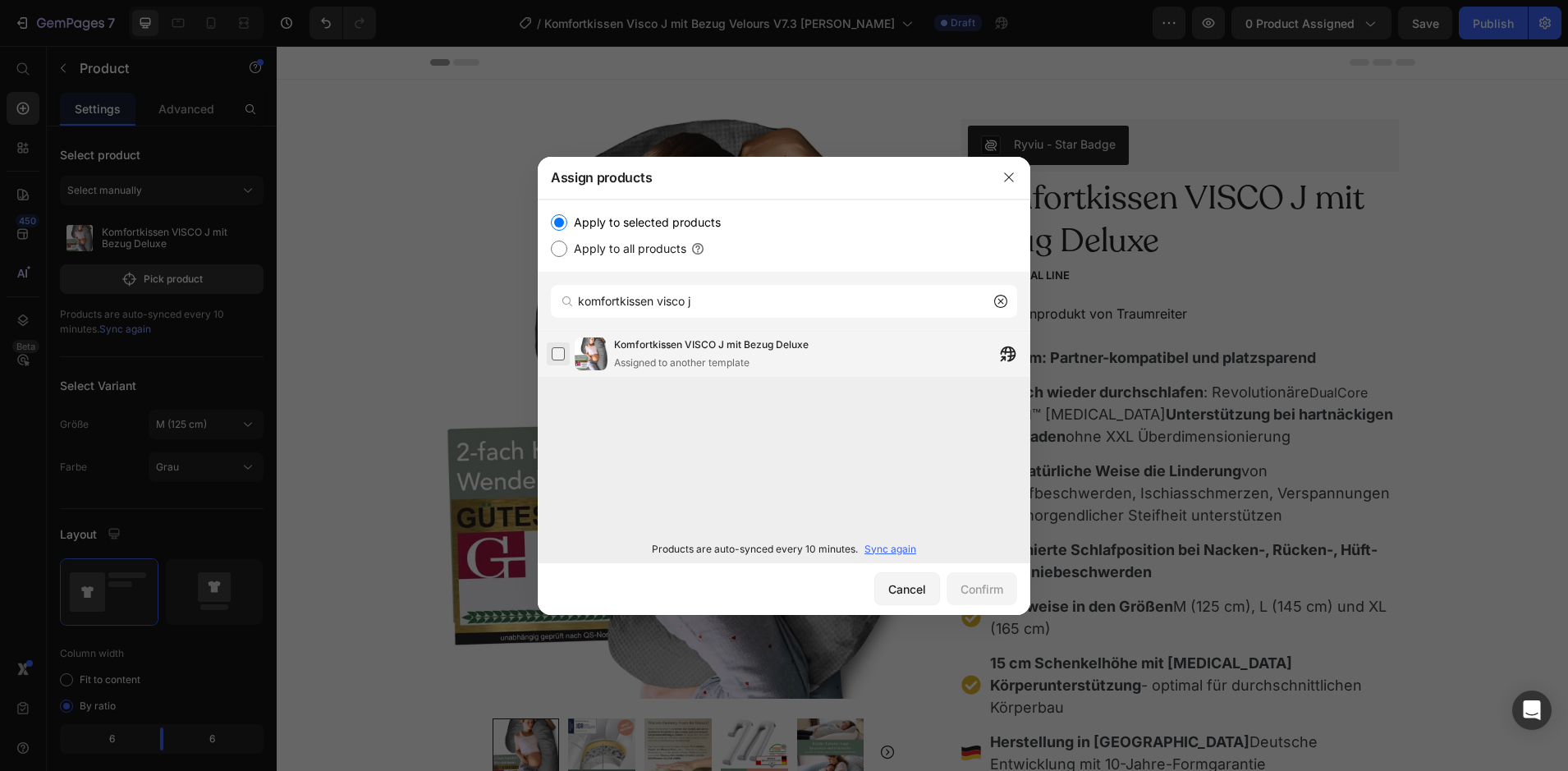 click at bounding box center (558, 354) 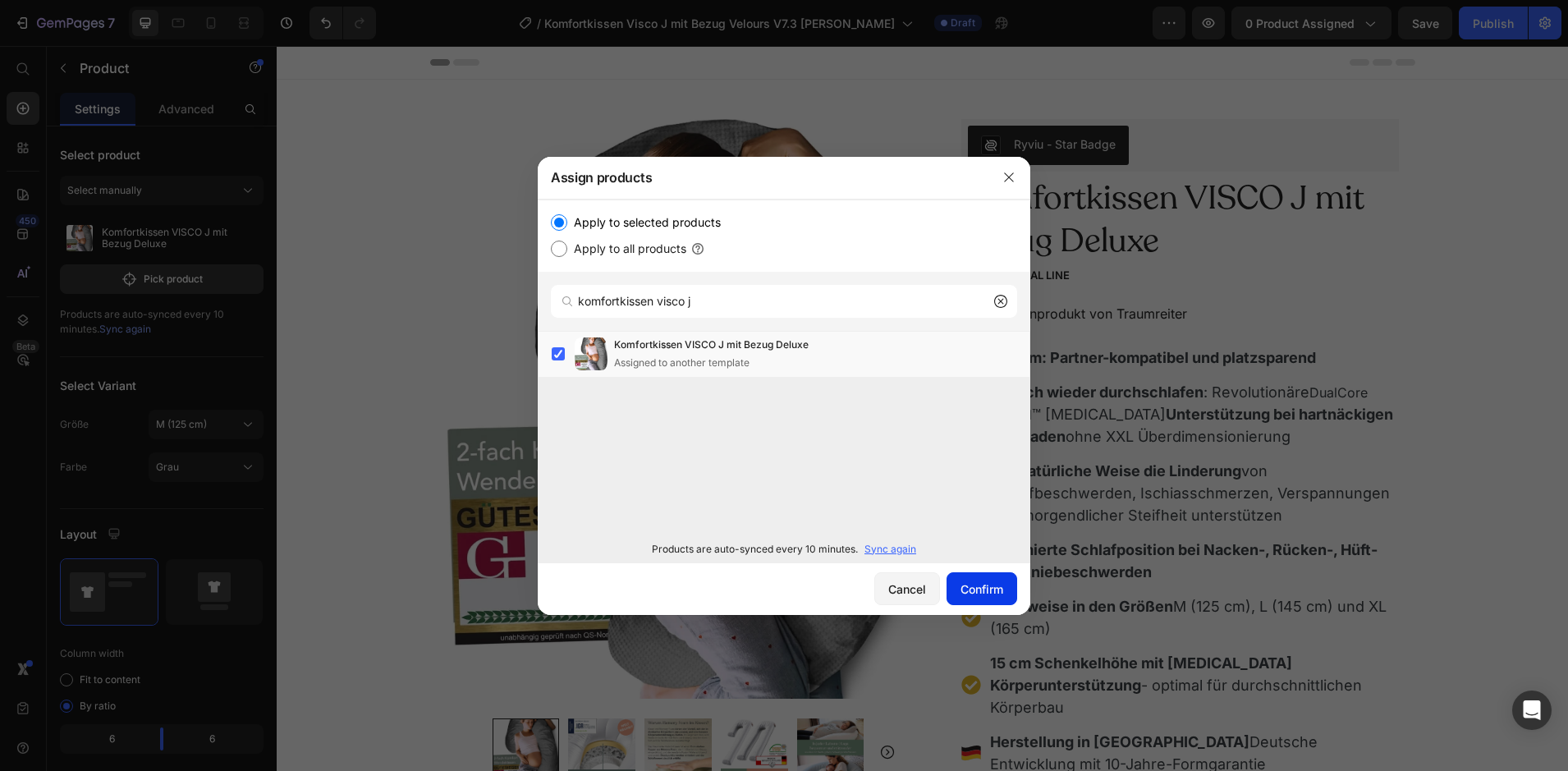 click on "Confirm" 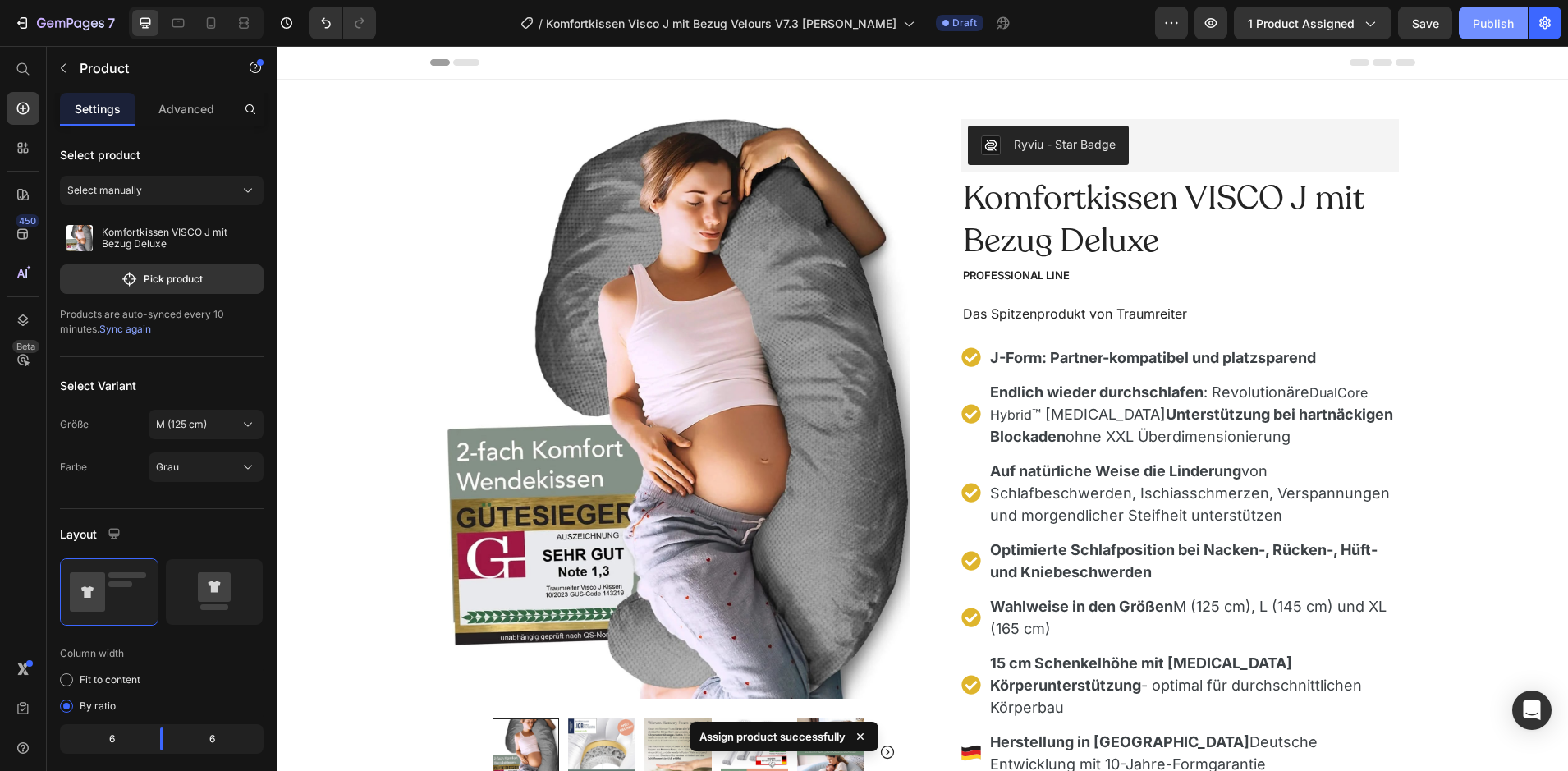 click on "Publish" at bounding box center [1493, 23] 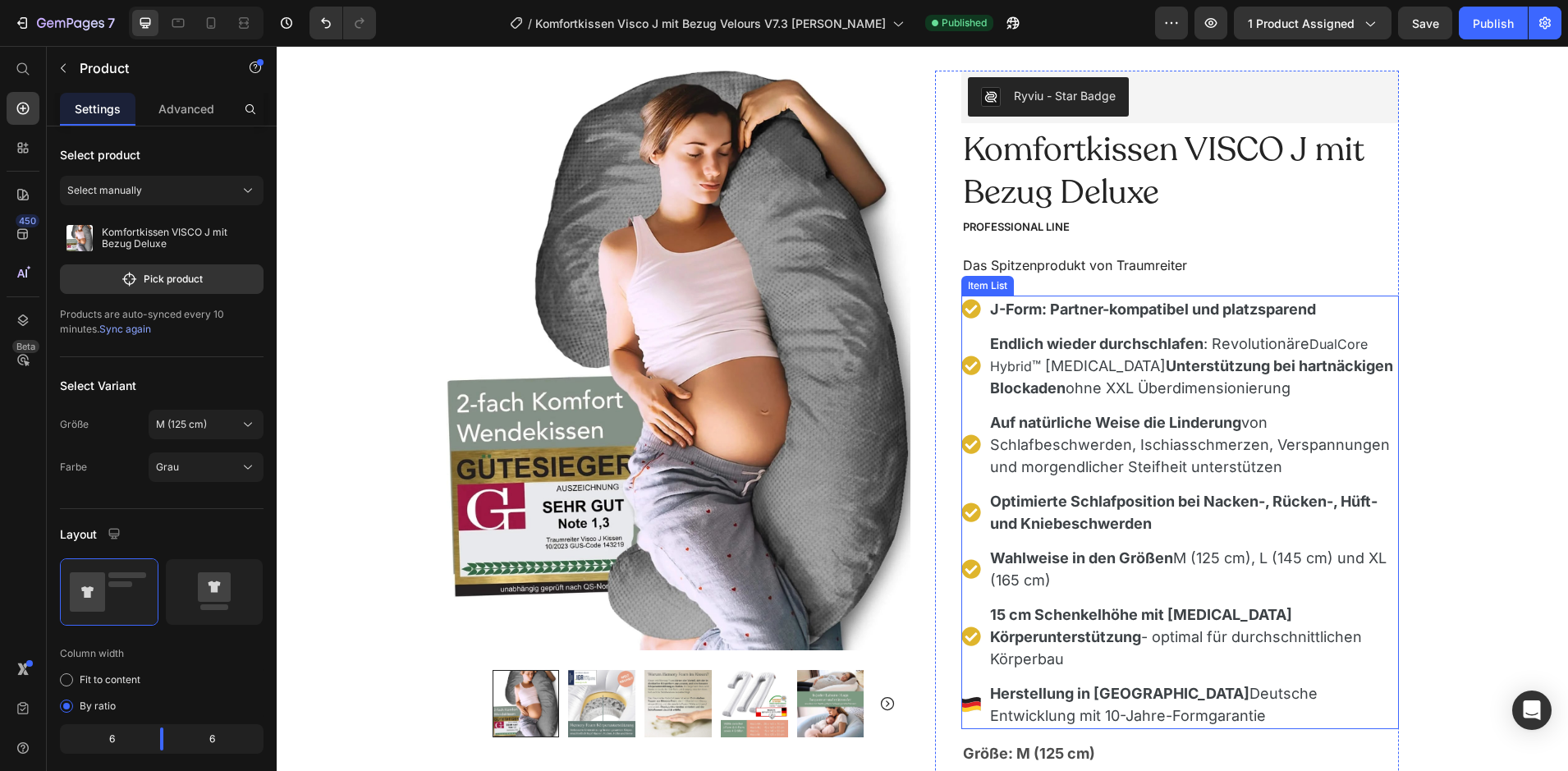 scroll, scrollTop: 48, scrollLeft: 0, axis: vertical 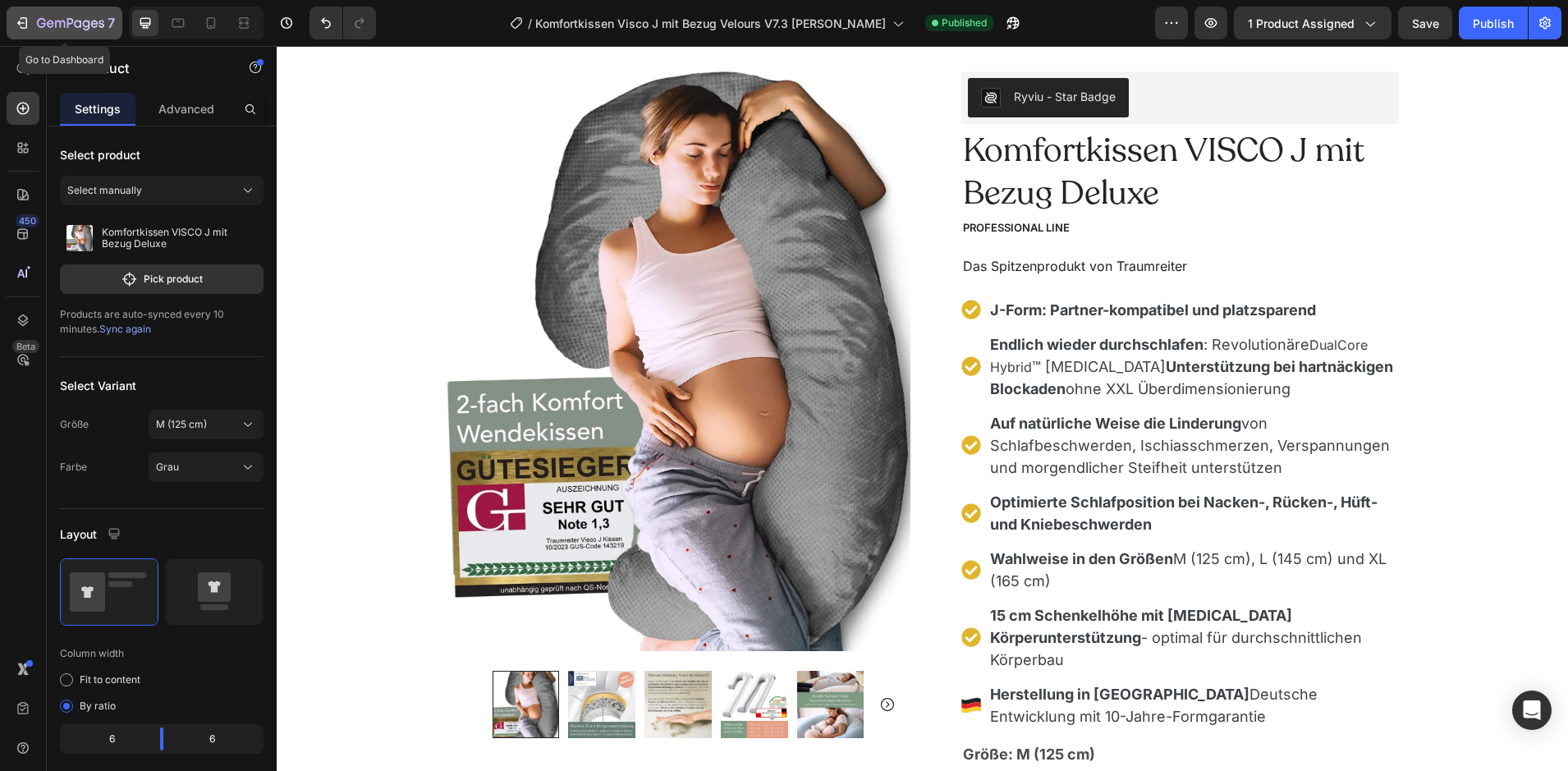 click 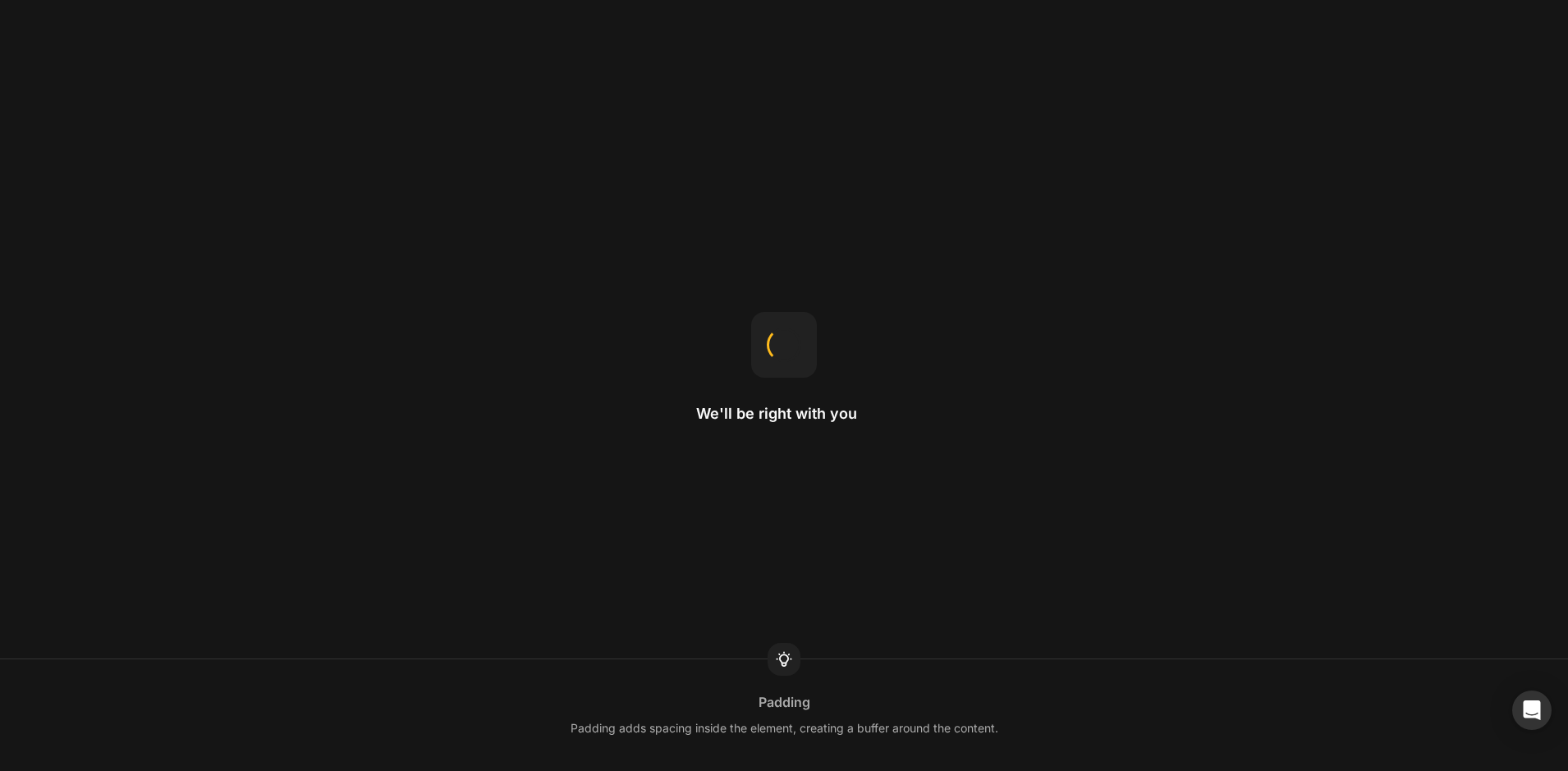 scroll, scrollTop: 0, scrollLeft: 0, axis: both 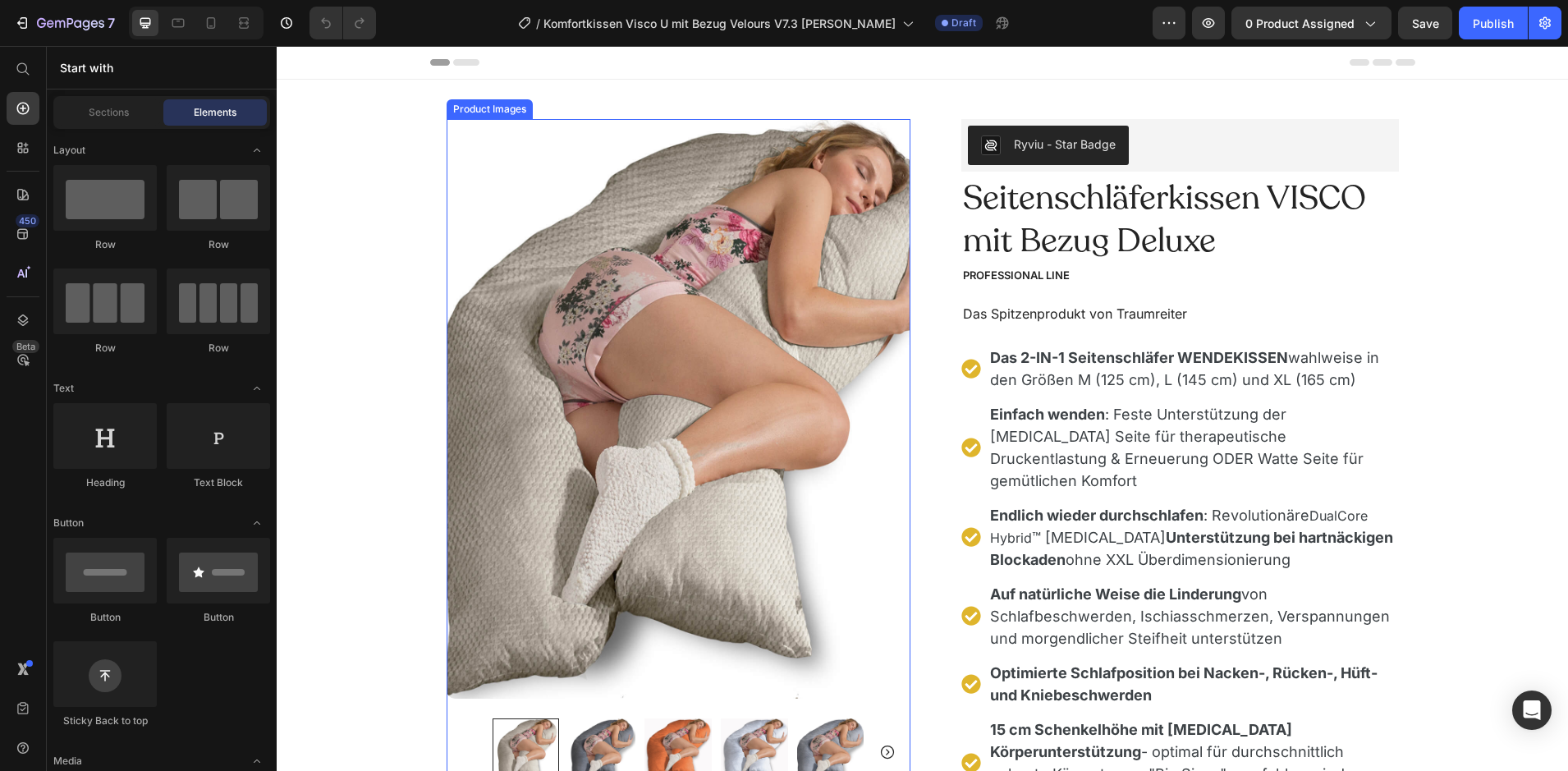 click on "Product Images" at bounding box center [489, 109] 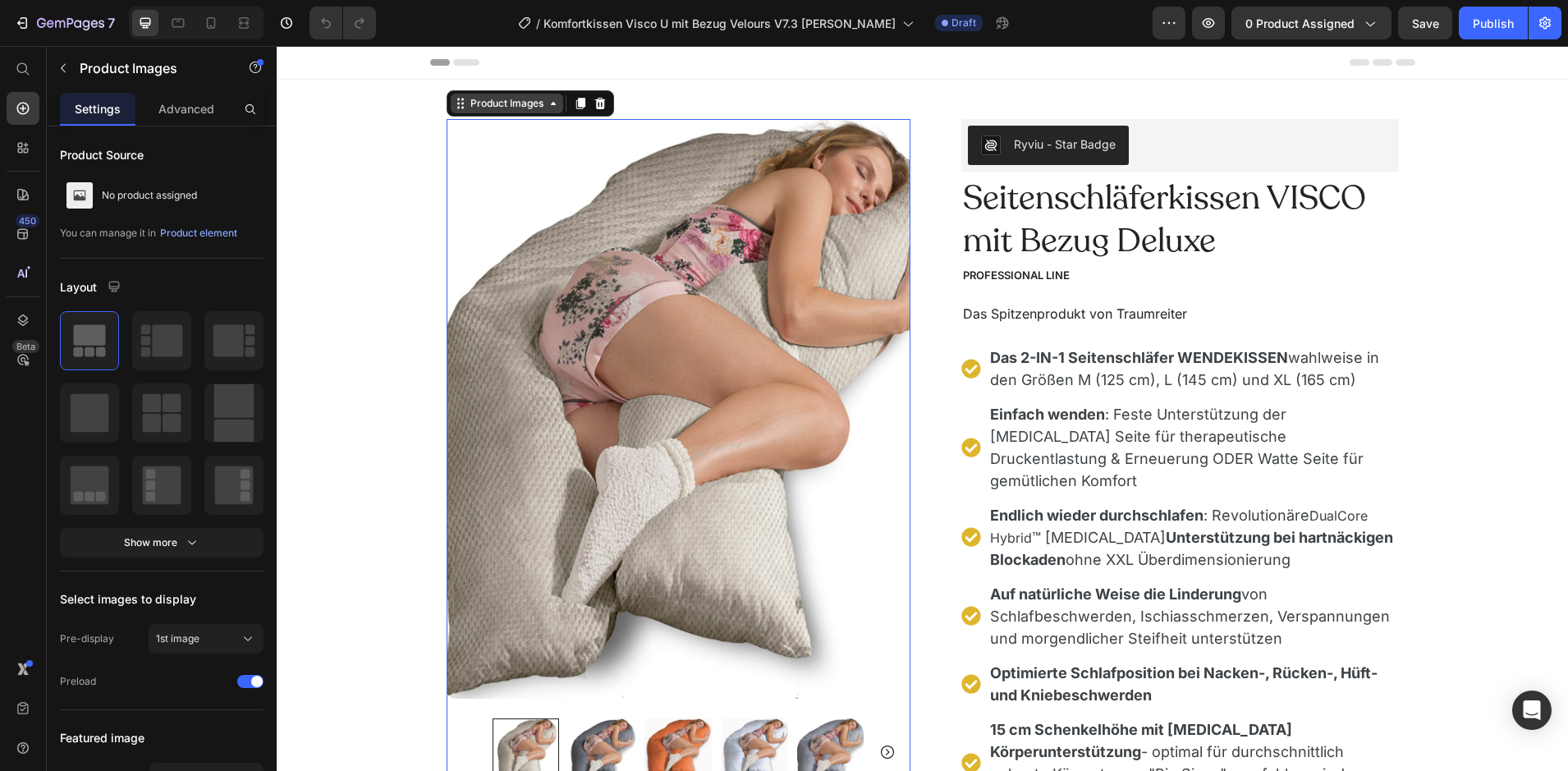 click on "Product Images" at bounding box center [507, 103] 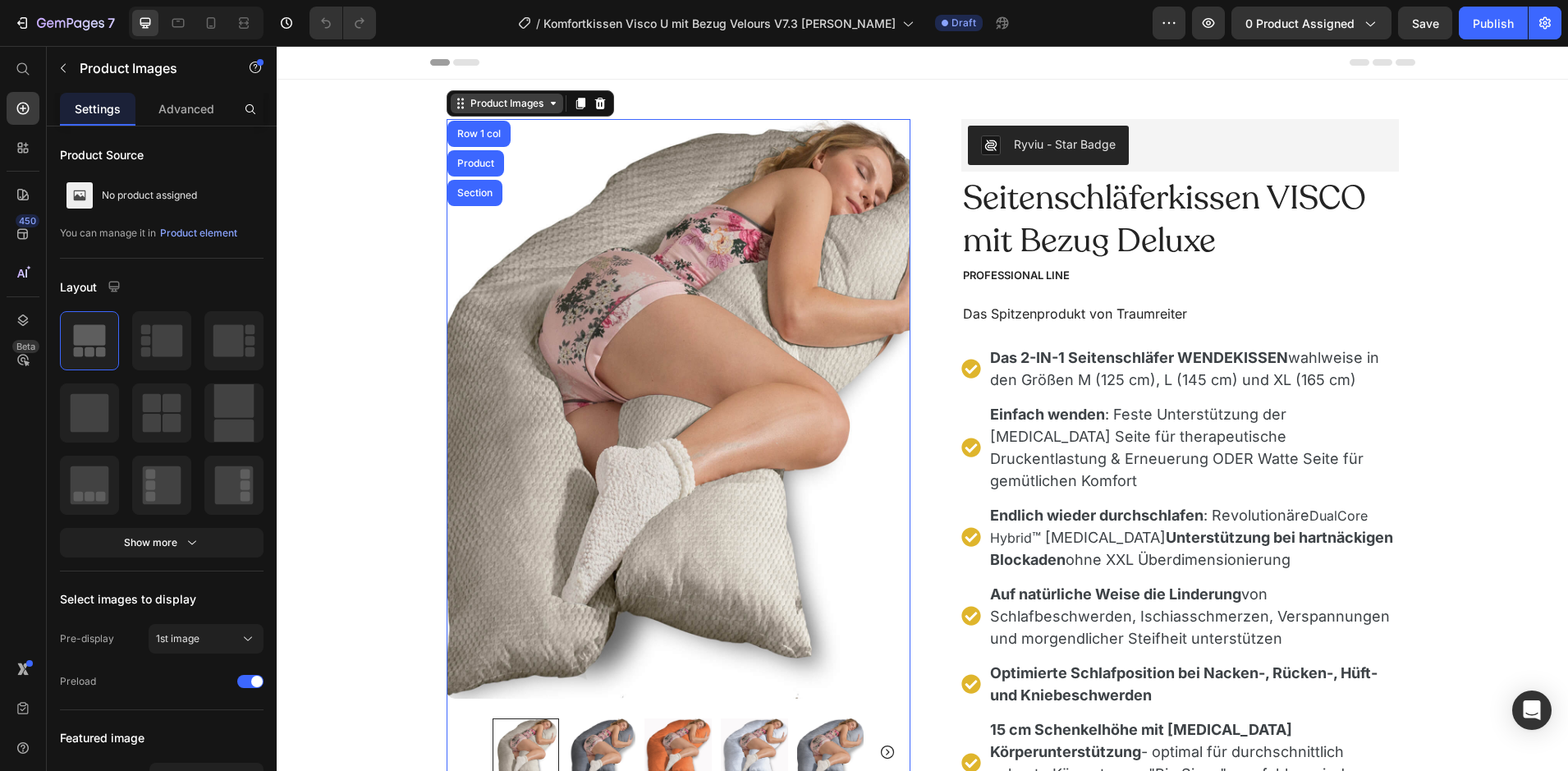 click on "Product Images" at bounding box center (507, 103) 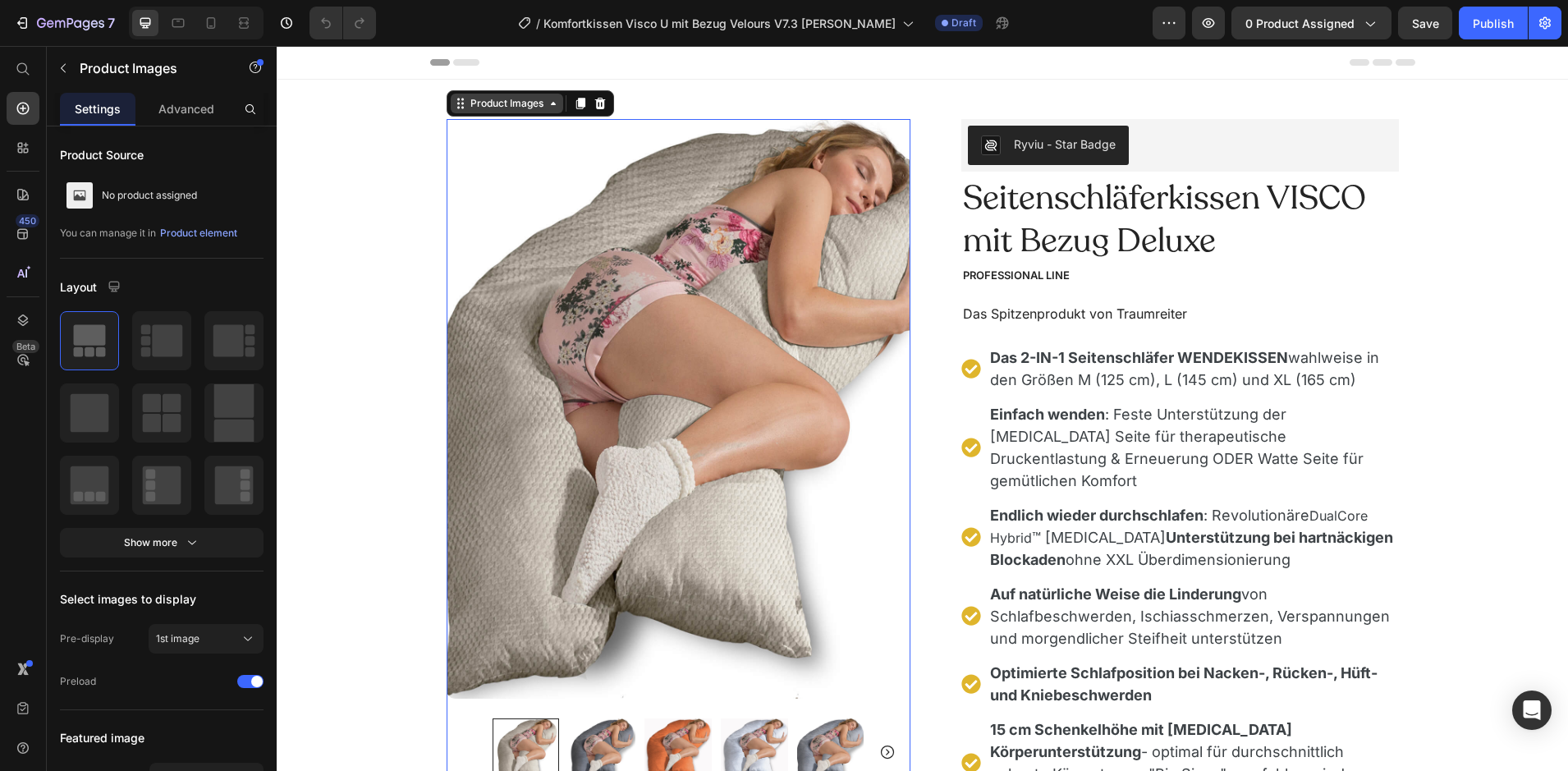 click on "Product Images" at bounding box center [507, 103] 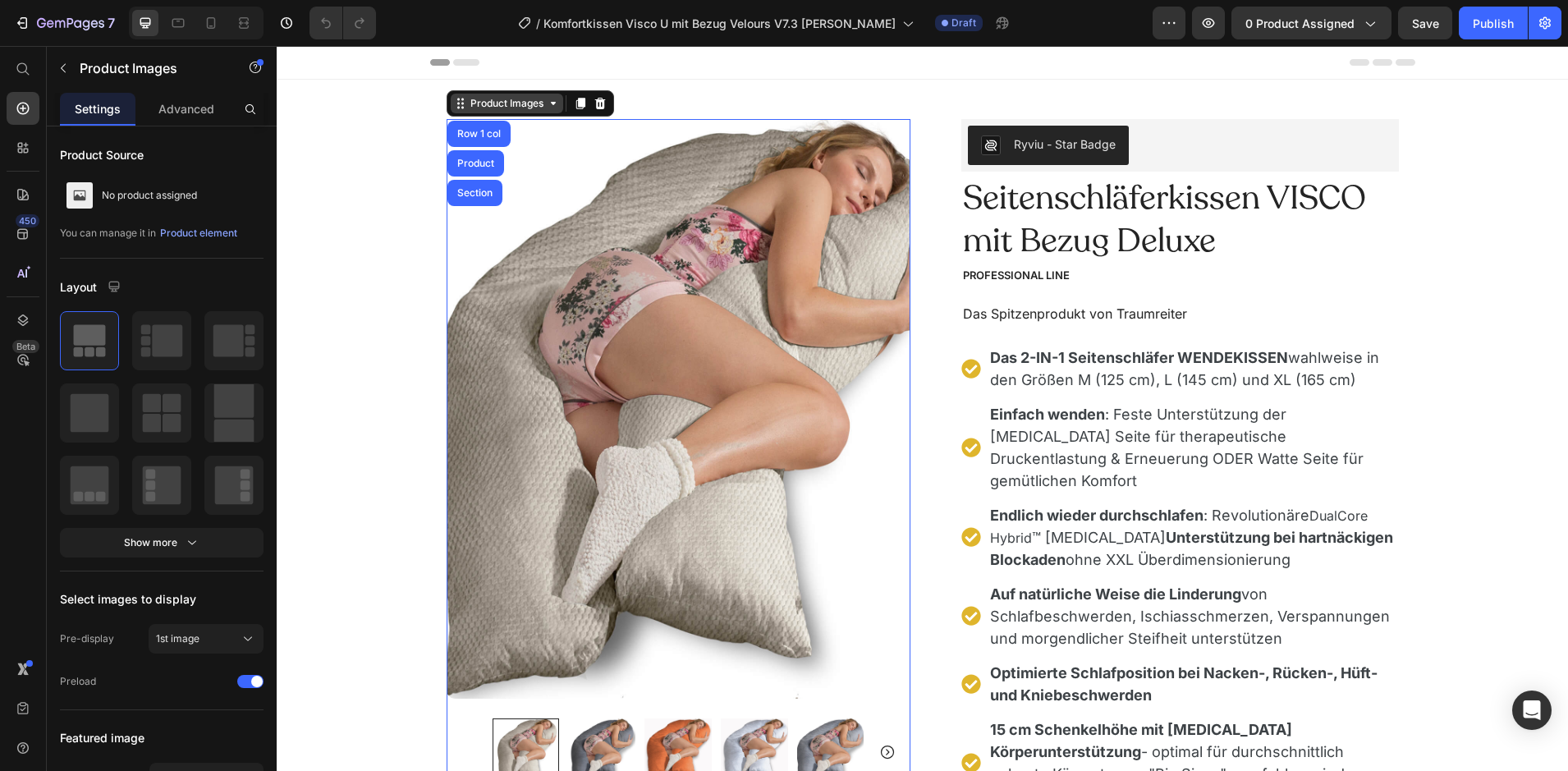 click on "Product Images" at bounding box center (507, 103) 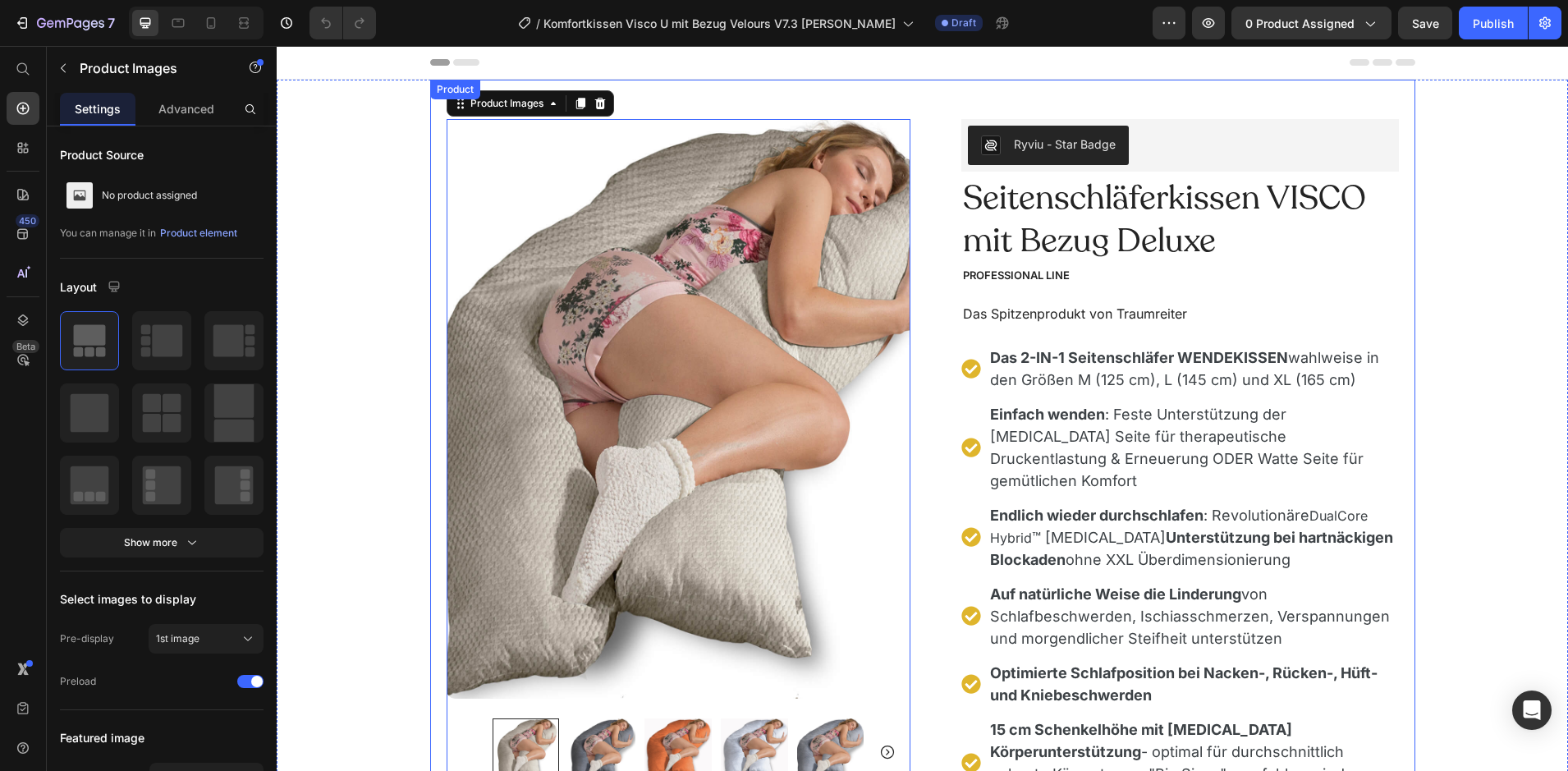 click on "Product Images   80 Image Icon Icon Icon Icon Icon Icon List Noch nie so gut geschlafen!! Leute, überlegt nicht. Wer so viel Geld hat, das er sich hier das Kleingedruckte durchliest, kauft es!!! Dieses Kissen ist jeden Euro wert. Man schläft so unglaublich himmlisch darin. Ohne dieses Kissen musste ich, als Seitenschläfer, ständig meine Kissen von rechts nach links mitnehmen, neu ordnen und sortieren. Unte dem Kopf, zwischen den Brüsten, zwischen den Knien, ...um dann wieder in den Schlaf zu finden. Echt blöd. Darum eine Lösung gesucht und dieses Kissen gefunden. Natürlich auch überlegt....165,-€ ABER ich schlafe jetzt ein, und egal wie ich mich drehe und wende, ich werde nicht wach. Es ist großartig u einfach dieses Geld wert. Das Kissen braucht allerdings Platz und es ist relativ schwer. Ich liebe es!! Text Block
Icon Nadine H., Deutschland 08. März 2025 Text Block Row Row Row Ryviu - Star Badge Ryviu Seitenschläferkissen VISCO mit Bezug Deluxe Text Block" at bounding box center [923, 810] 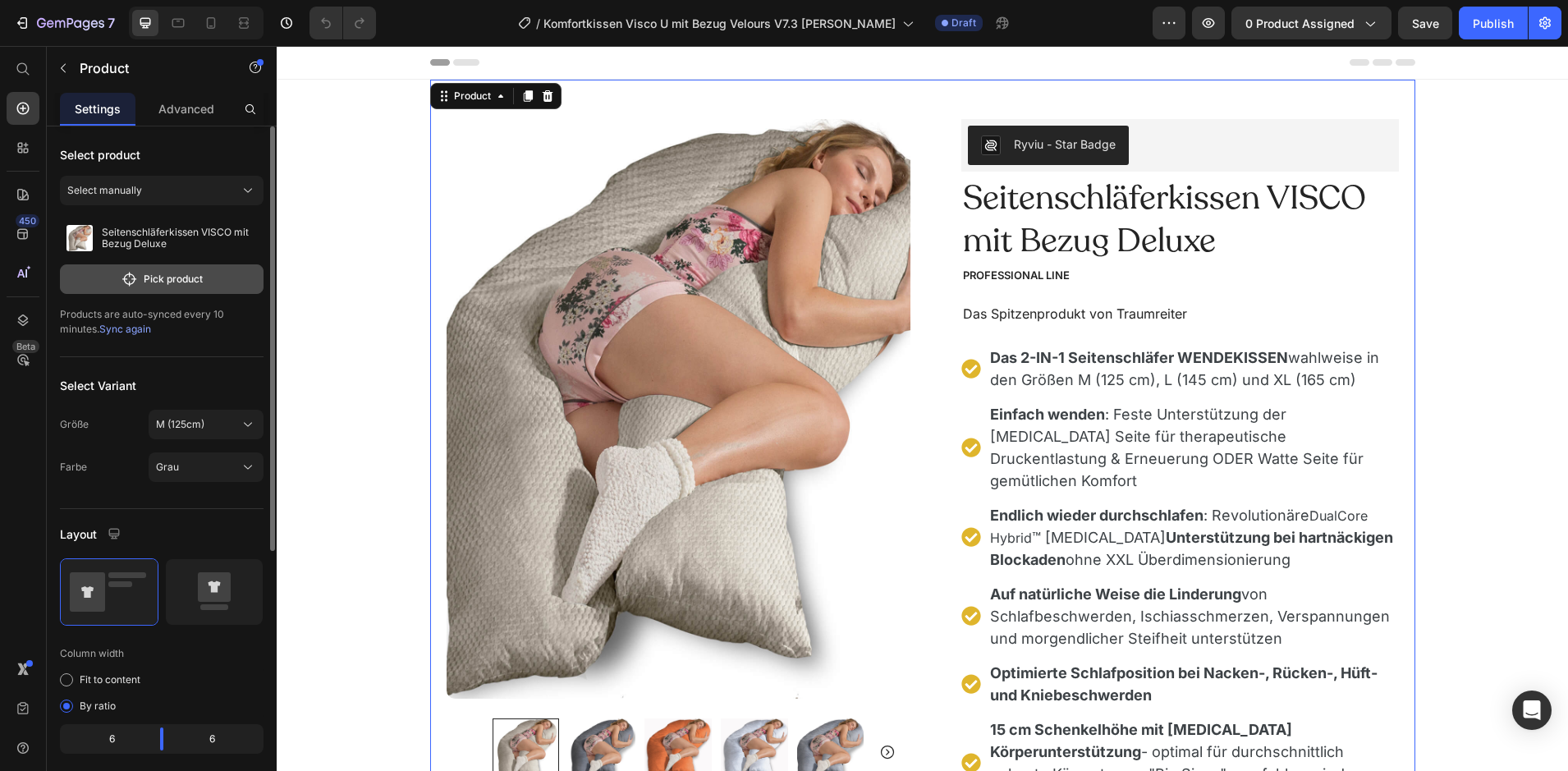 click on "Pick product" 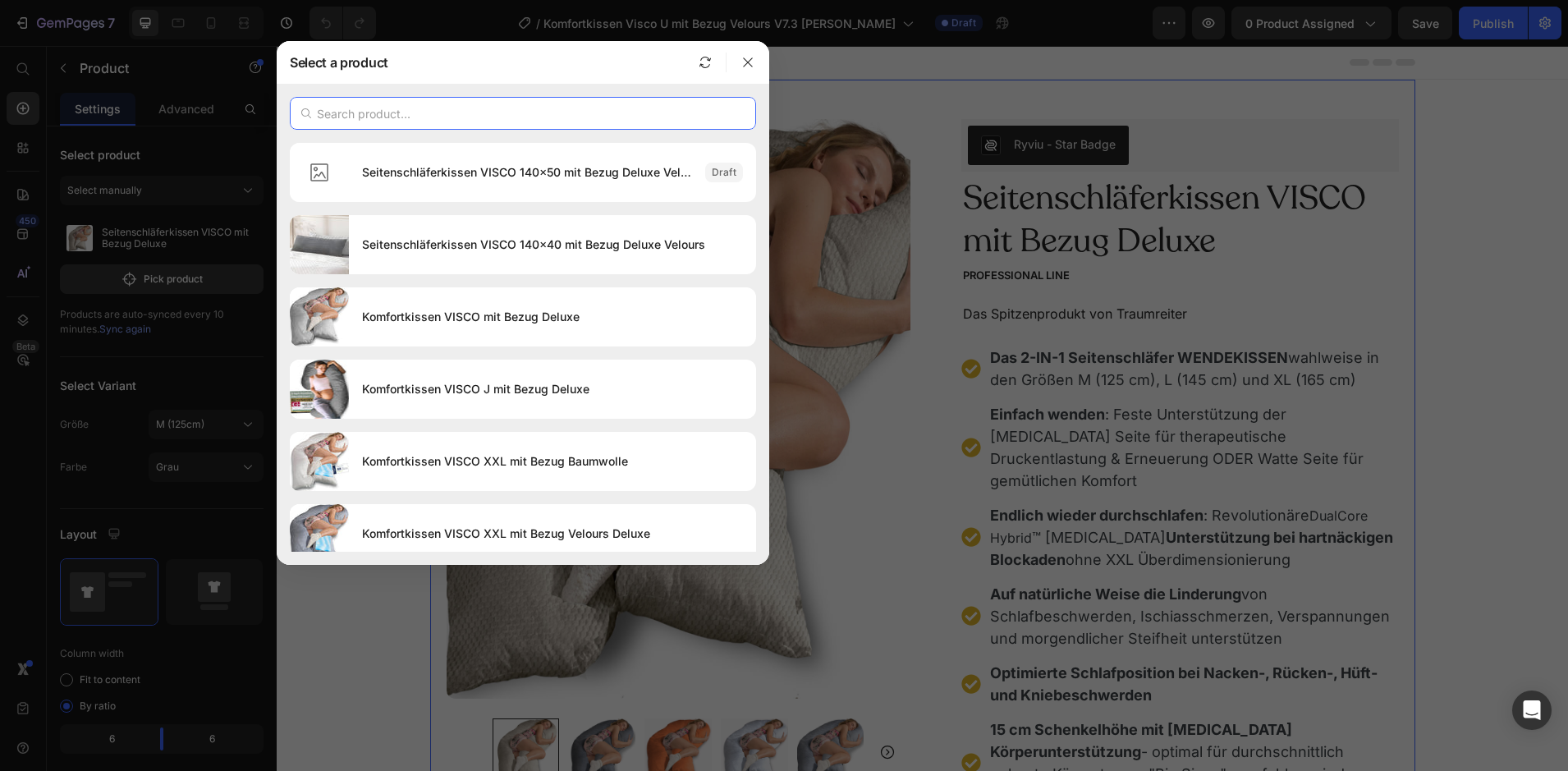 click at bounding box center (523, 113) 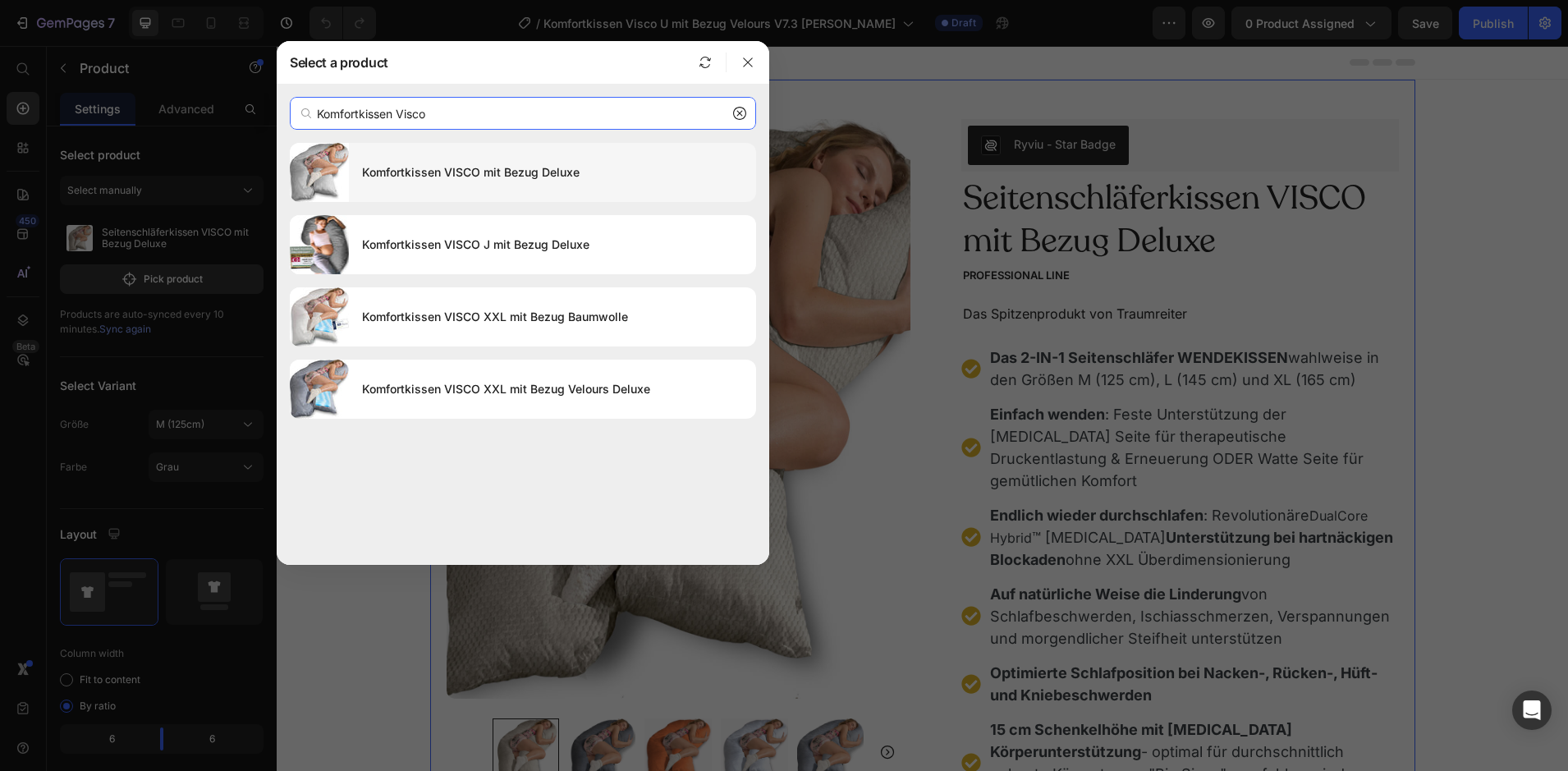 type on "Komfortkissen Visco" 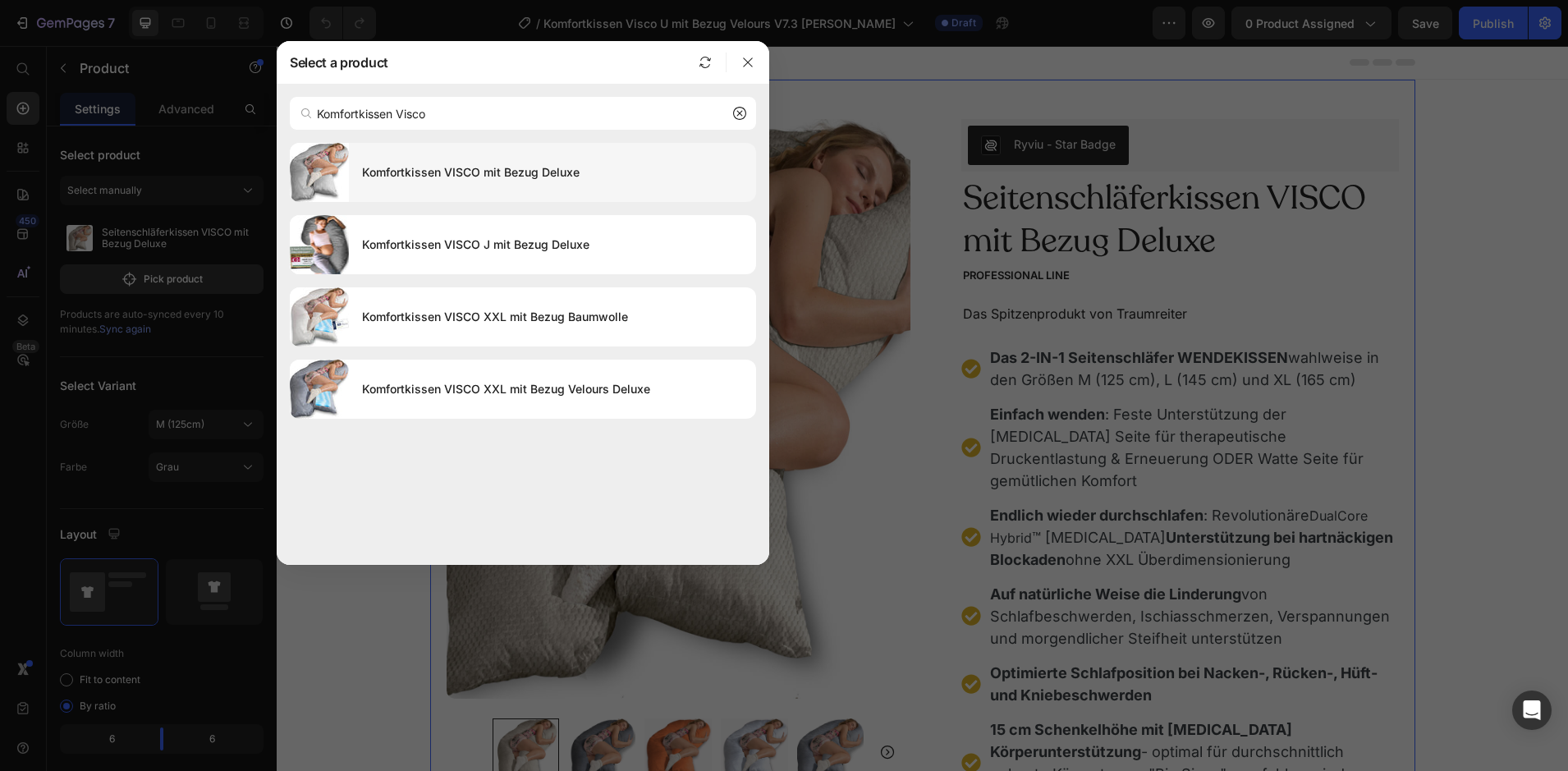 click on "Komfortkissen VISCO mit Bezug Deluxe" at bounding box center [552, 172] 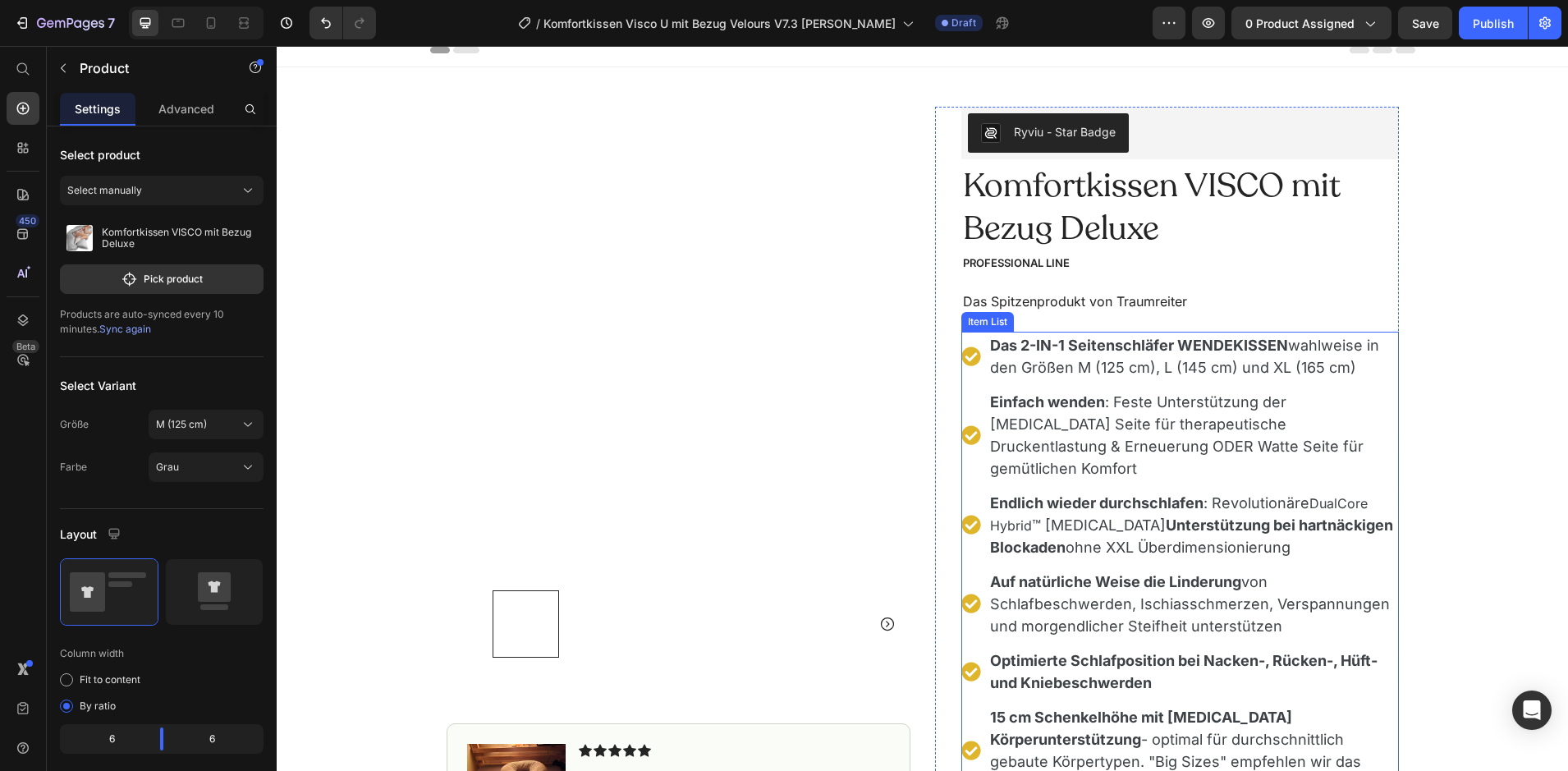 scroll, scrollTop: 16, scrollLeft: 0, axis: vertical 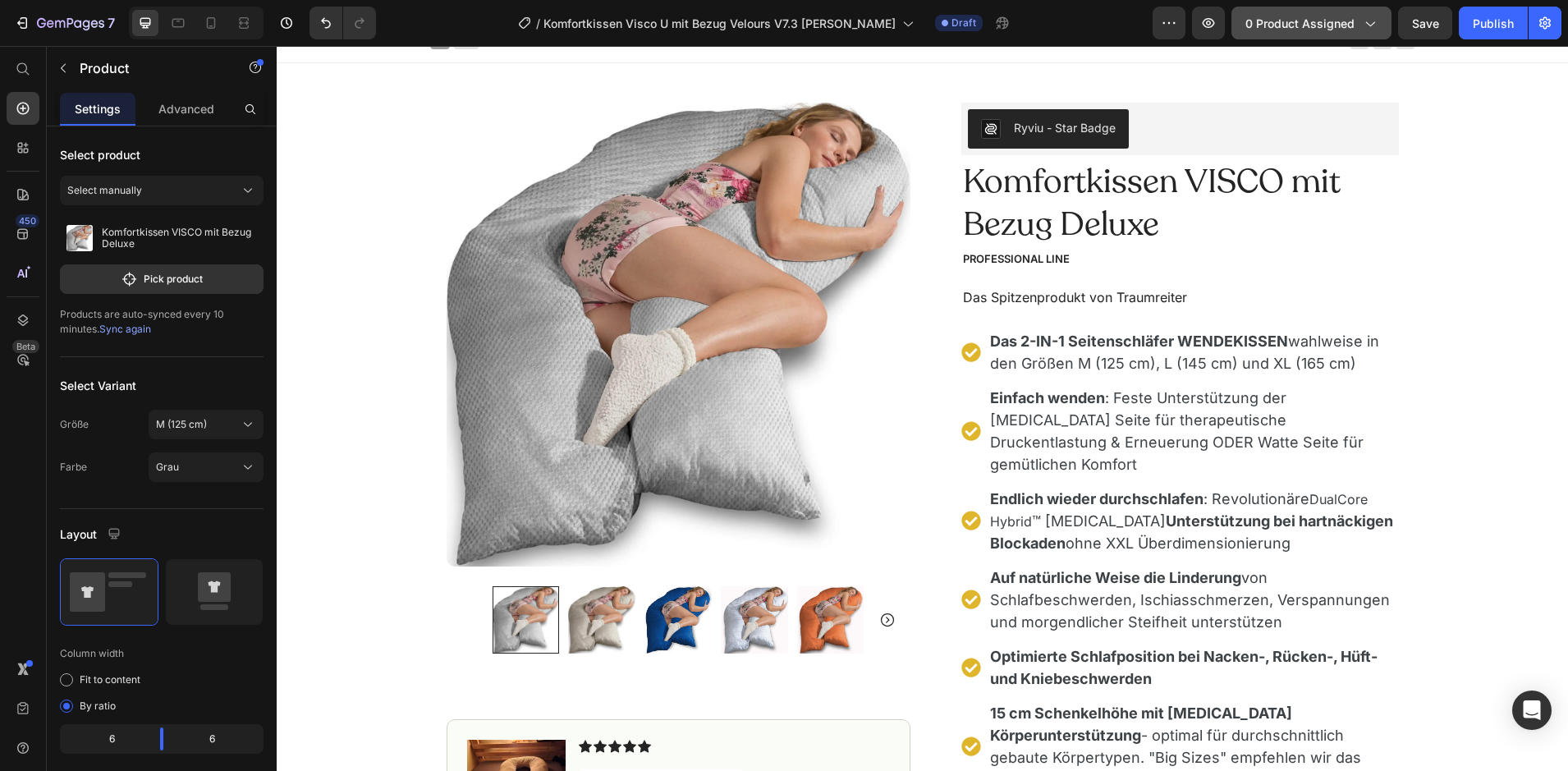 click on "0 product assigned" 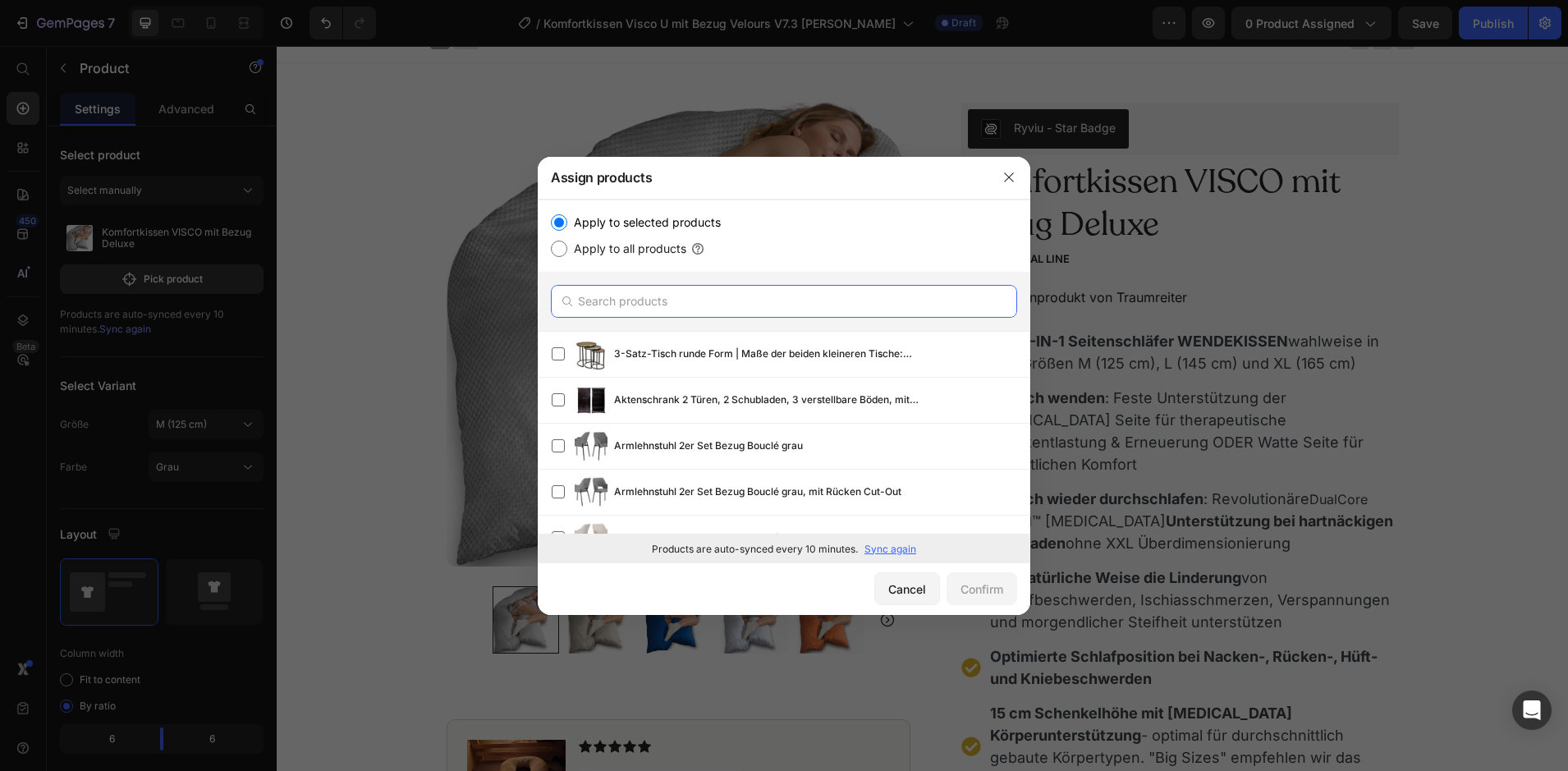 click at bounding box center (784, 301) 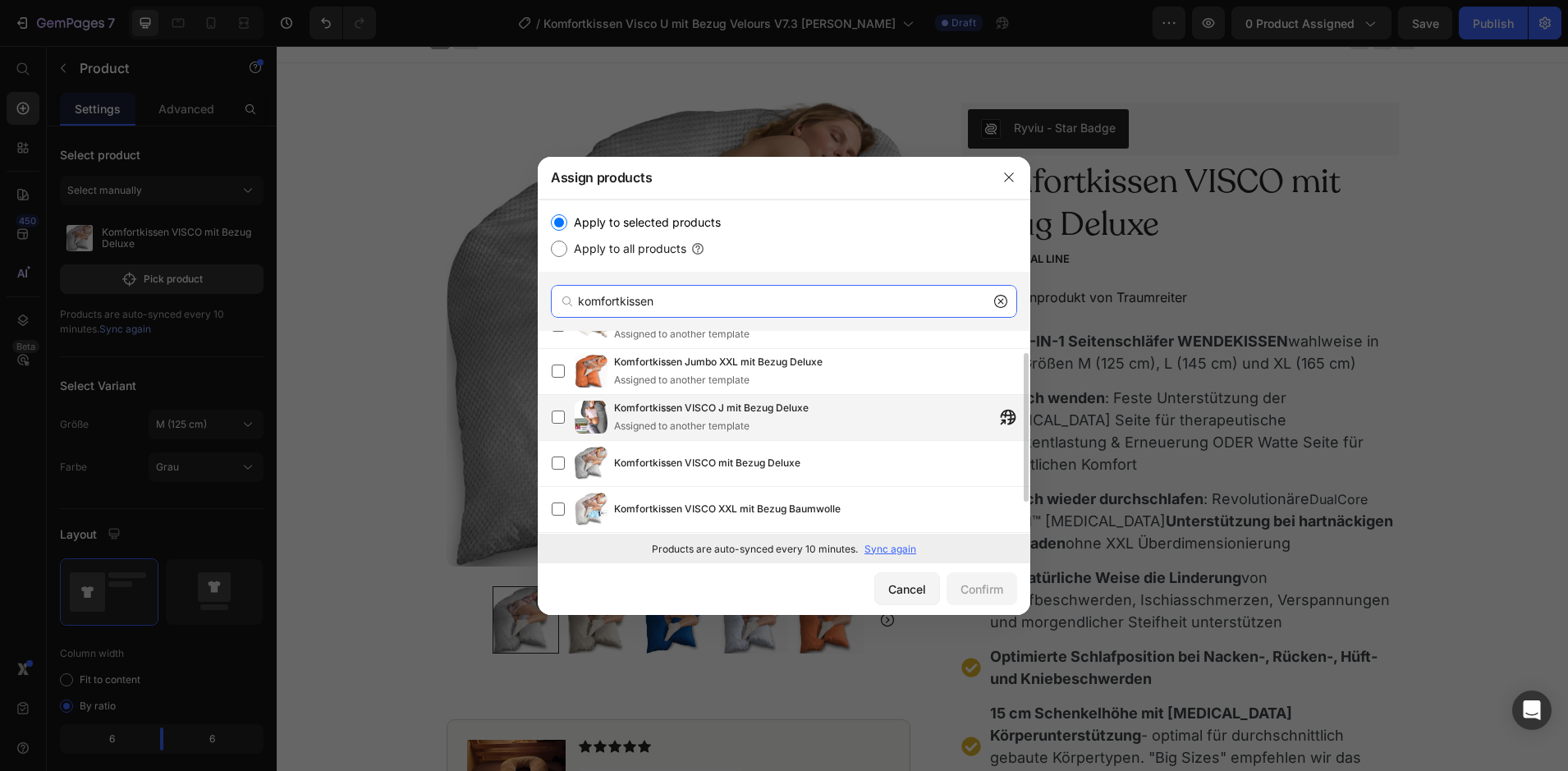 scroll, scrollTop: 31, scrollLeft: 0, axis: vertical 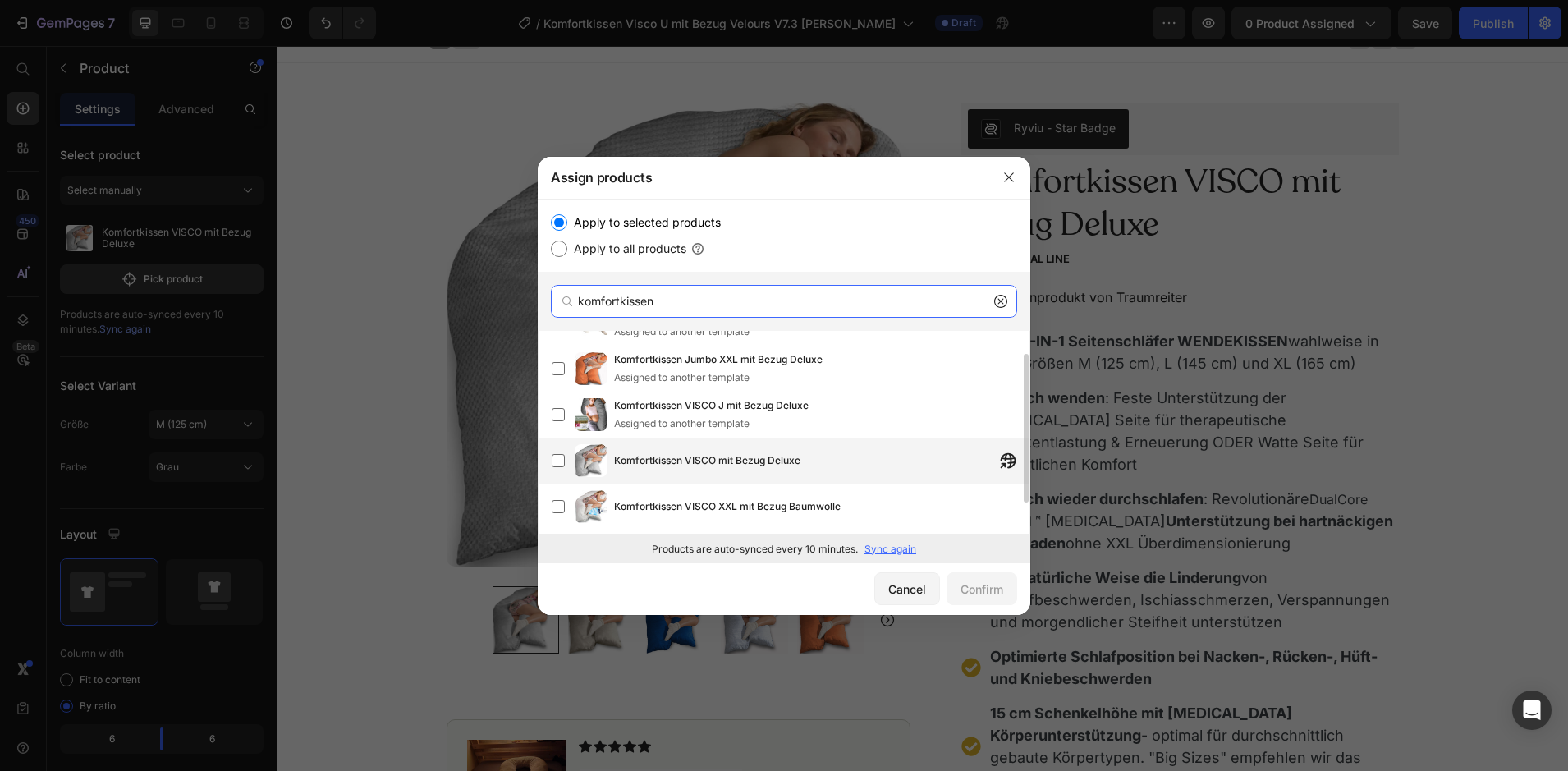 type on "komfortkissen" 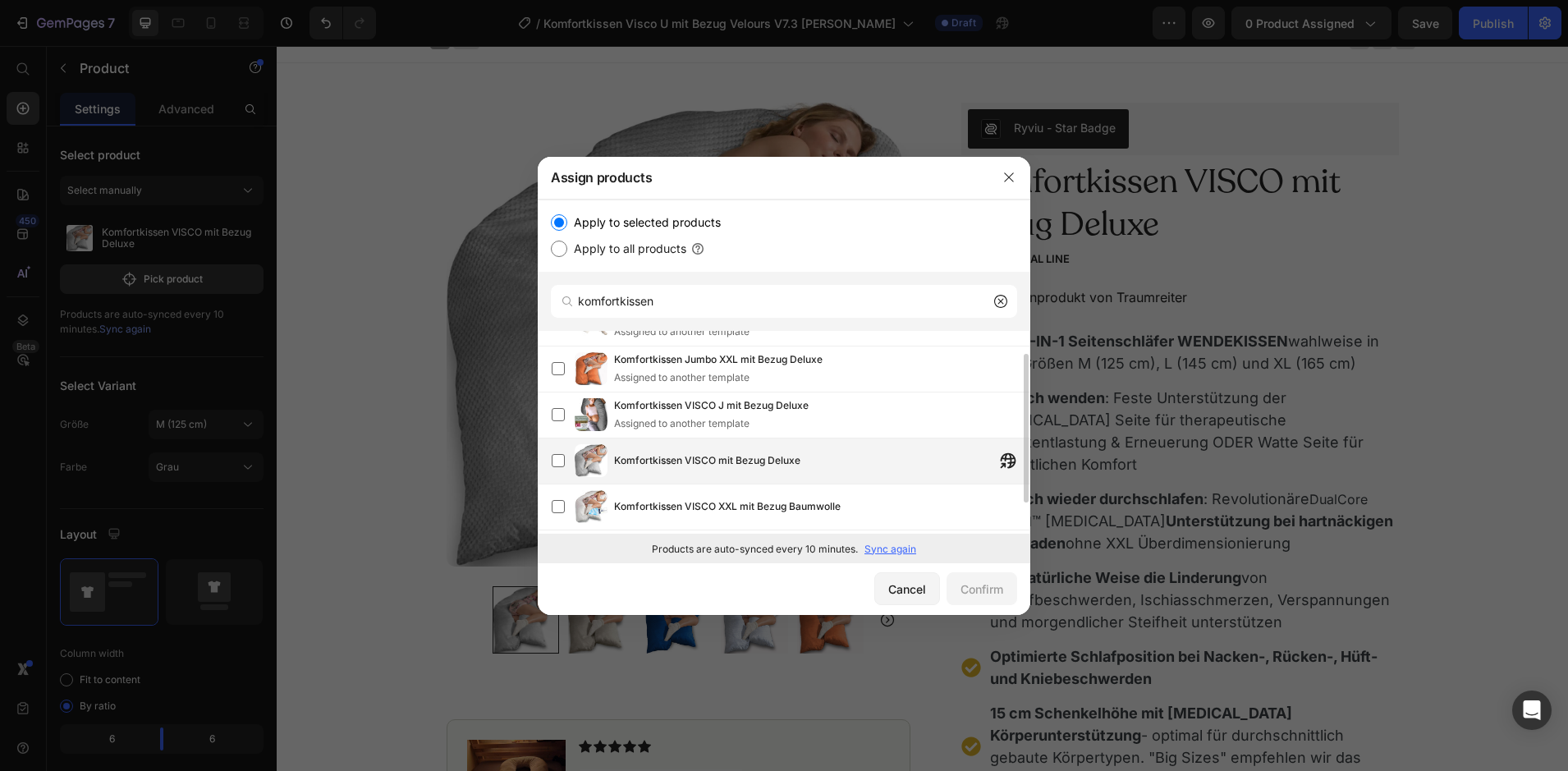 click on "Komfortkissen VISCO mit Bezug Deluxe" at bounding box center (707, 461) 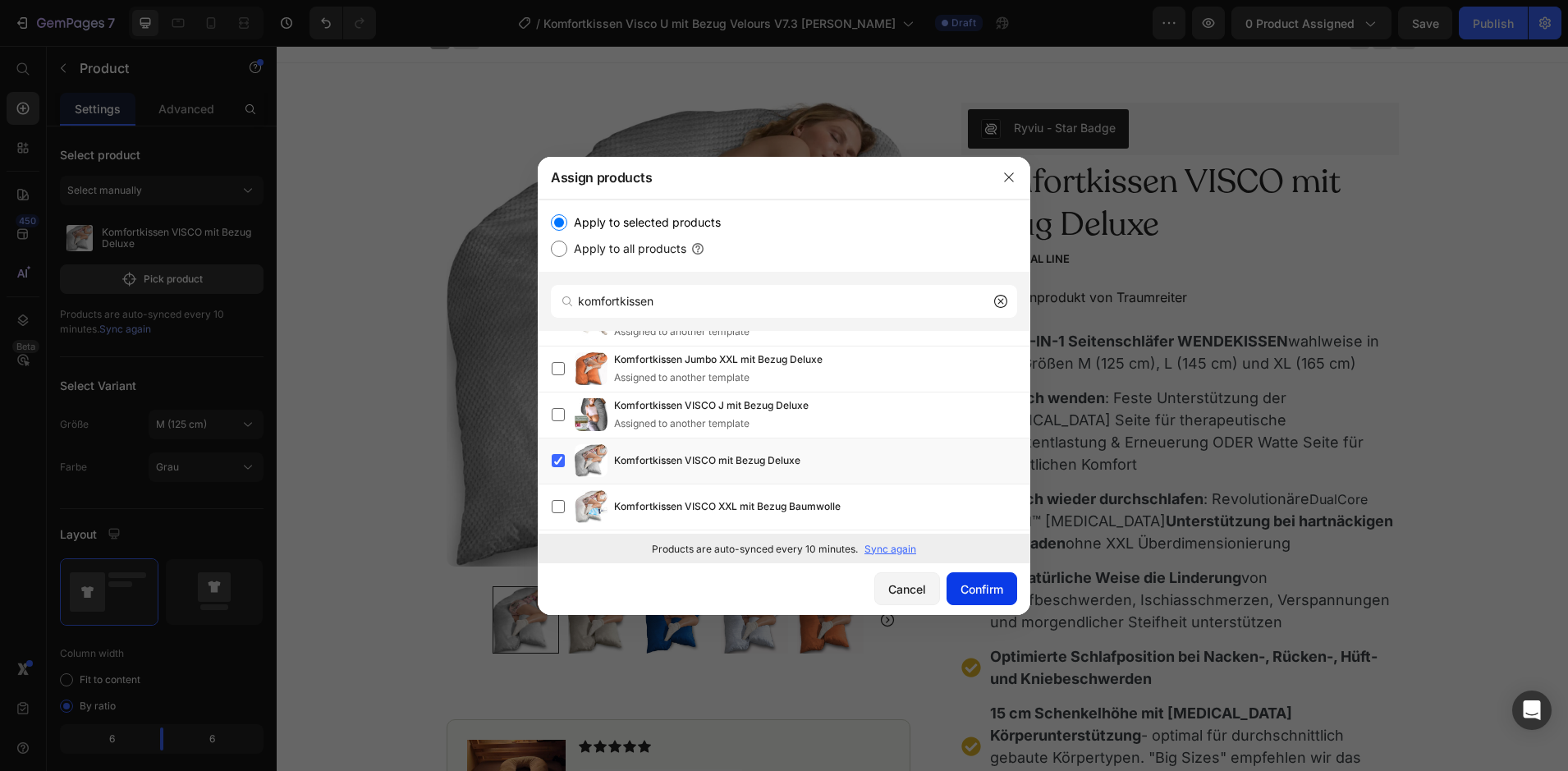 click on "Confirm" at bounding box center (982, 589) 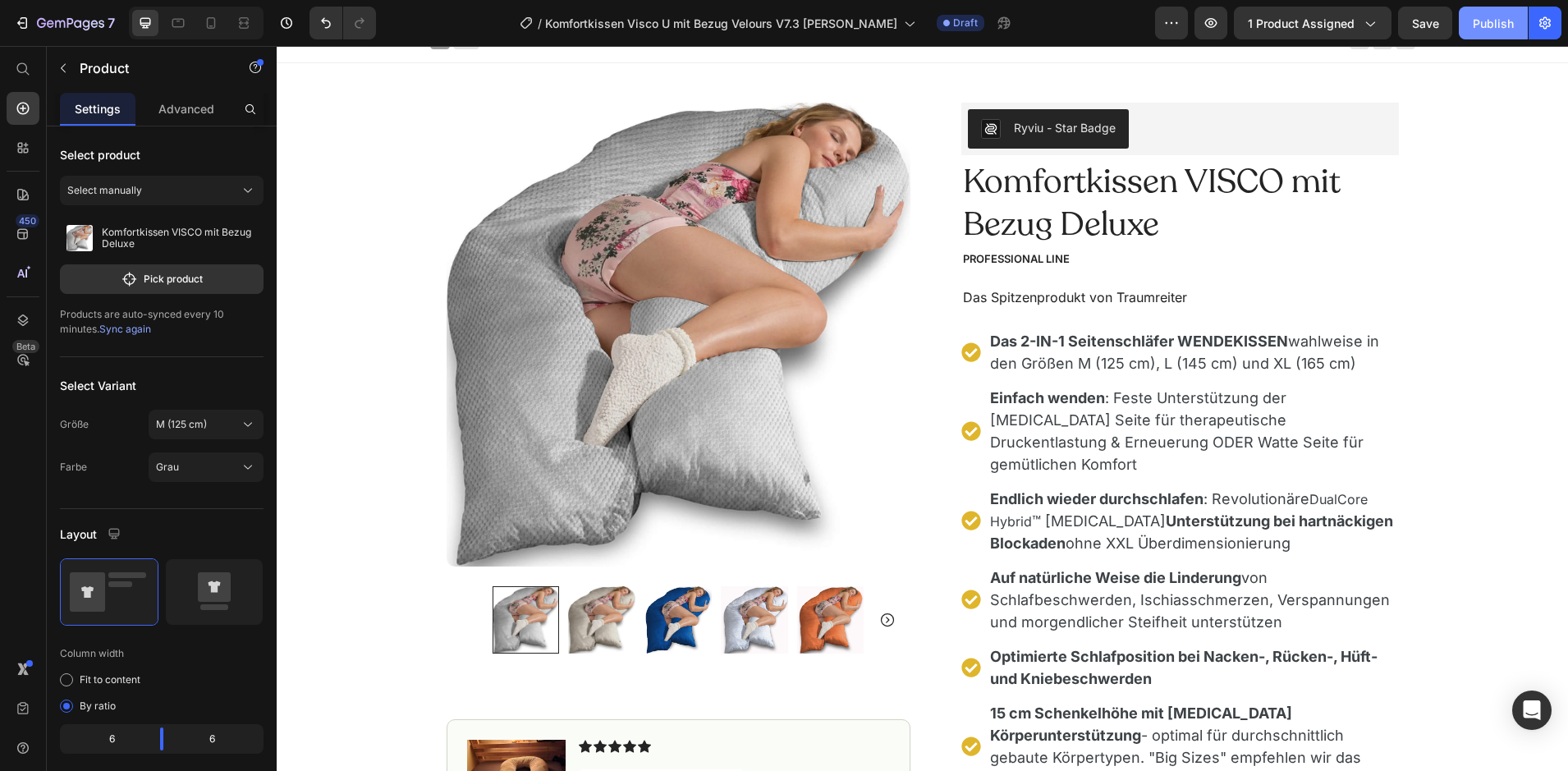 click on "Publish" at bounding box center (1493, 23) 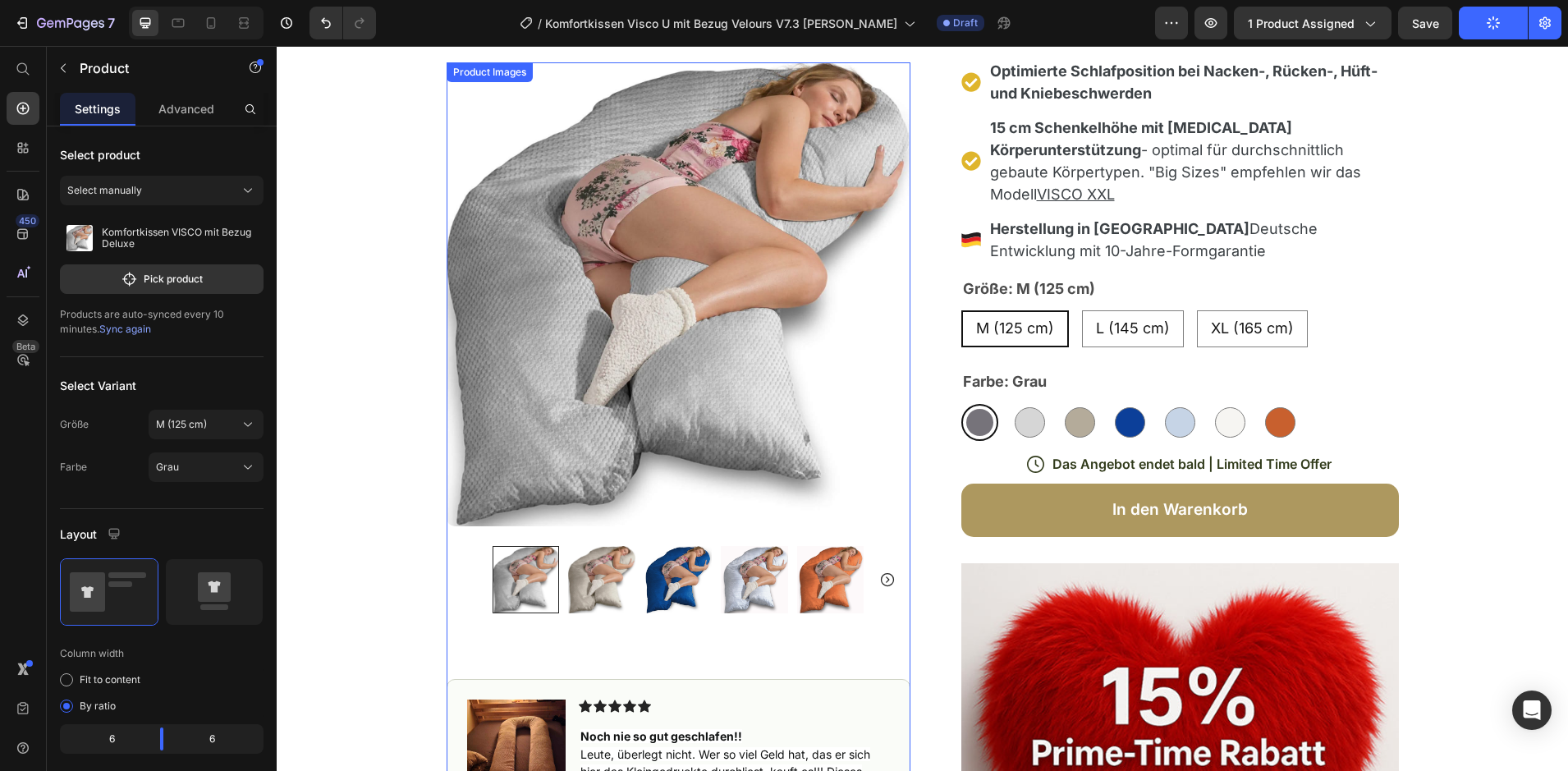 scroll, scrollTop: 0, scrollLeft: 0, axis: both 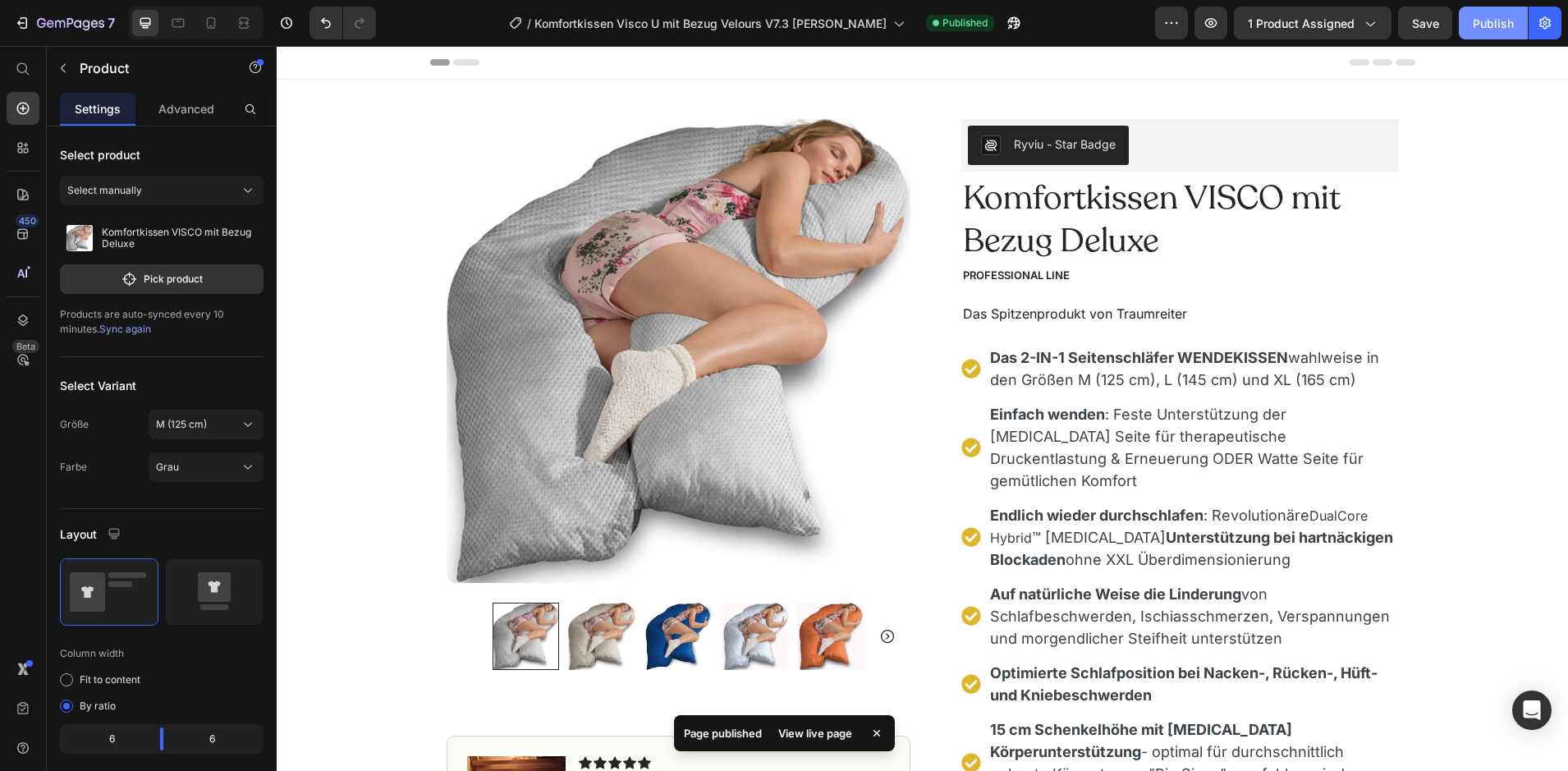 click on "Publish" at bounding box center (1493, 23) 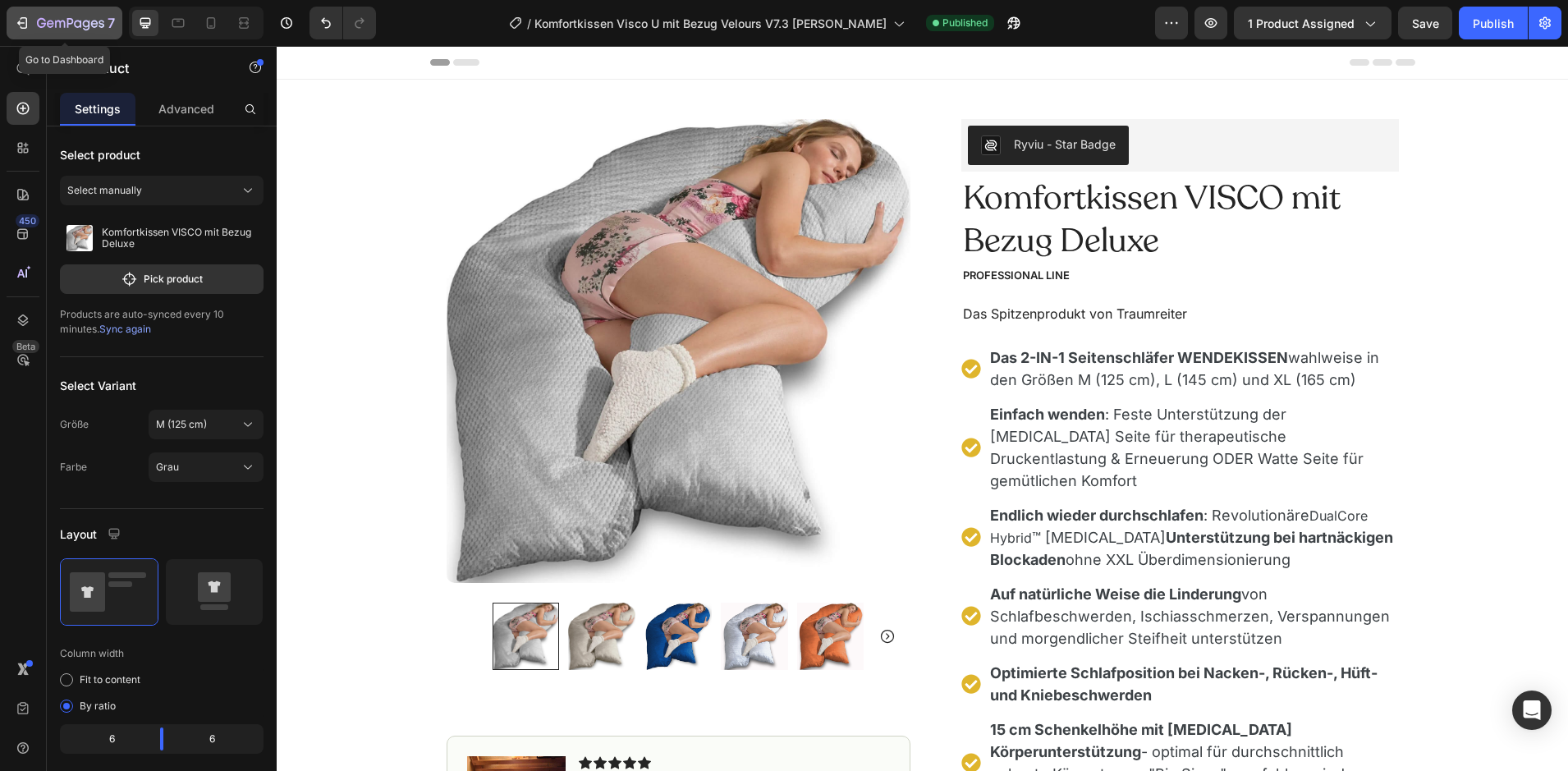 drag, startPoint x: 57, startPoint y: 24, endPoint x: 456, endPoint y: 138, distance: 414.96626 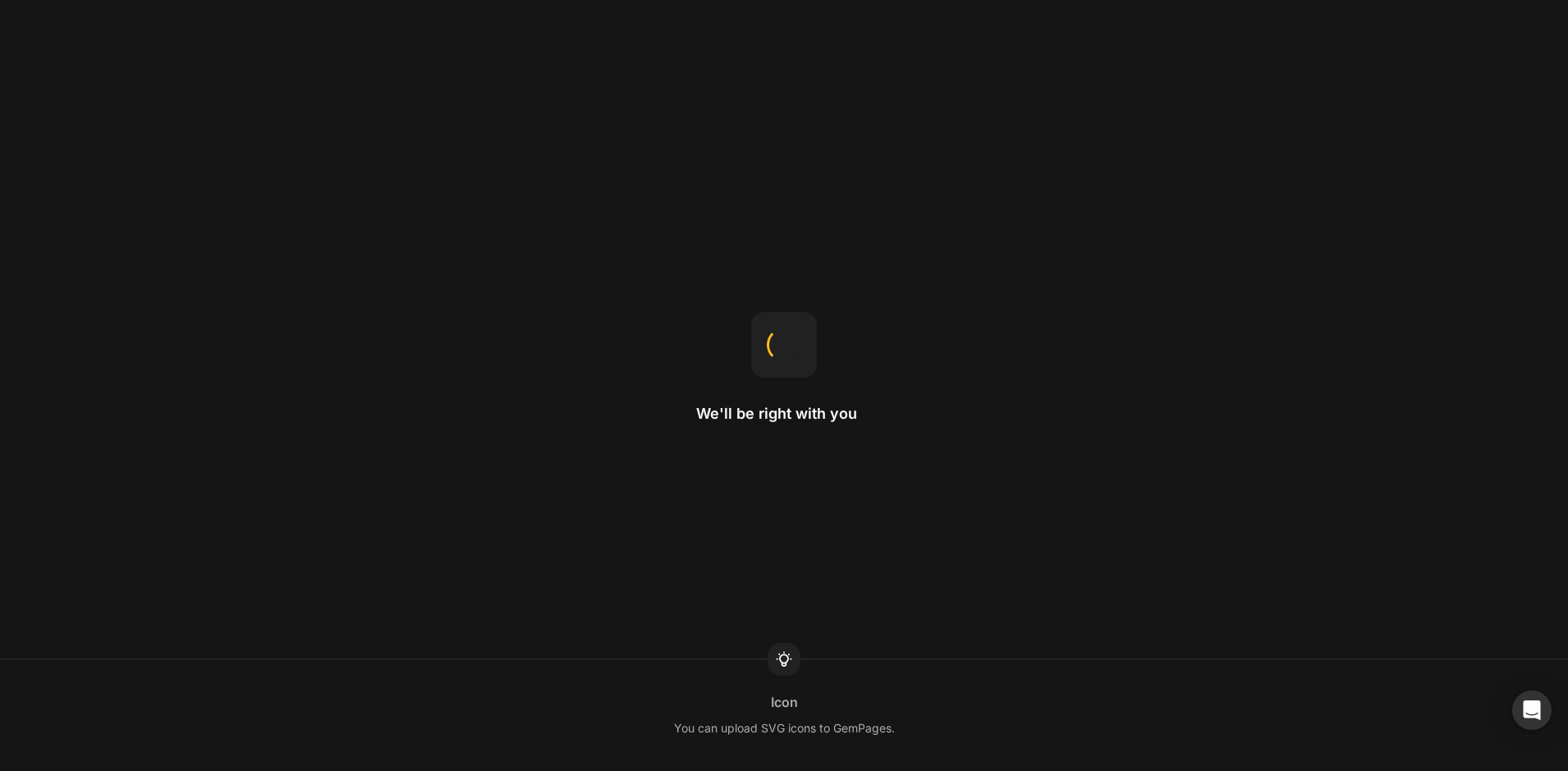 scroll, scrollTop: 0, scrollLeft: 0, axis: both 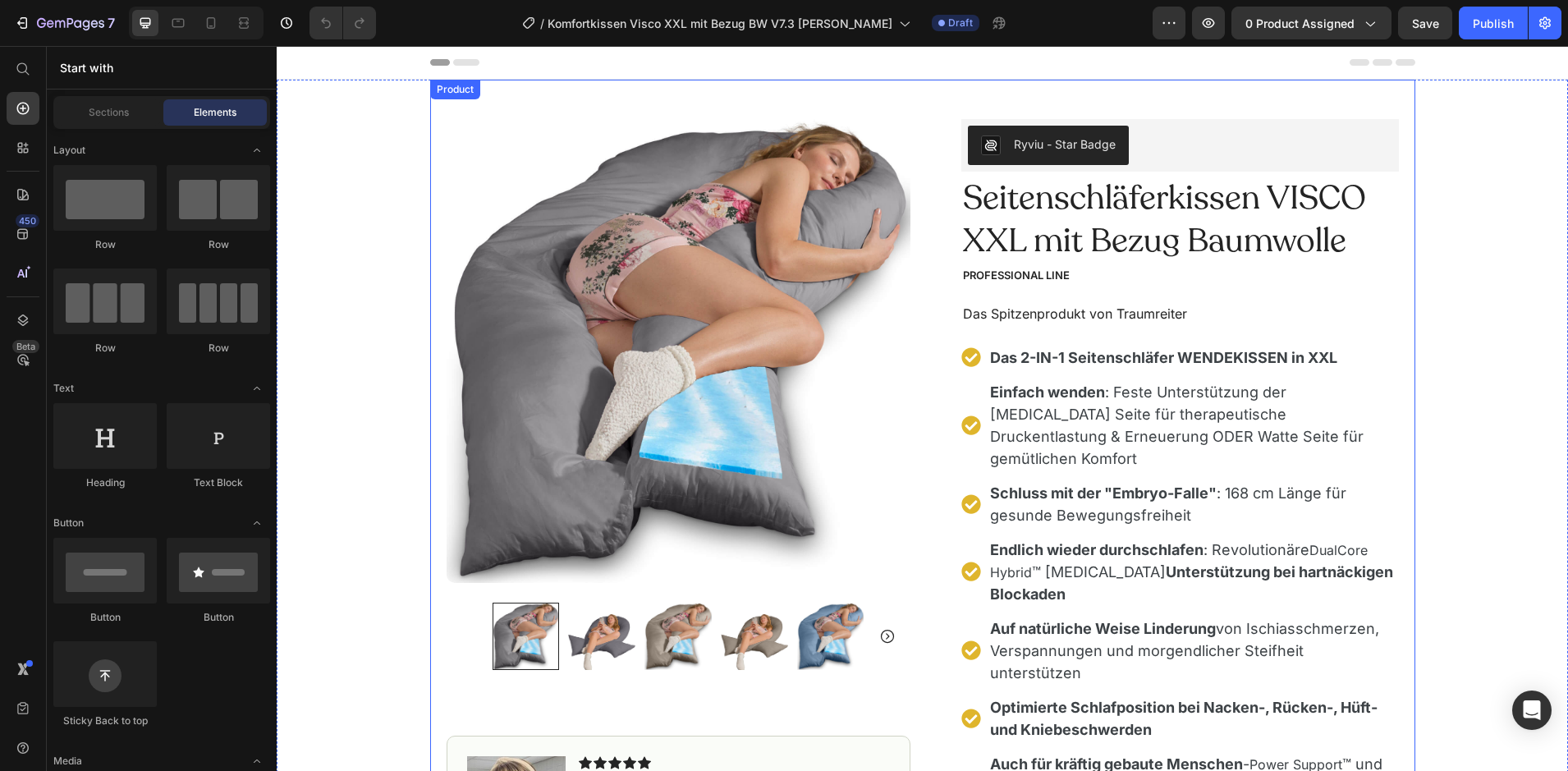 click on "Product Images Image Icon Icon Icon Icon Icon Icon List Besser geht nicht🥰 Und selbst mein Mops findet es toll 😅 Eine absolute Kaufempfehlung Text Block
Icon Angelika K., Deutschland 31. März 2025 Text Block Row Row Row Ryviu - Star Badge Ryviu Seitenschläferkissen VISCO XXL mit Bezug Baumwolle Product Title professional line Text Block Das Spitzenprodukt von Traumreiter Text Block Das 2-IN-1 Seitenschläfer WENDEKISSEN in XXL Einfach wenden : Feste Unterstützung der Memory Foam Seite für therapeutische Druckentlastung & Erneuerung ODER Watte Seite für gemütlichen Komfort Schluss mit der "Embryo-Falle" : 168 cm Länge für gesunde Bewegungsfreiheit Endlich wieder durchschlafen : Revolutionäre  DualCore Hybrid ™ Memory Foam  Unterstützung bei hartnäckigen Blockaden Auf natürliche Weise Linderung  von Ischiasschmerzen, Verspannungen und morgendlicher Steifheit unterstützen  Optimierte Schlafposition bei Nacken-, Rücken-, Hüft- und Kniebeschwerden  -" at bounding box center [923, 868] 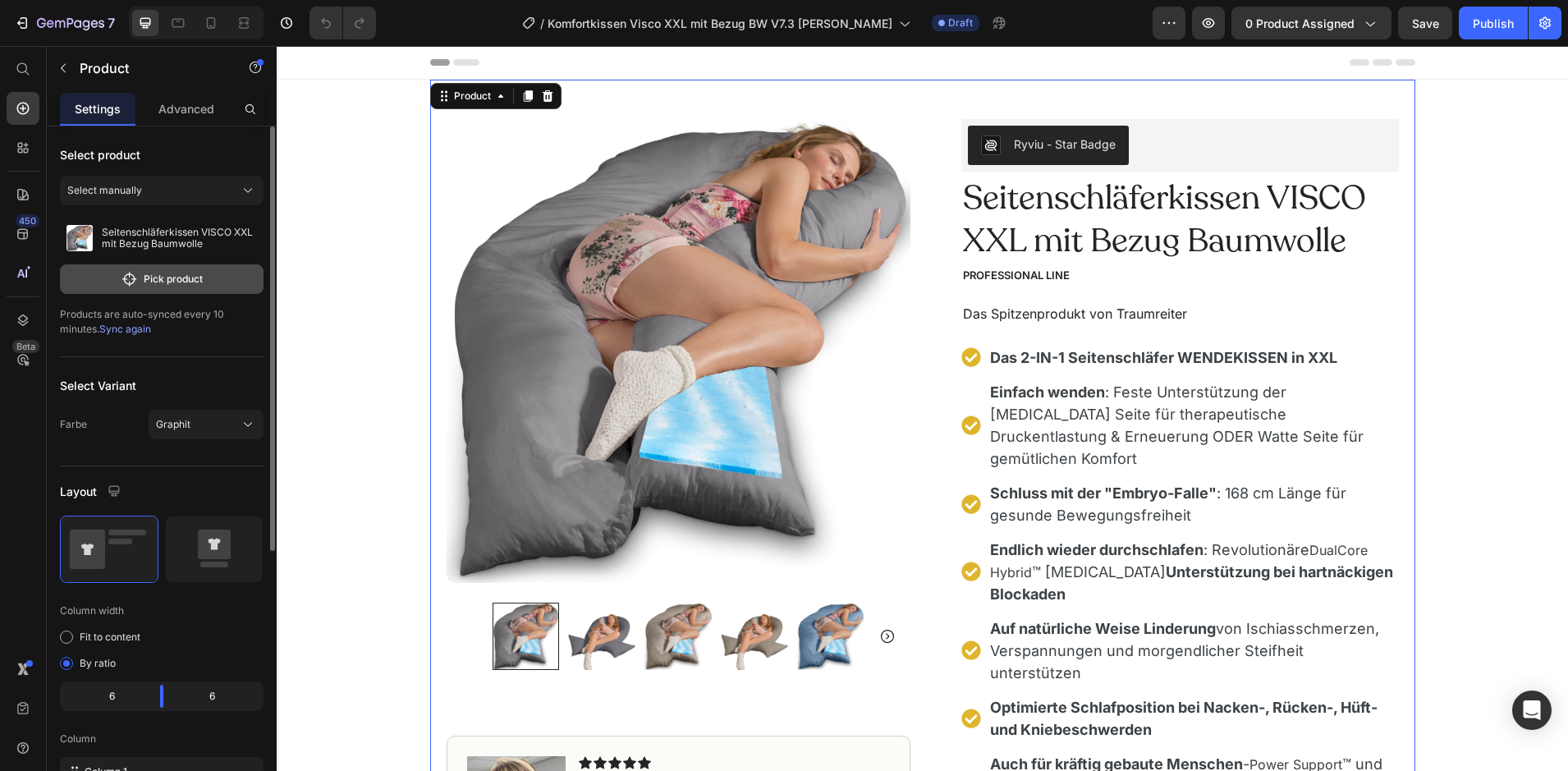 click on "Product" at bounding box center [472, 96] 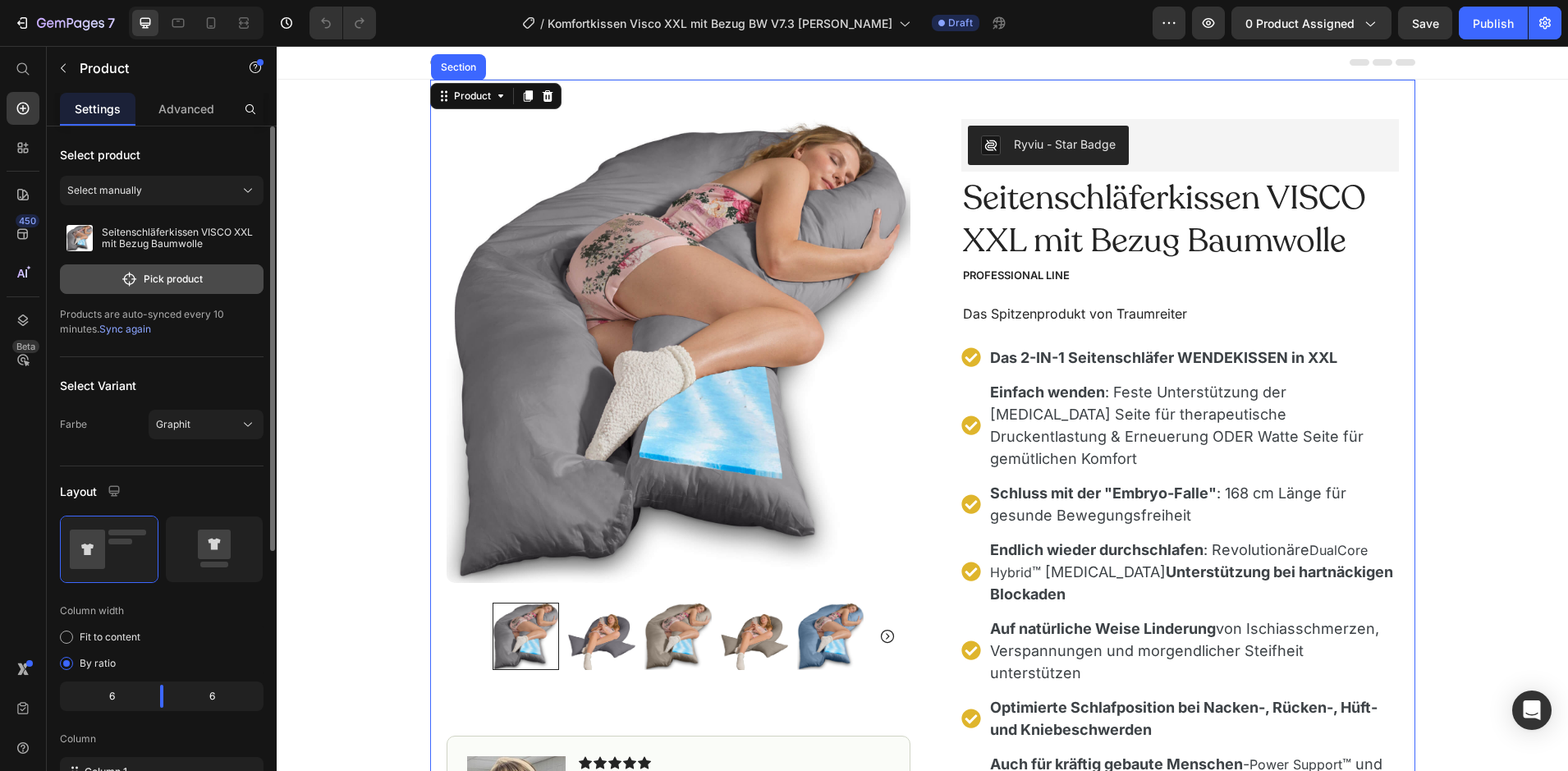 click on "Pick product" at bounding box center [162, 279] 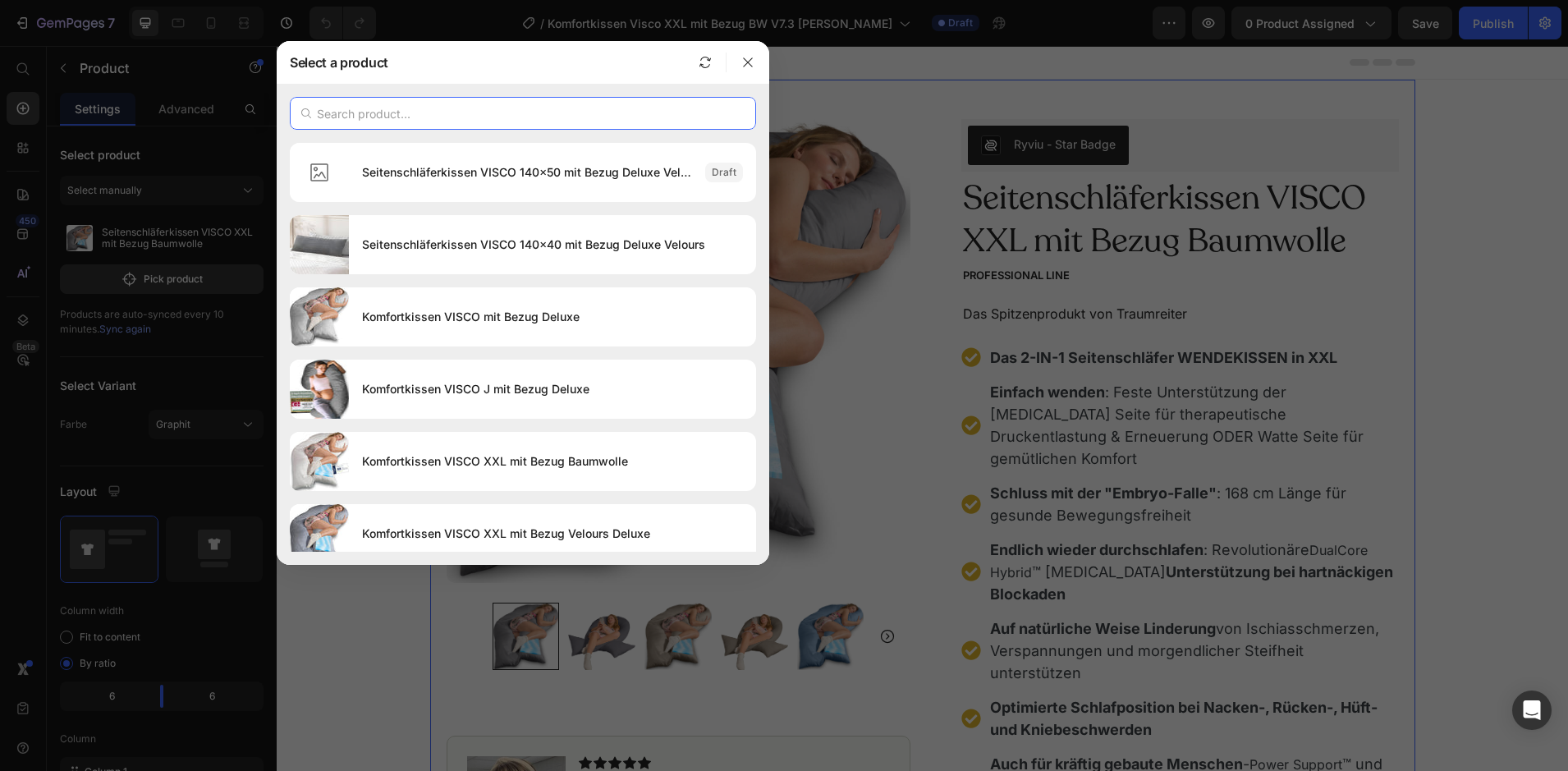 click at bounding box center [523, 113] 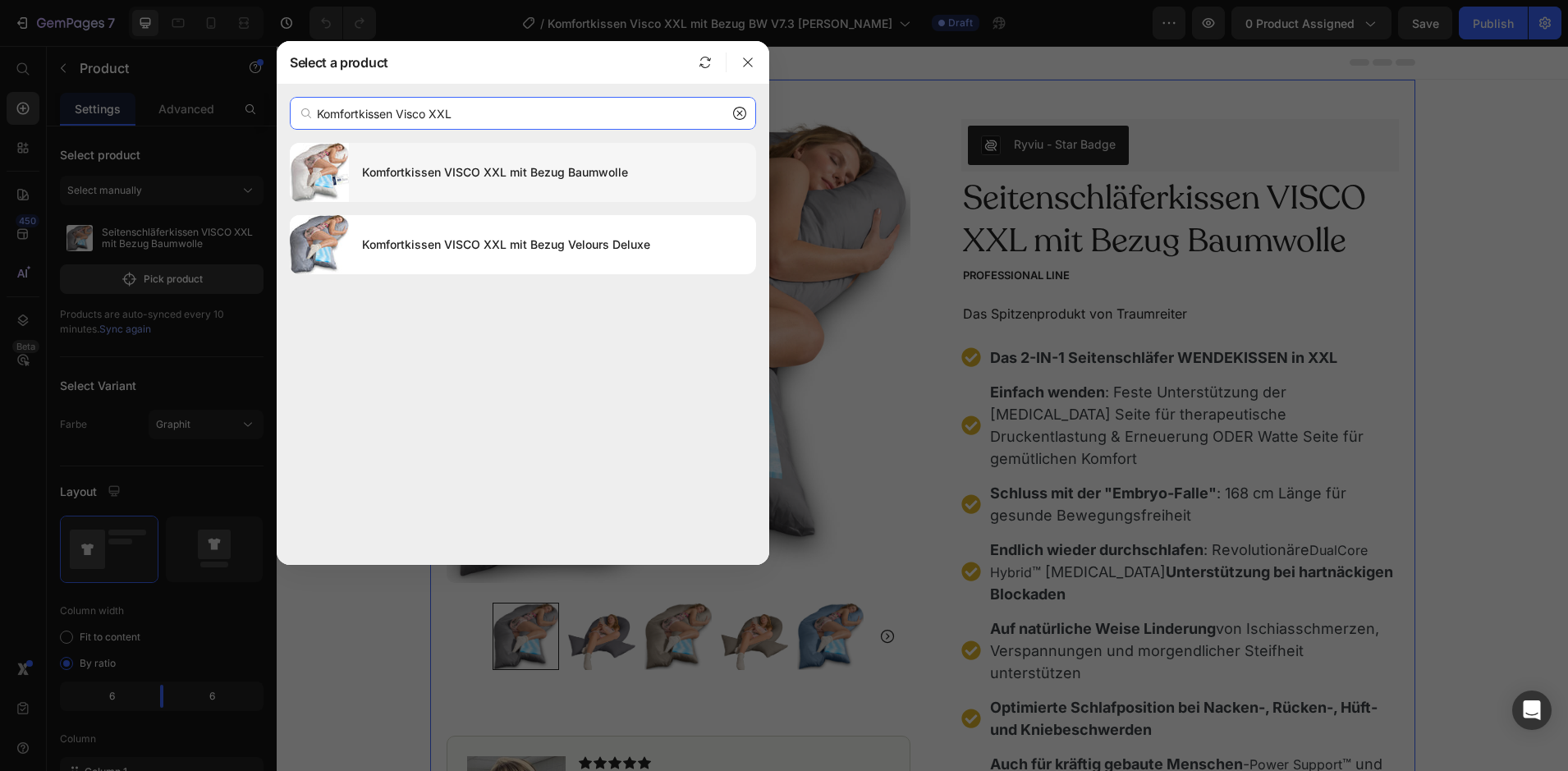 type on "Komfortkissen Visco XXL" 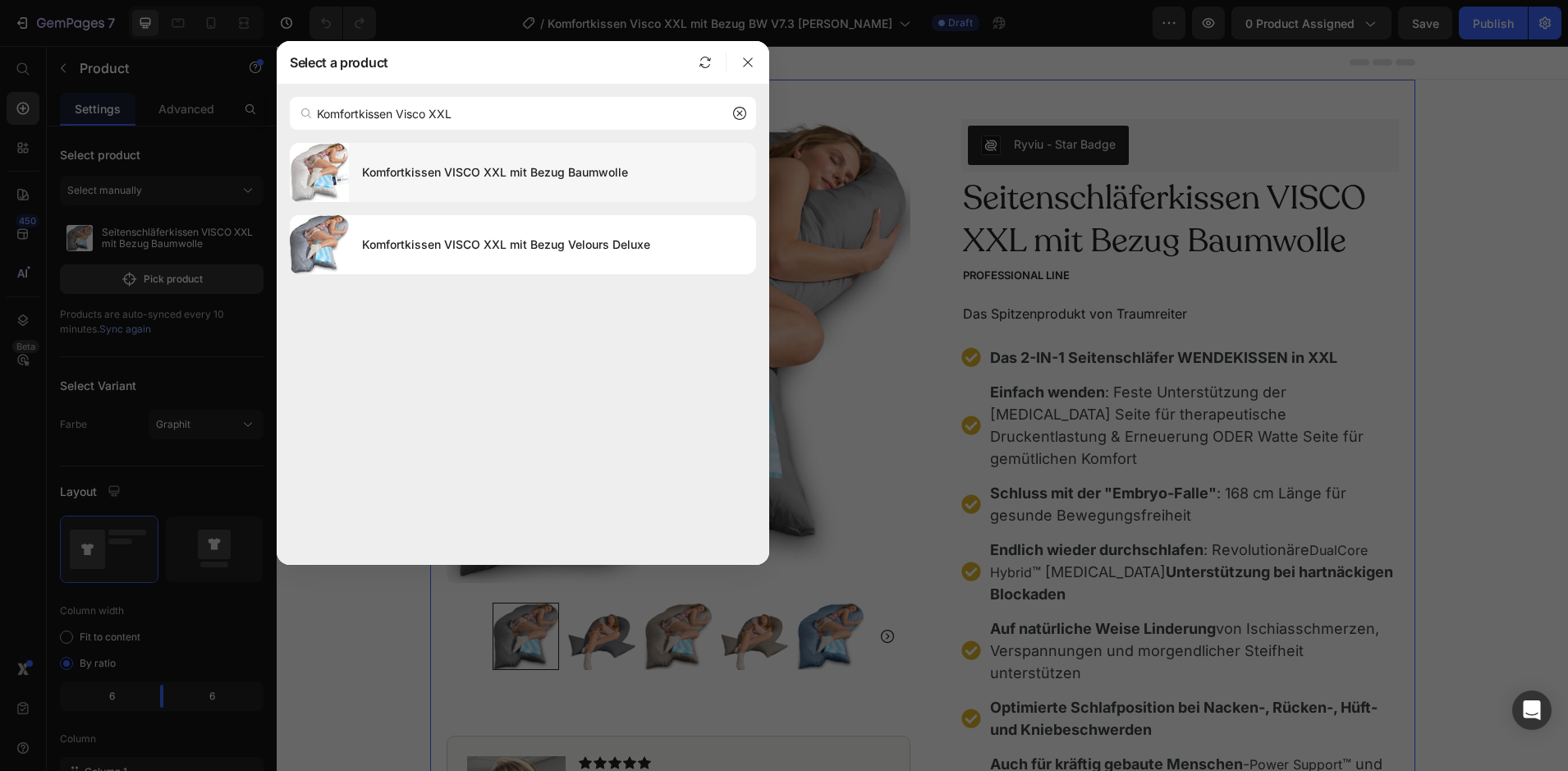 click on "Komfortkissen VISCO XXL mit Bezug Baumwolle" at bounding box center (552, 172) 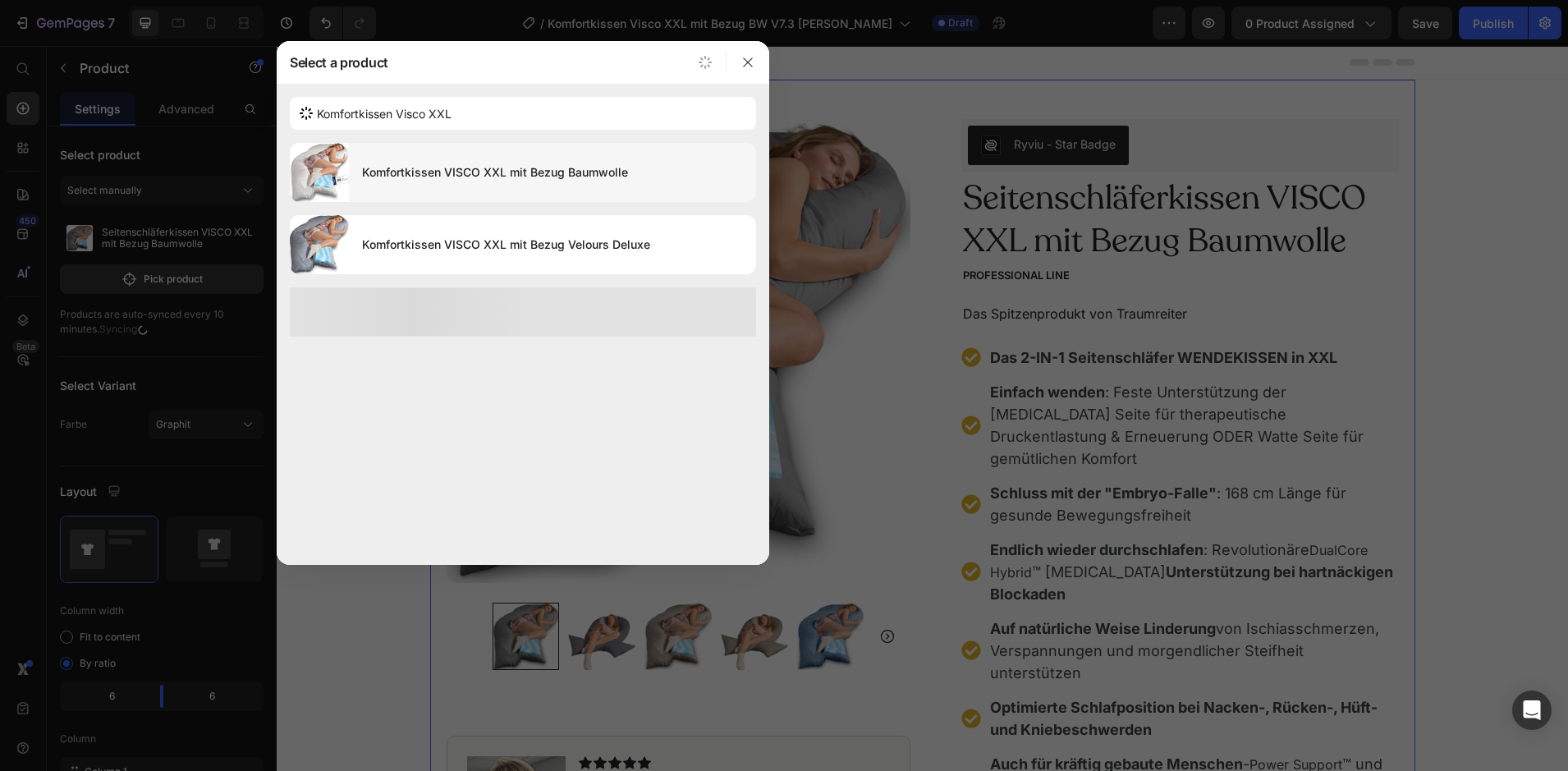type 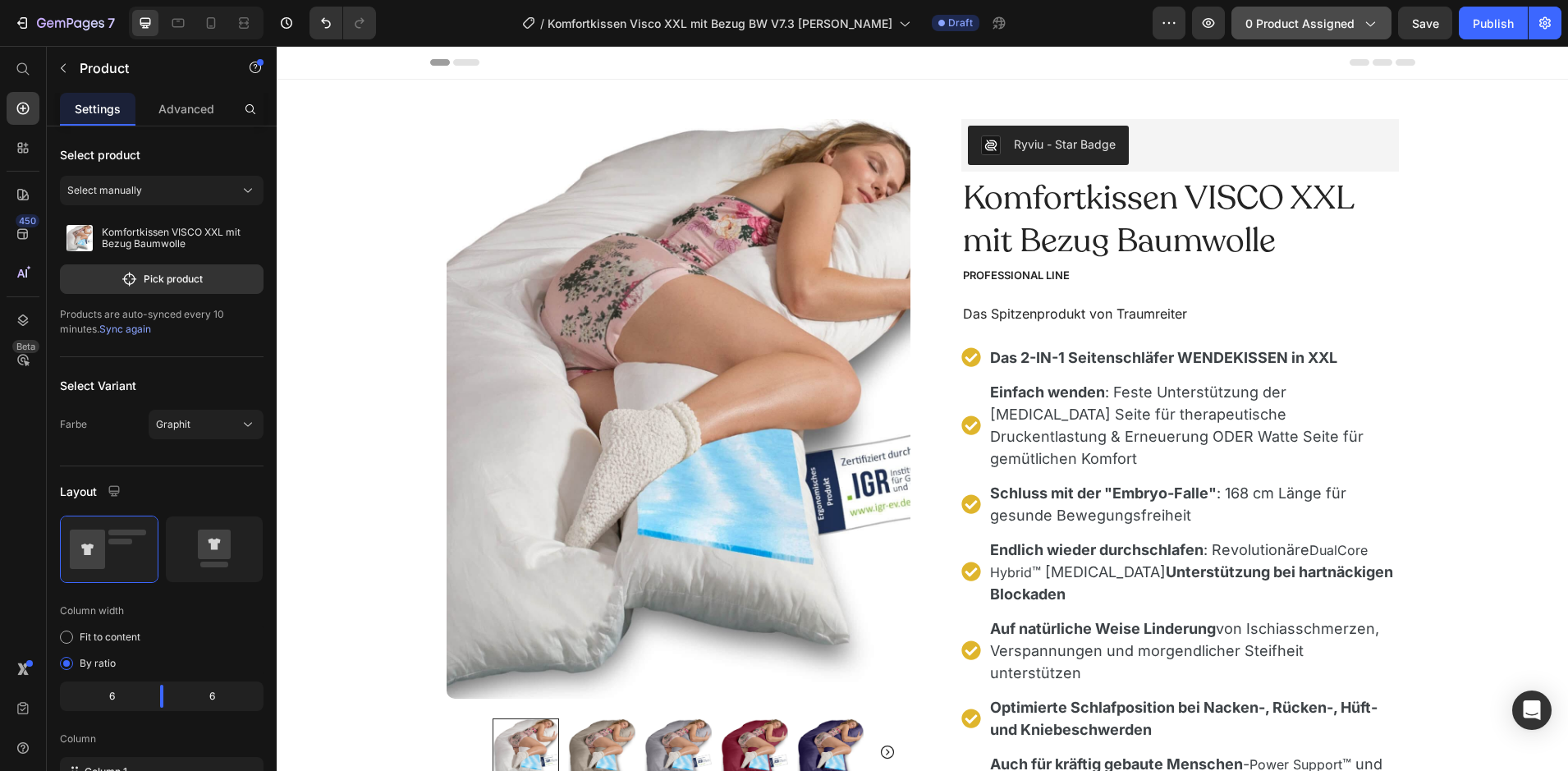 click on "0 product assigned" 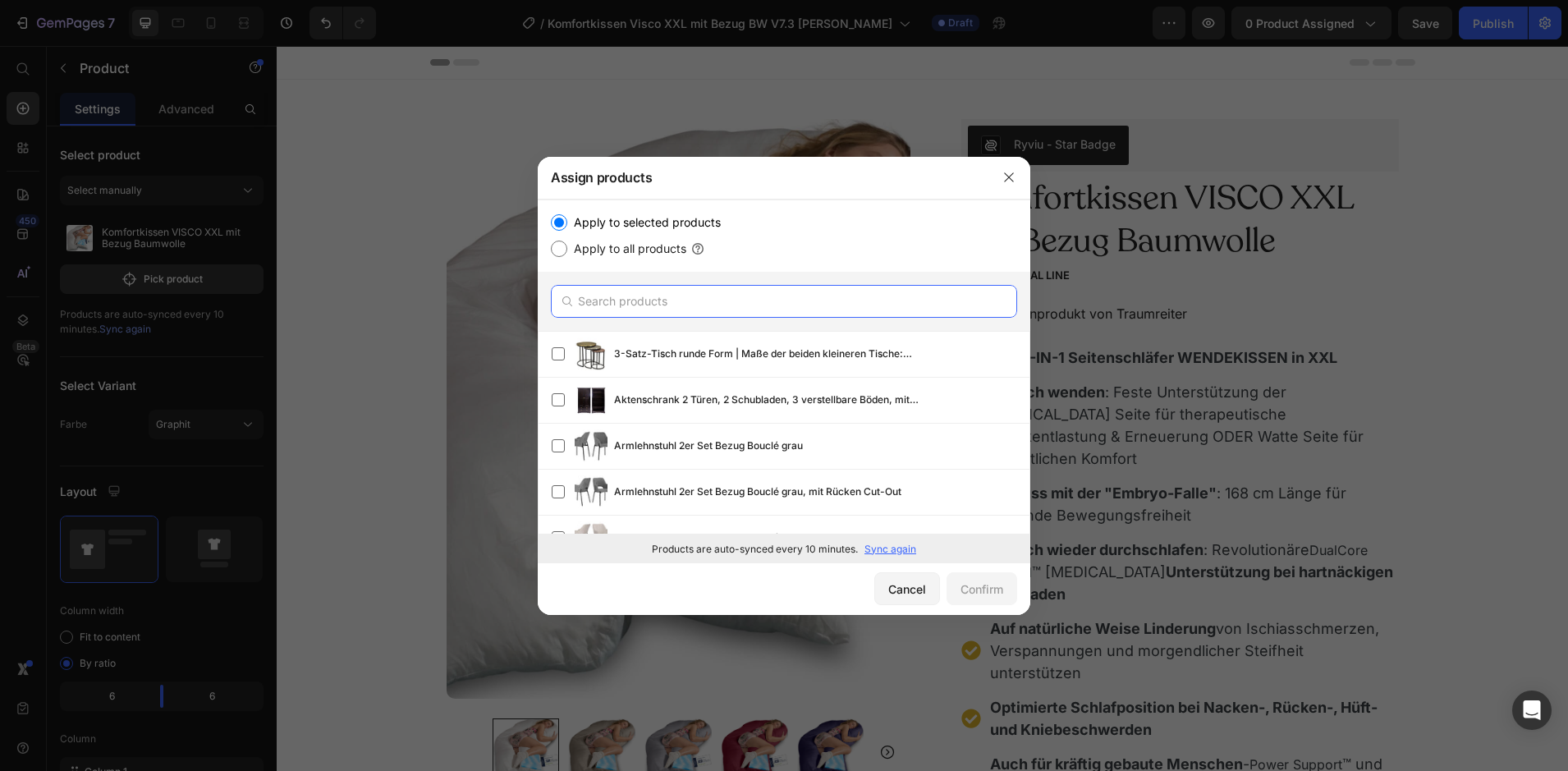 click at bounding box center [784, 301] 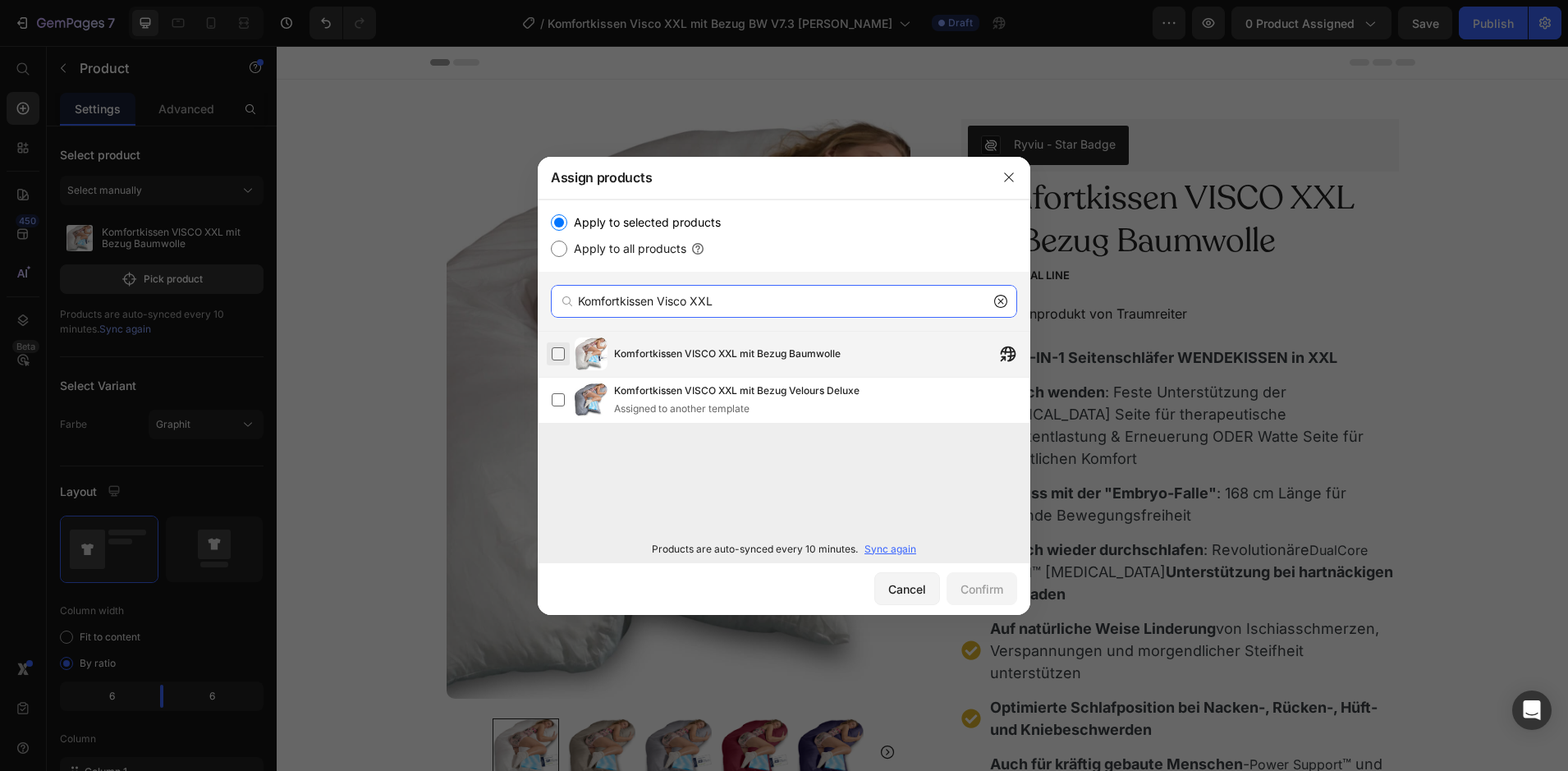 type on "Komfortkissen Visco XXL" 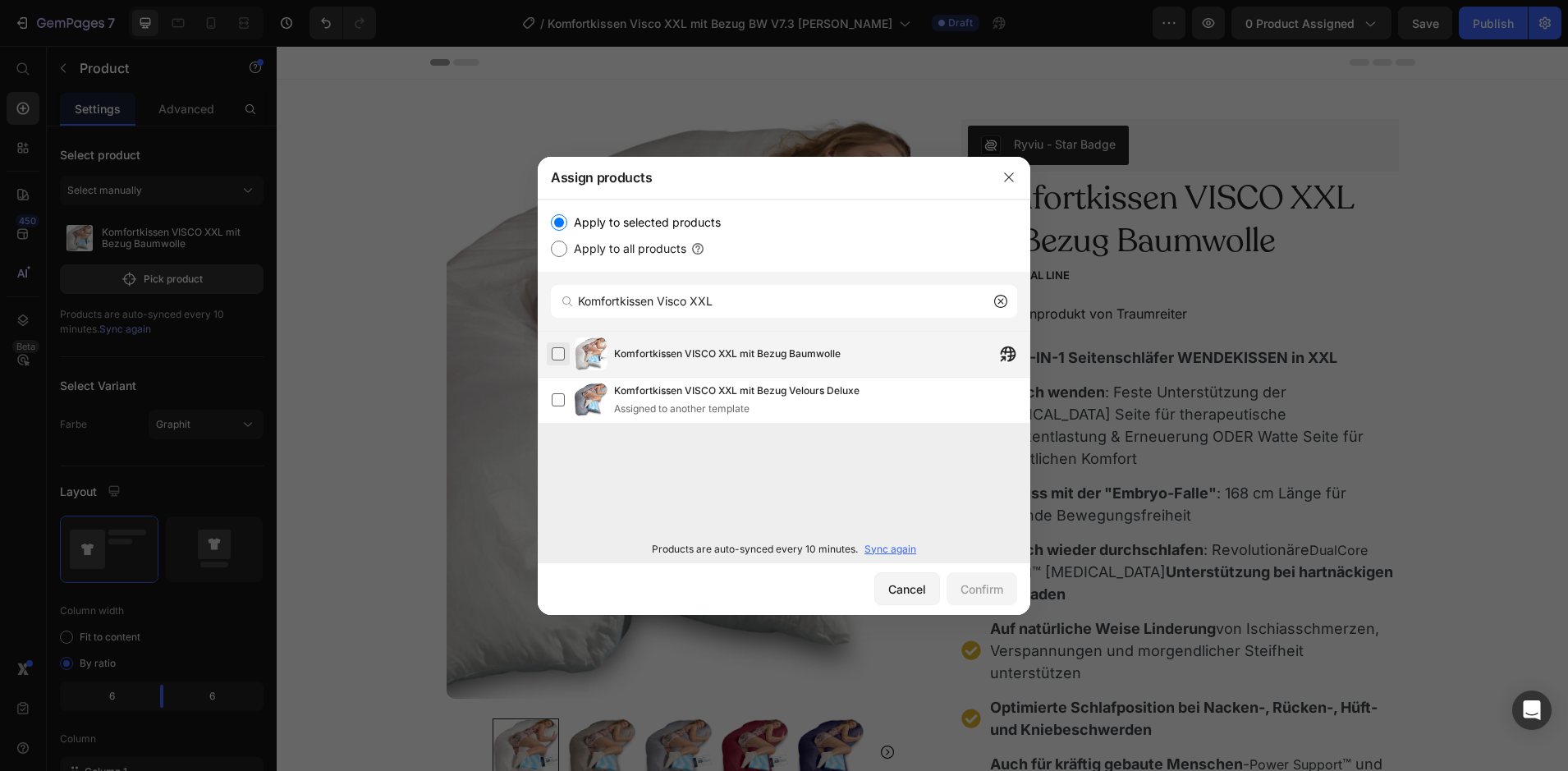 click at bounding box center (558, 354) 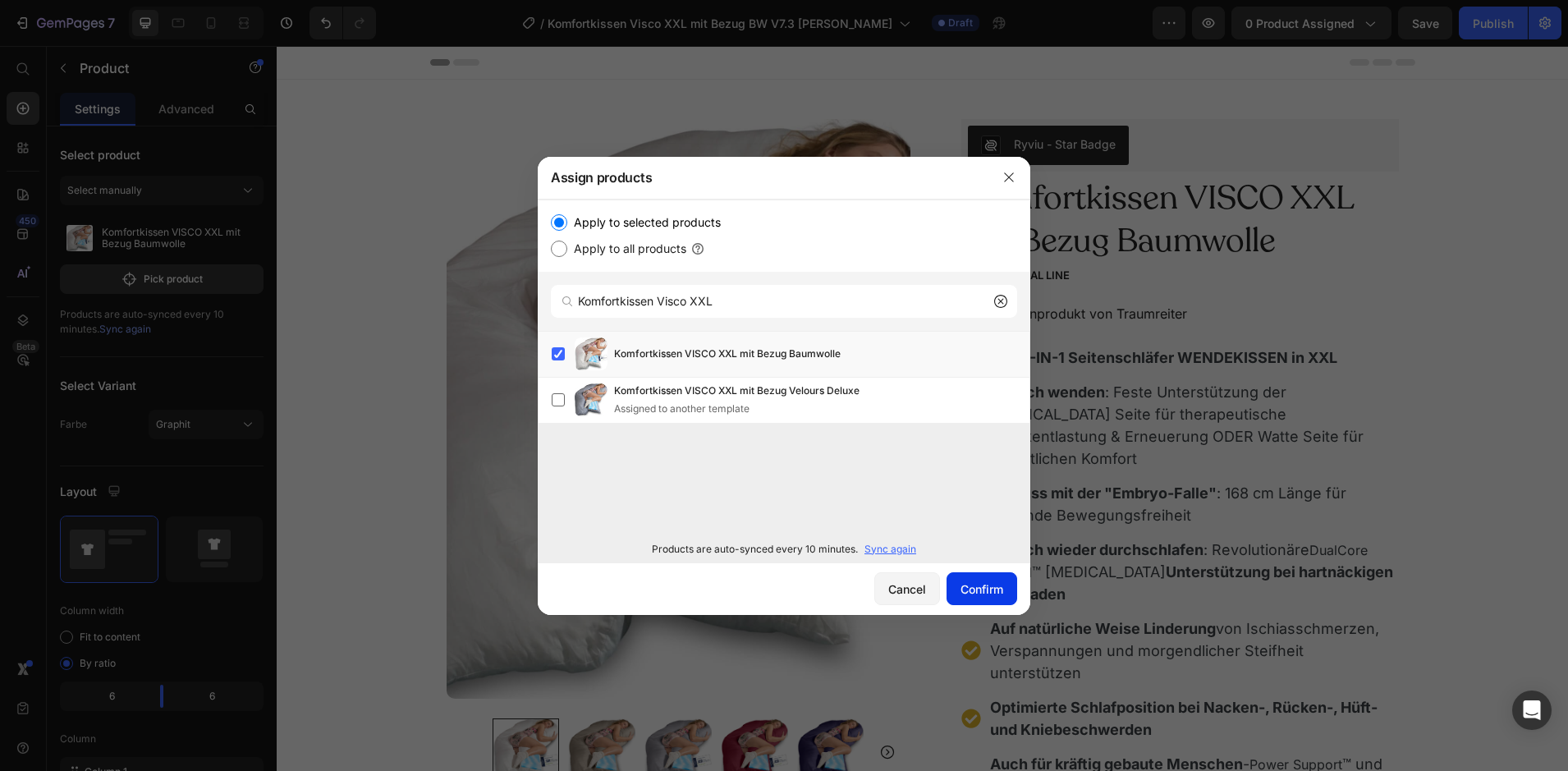 click on "Confirm" at bounding box center (982, 589) 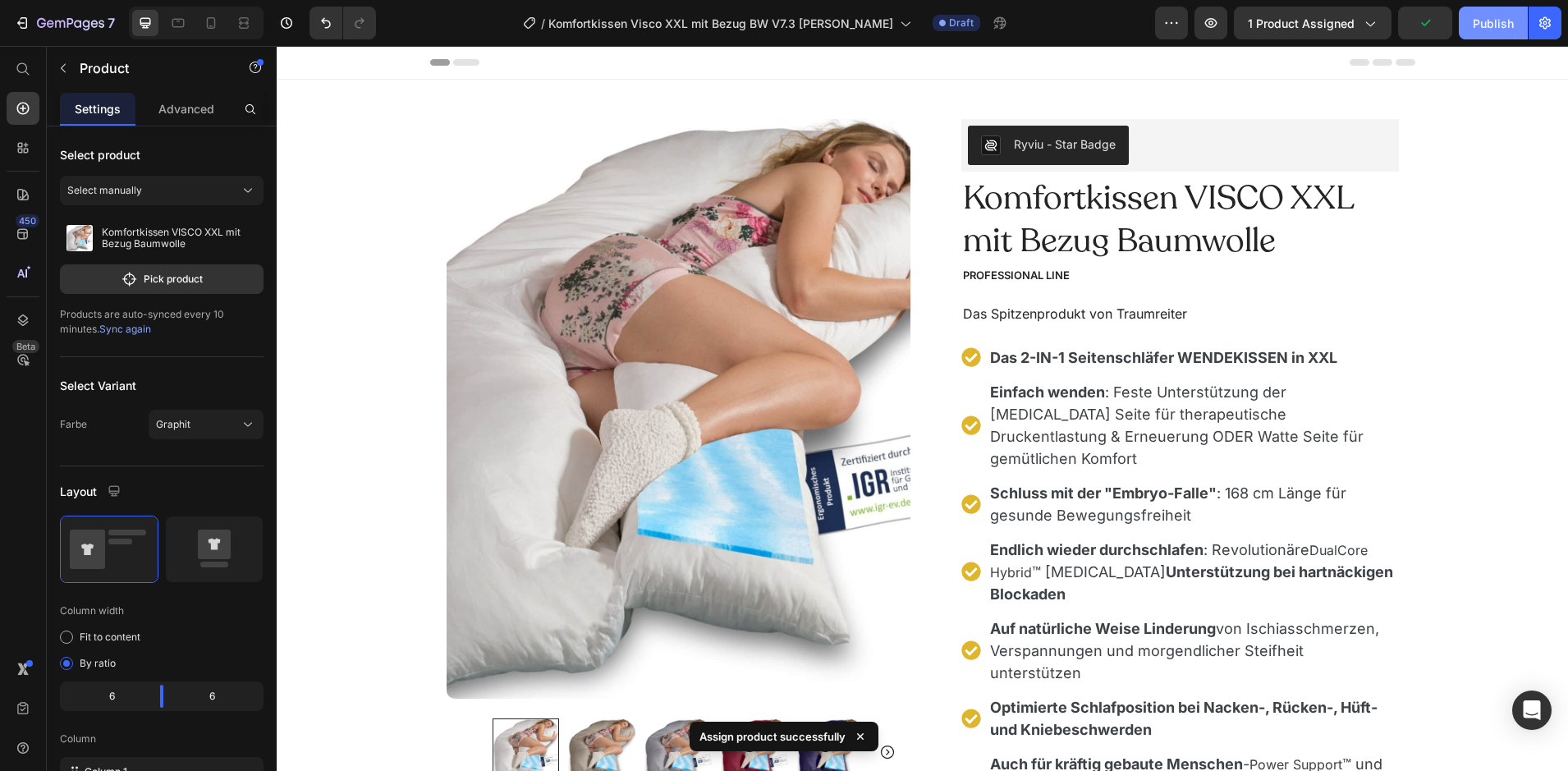 click on "Publish" at bounding box center [1493, 23] 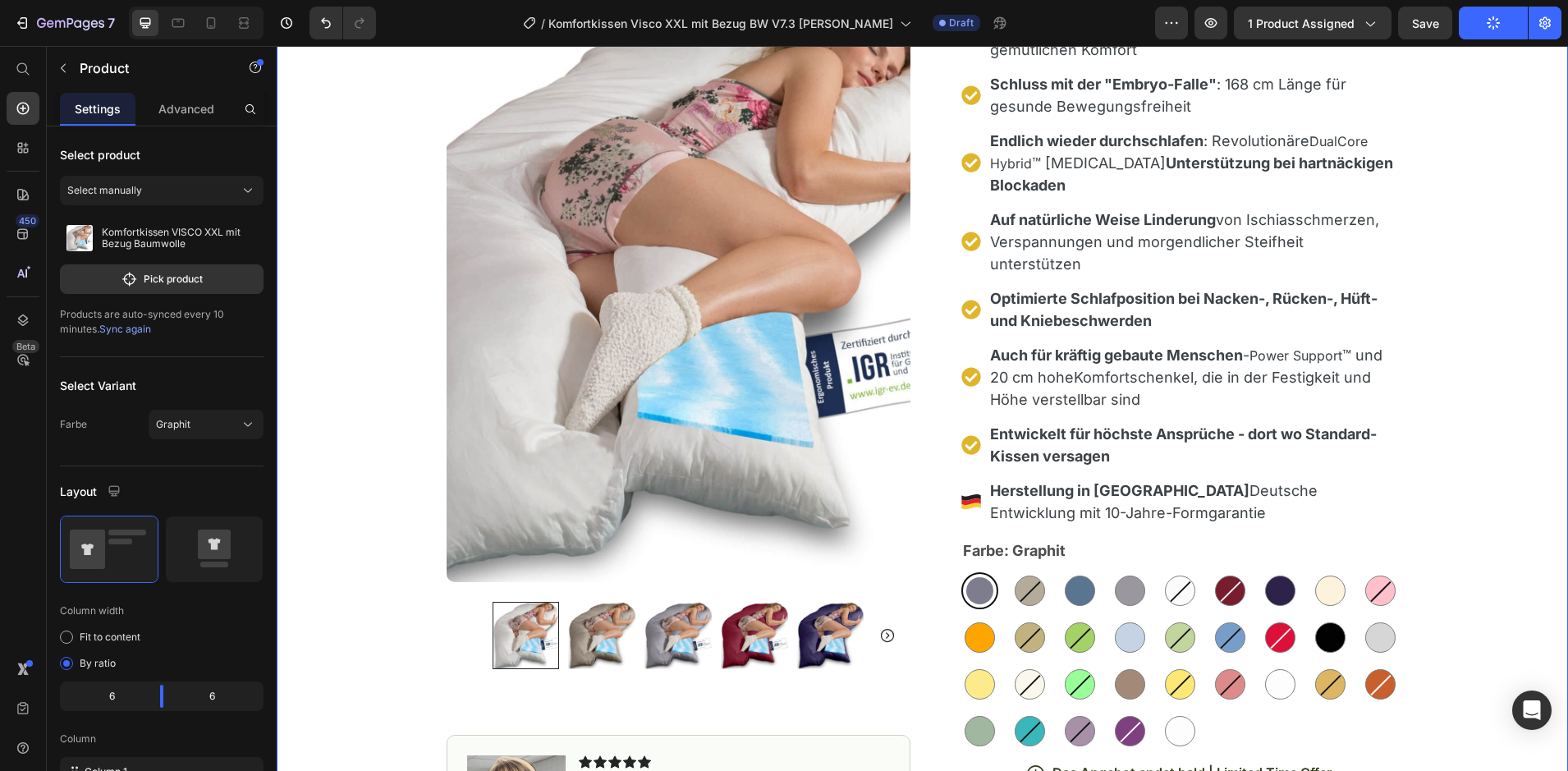 scroll, scrollTop: 489, scrollLeft: 0, axis: vertical 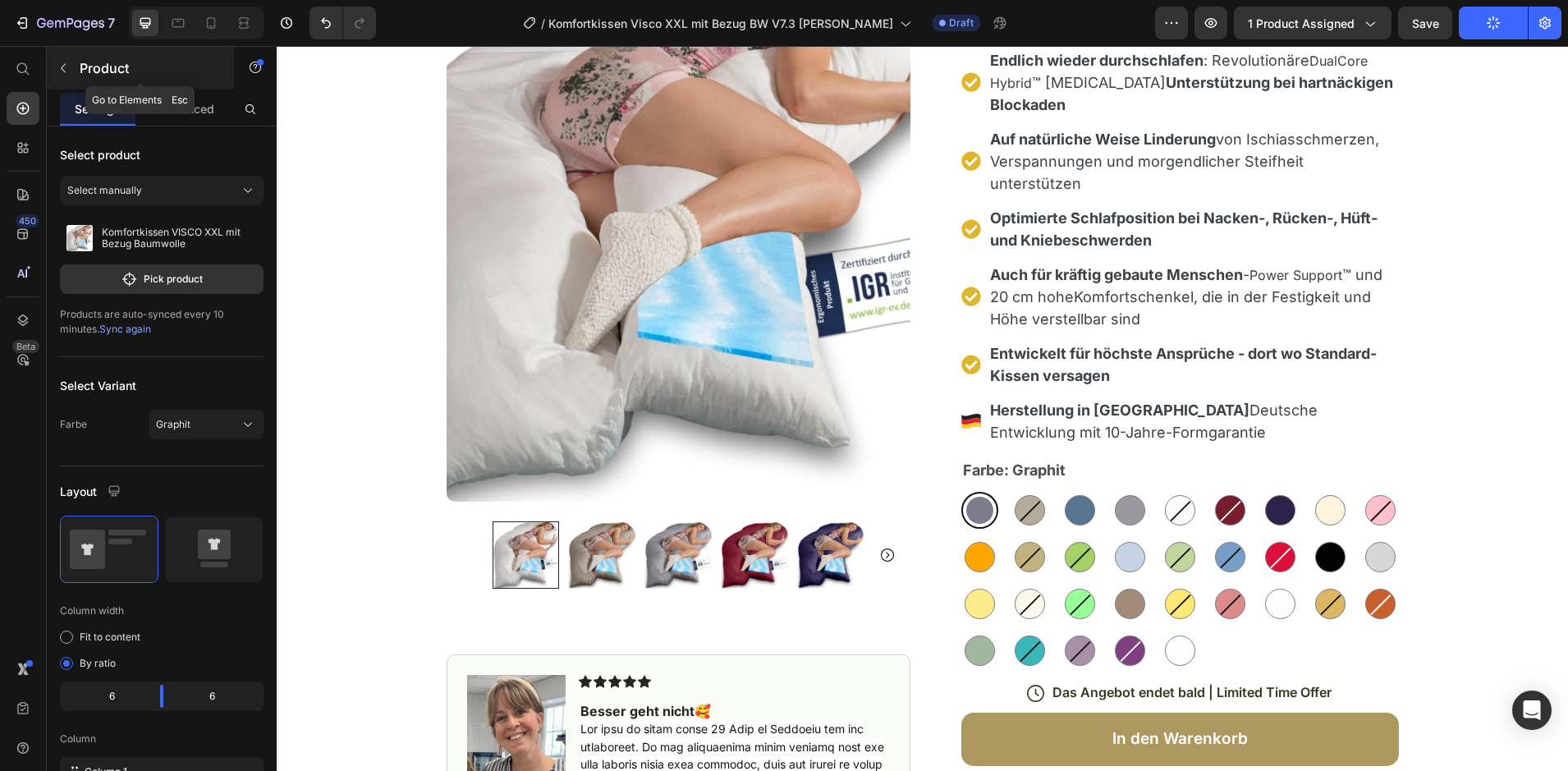 click on "Product" at bounding box center (140, 68) 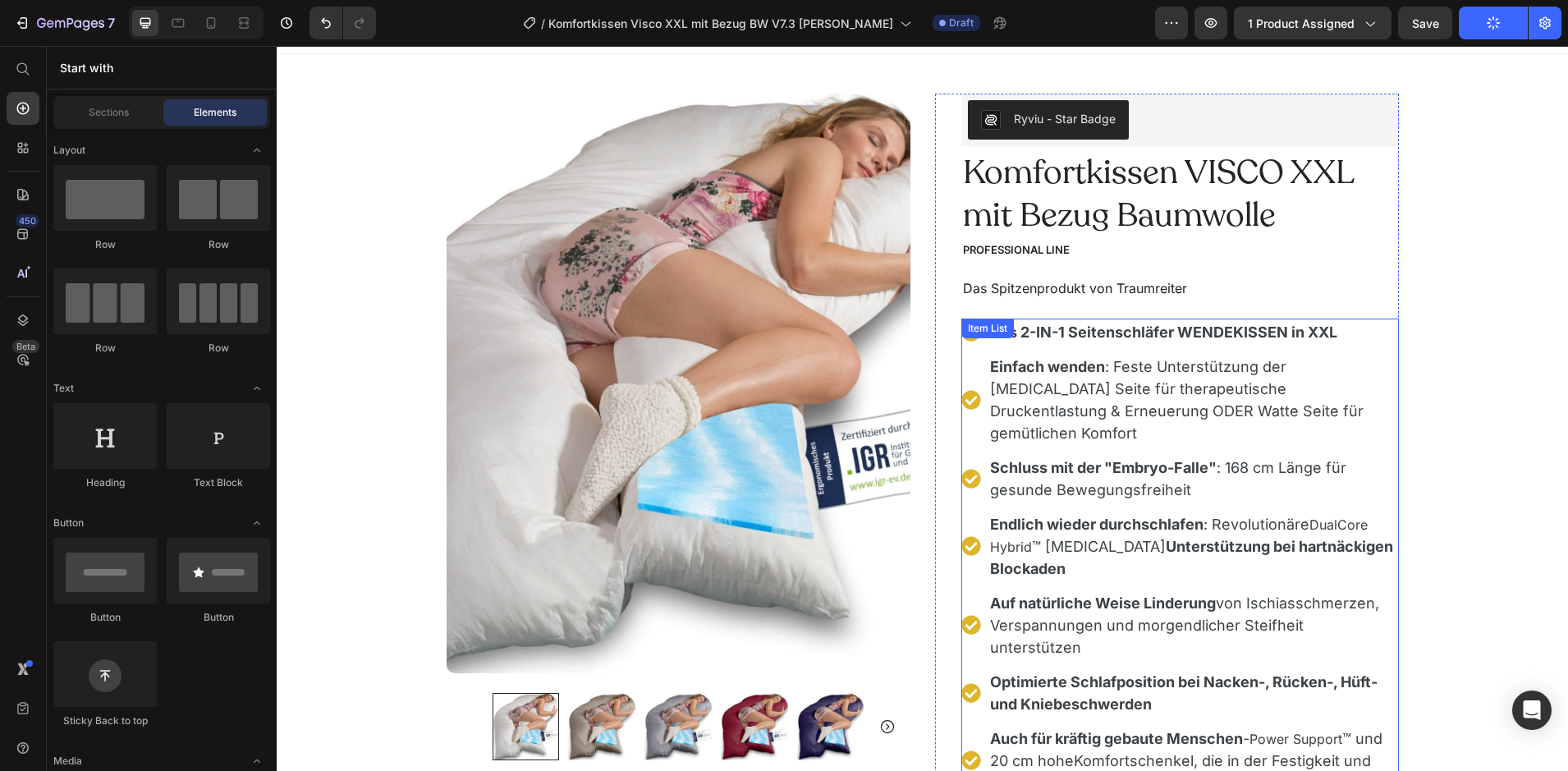 scroll, scrollTop: 0, scrollLeft: 0, axis: both 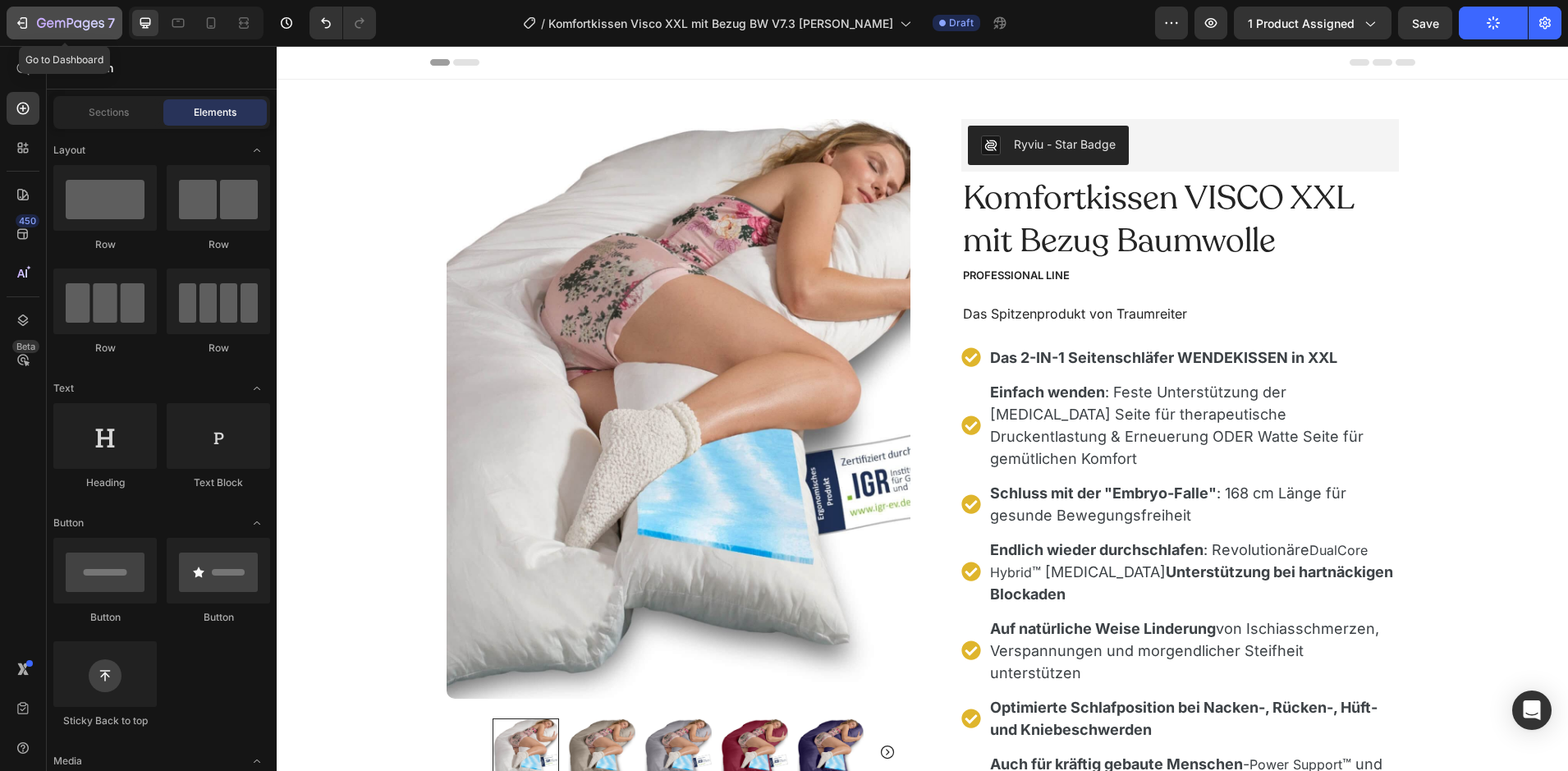 click on "7" 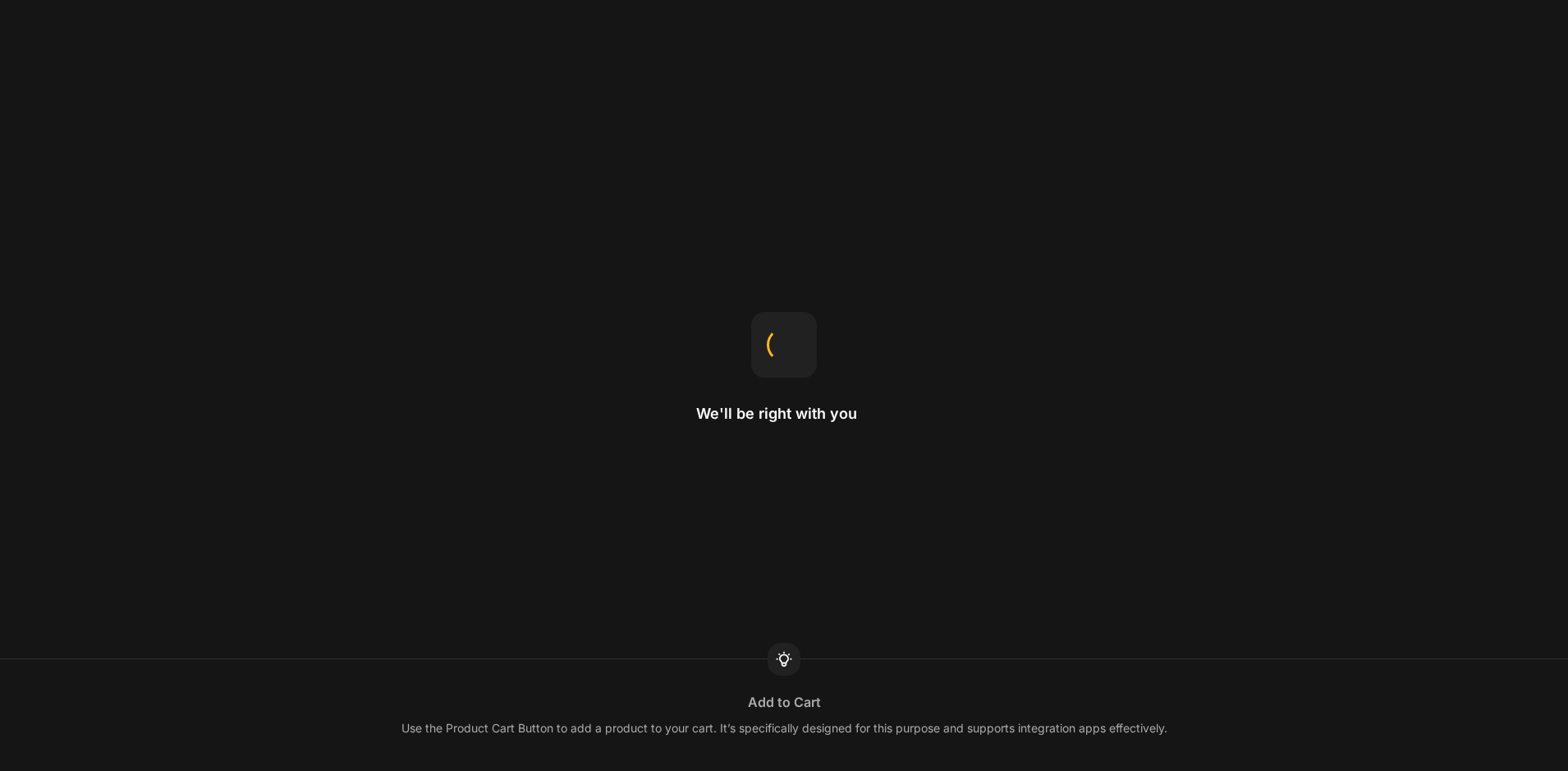 scroll, scrollTop: 0, scrollLeft: 0, axis: both 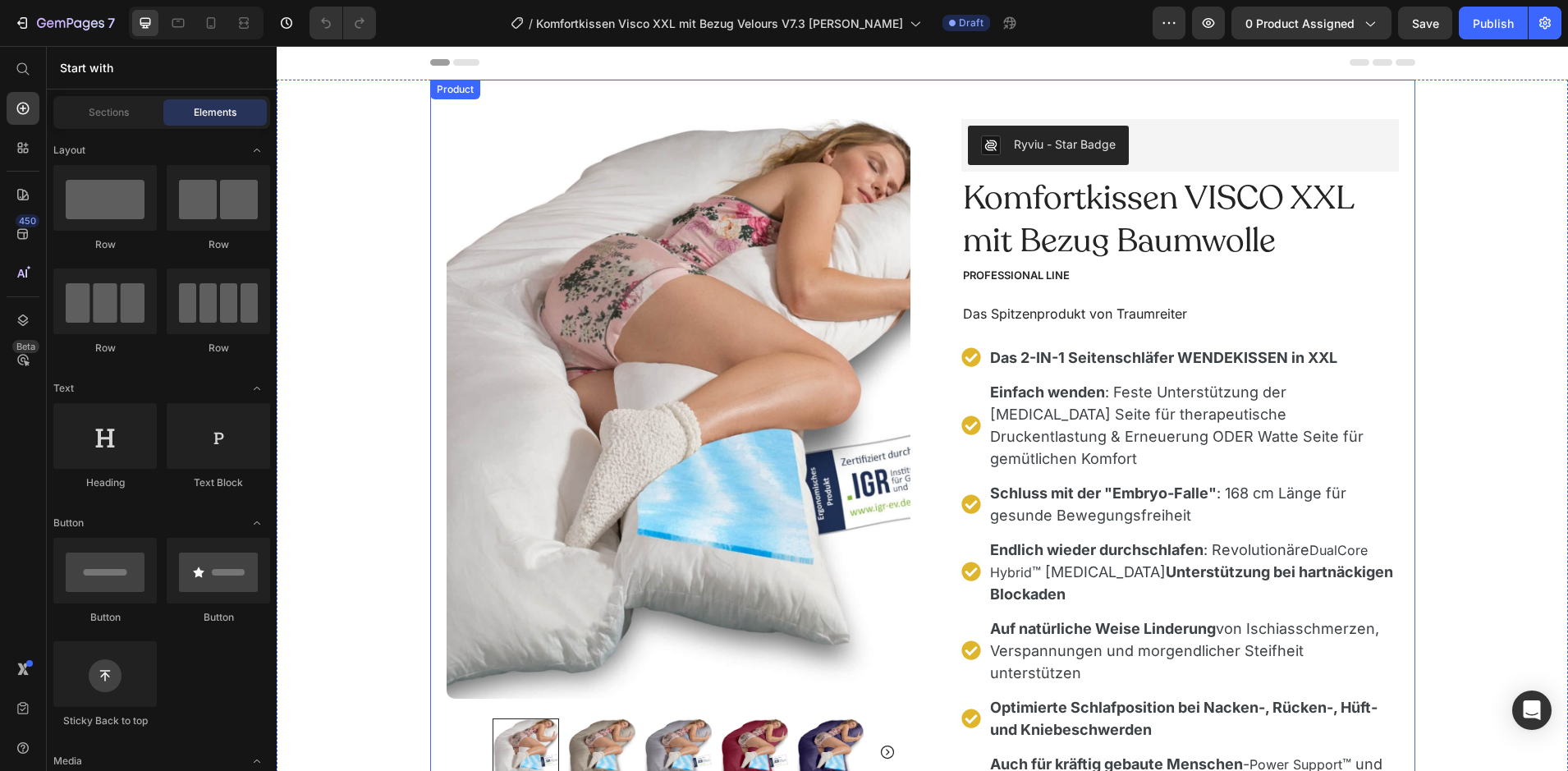 click on "Product" at bounding box center [455, 89] 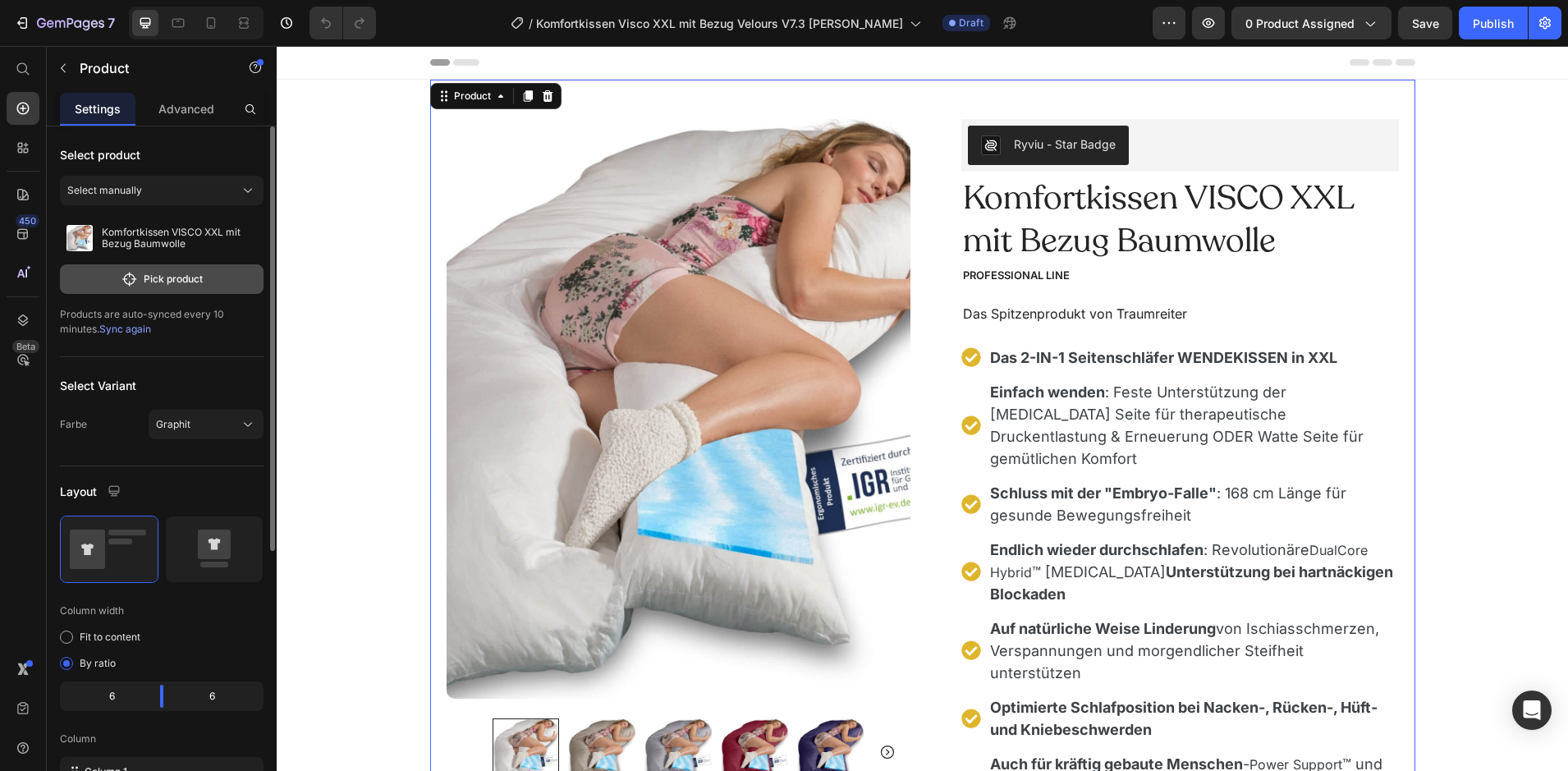 click on "Pick product" at bounding box center [162, 279] 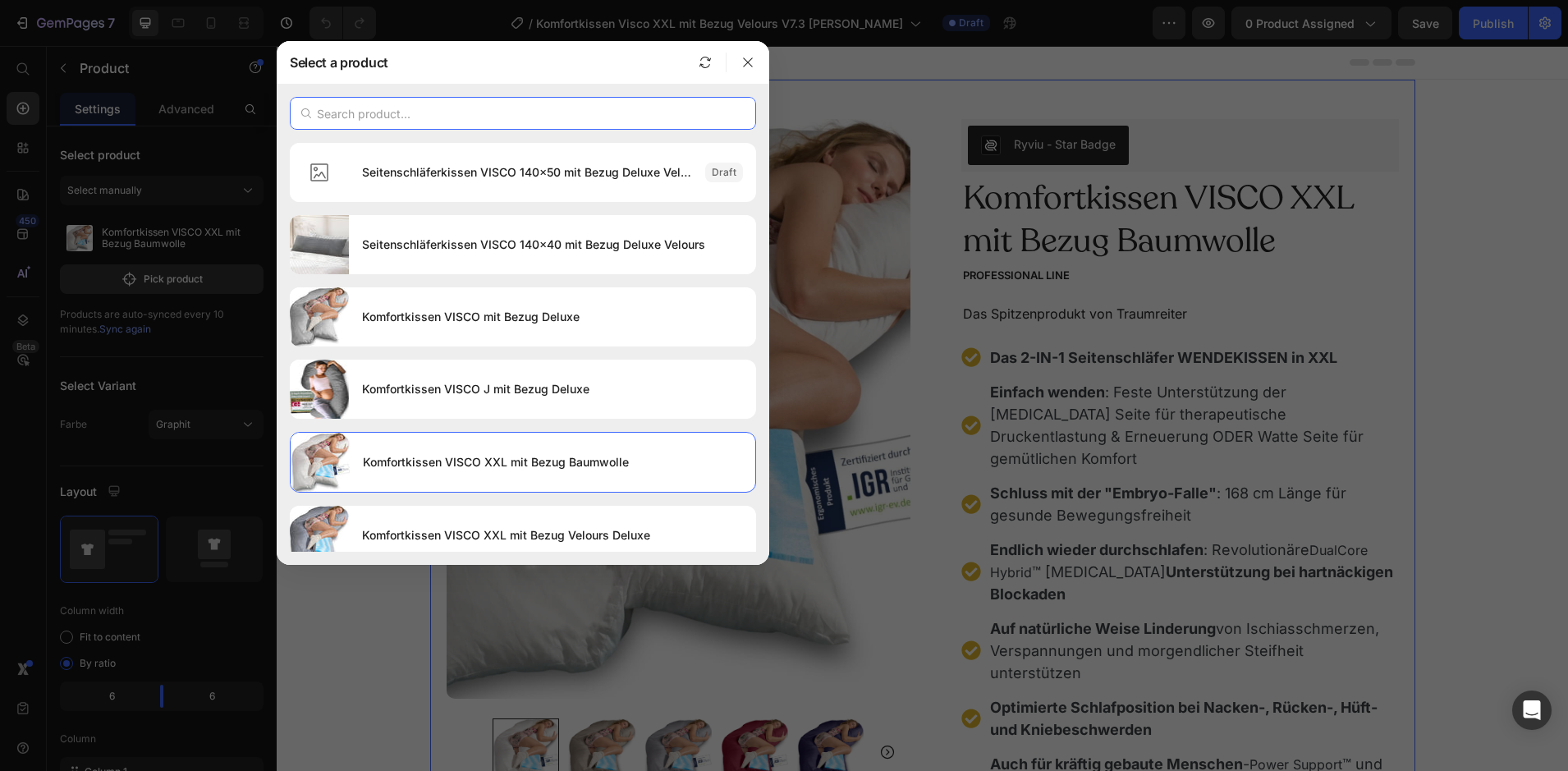 click at bounding box center [523, 113] 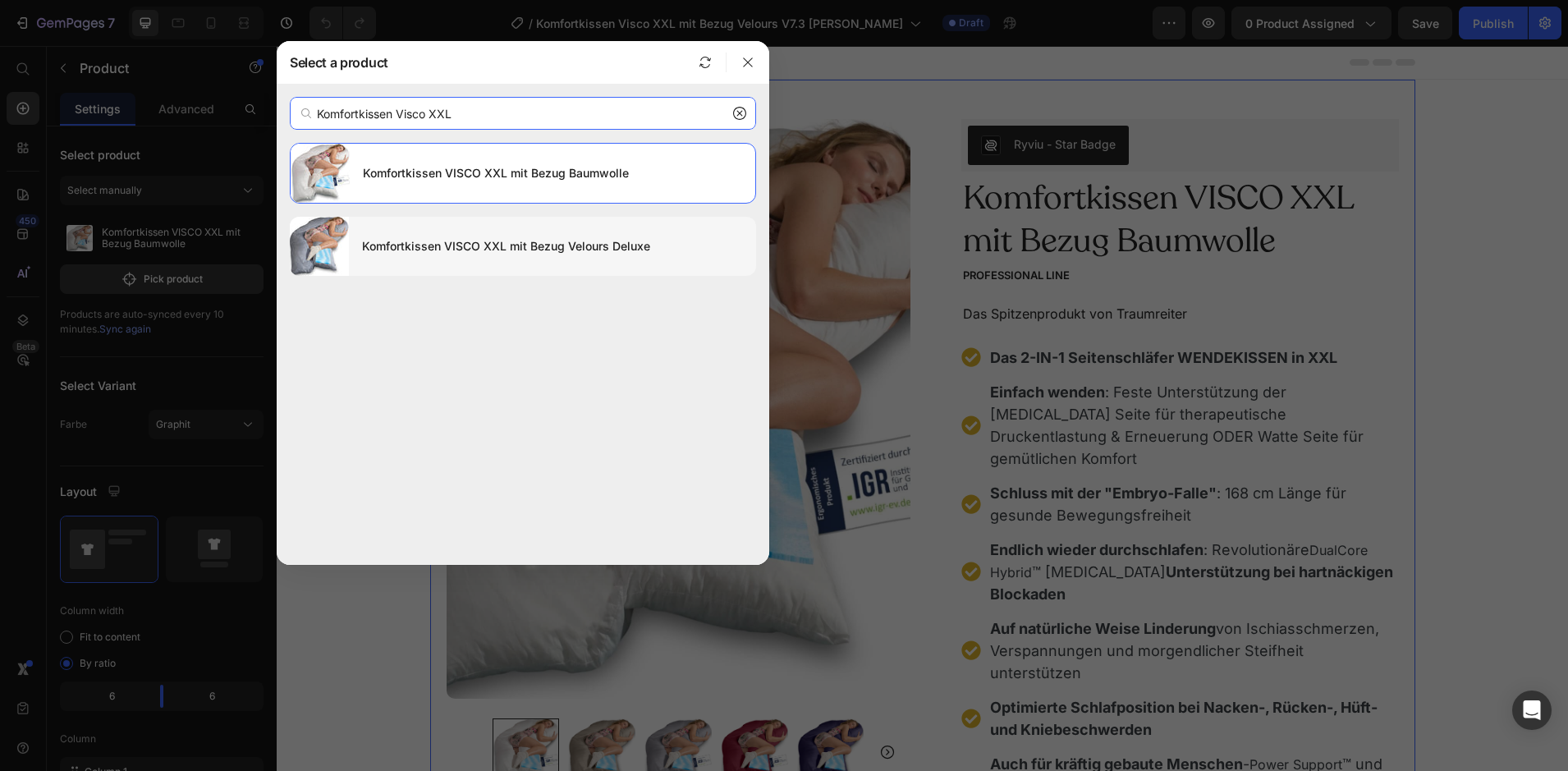 type on "Komfortkissen Visco XXL" 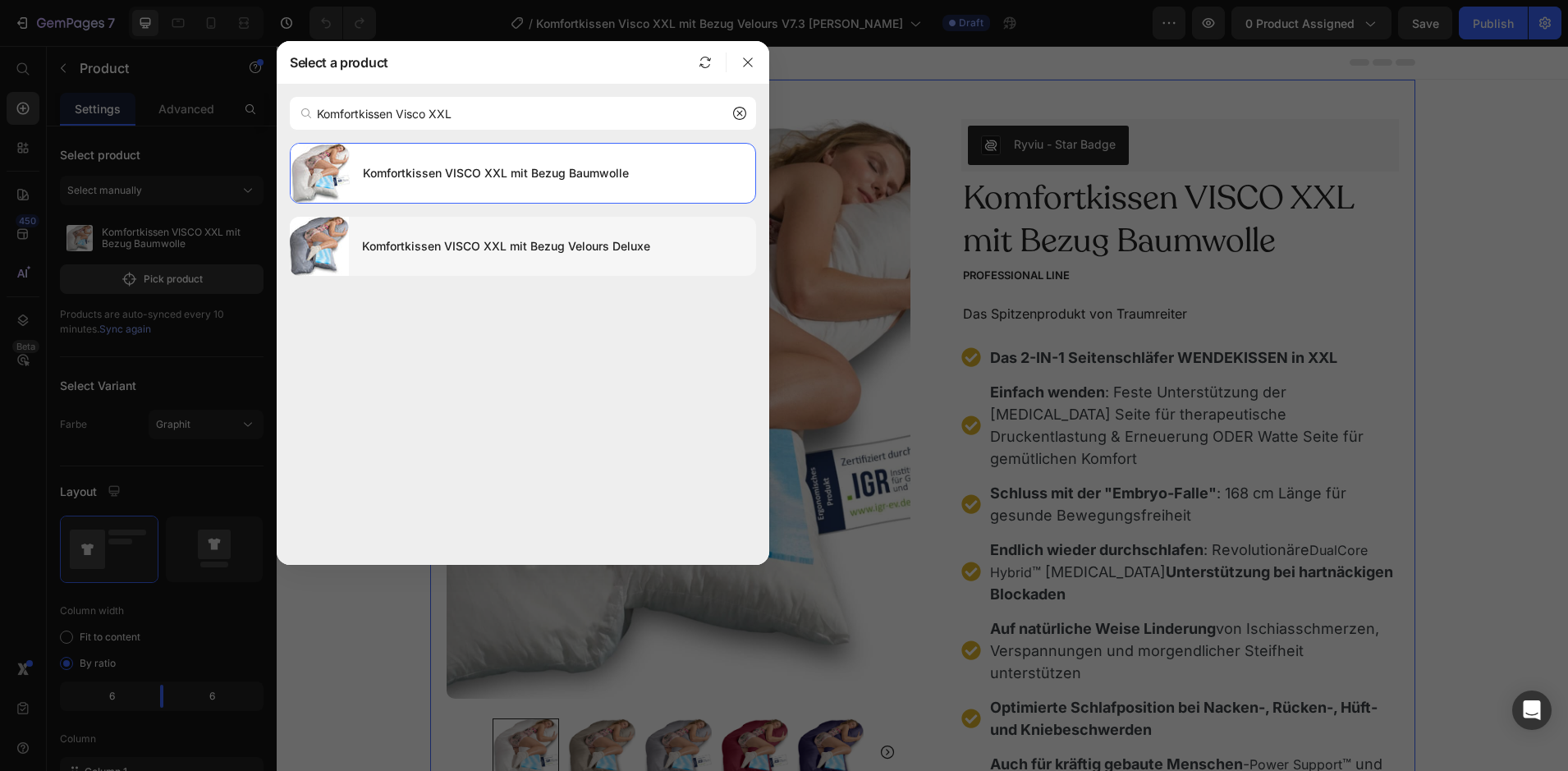 click on "Komfortkissen VISCO XXL mit Bezug Velours Deluxe" at bounding box center (552, 246) 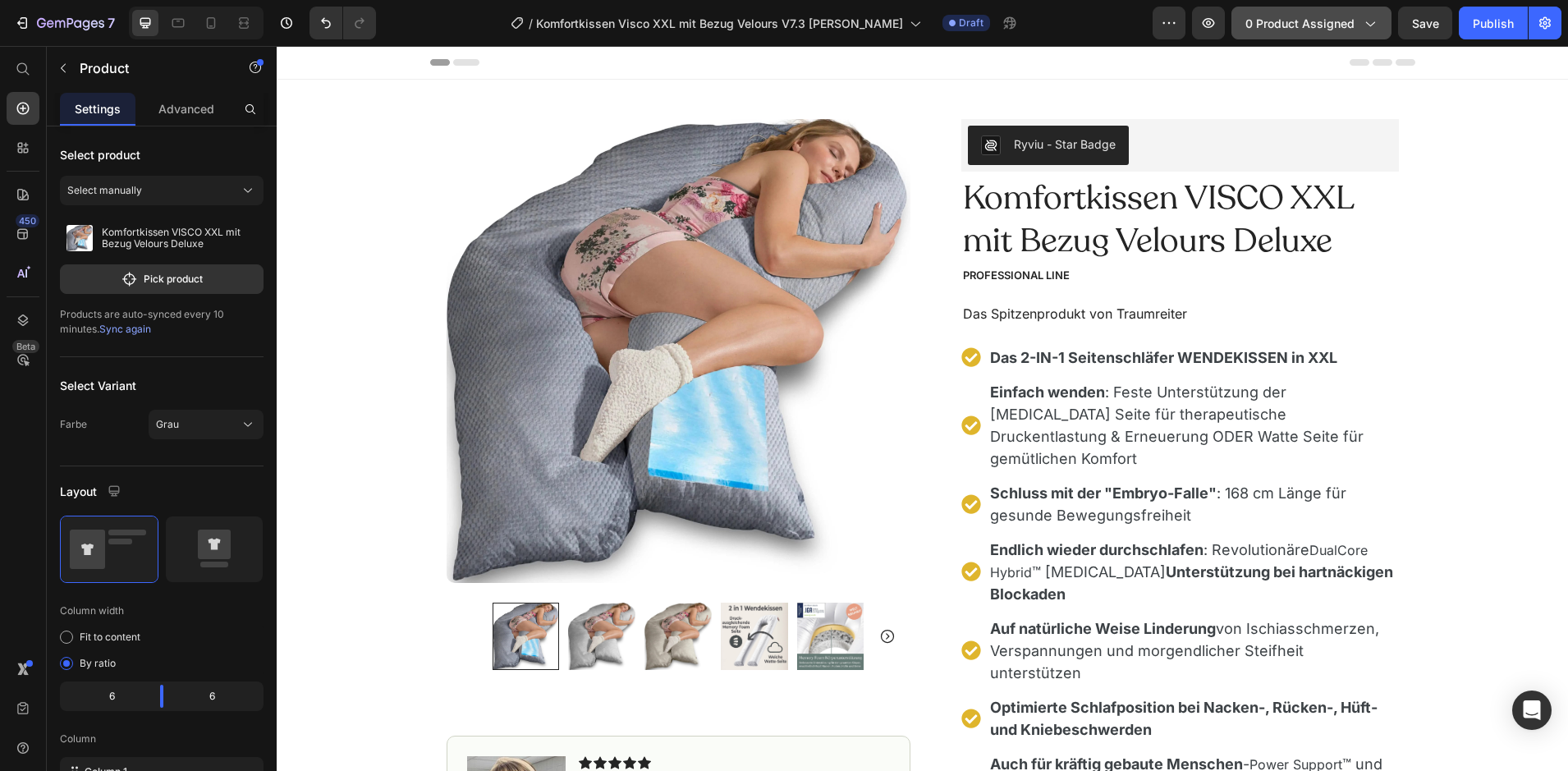 click 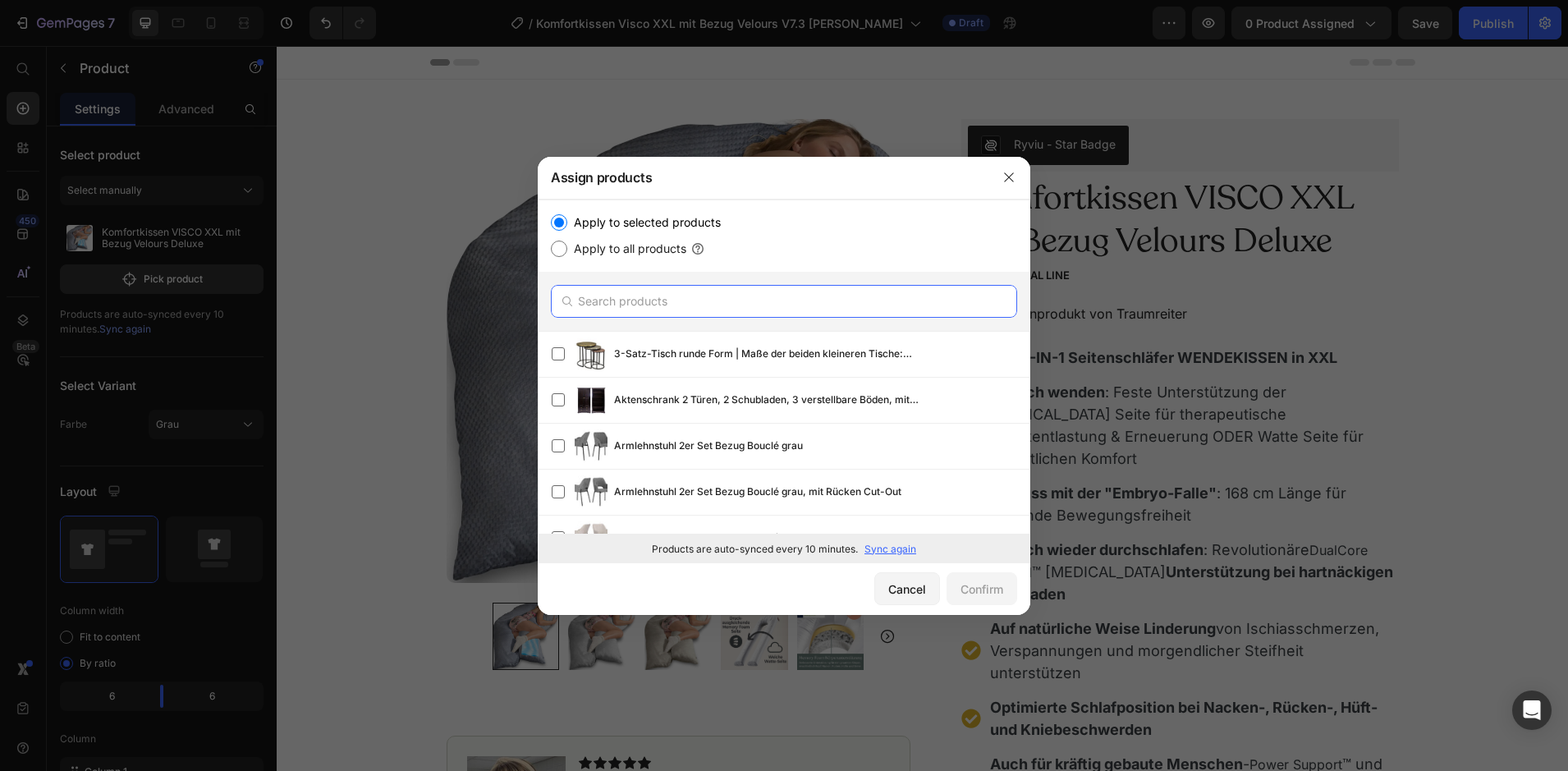 click at bounding box center (784, 301) 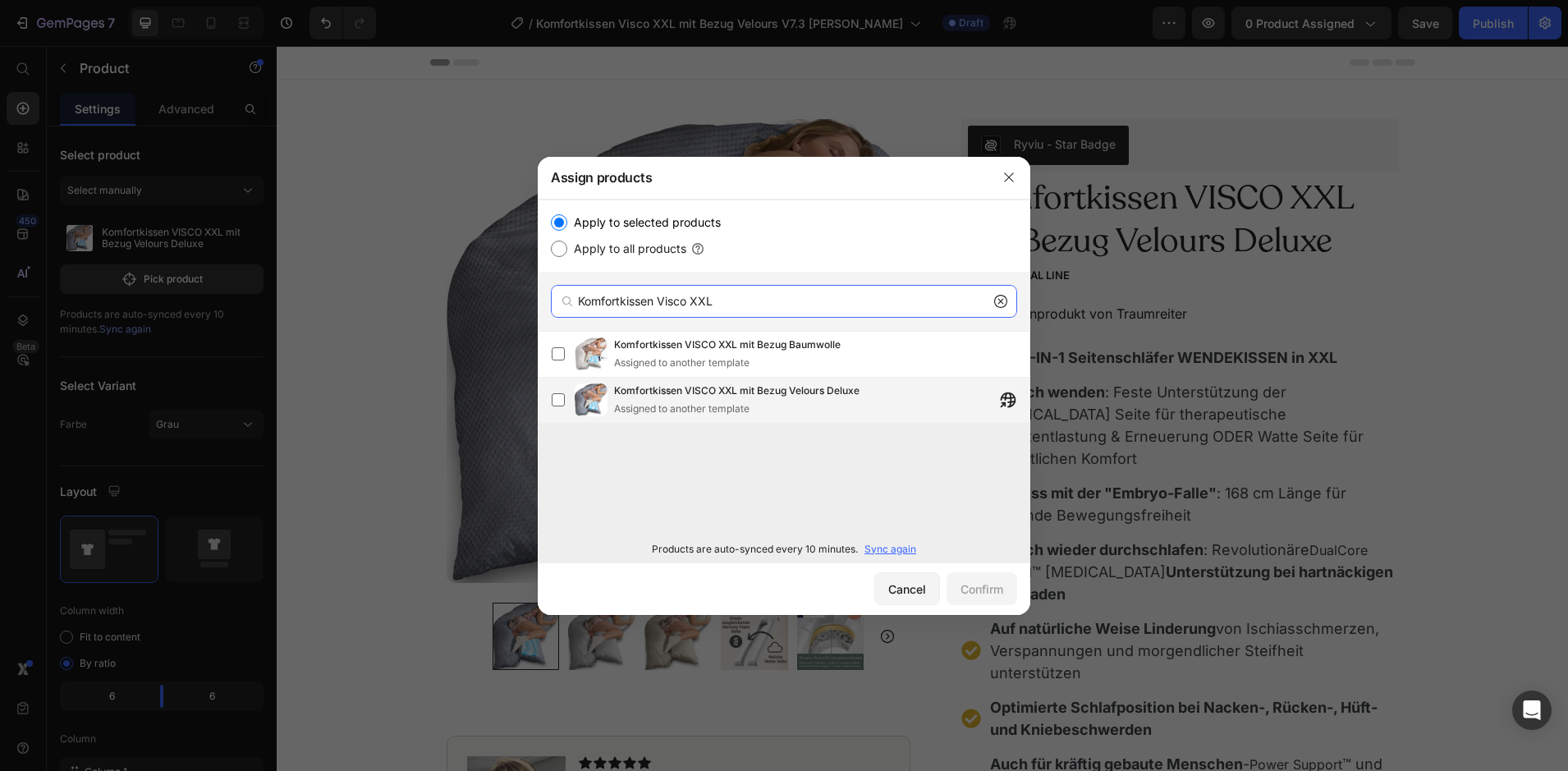 type on "Komfortkissen Visco XXL" 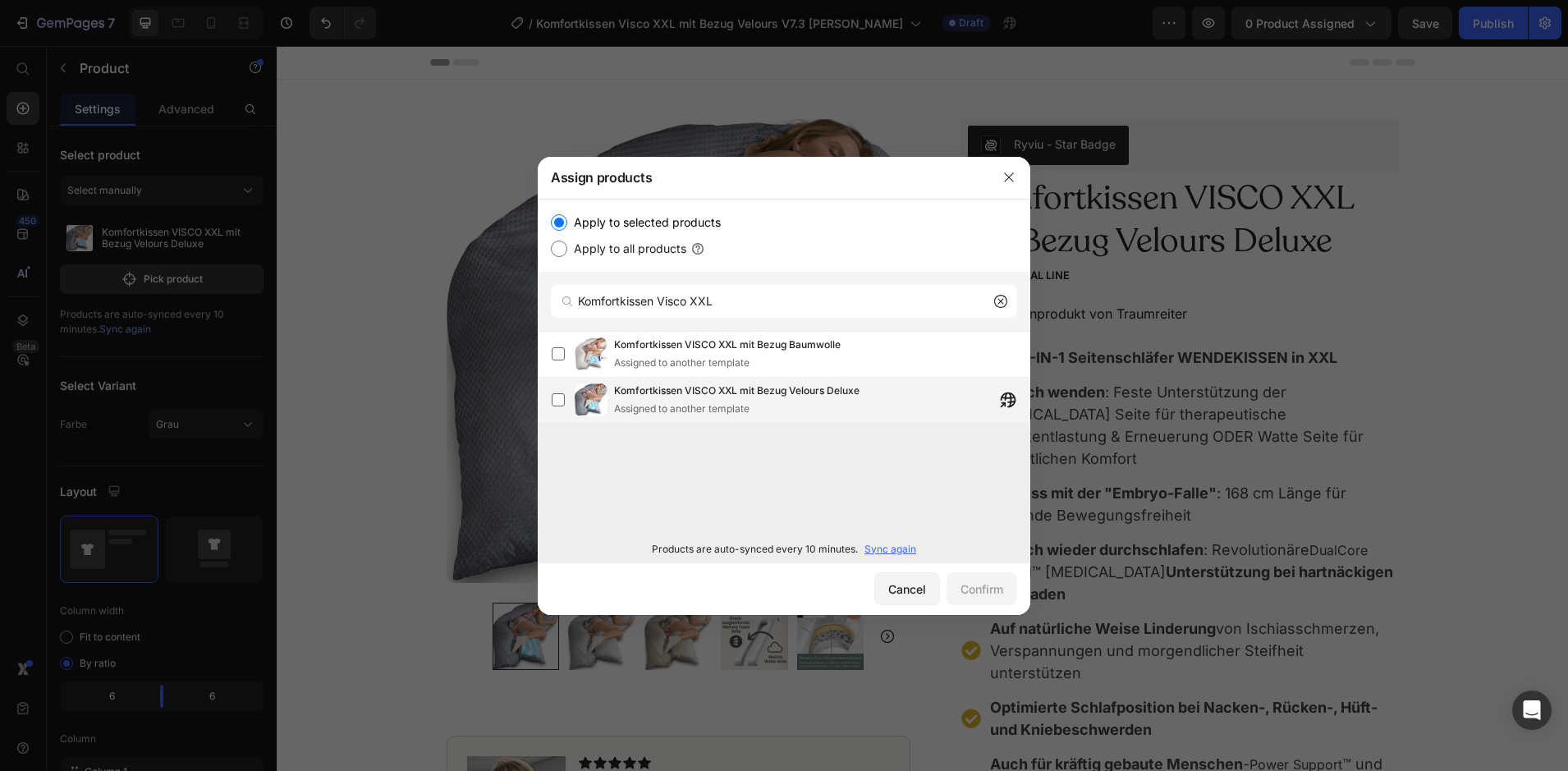 click on "Komfortkissen VISCO XXL mit Bezug Velours Deluxe  Assigned to another template" at bounding box center (736, 400) 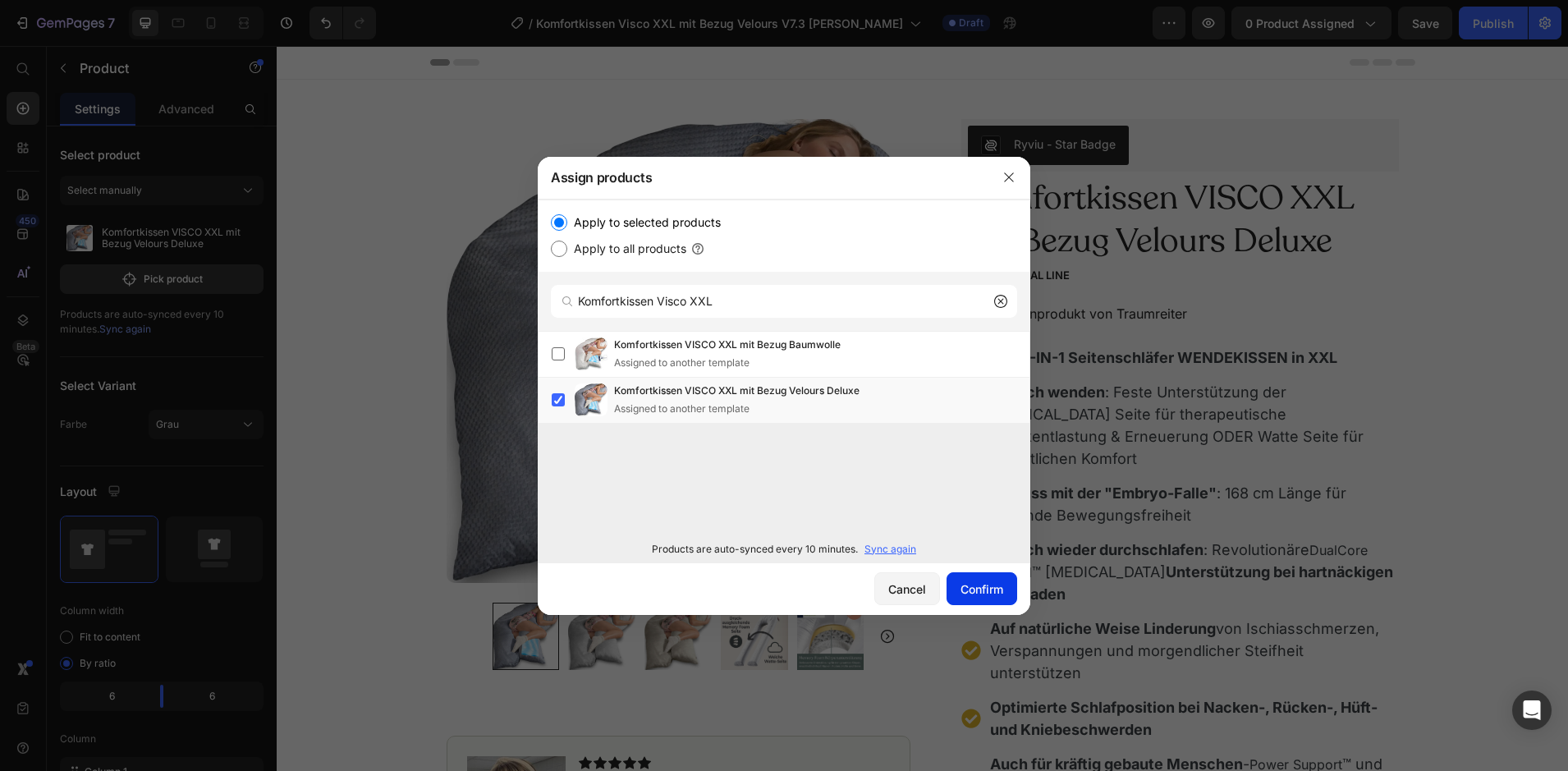 click on "Confirm" at bounding box center [982, 589] 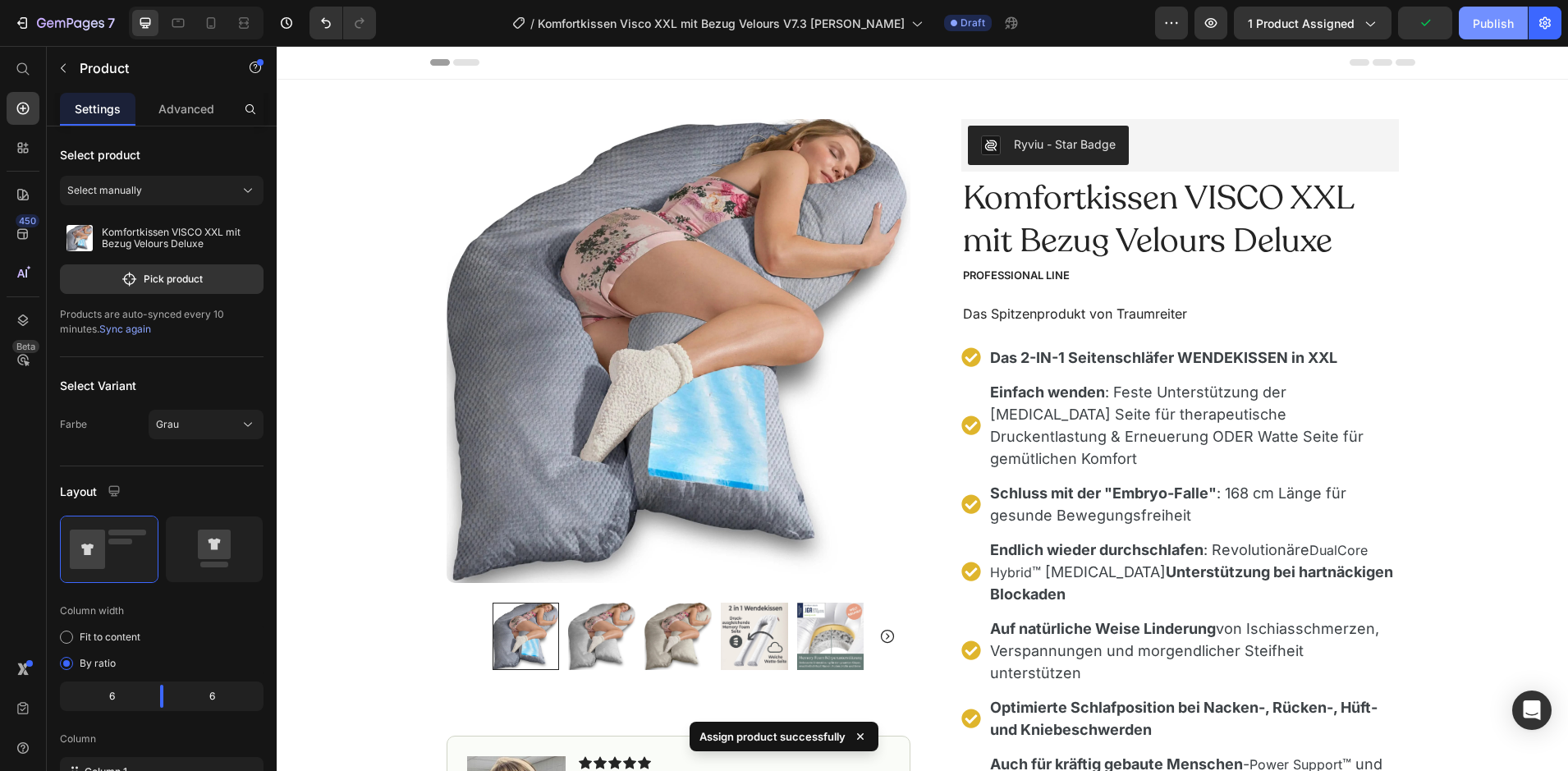 click on "Publish" at bounding box center [1493, 23] 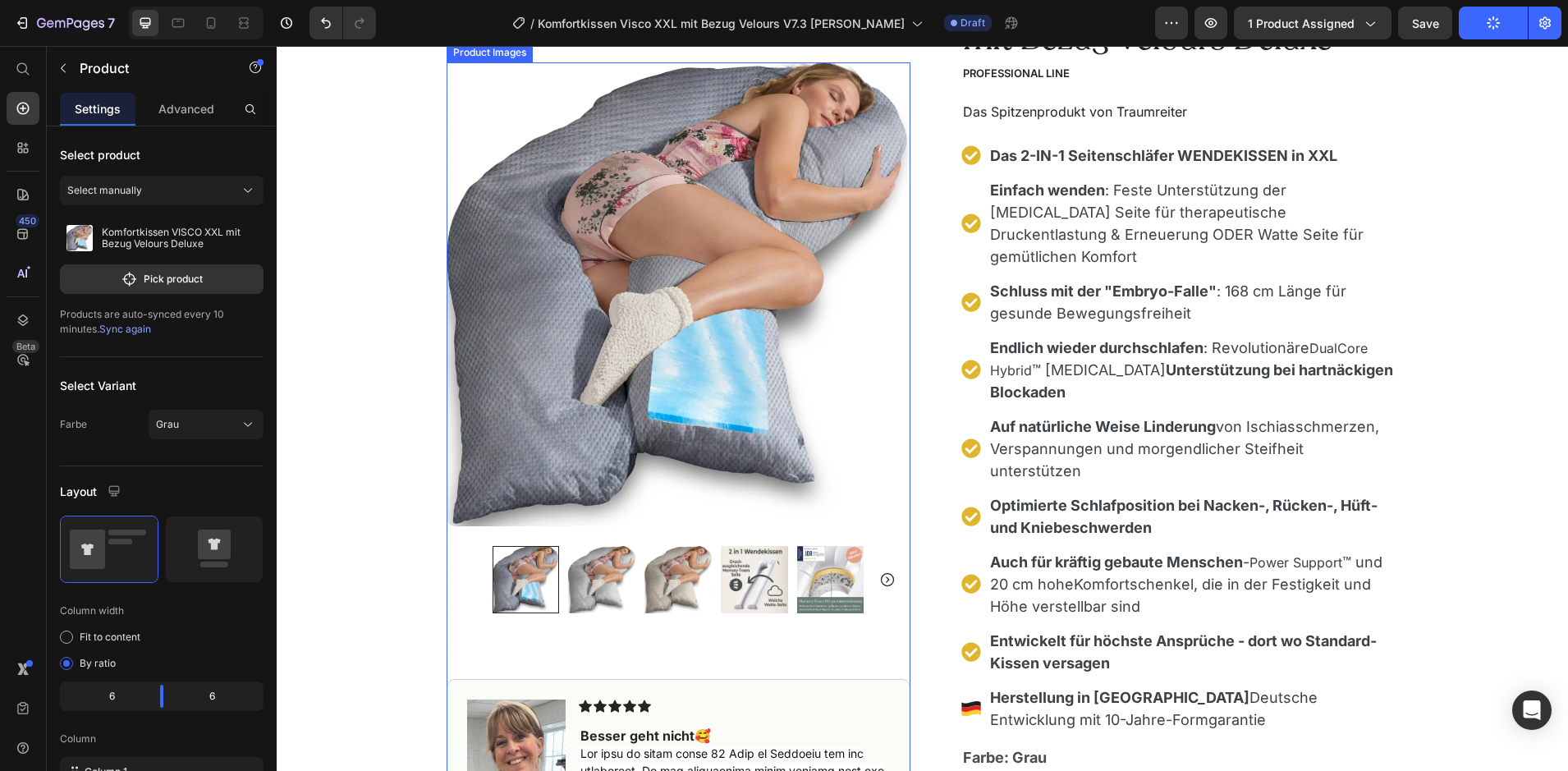 scroll, scrollTop: 196, scrollLeft: 0, axis: vertical 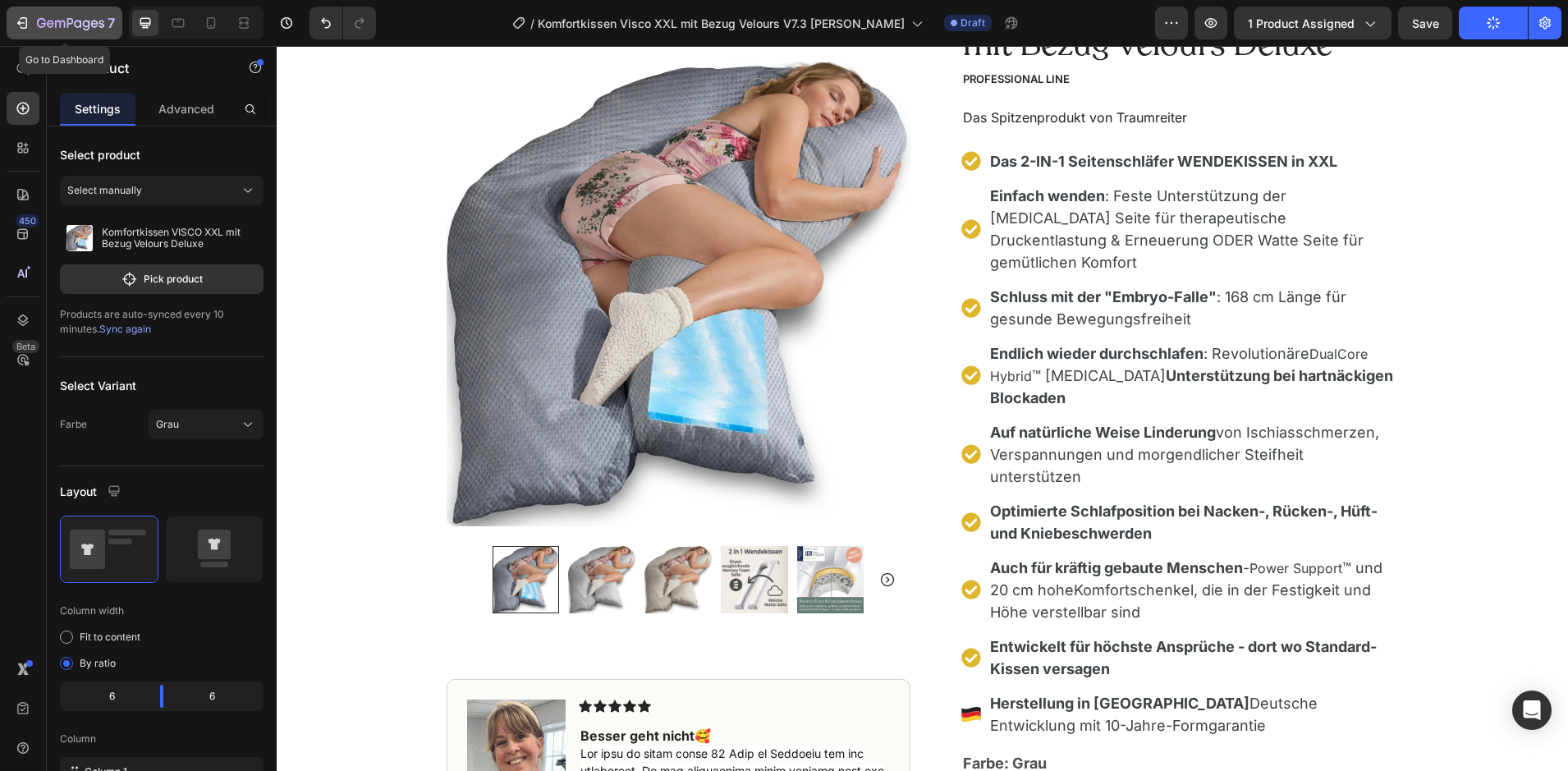 click 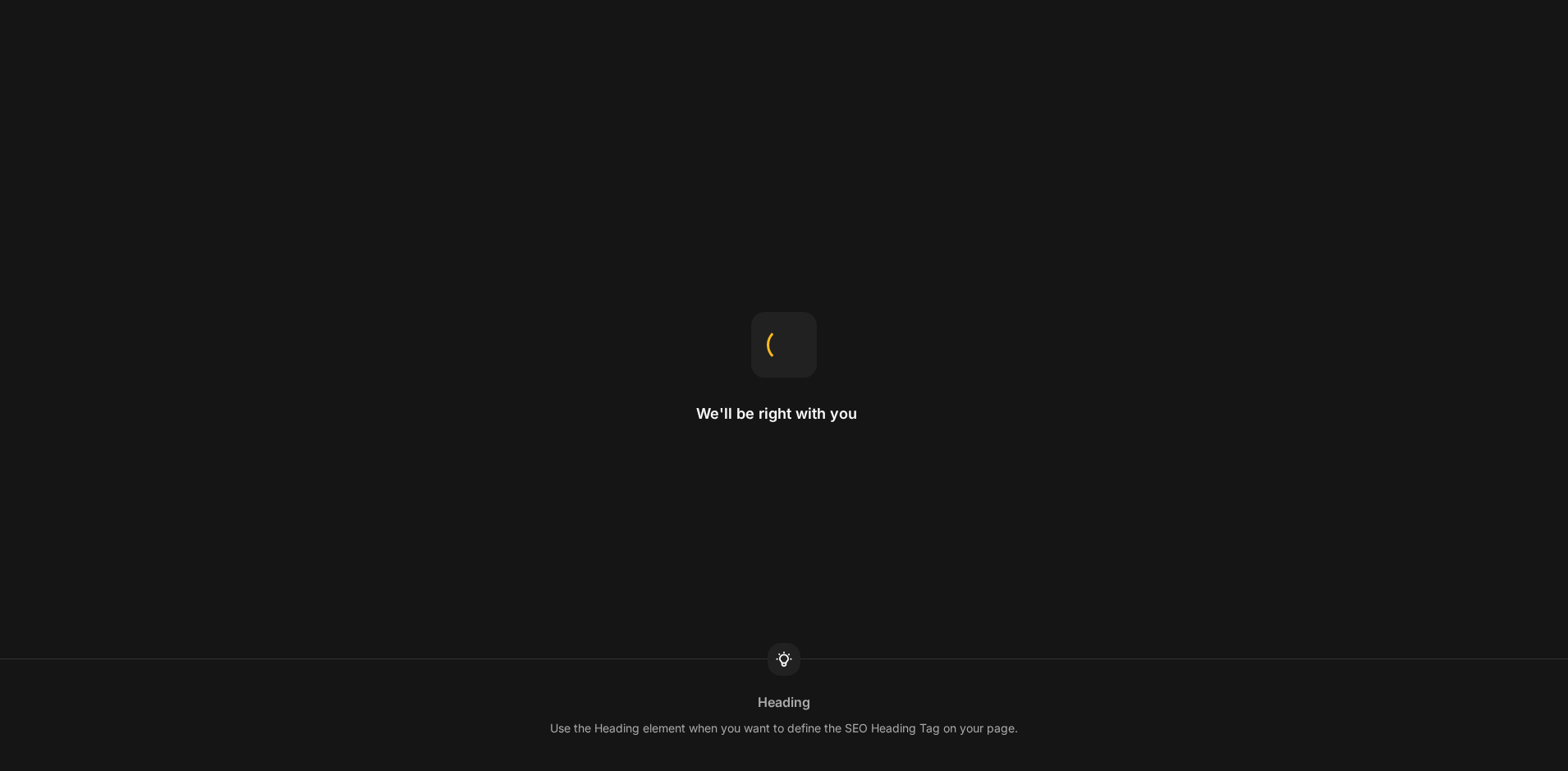 scroll, scrollTop: 0, scrollLeft: 0, axis: both 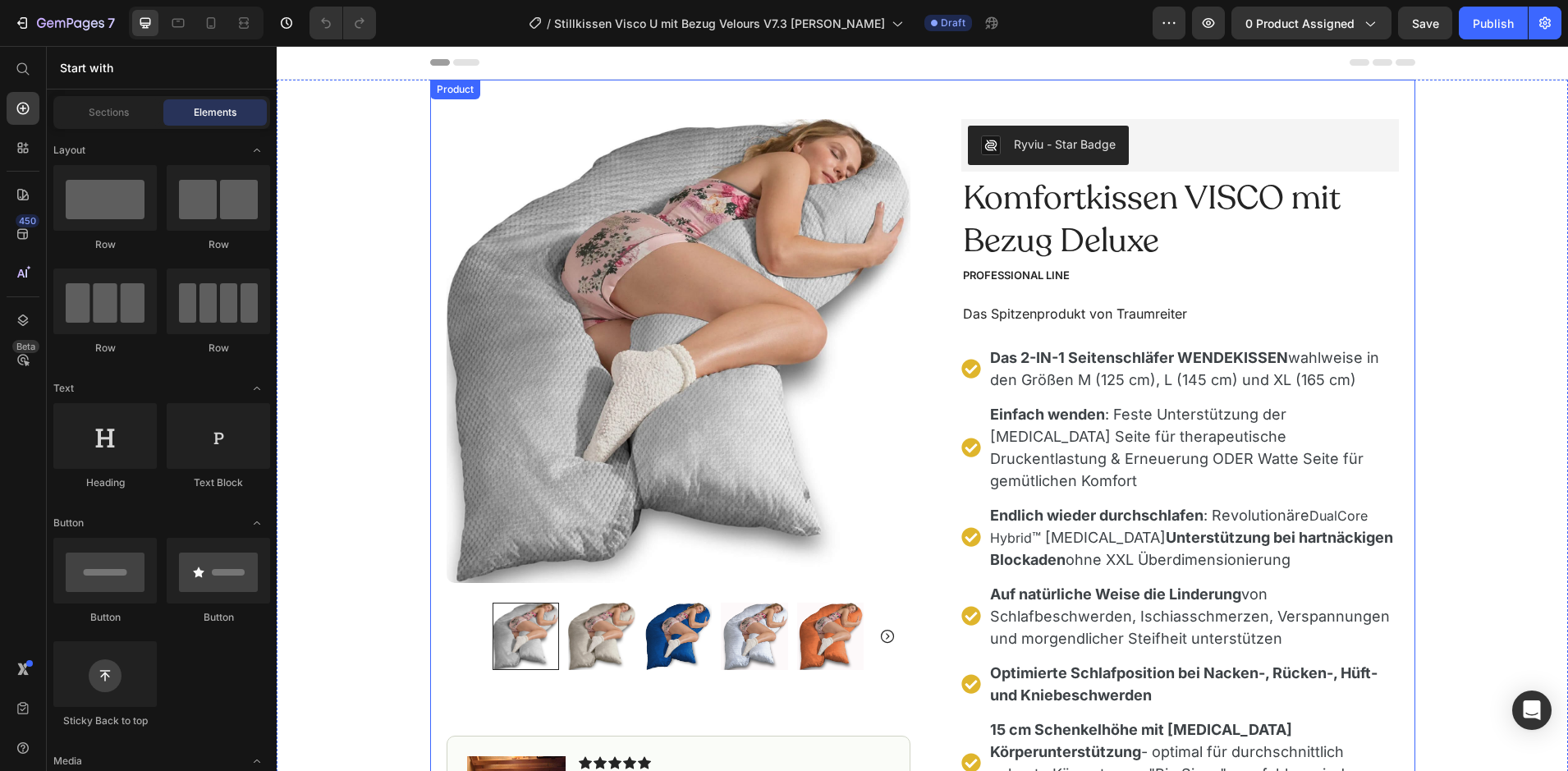click on "Product Images Image Icon Icon Icon Icon Icon Icon List Noch nie so gut geschlafen!! Leute, überlegt nicht. Wer so viel Geld hat, das er sich hier das Kleingedruckte durchliest, kauft es!!! Dieses Kissen ist jeden Euro wert. Man schläft so unglaublich himmlisch darin. Ohne dieses Kissen musste ich, als Seitenschläfer, ständig meine Kissen von rechts nach links mitnehmen, neu ordnen und sortieren. Unte dem Kopf, zwischen den Brüsten, zwischen den Knien, ...um dann wieder in den Schlaf zu finden. Echt blöd. Darum eine Lösung gesucht und dieses Kissen gefunden. Natürlich auch überlegt....165,-€ ABER ich schlafe jetzt ein, und egal wie ich mich drehe und wende, ich werde nicht wach. Es ist großartig u einfach dieses Geld wert. Das Kissen braucht allerdings Platz und es ist relativ schwer. Ich liebe es!! Text Block
Icon [PERSON_NAME], [GEOGRAPHIC_DATA] [DATE][PERSON_NAME] Text Block Row Row Row Ryviu - Star Badge Ryviu Komfortkissen VISCO mit Bezug Deluxe Product Title Text Block" at bounding box center [923, 810] 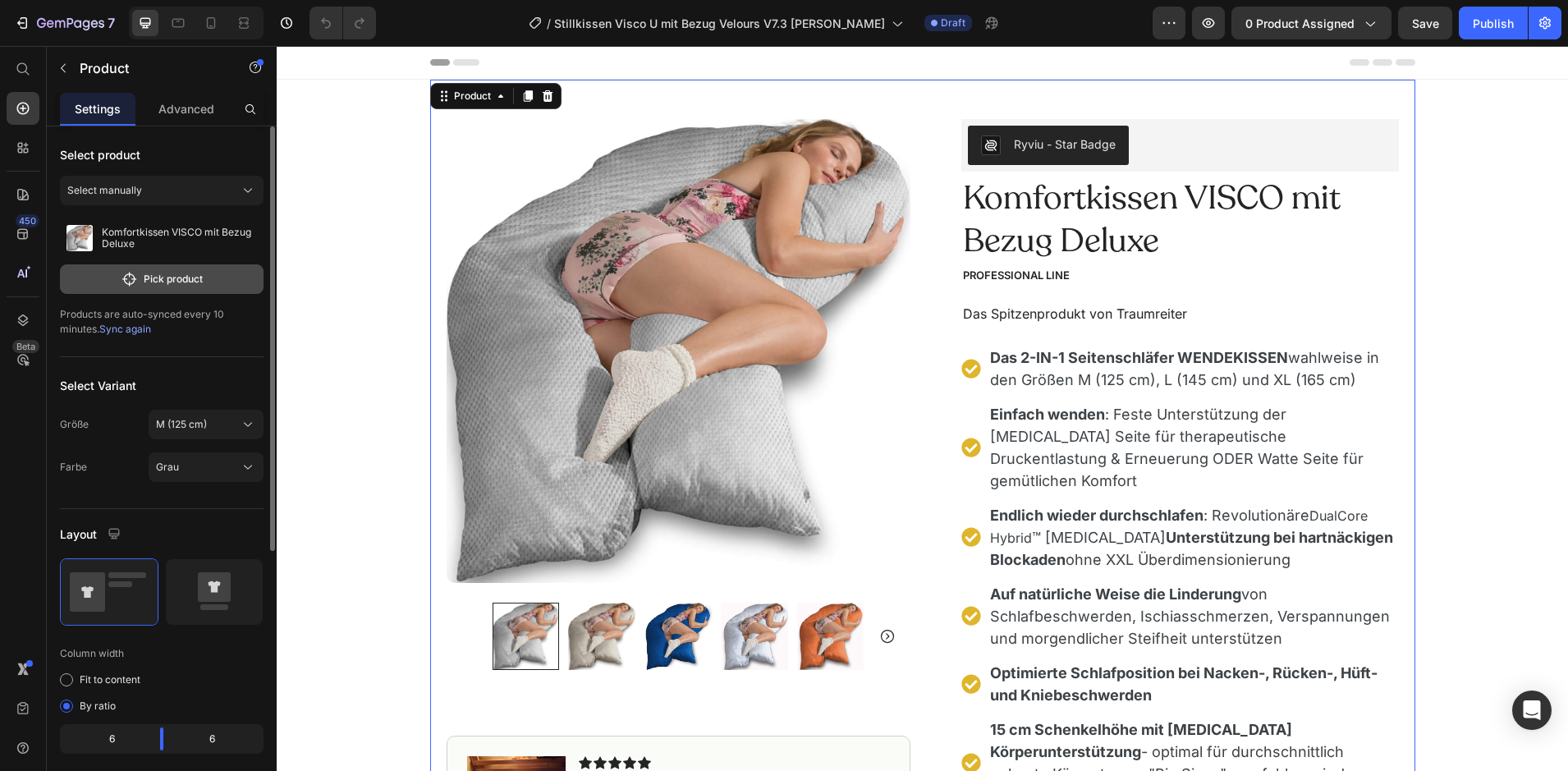 click on "Pick product" at bounding box center (162, 279) 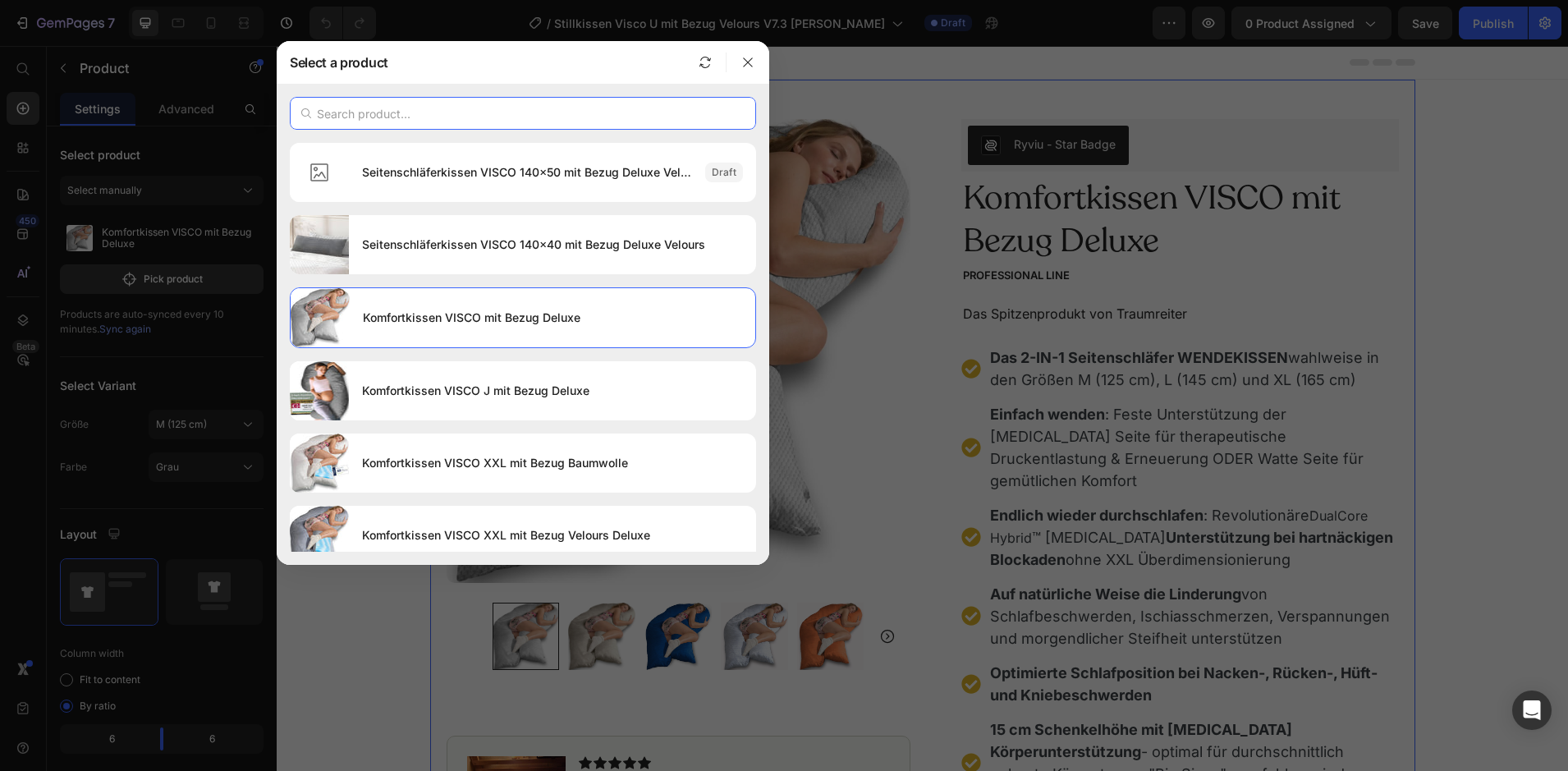 click at bounding box center [523, 113] 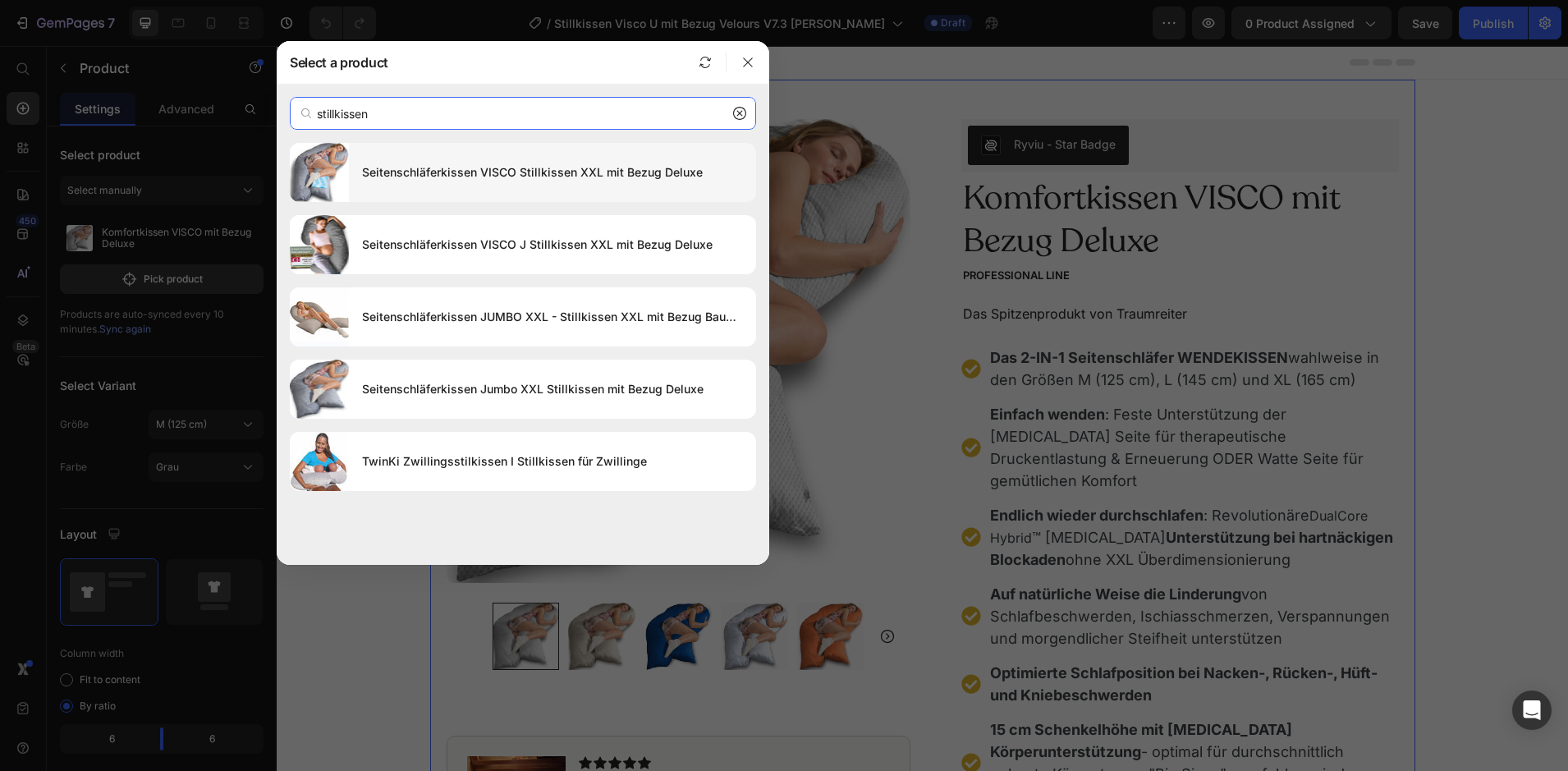 type on "stillkissen" 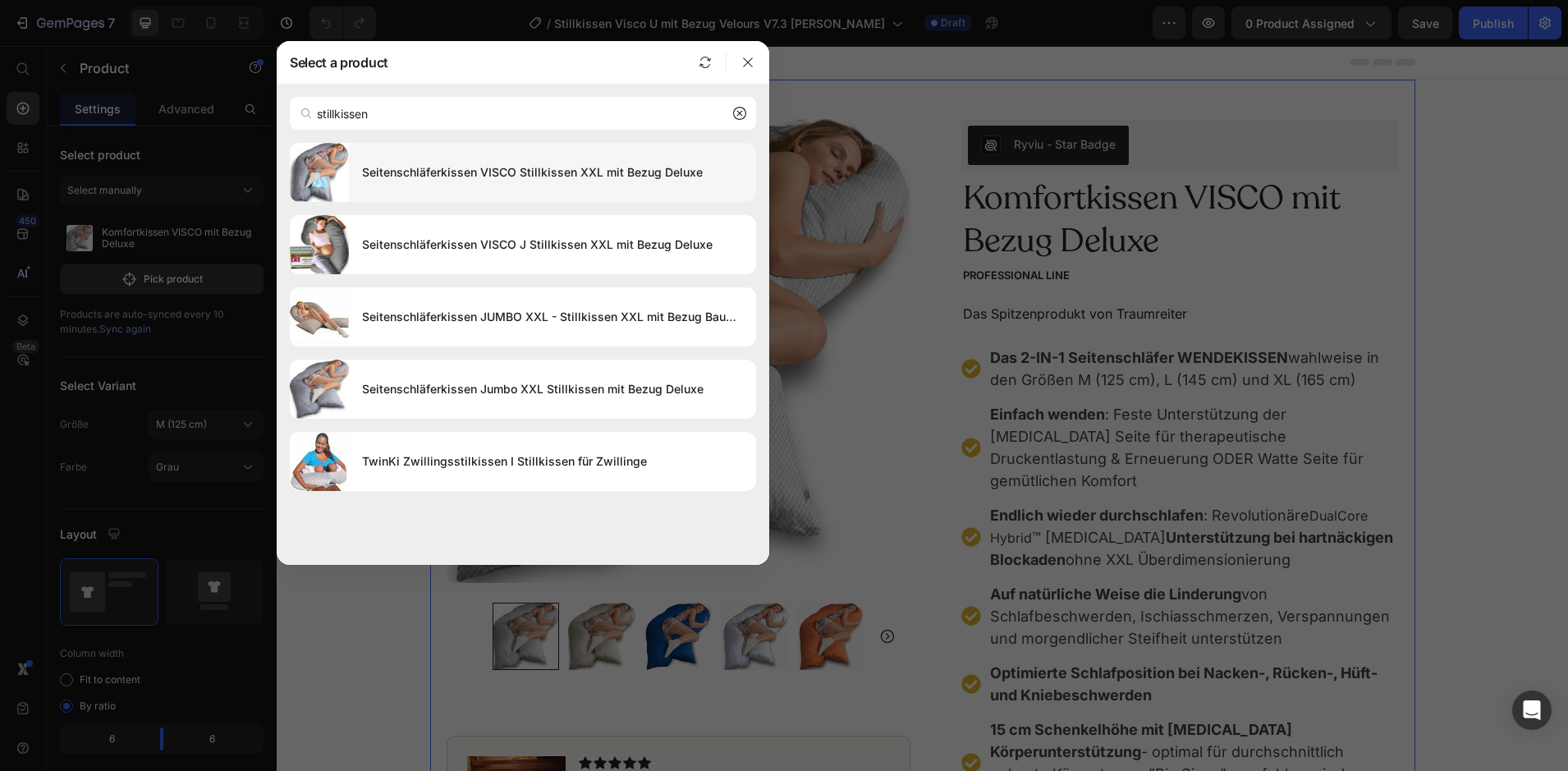 click on "Seitenschläferkissen VISCO Stillkissen XXL mit Bezug Deluxe" at bounding box center (552, 172) 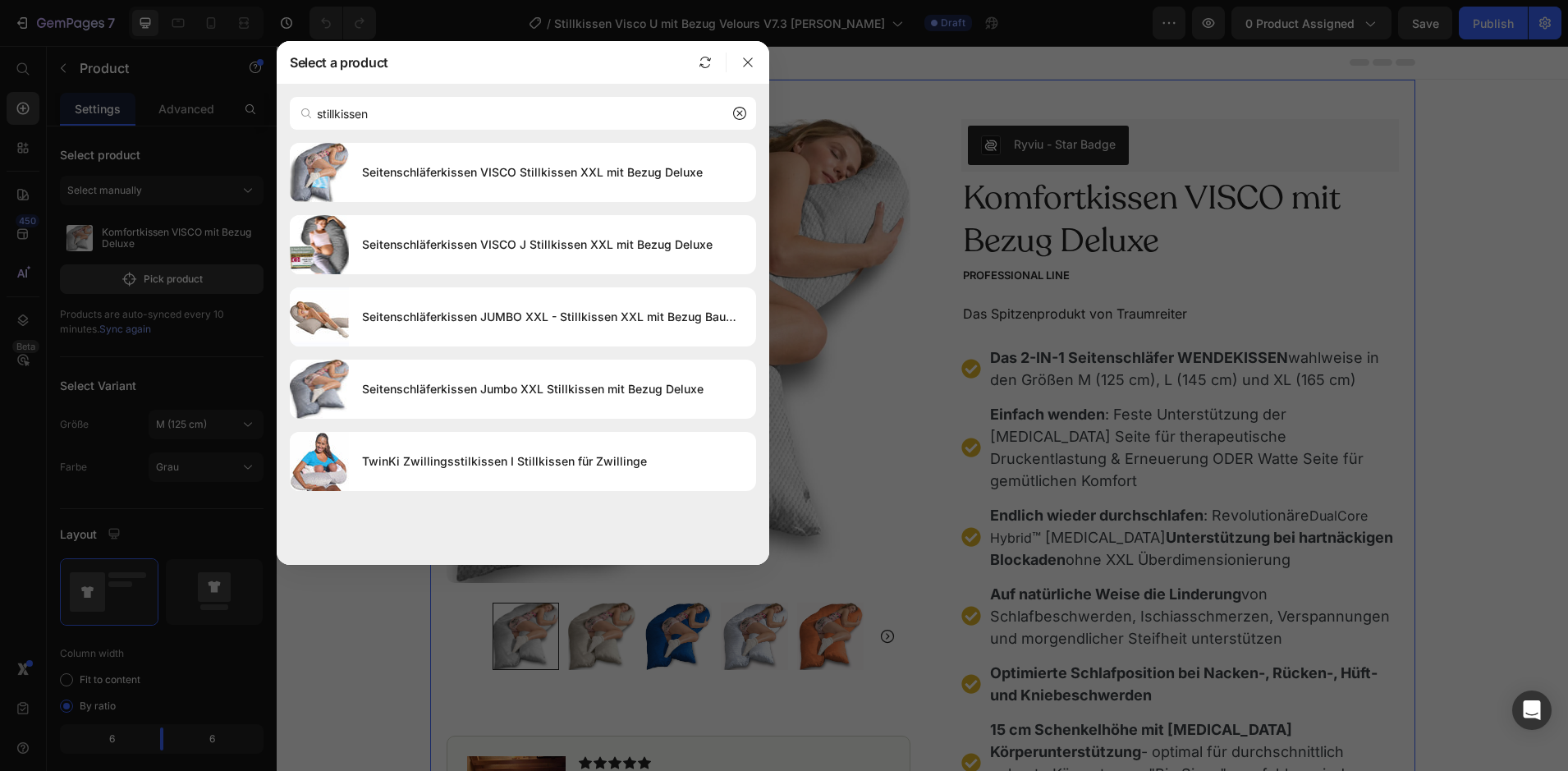 type 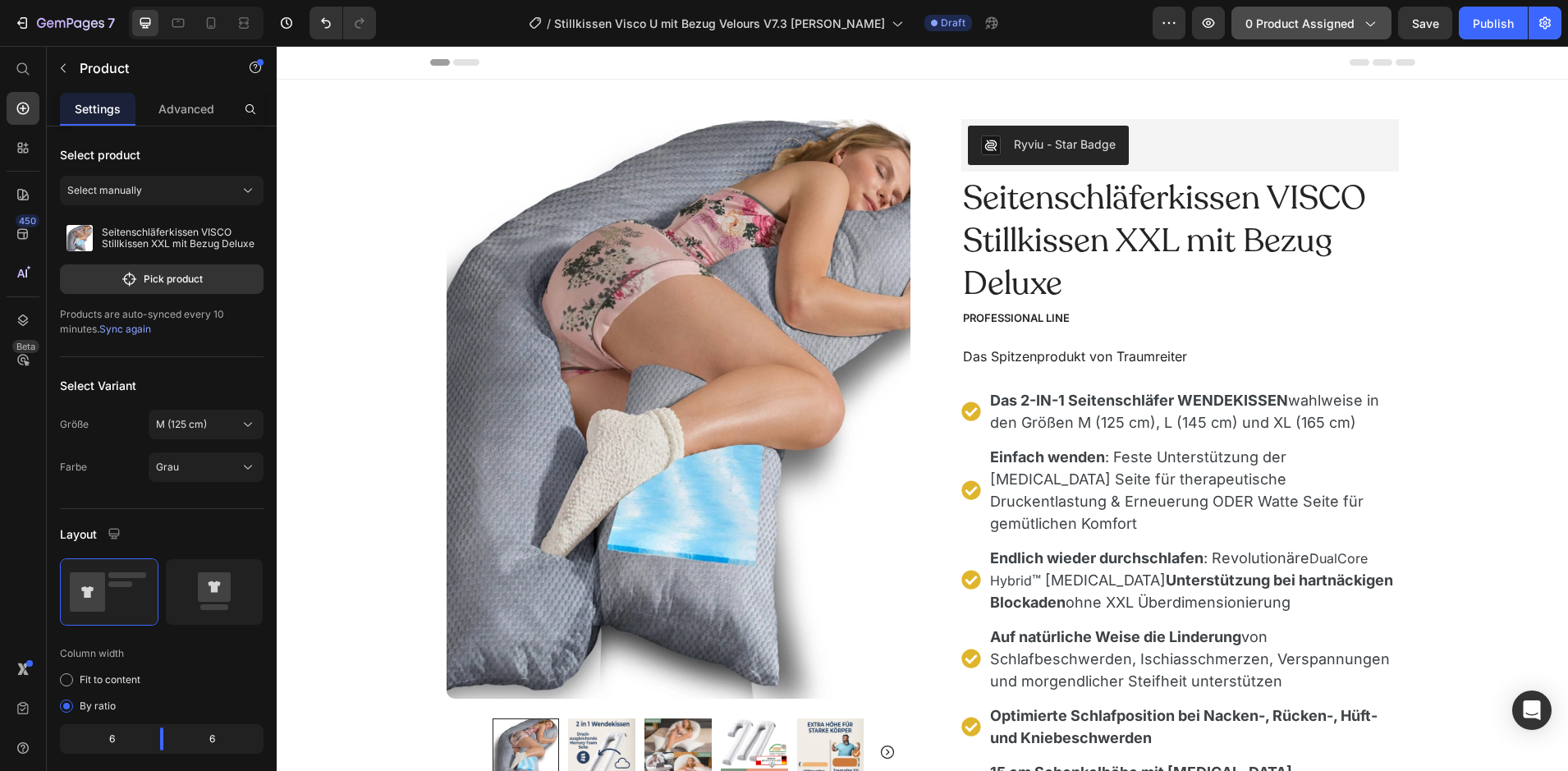 click on "0 product assigned" 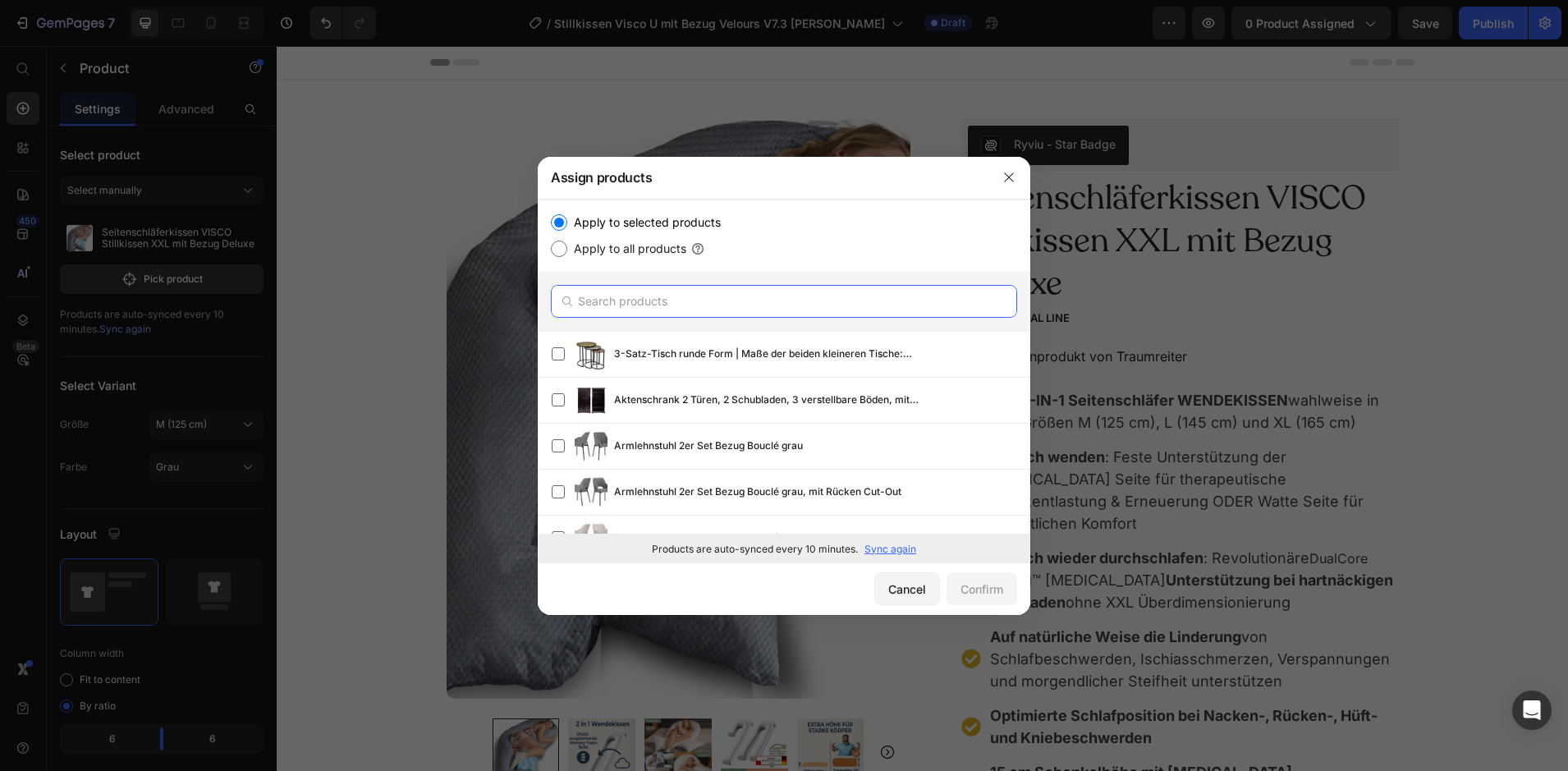 click at bounding box center (784, 301) 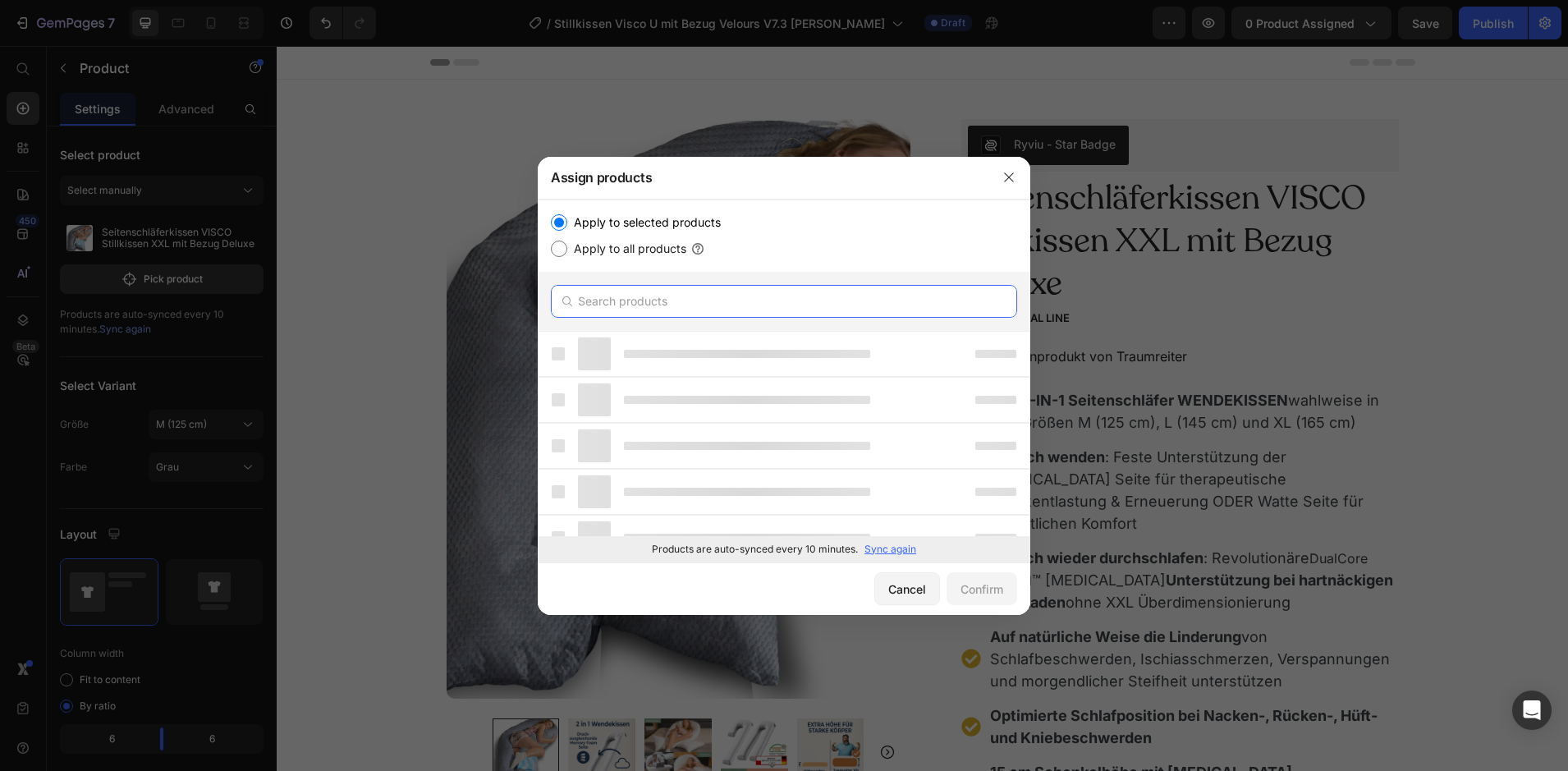 paste on "Stillkissen Visco" 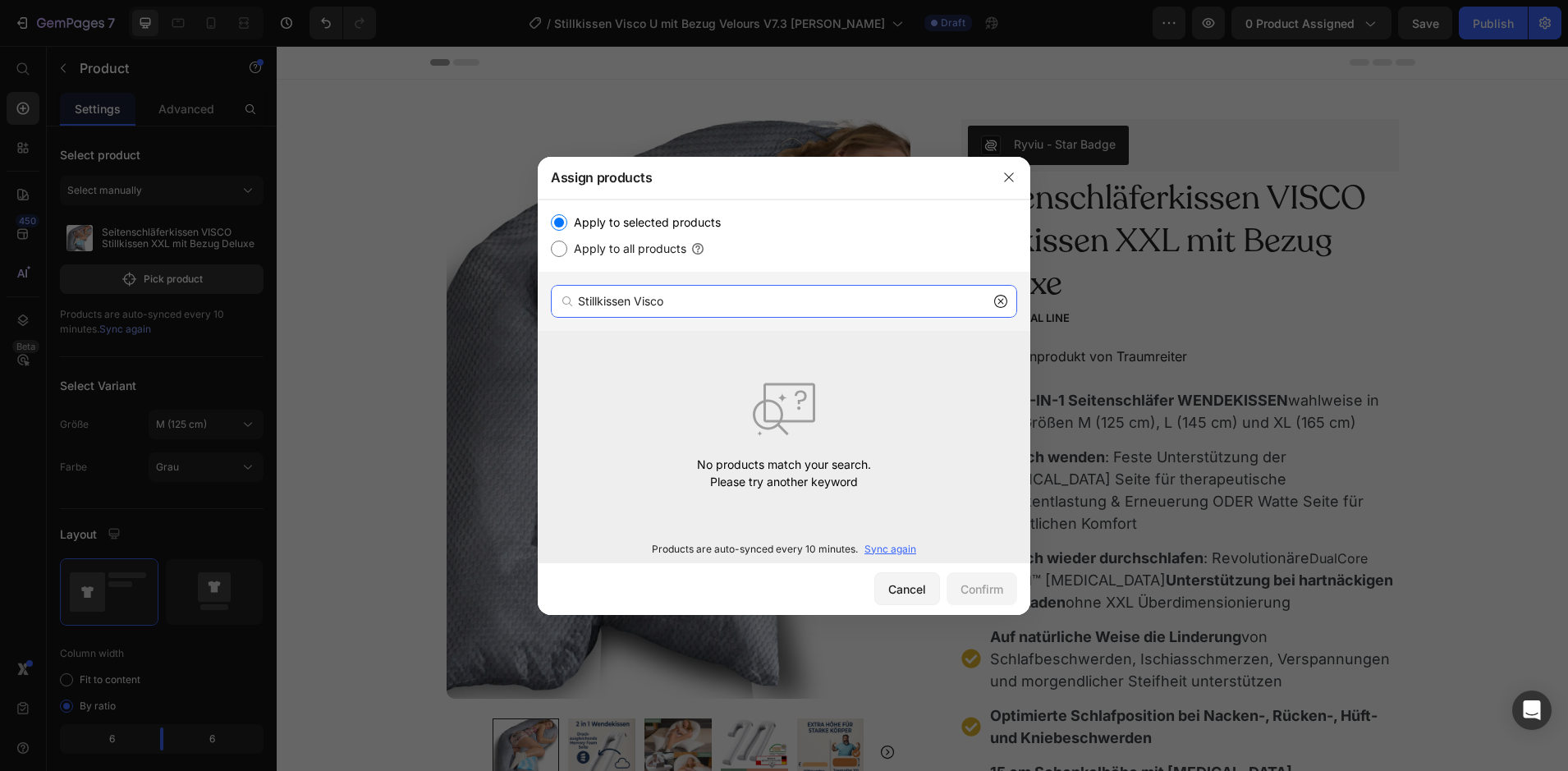 click on "Stillkissen Visco" at bounding box center (784, 301) 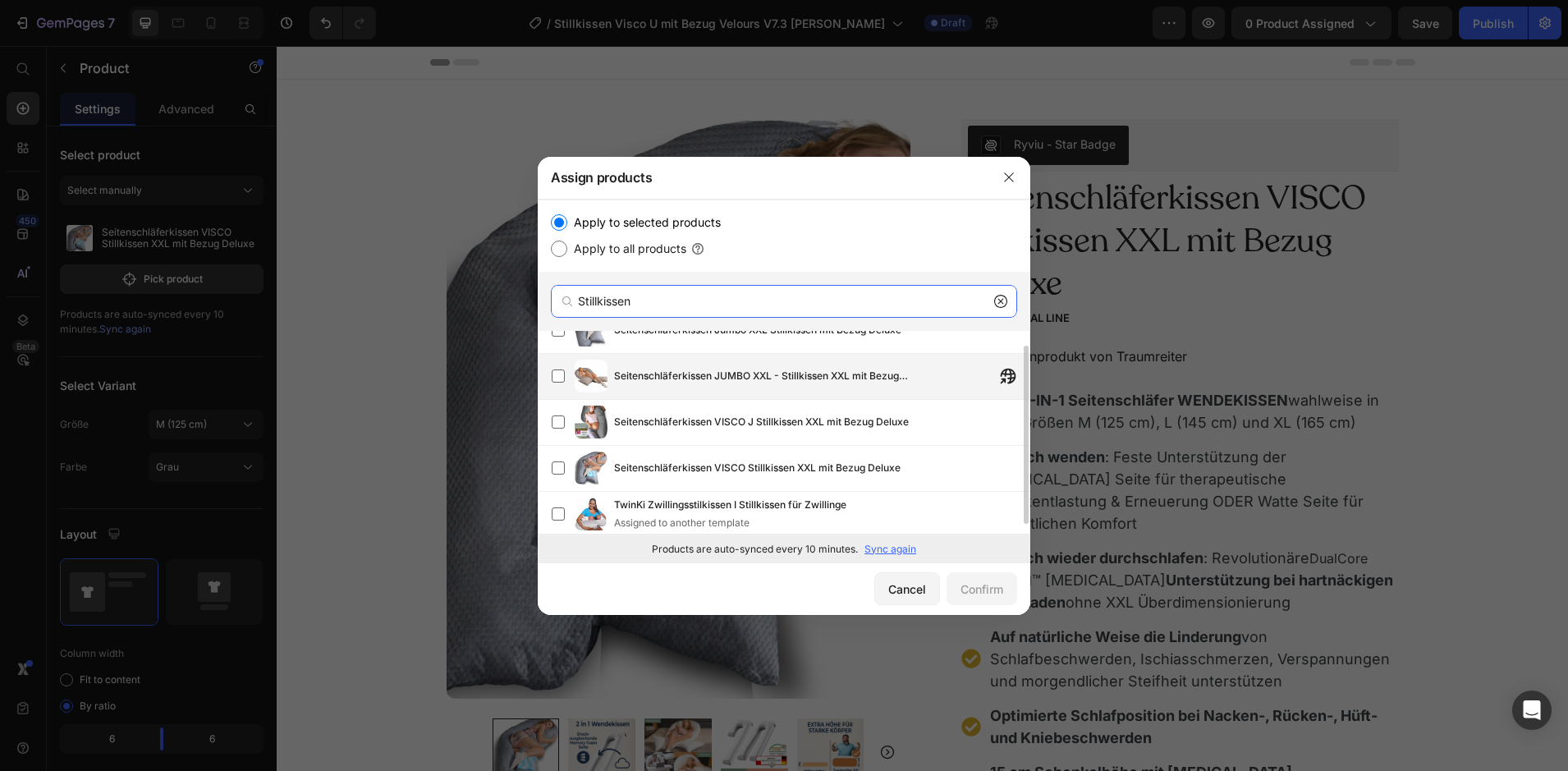 scroll, scrollTop: 27, scrollLeft: 0, axis: vertical 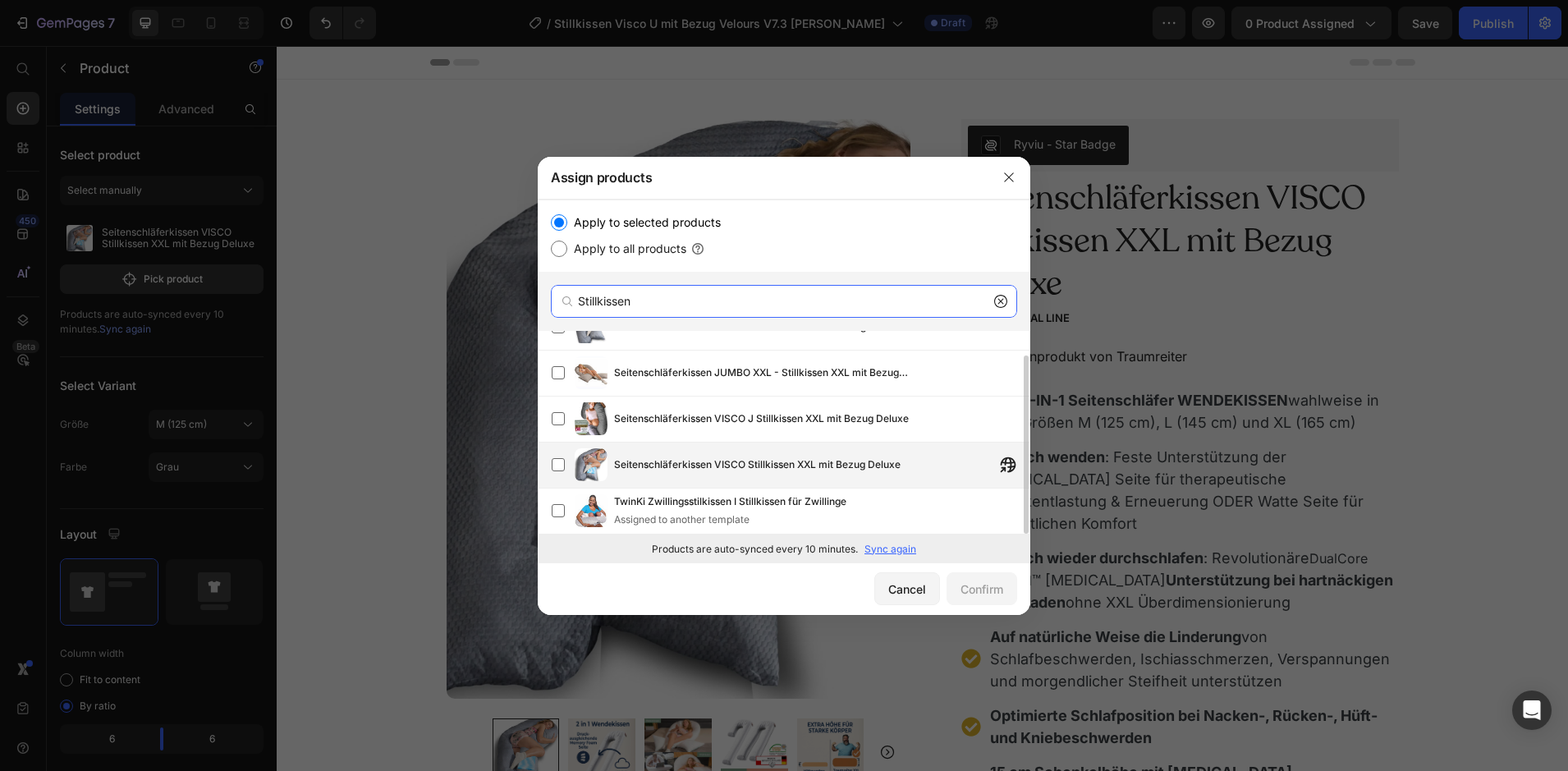 type on "Stillkissen" 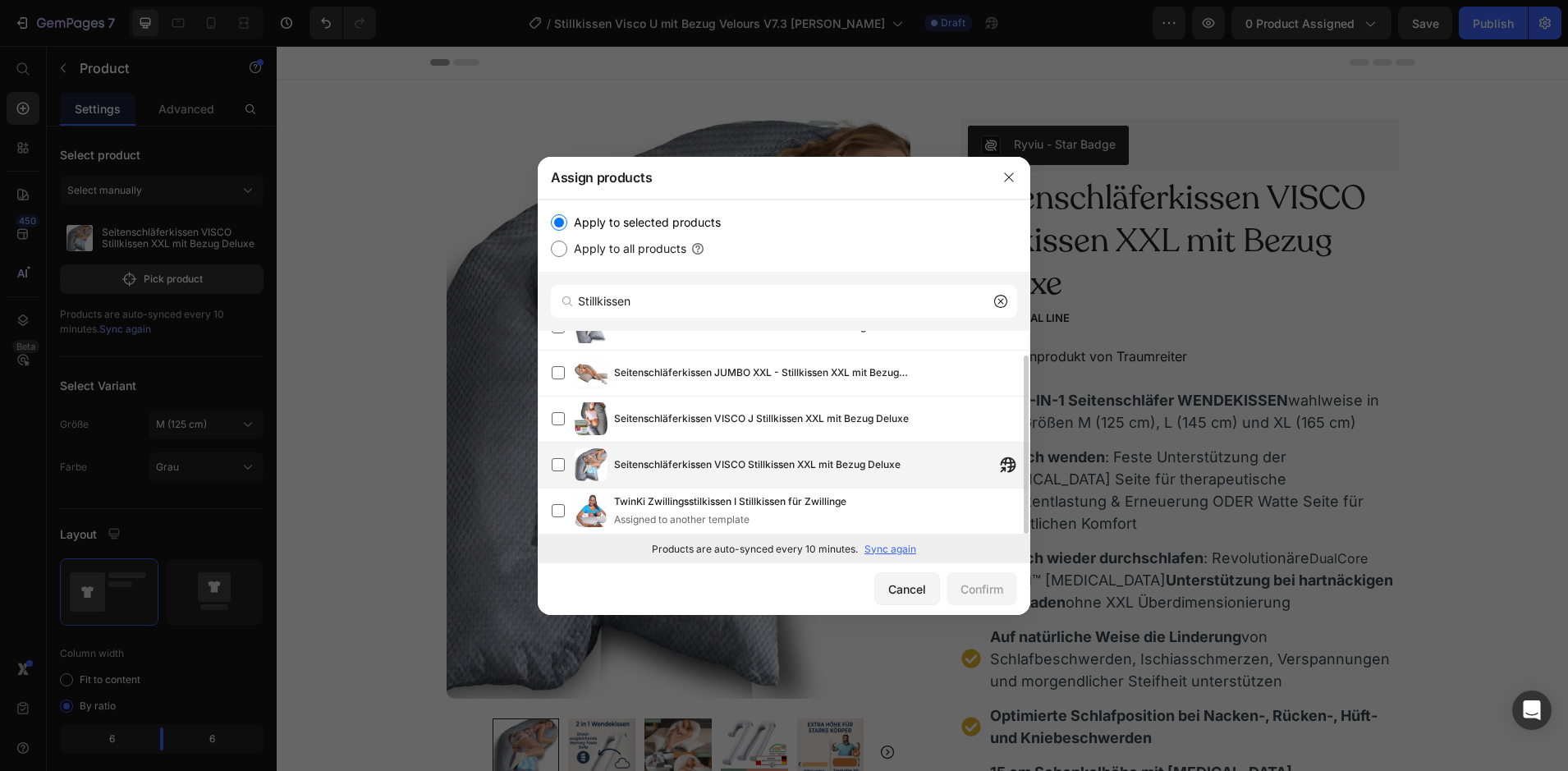 click on "Seitenschläferkissen VISCO Stillkissen XXL mit Bezug Deluxe" at bounding box center (757, 465) 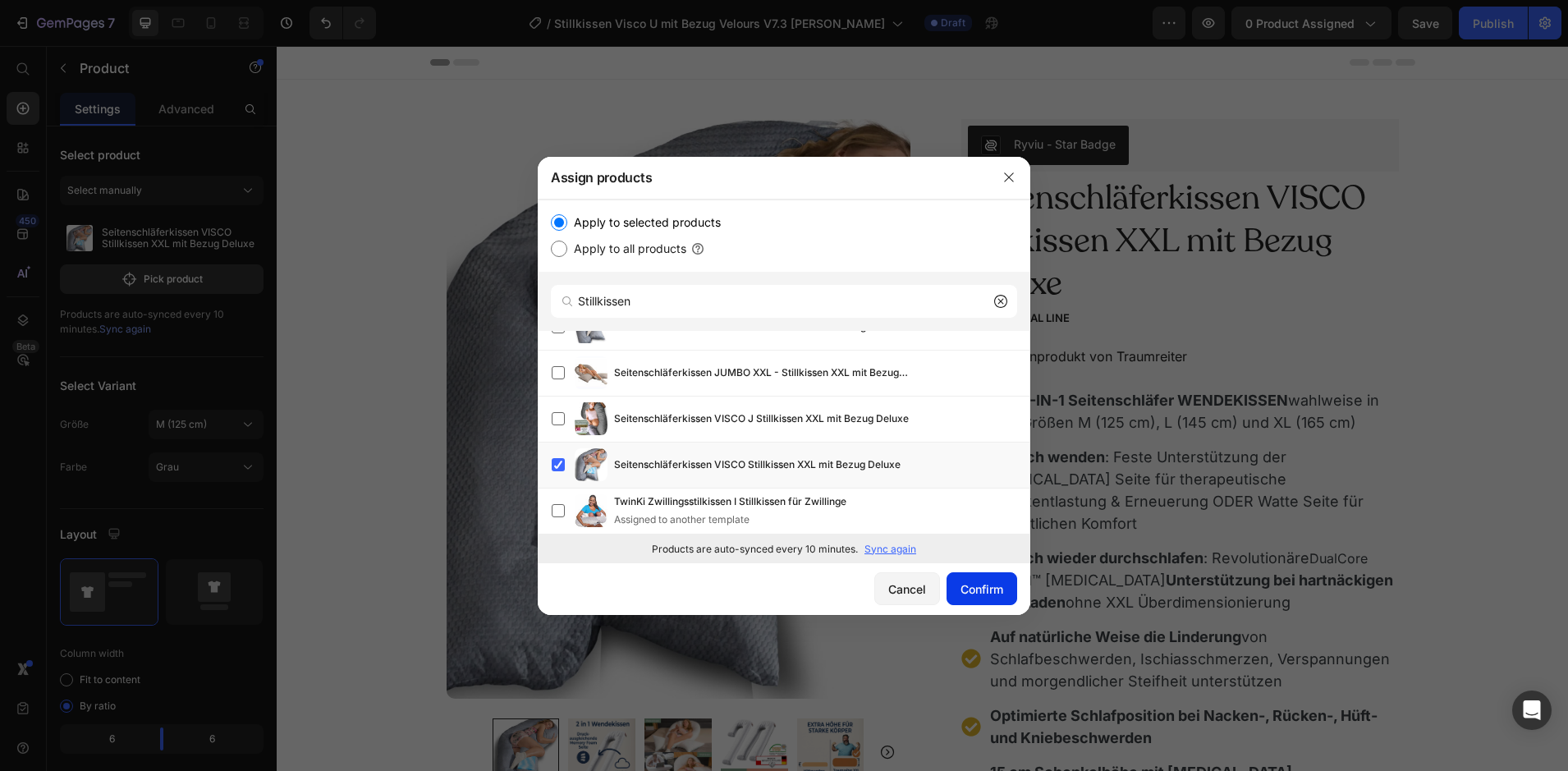click on "Confirm" at bounding box center [982, 589] 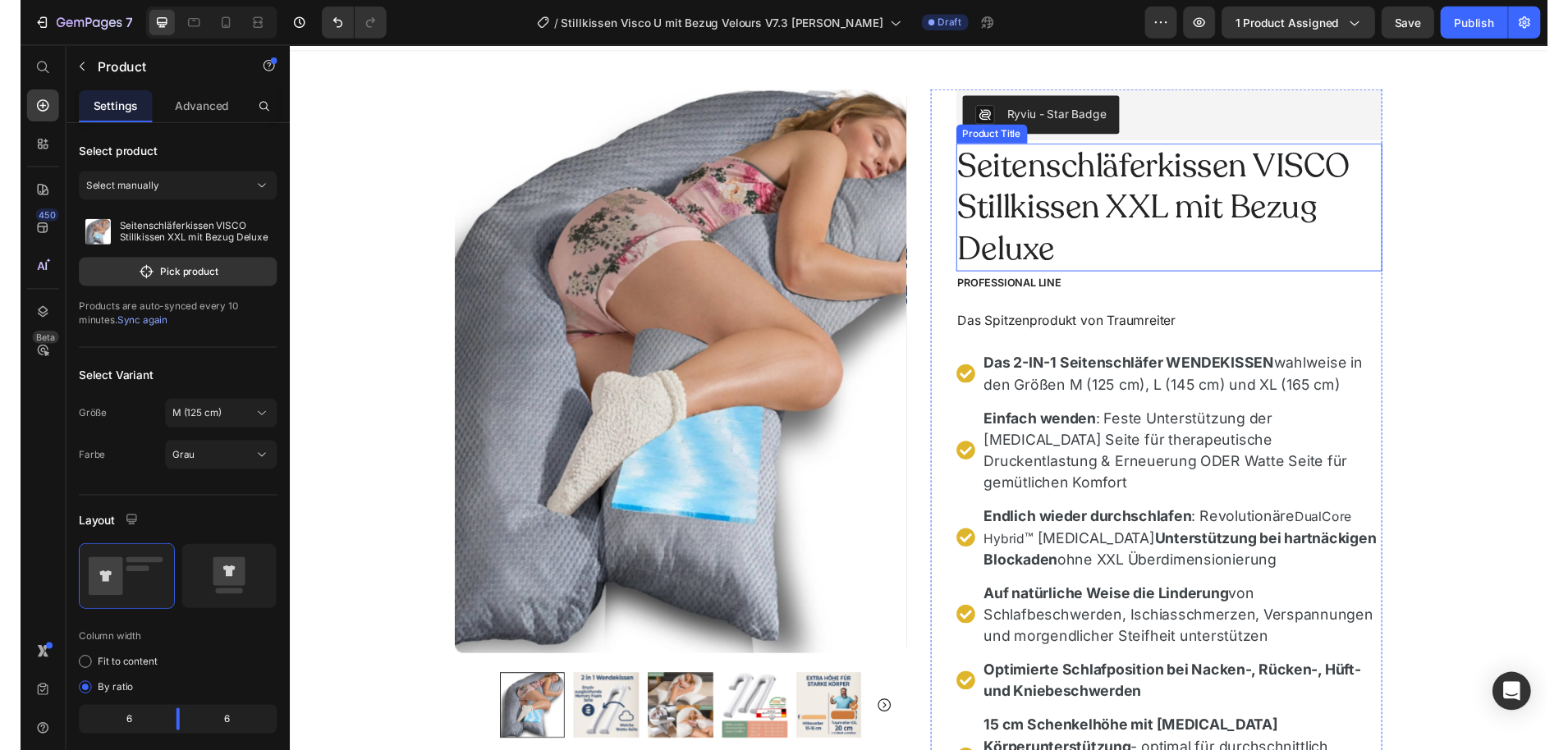 scroll, scrollTop: 0, scrollLeft: 0, axis: both 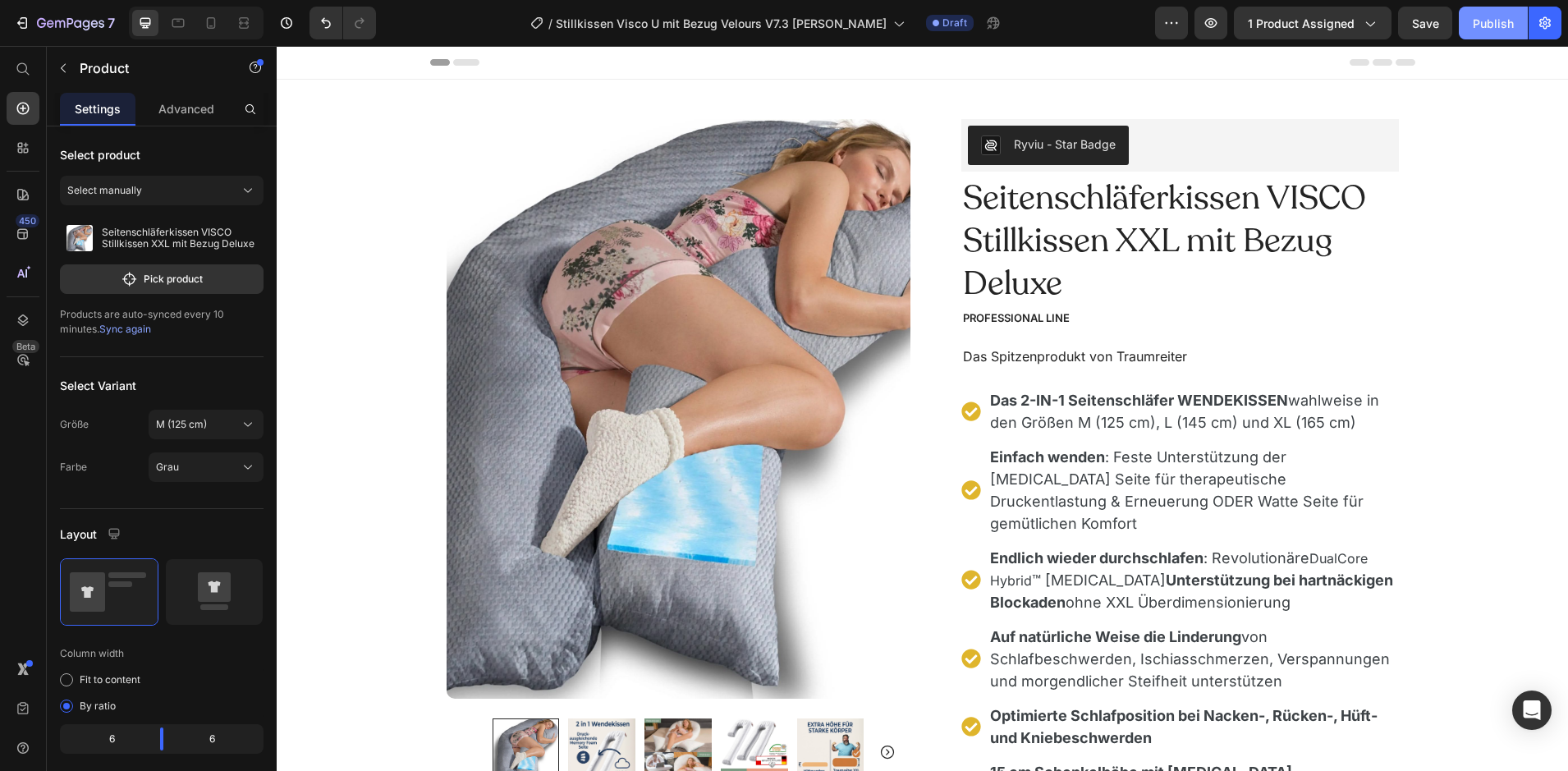 click on "Publish" at bounding box center [1493, 23] 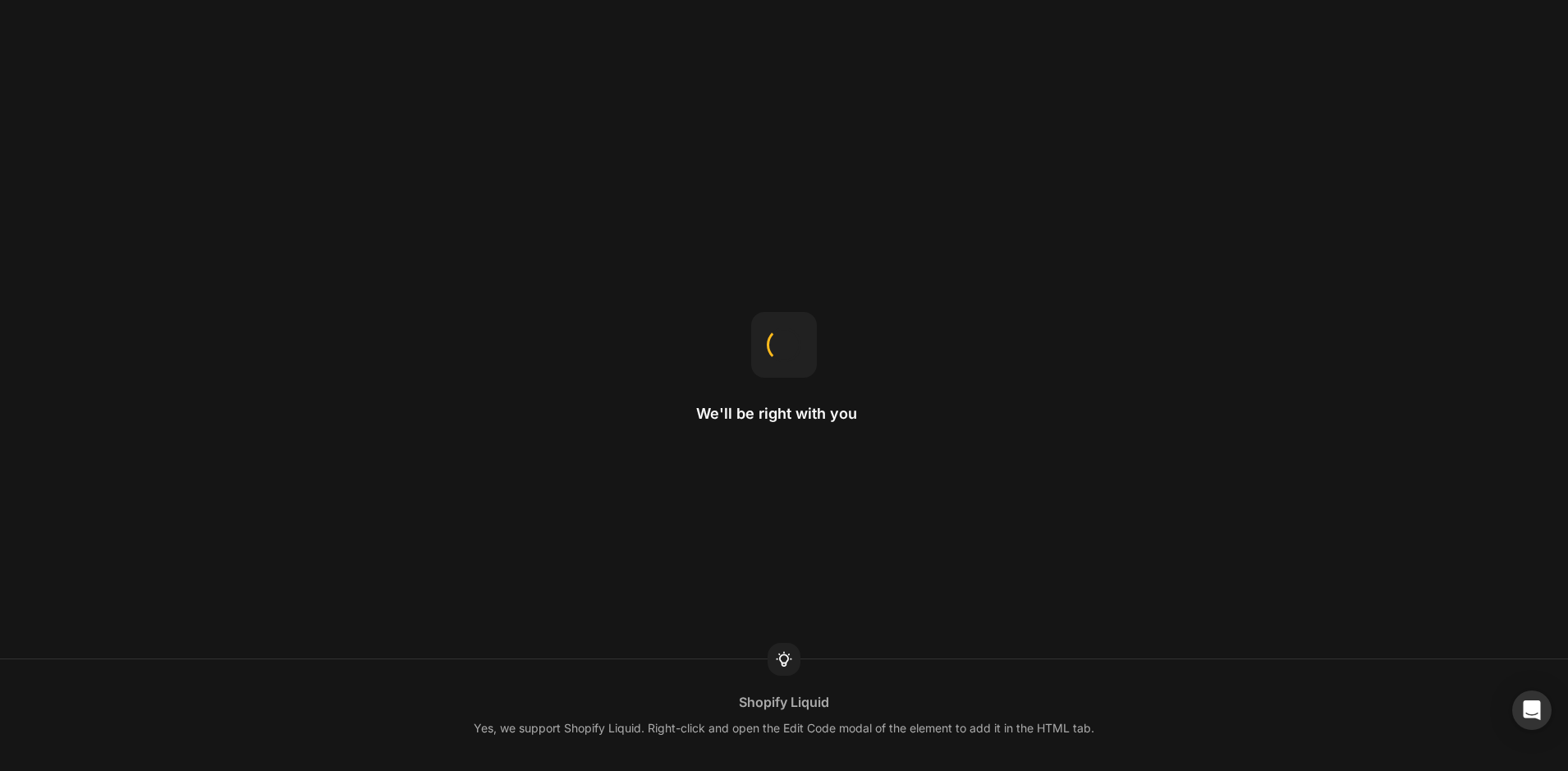 scroll, scrollTop: 0, scrollLeft: 0, axis: both 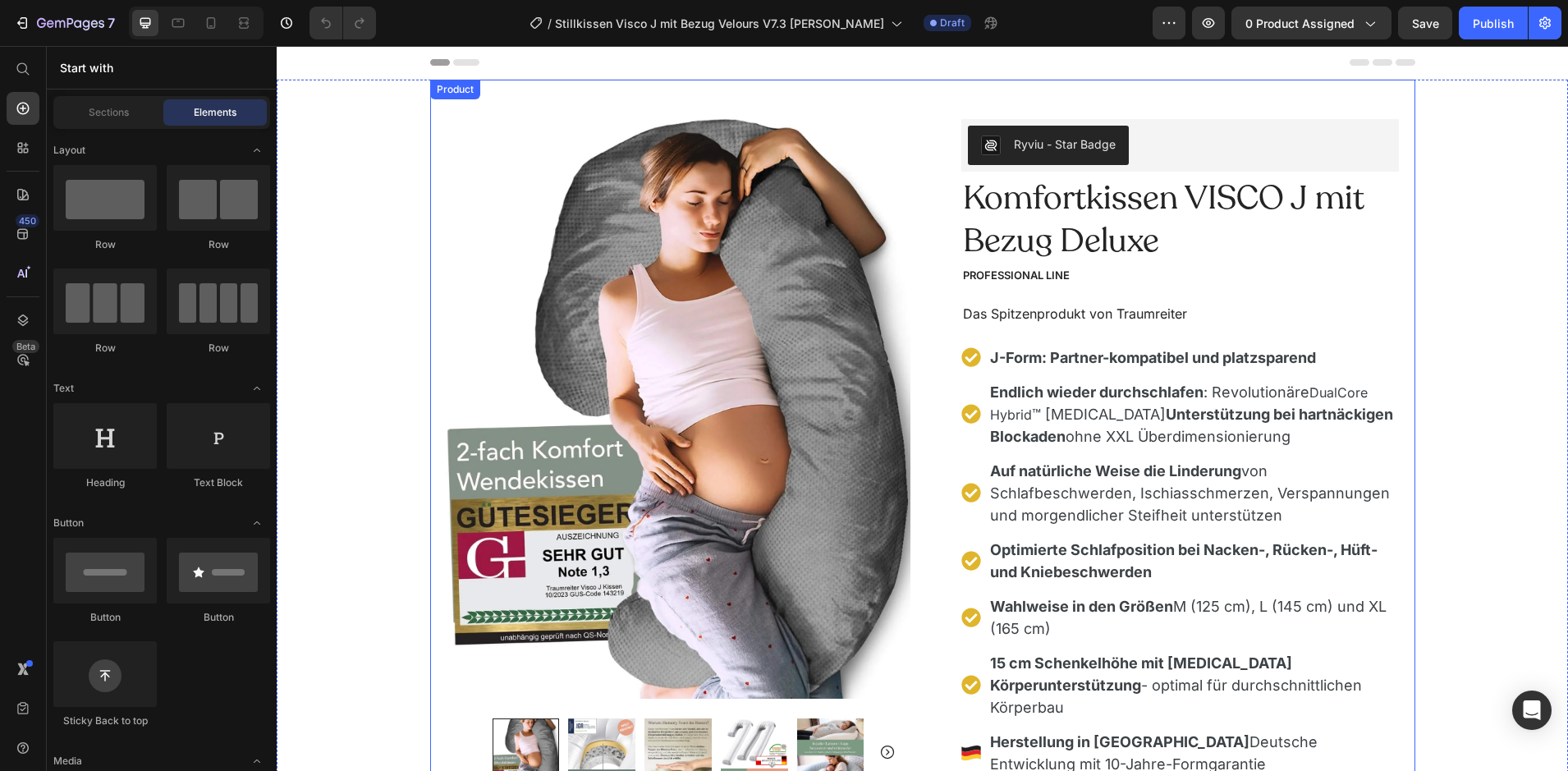 click on "Product" at bounding box center [455, 89] 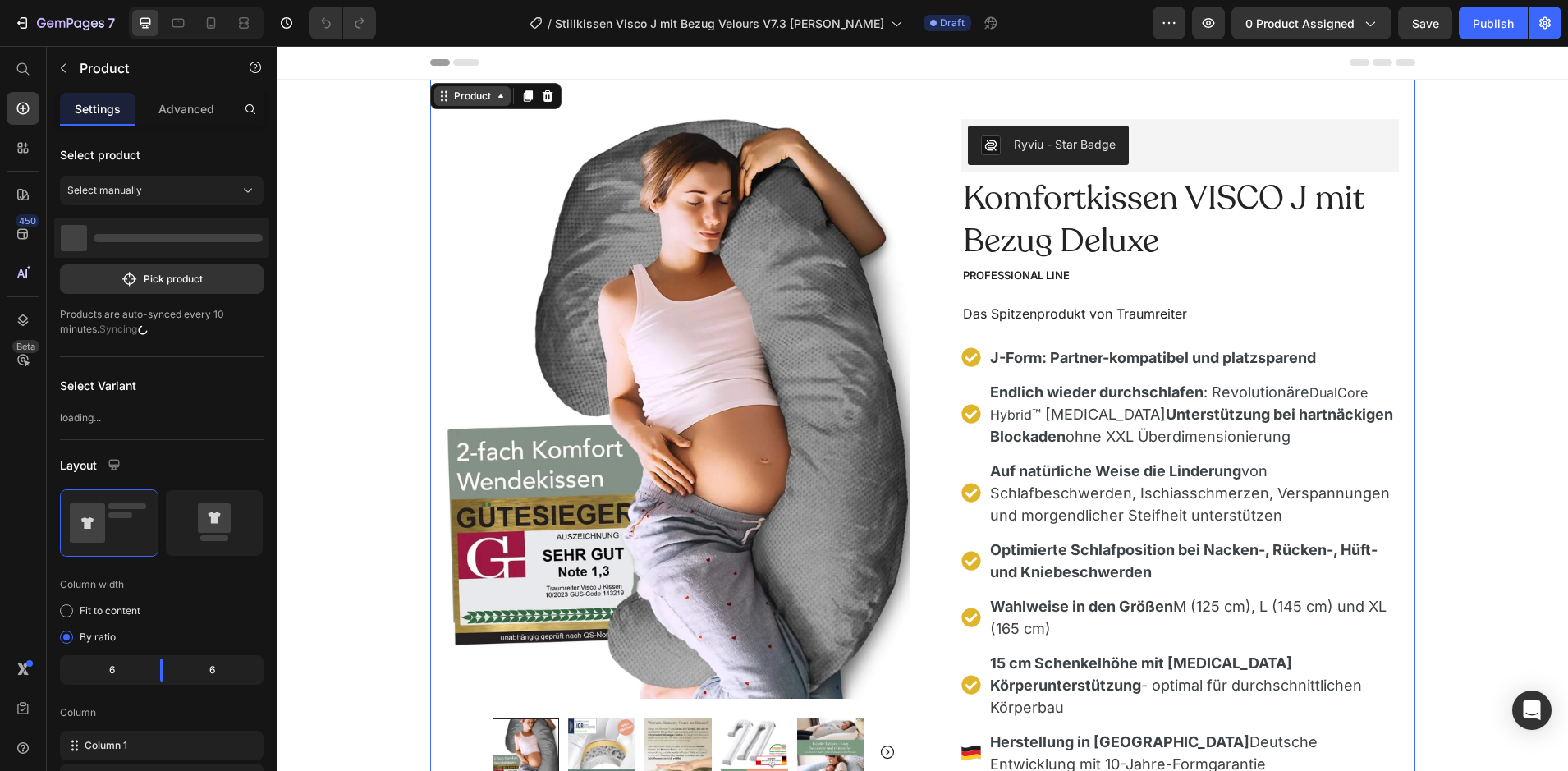 click on "Product" at bounding box center (472, 96) 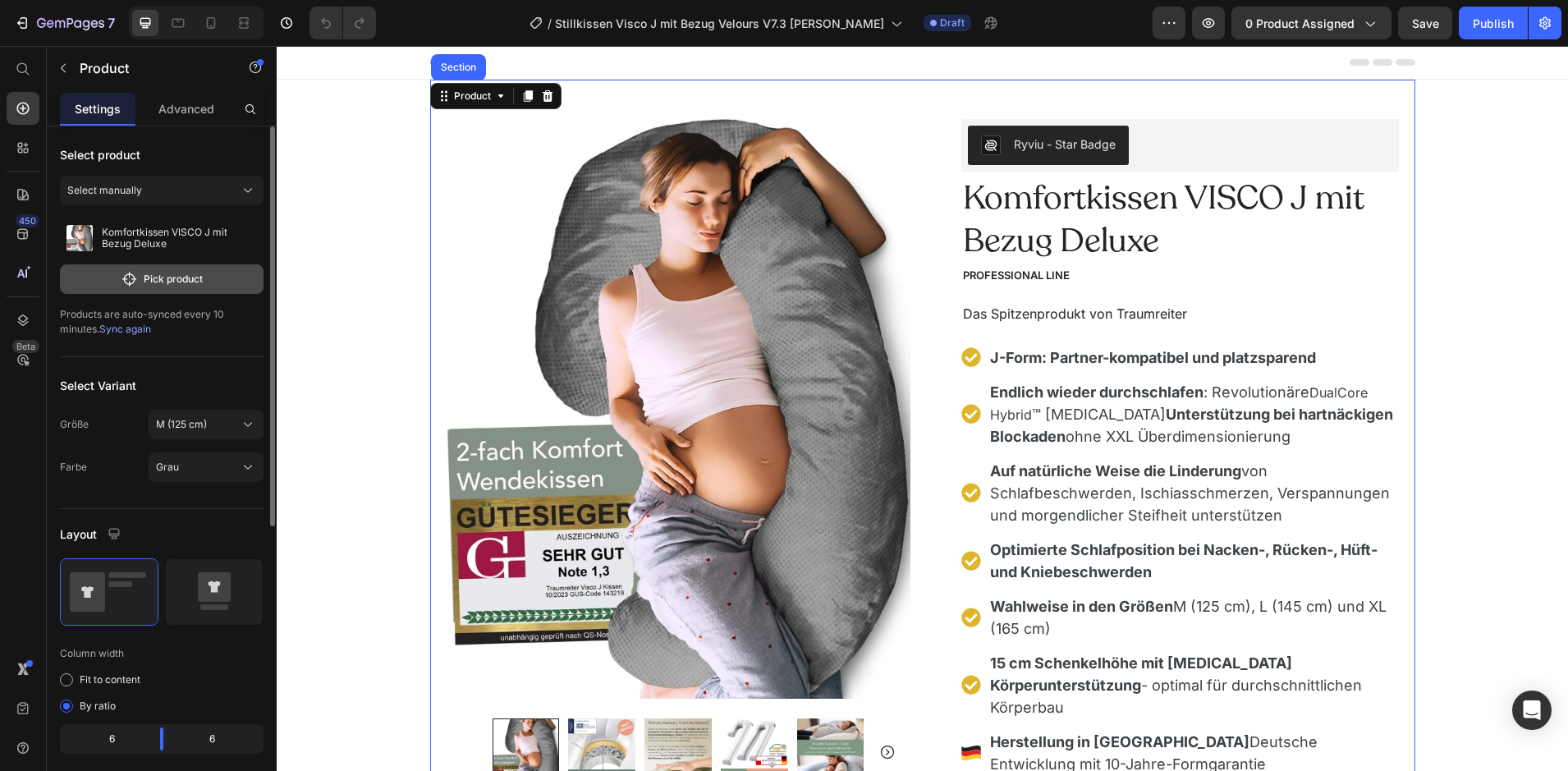 click on "Pick product" at bounding box center [162, 279] 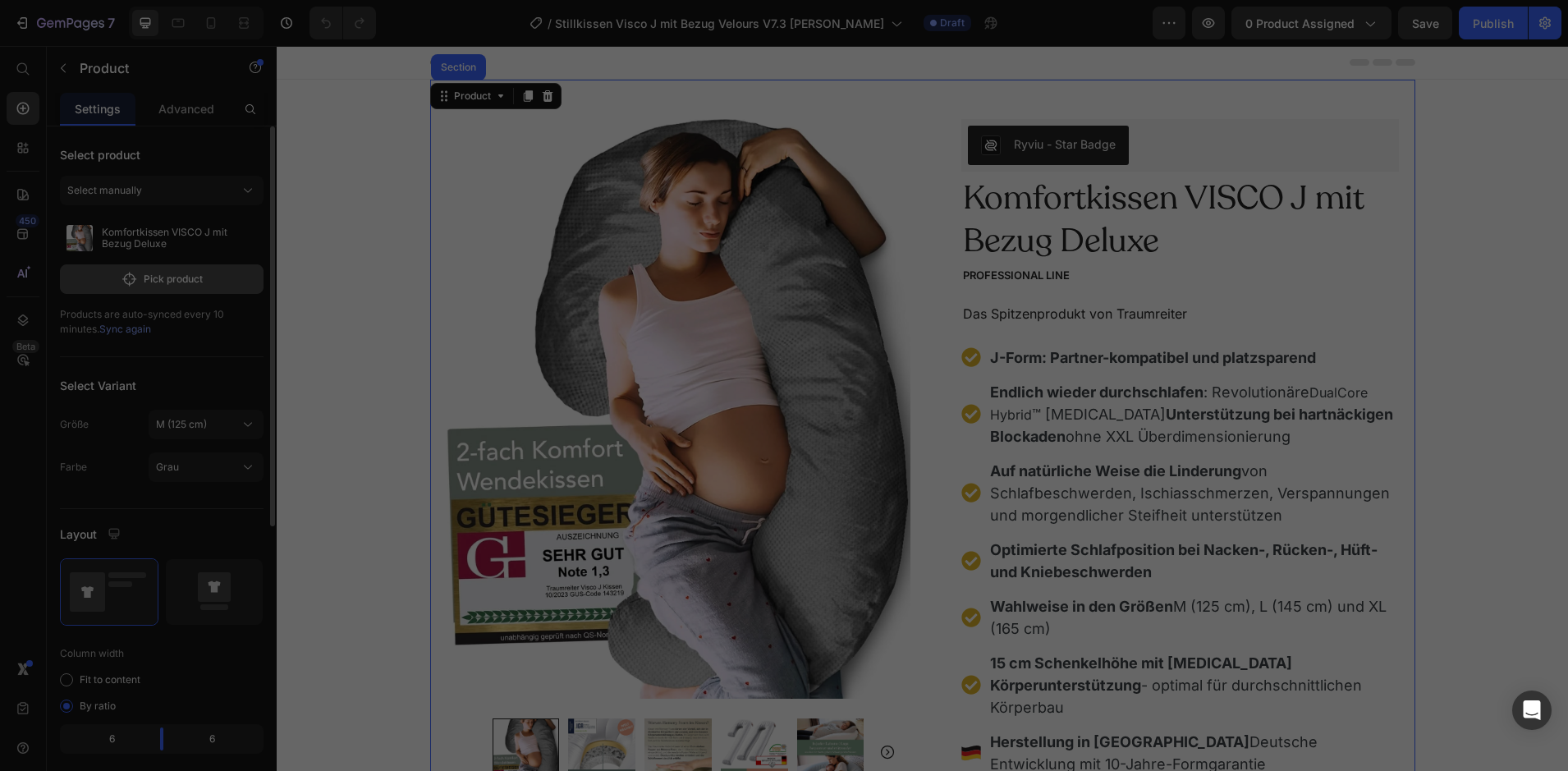 click at bounding box center (784, 385) 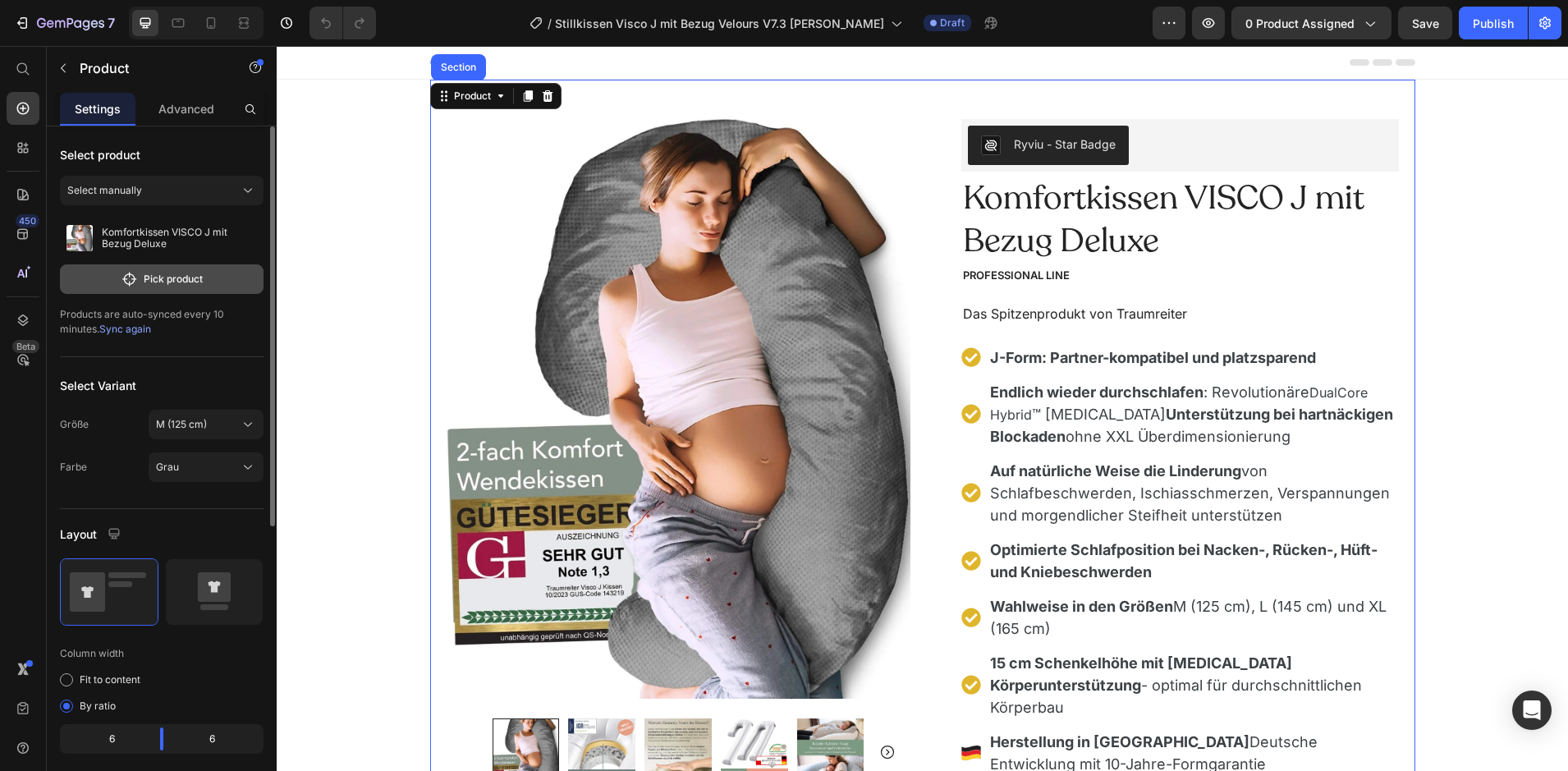 click on "Pick product" at bounding box center (162, 279) 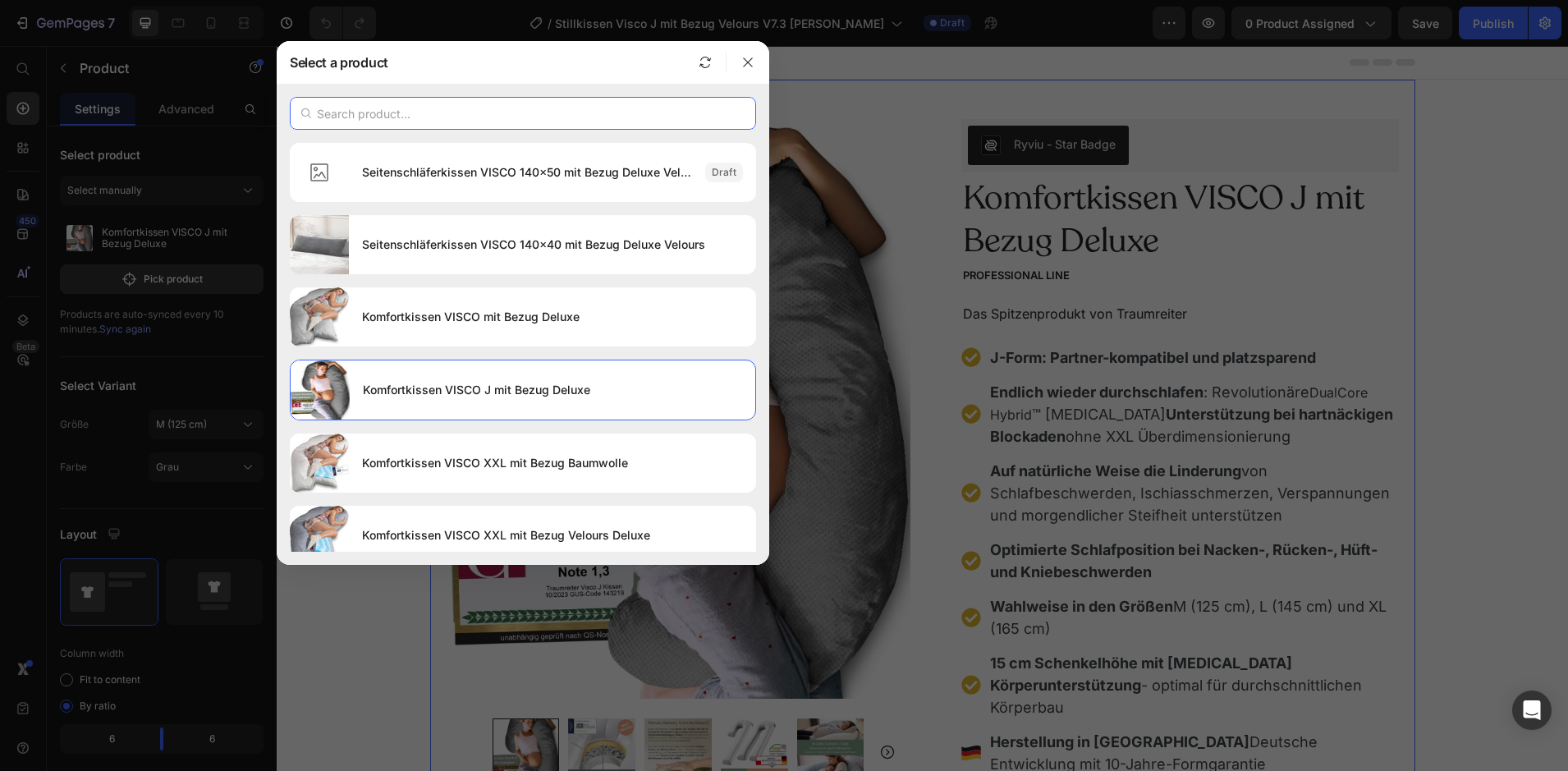 click at bounding box center (523, 113) 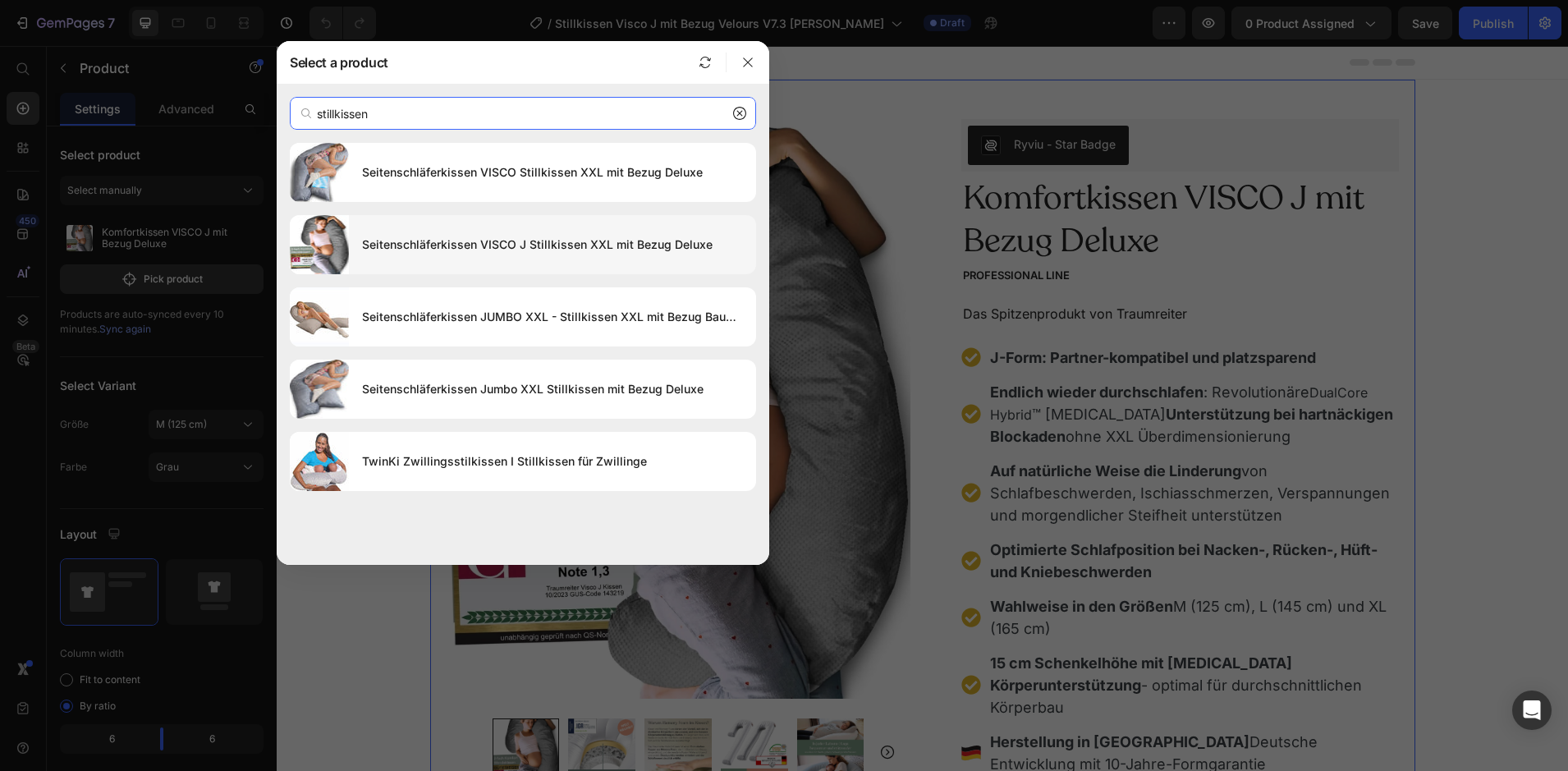 type on "stillkissen" 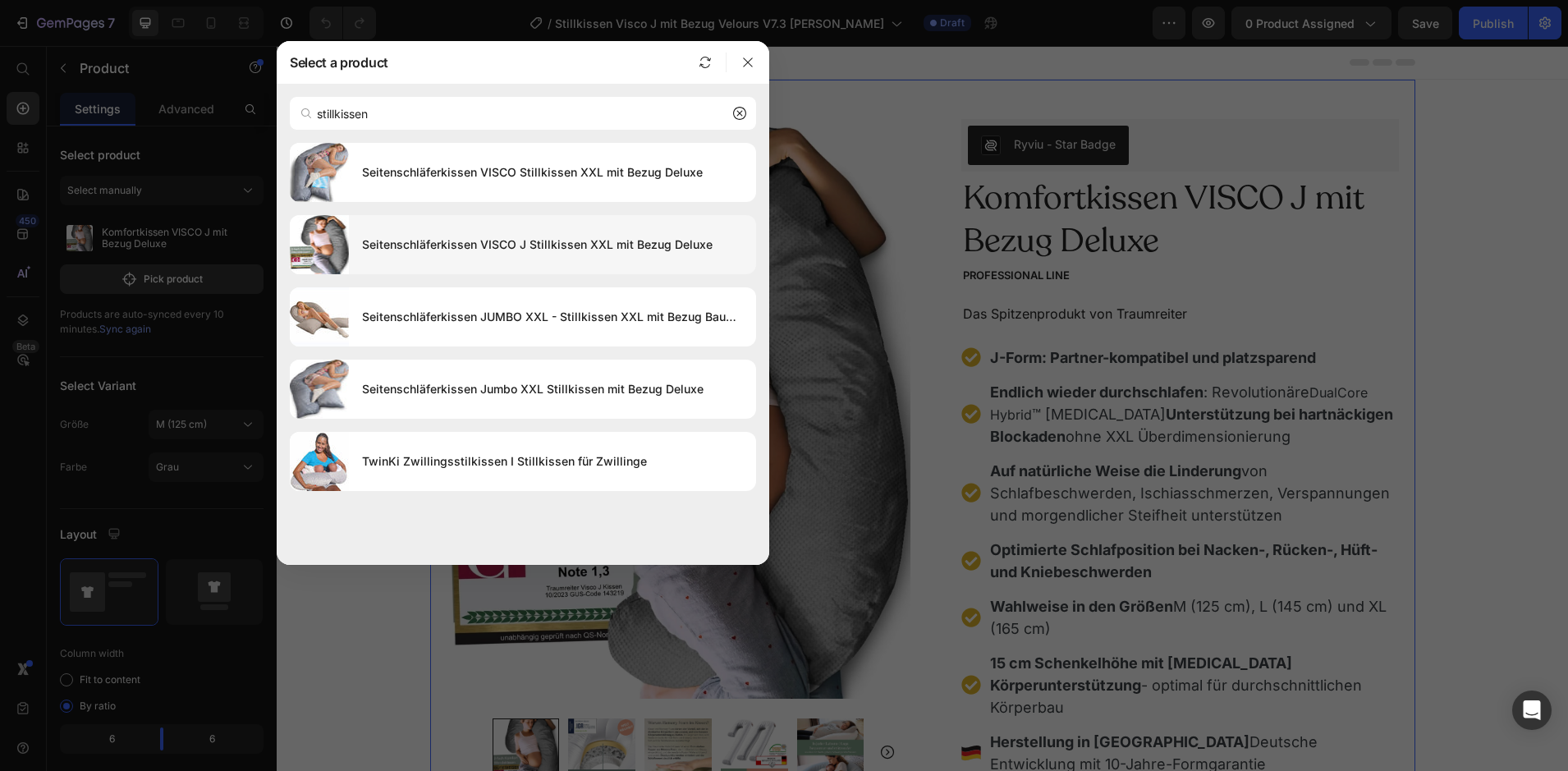 click on "Seitenschläferkissen VISCO J Stillkissen XXL mit Bezug Deluxe" at bounding box center (552, 245) 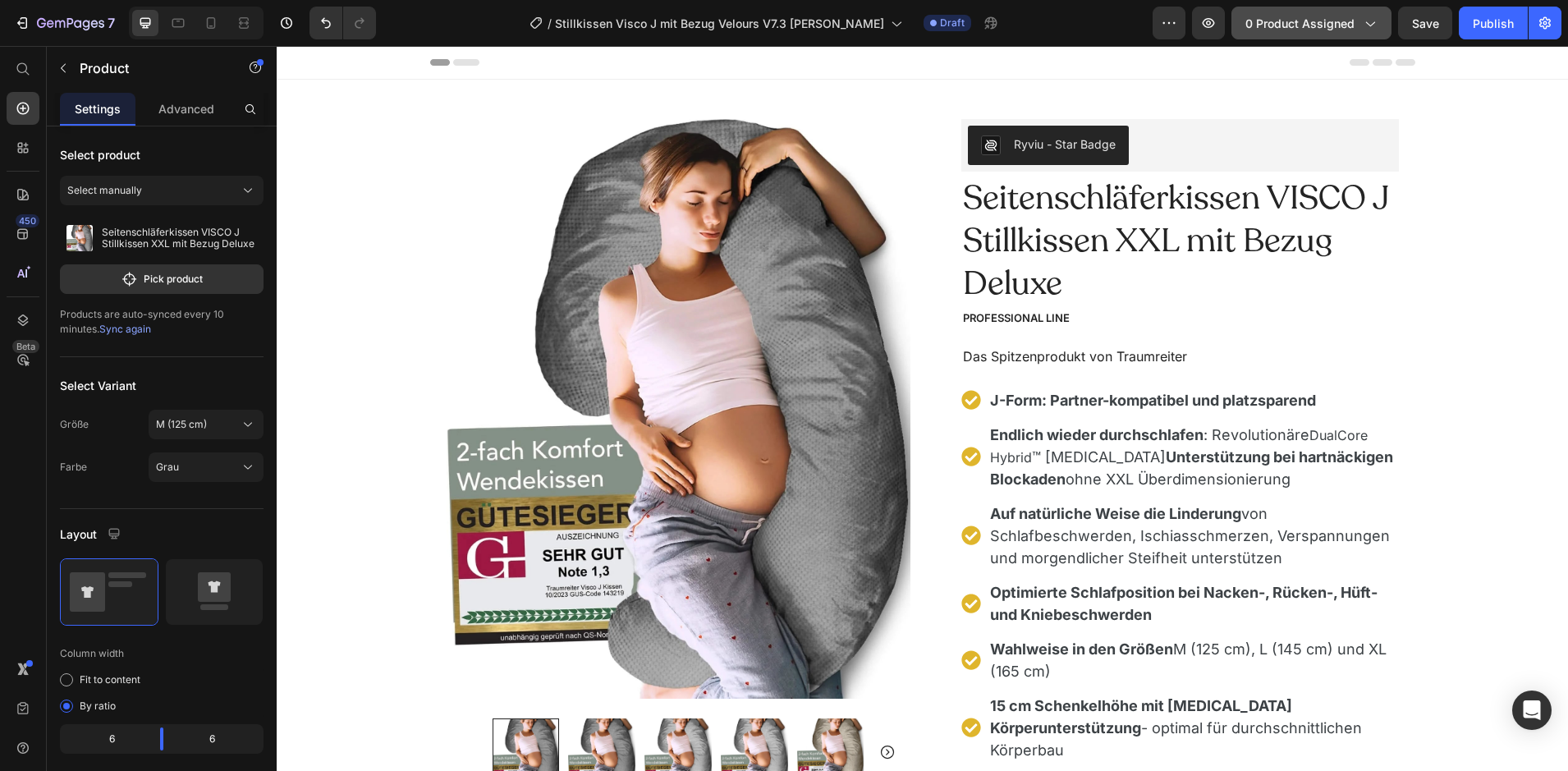 click on "0 product assigned" 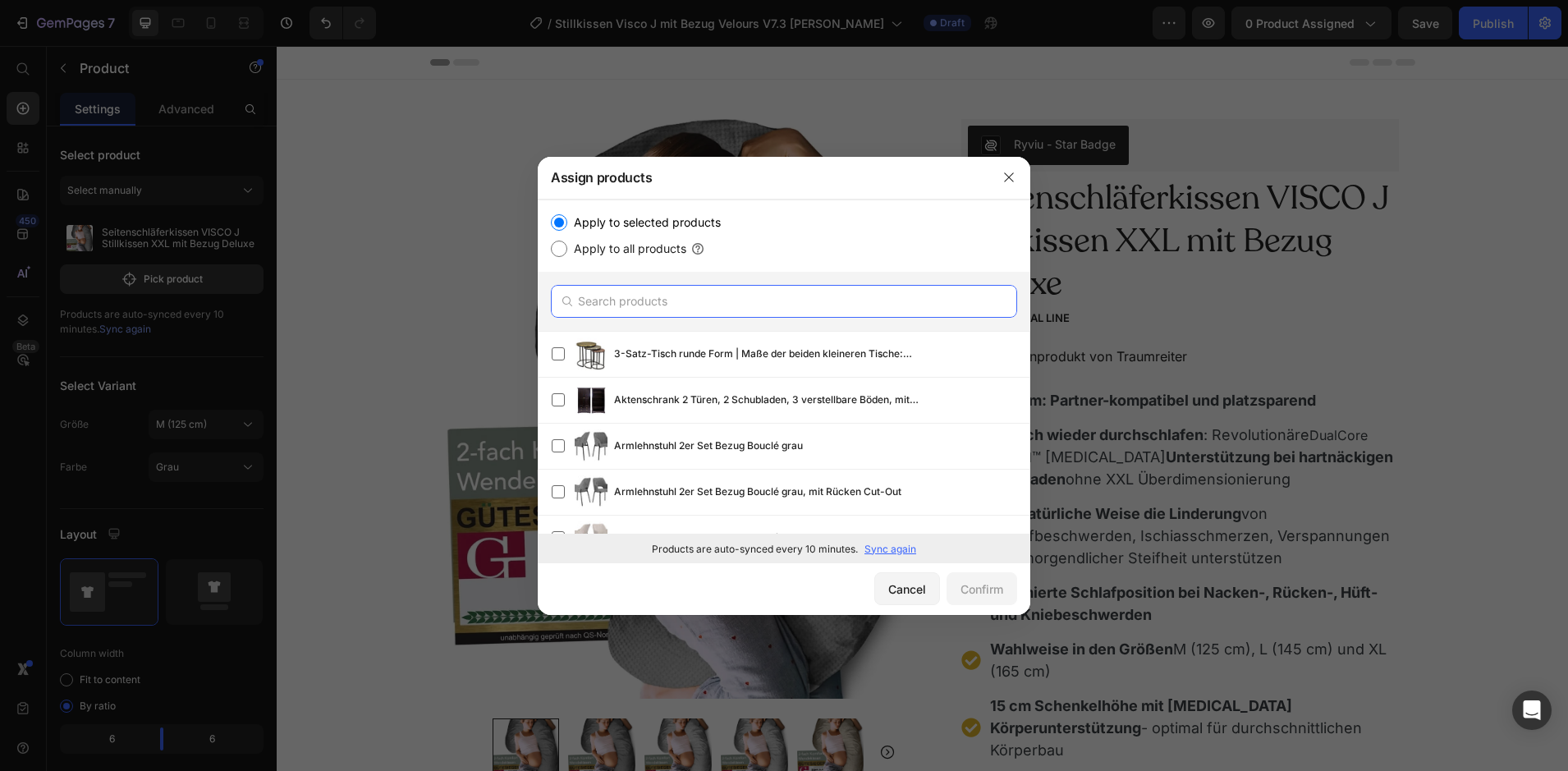 click at bounding box center [784, 301] 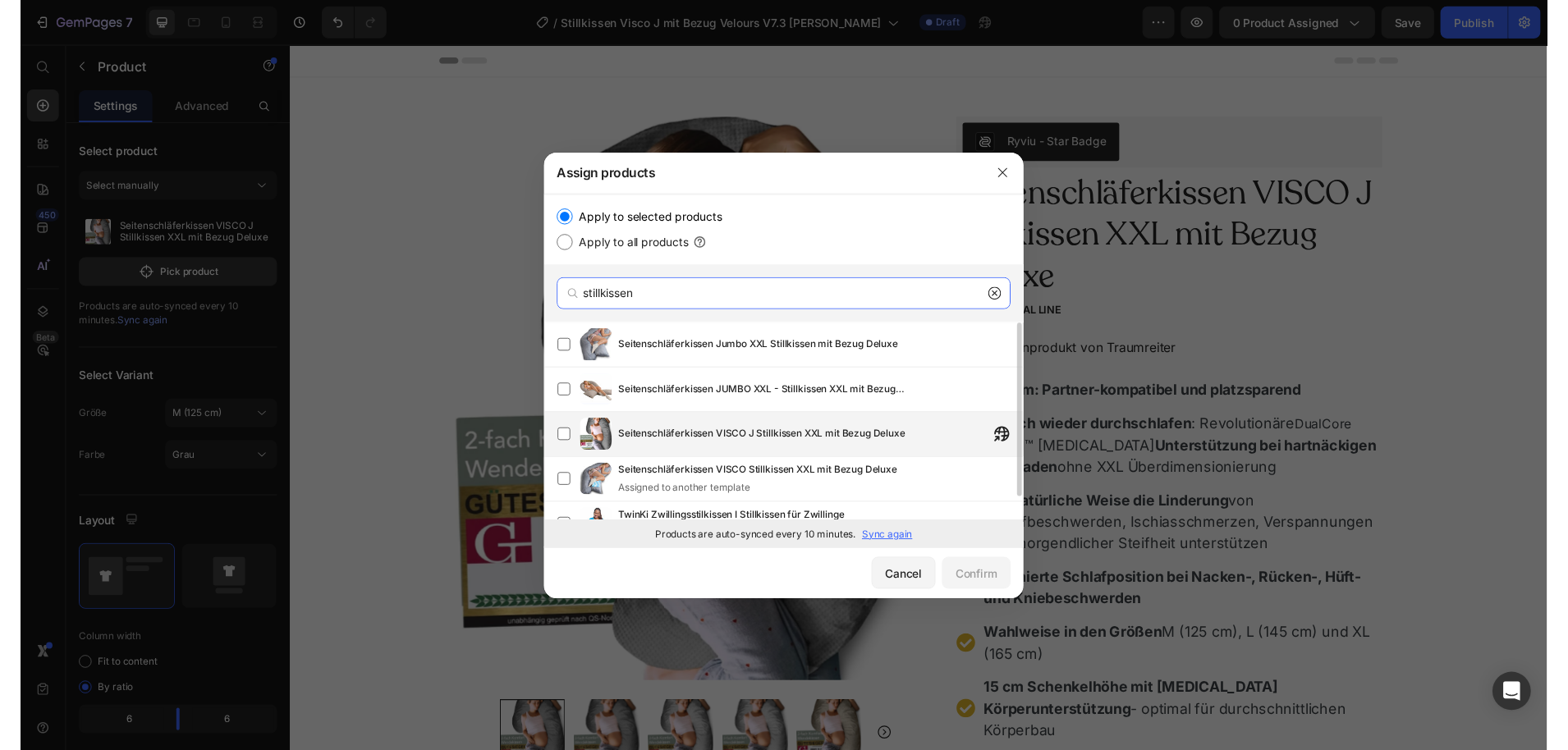 scroll, scrollTop: 1, scrollLeft: 0, axis: vertical 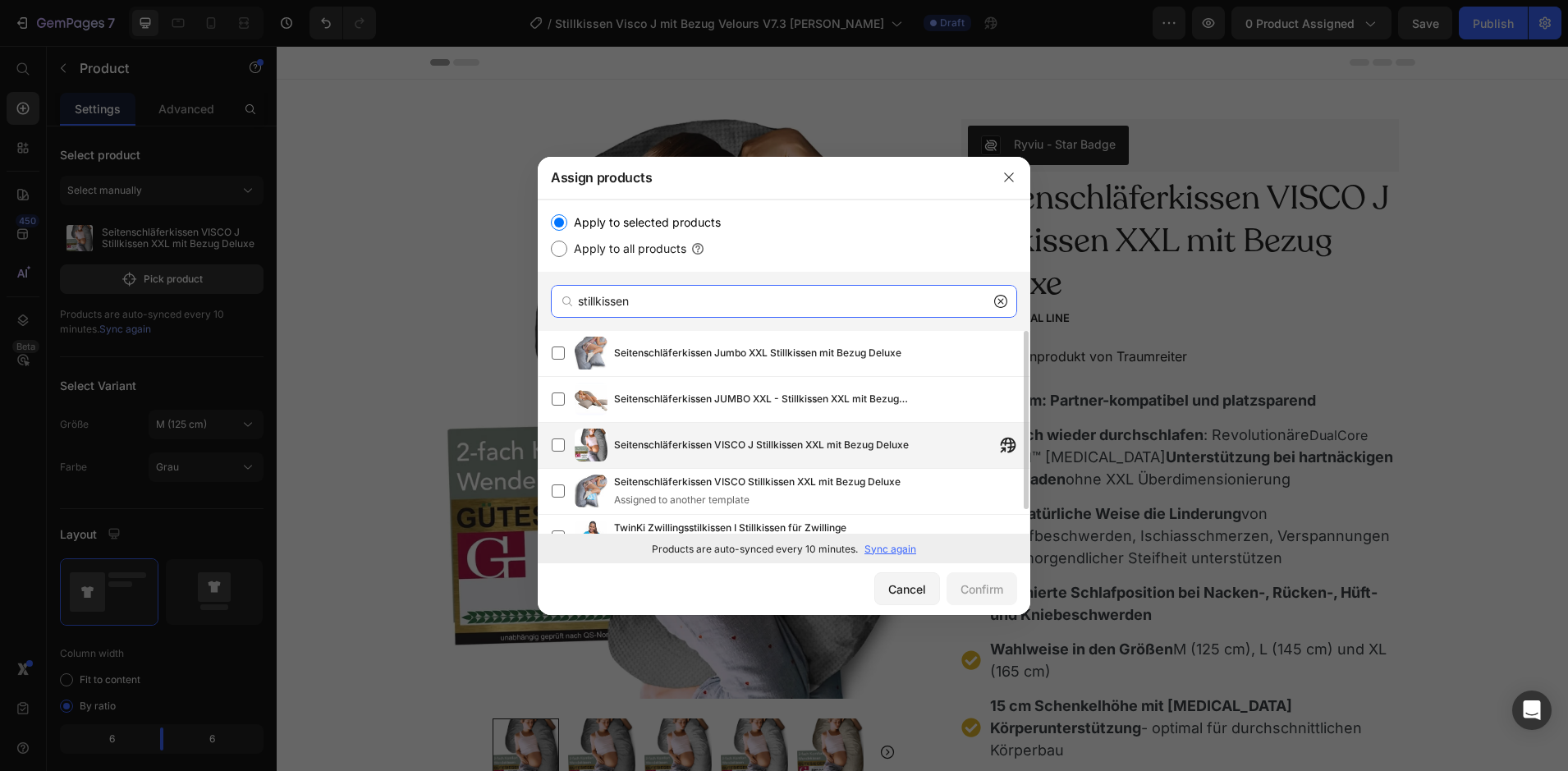 type on "stillkissen" 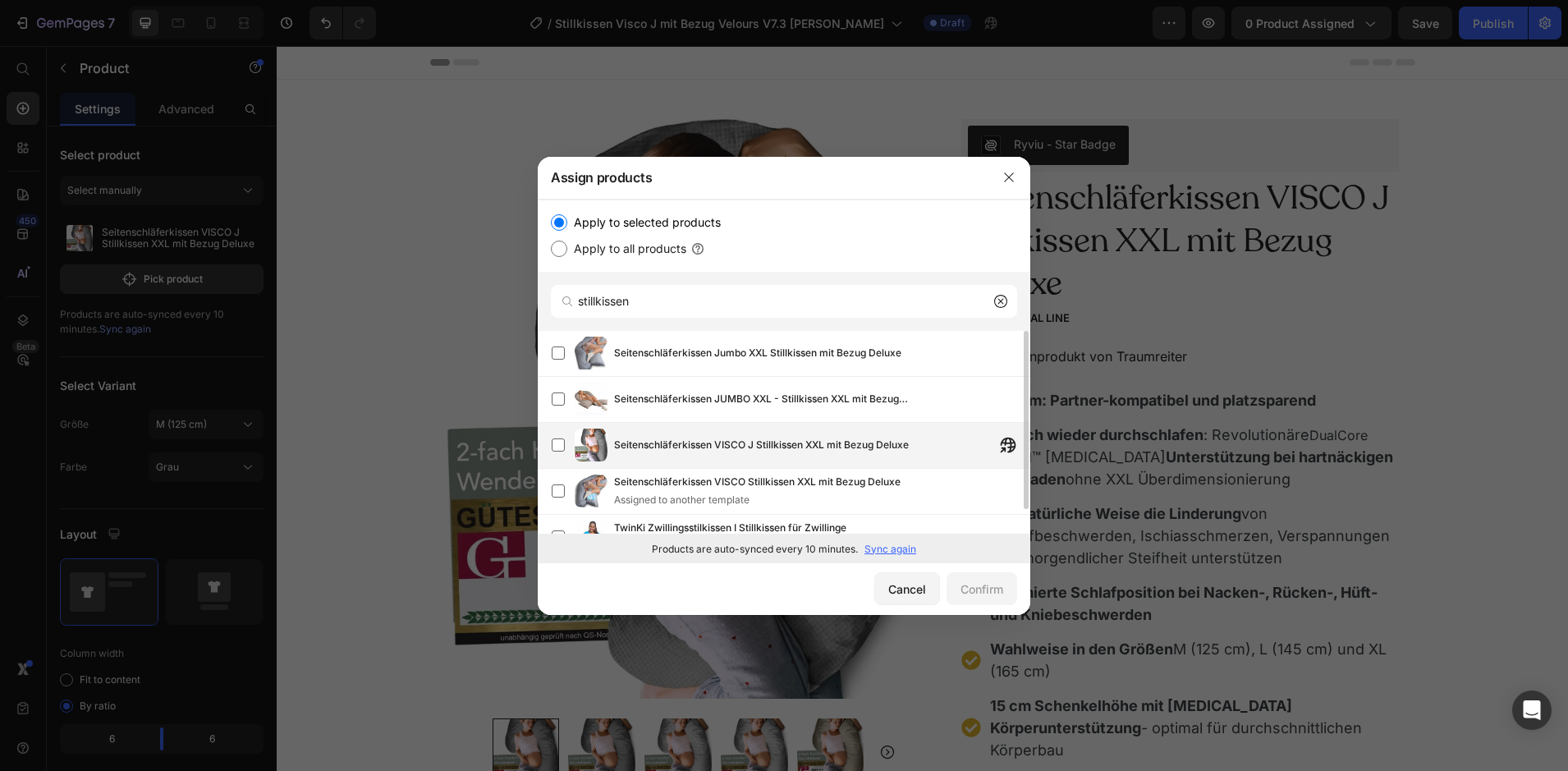 click on "Seitenschläferkissen VISCO J Stillkissen XXL mit Bezug Deluxe" at bounding box center (761, 445) 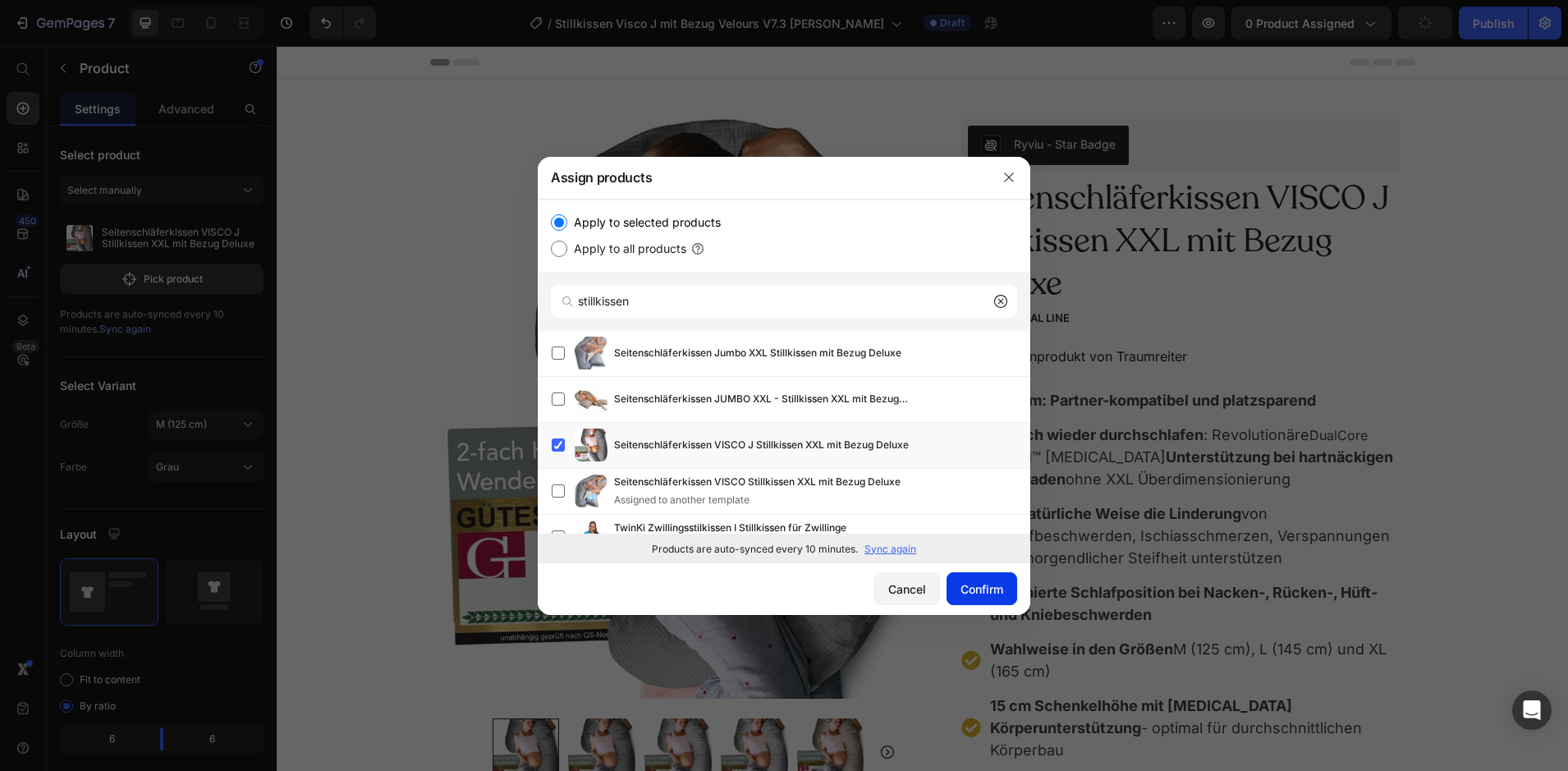 click on "Confirm" at bounding box center [982, 589] 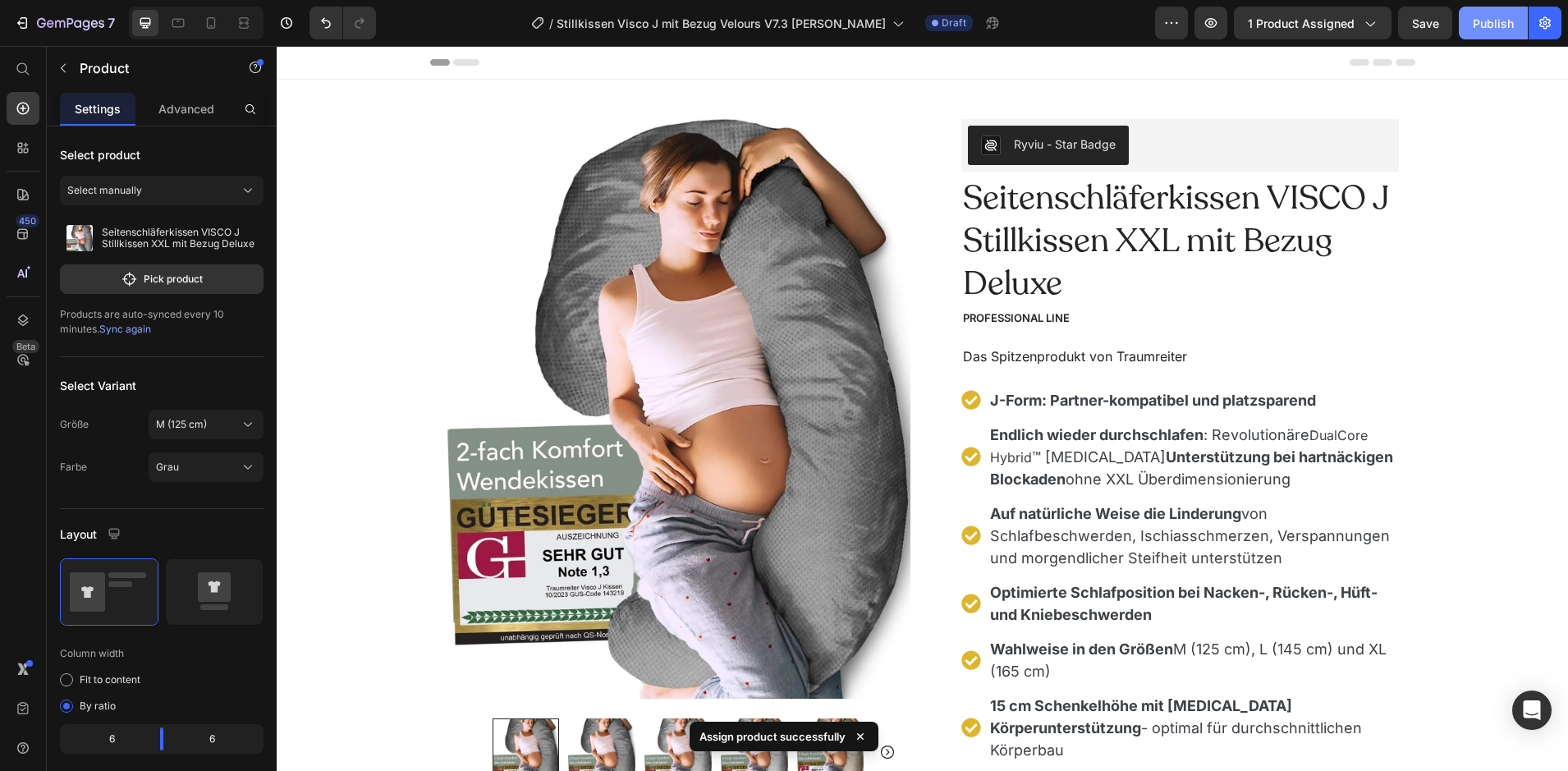 click on "Publish" at bounding box center (1493, 23) 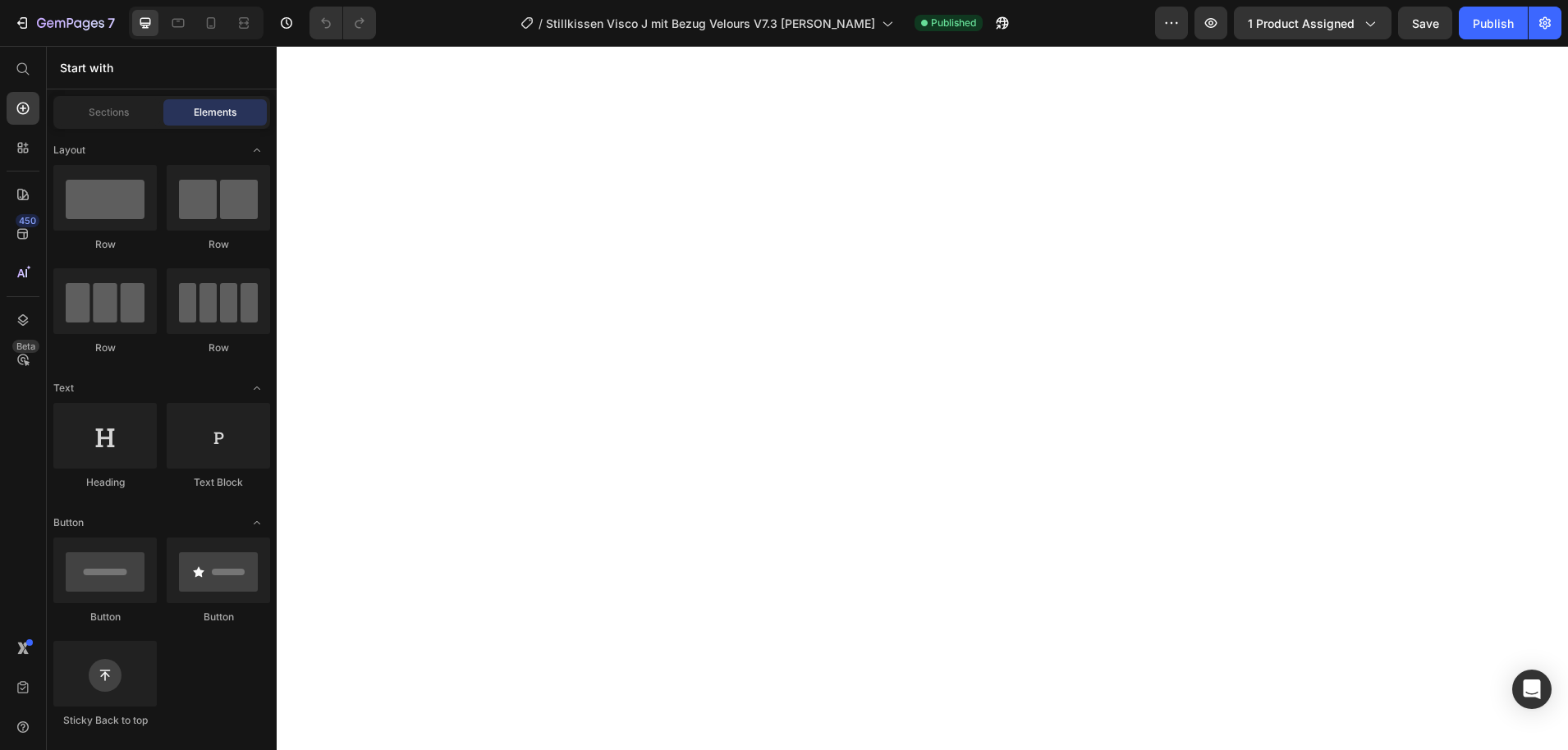 scroll, scrollTop: 0, scrollLeft: 0, axis: both 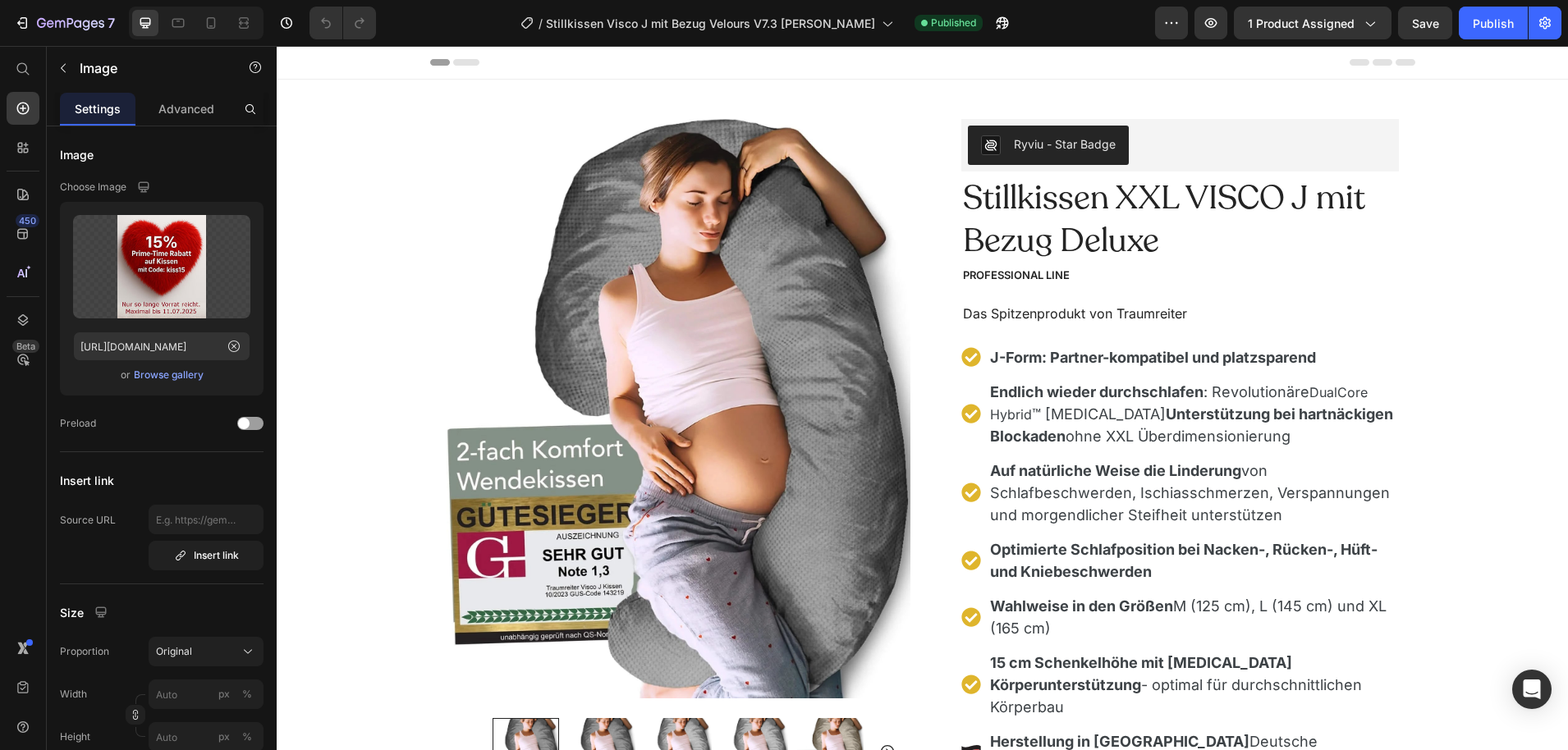 click at bounding box center [1180, 1076] 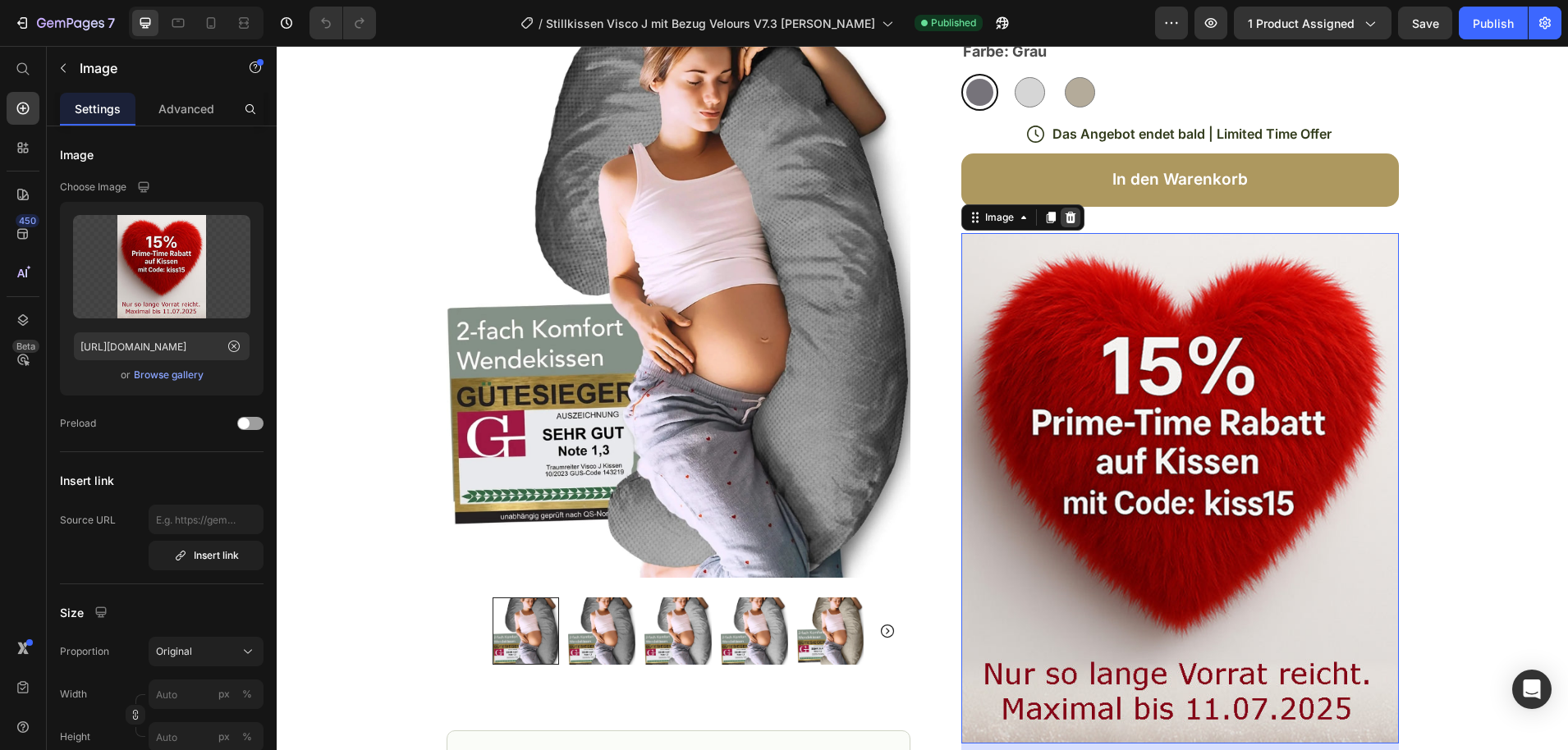click 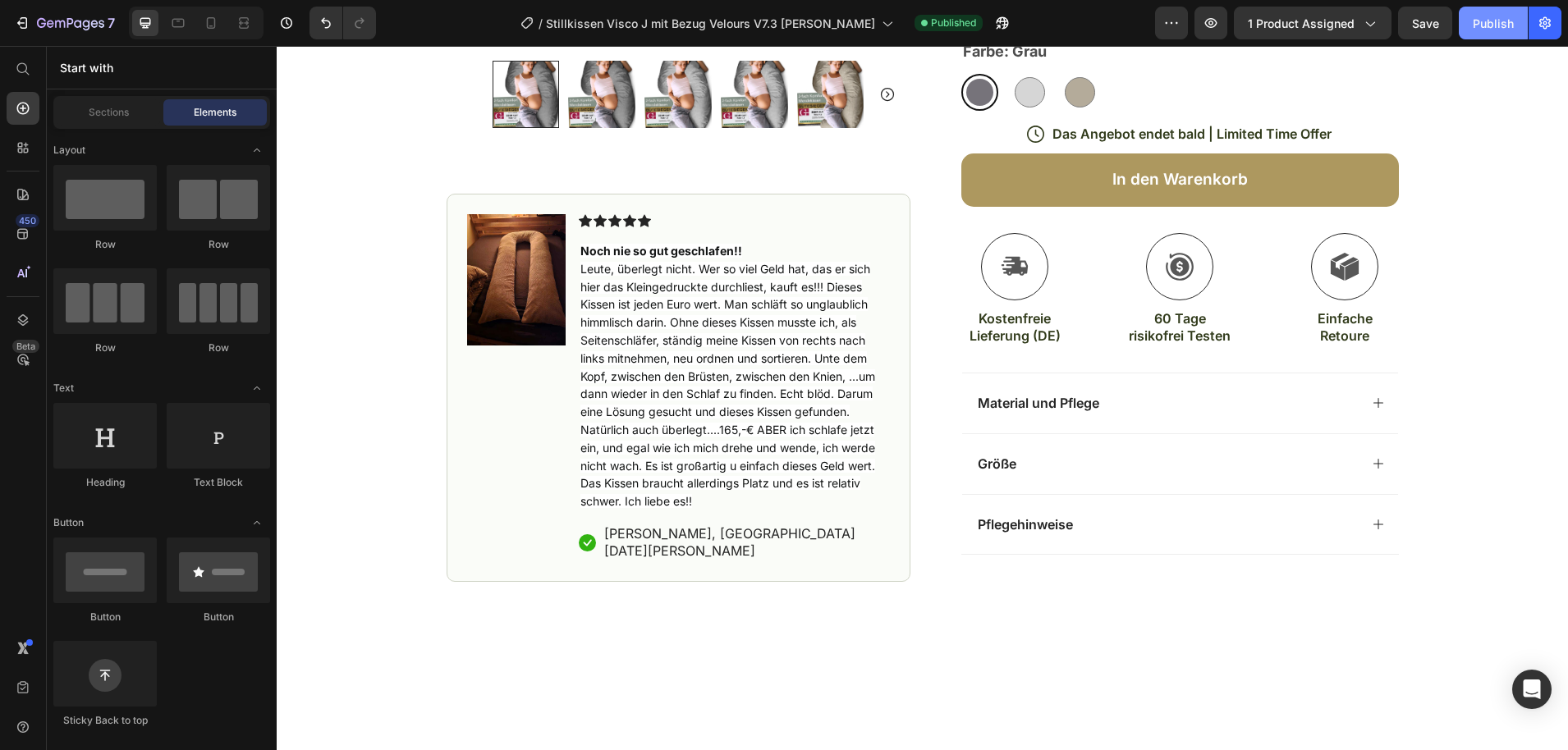 drag, startPoint x: 1492, startPoint y: 25, endPoint x: 1156, endPoint y: 62, distance: 338.03106 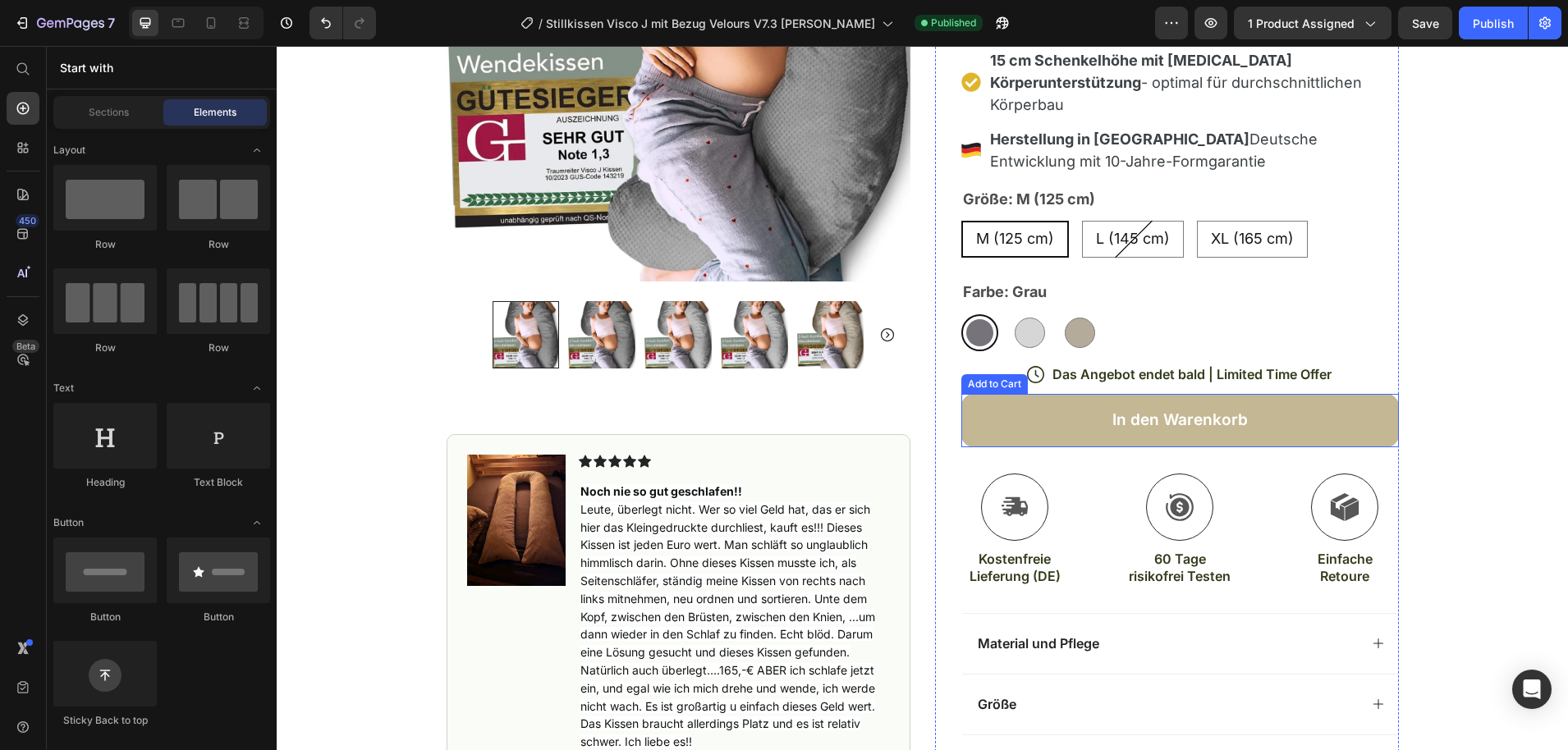 scroll, scrollTop: 542, scrollLeft: 0, axis: vertical 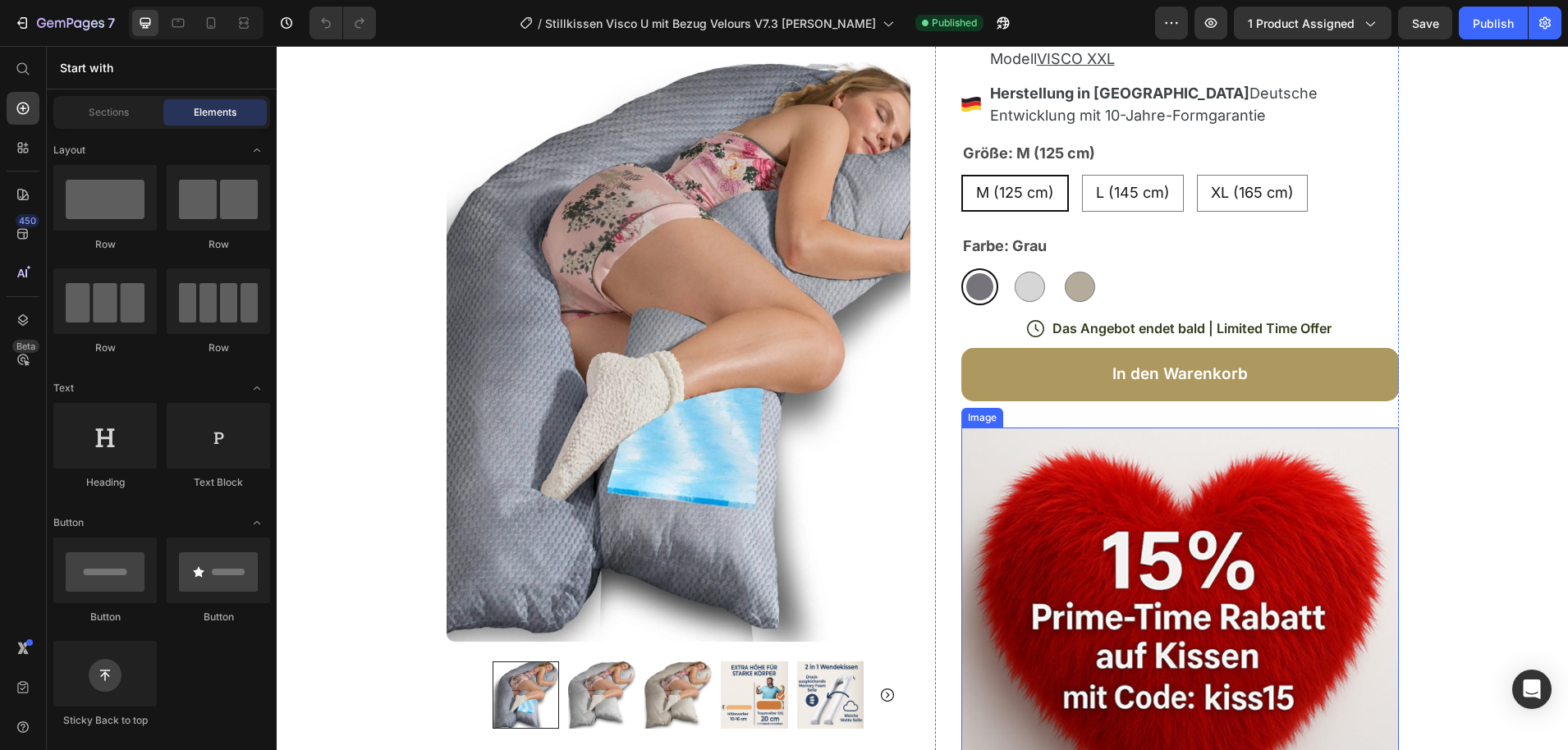 click at bounding box center (1180, 683) 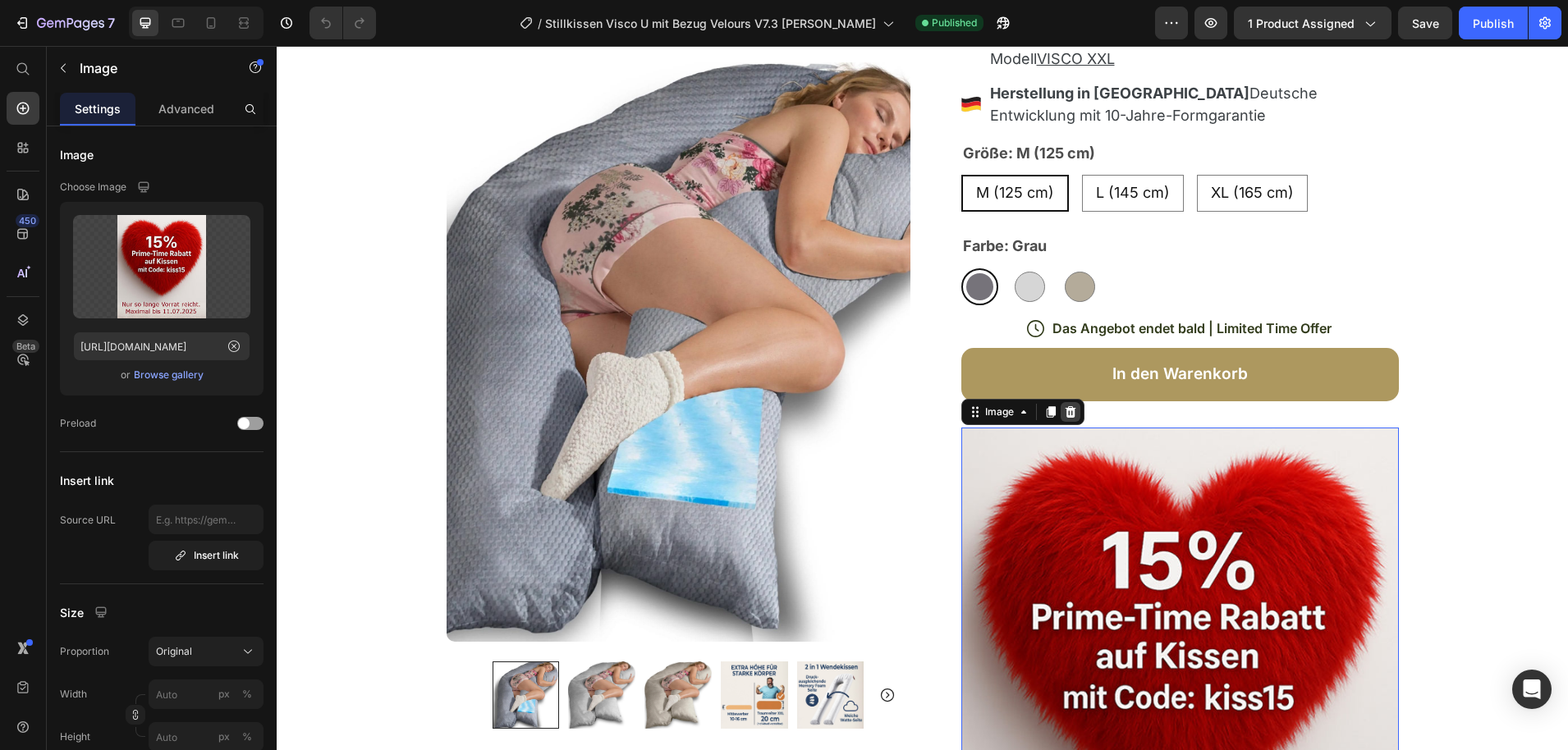 click 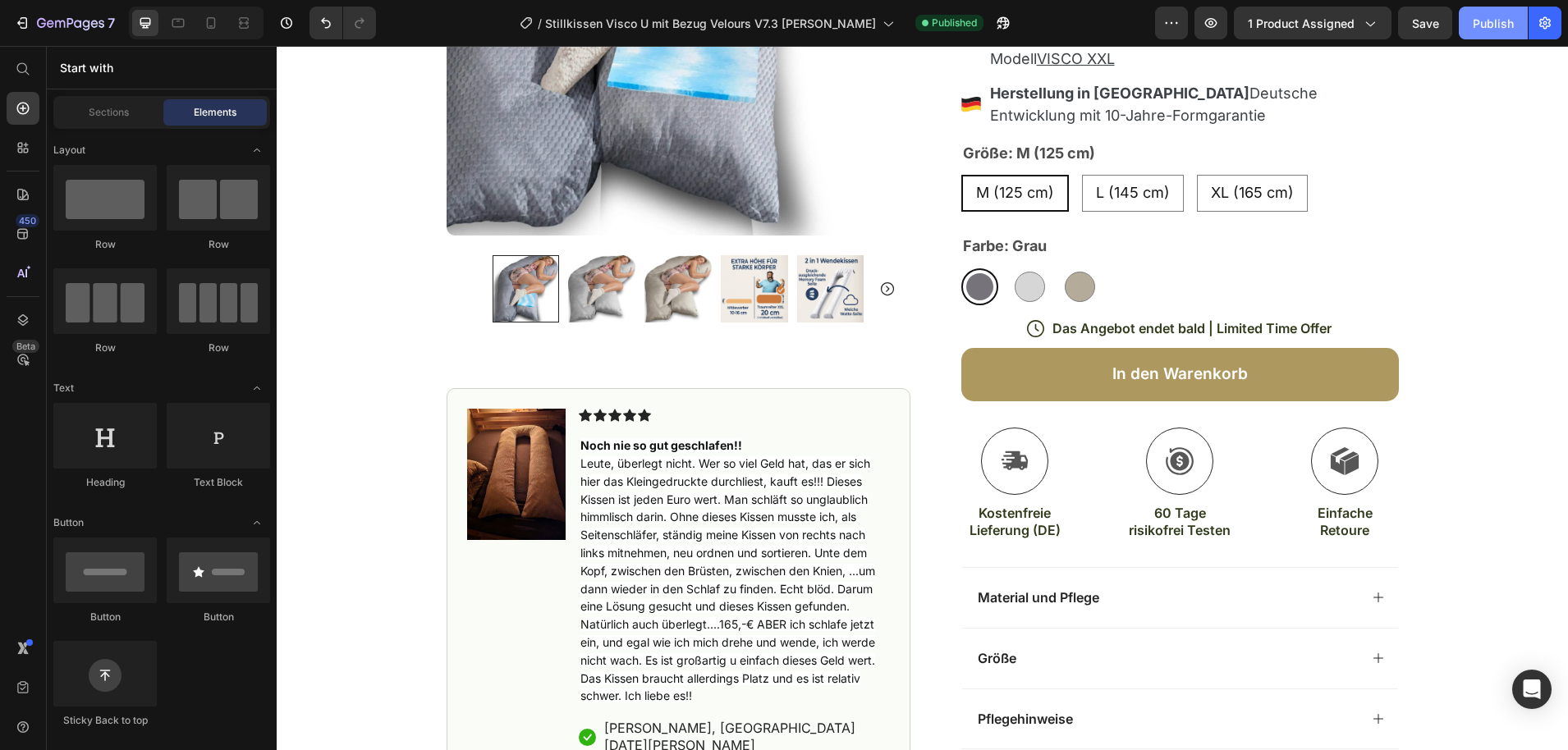 click on "Publish" at bounding box center [1493, 23] 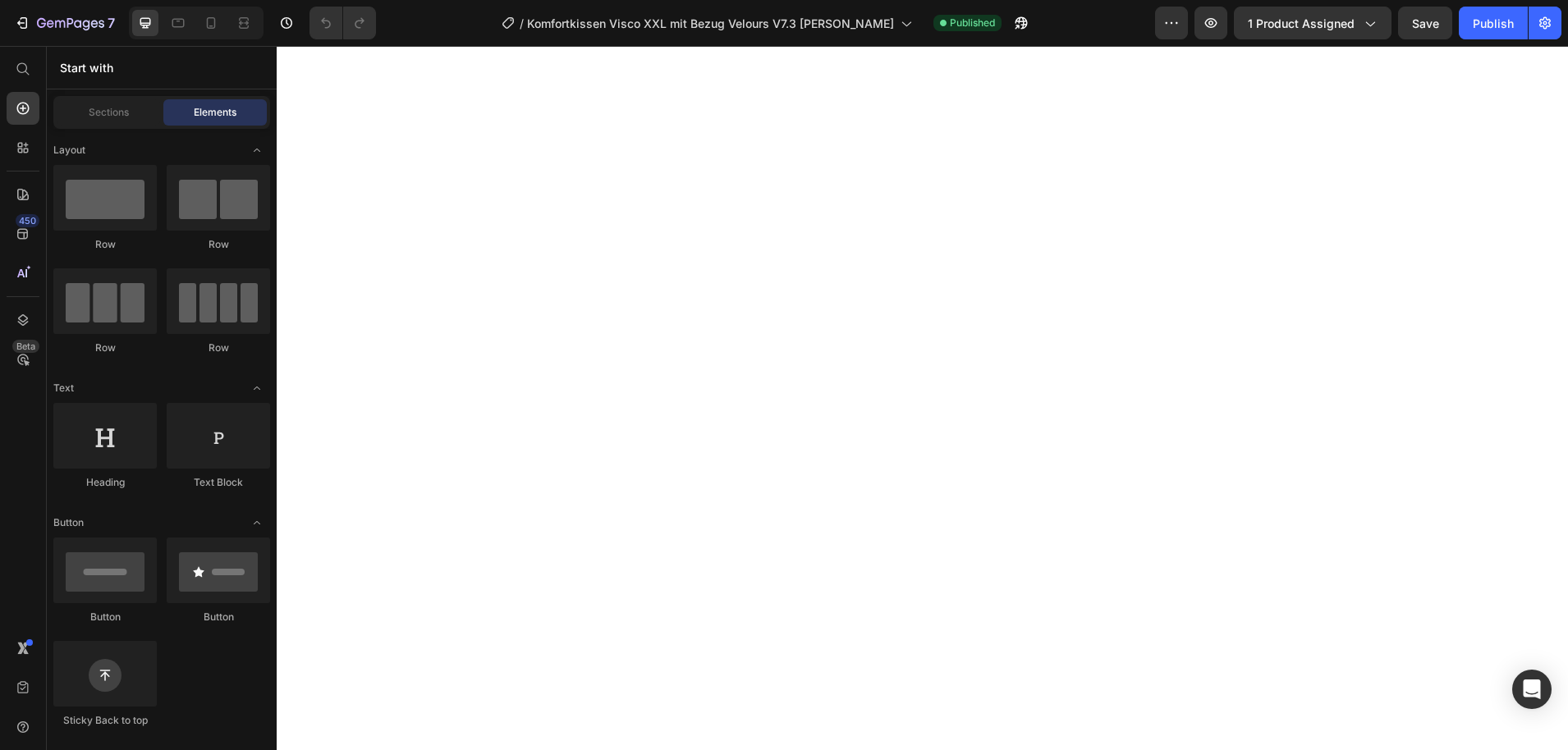 scroll, scrollTop: 0, scrollLeft: 0, axis: both 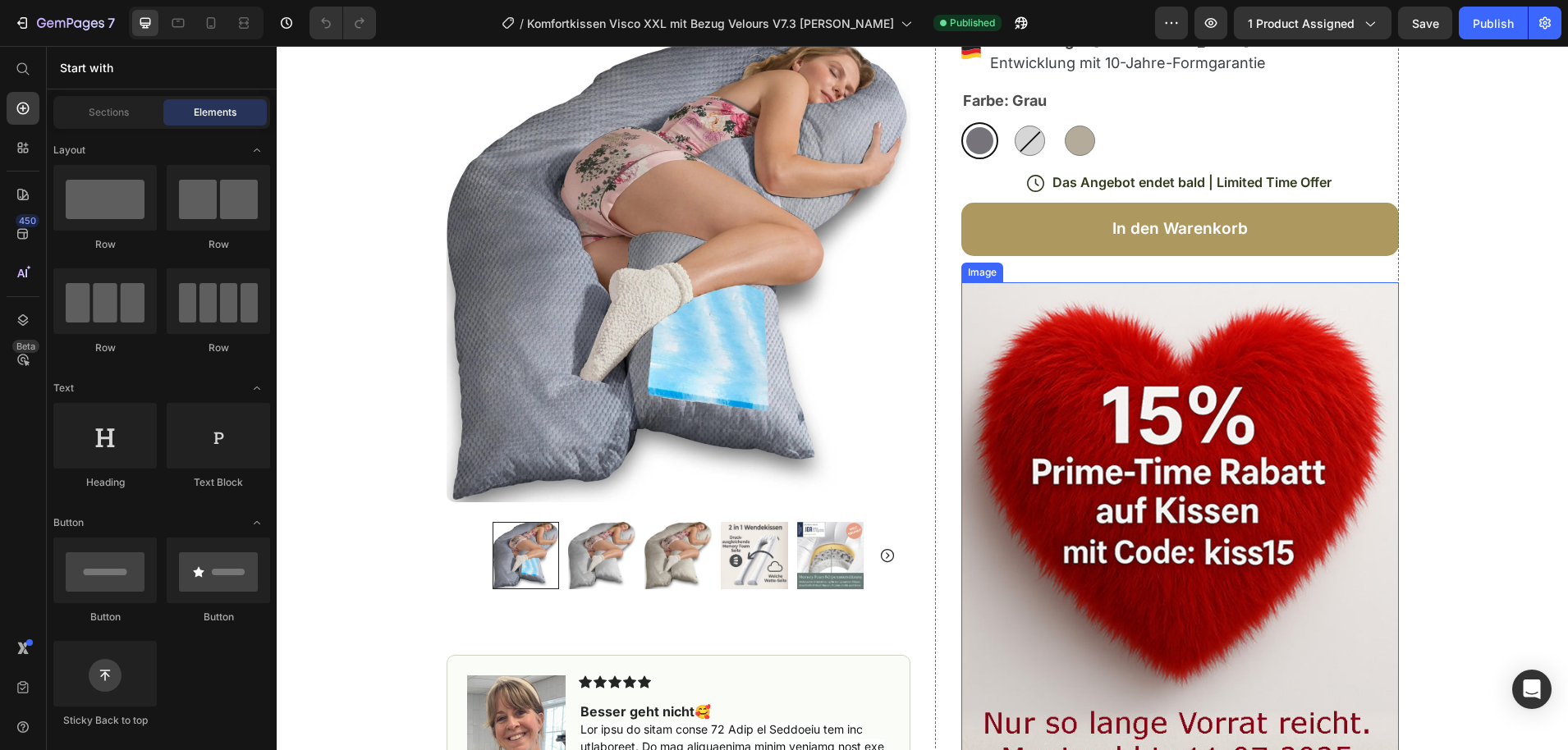 click at bounding box center [1180, 537] 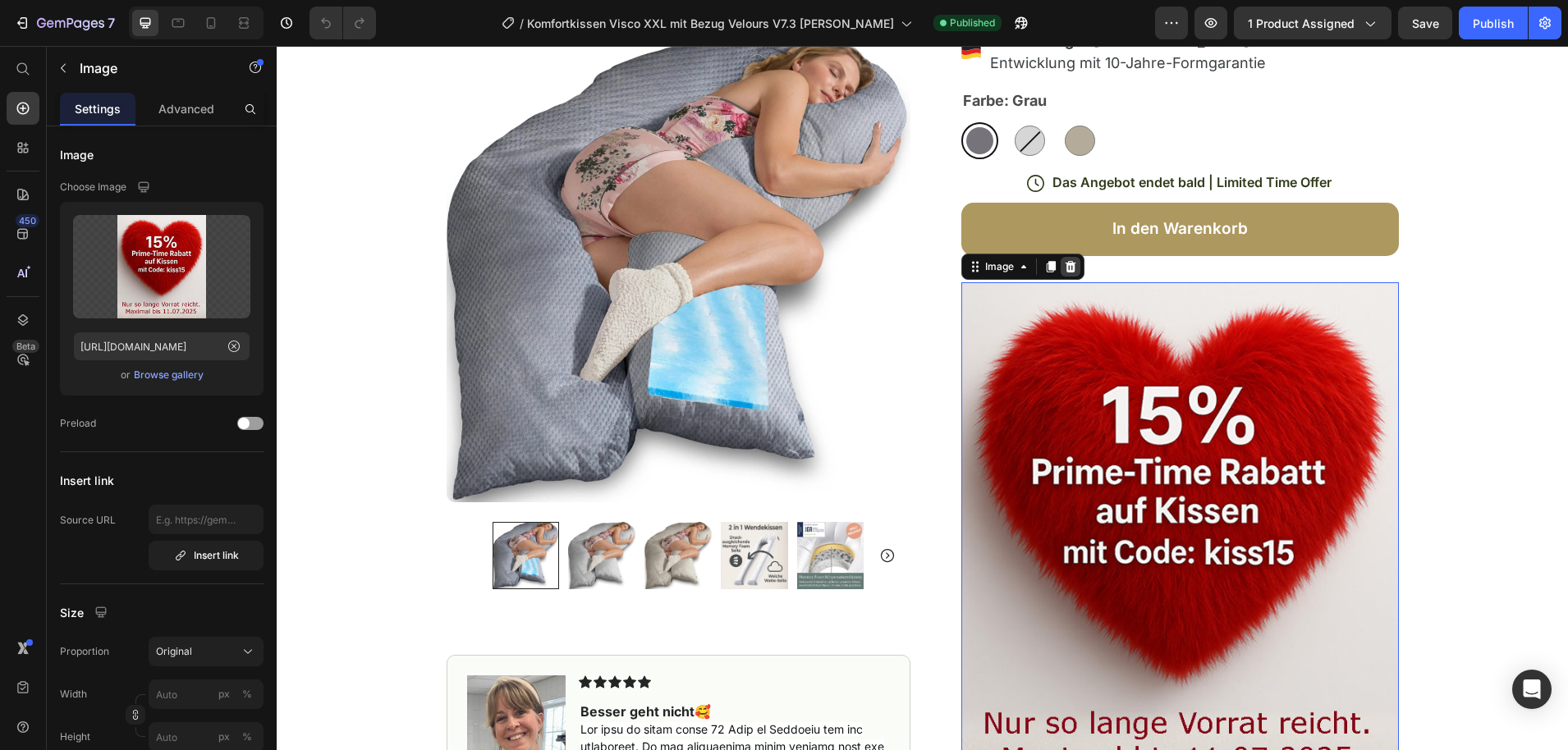 click 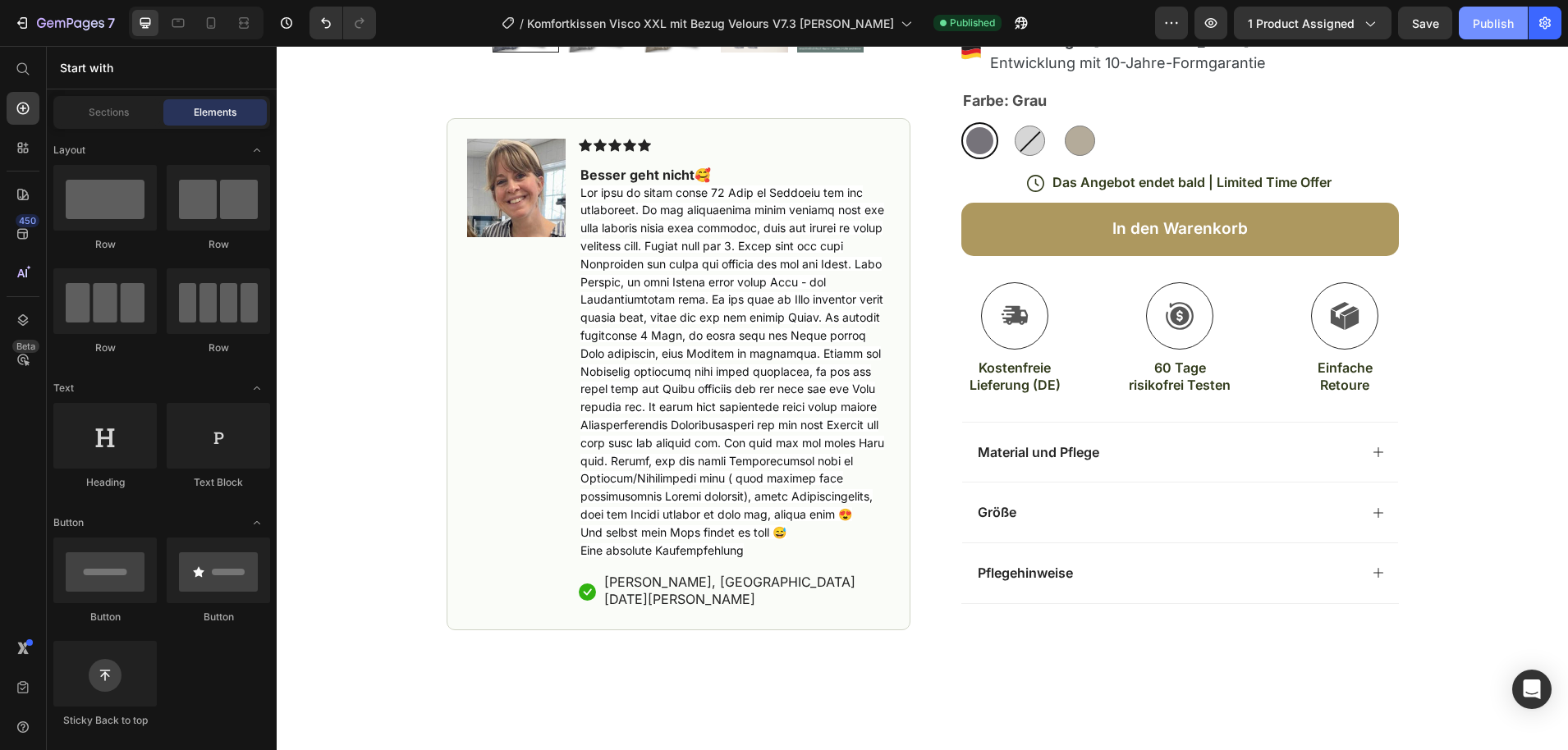 click on "Publish" at bounding box center [1493, 23] 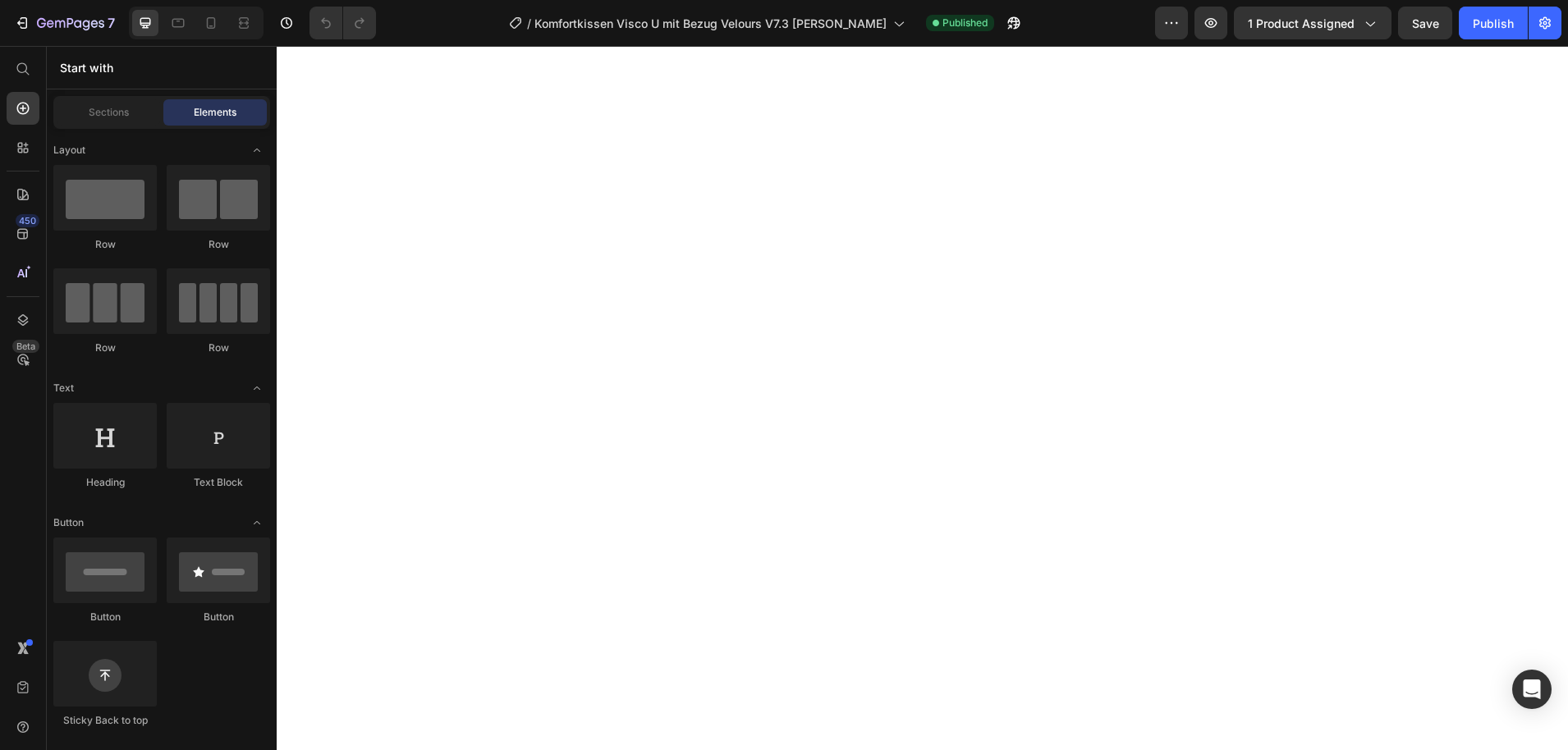 scroll, scrollTop: 0, scrollLeft: 0, axis: both 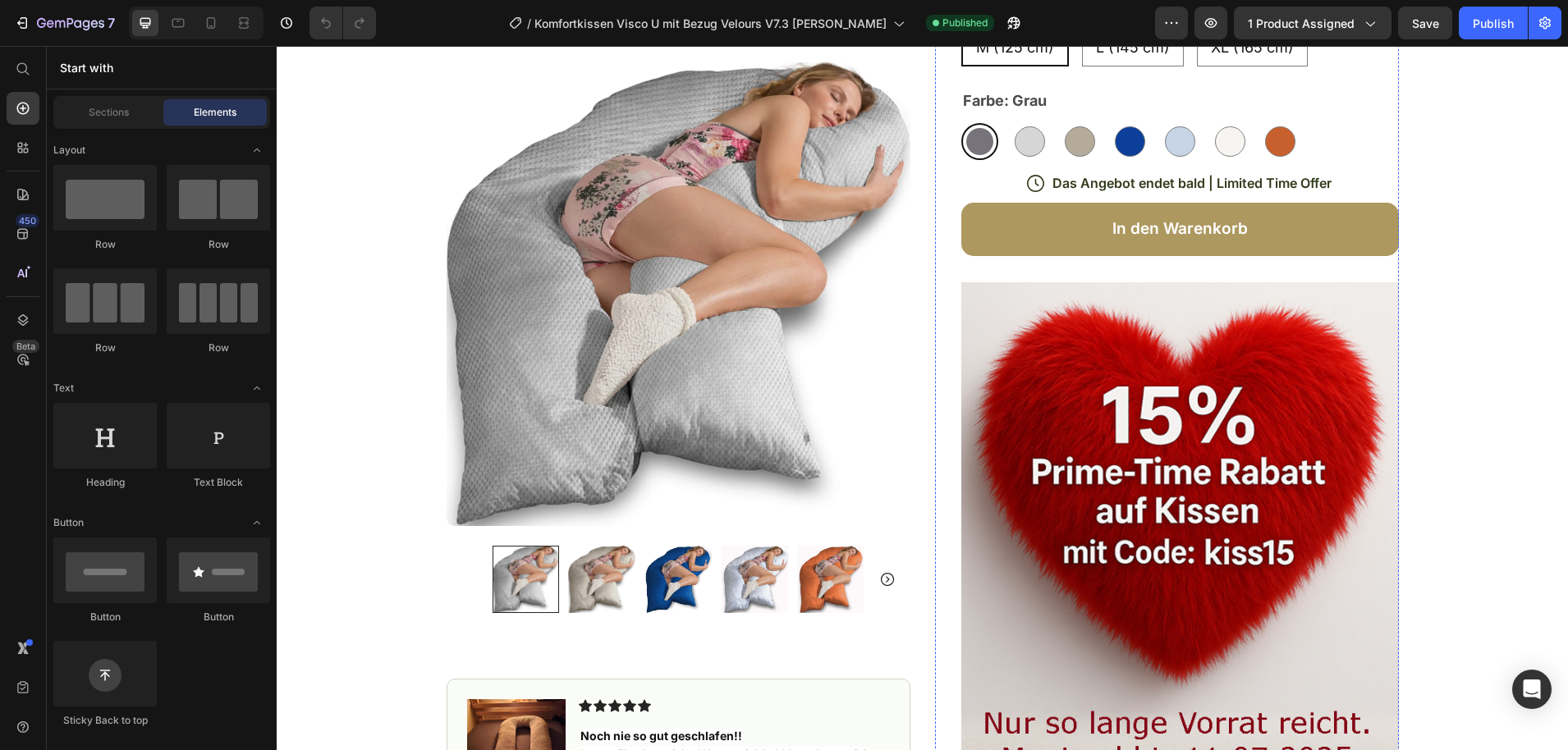 click at bounding box center [1180, 537] 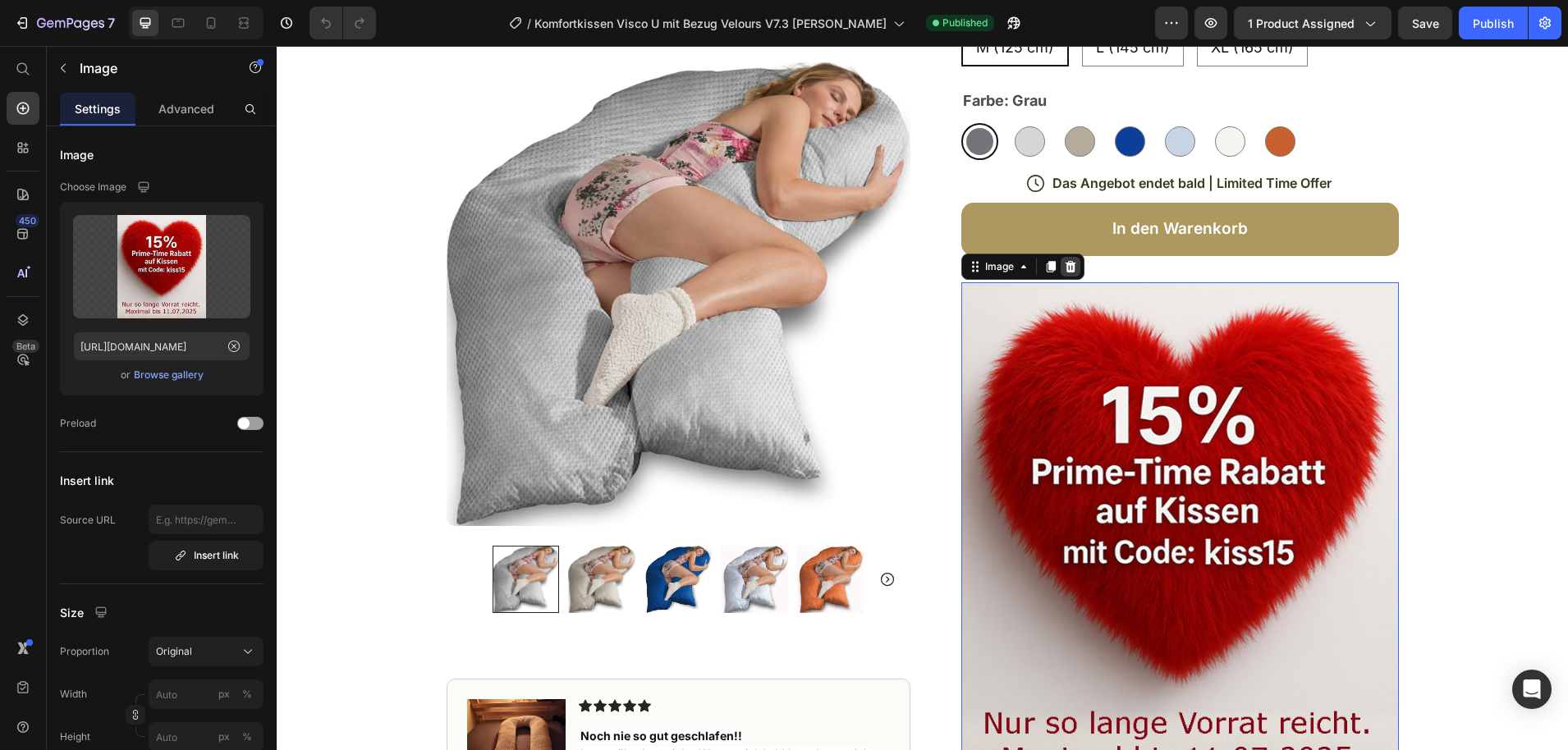 click 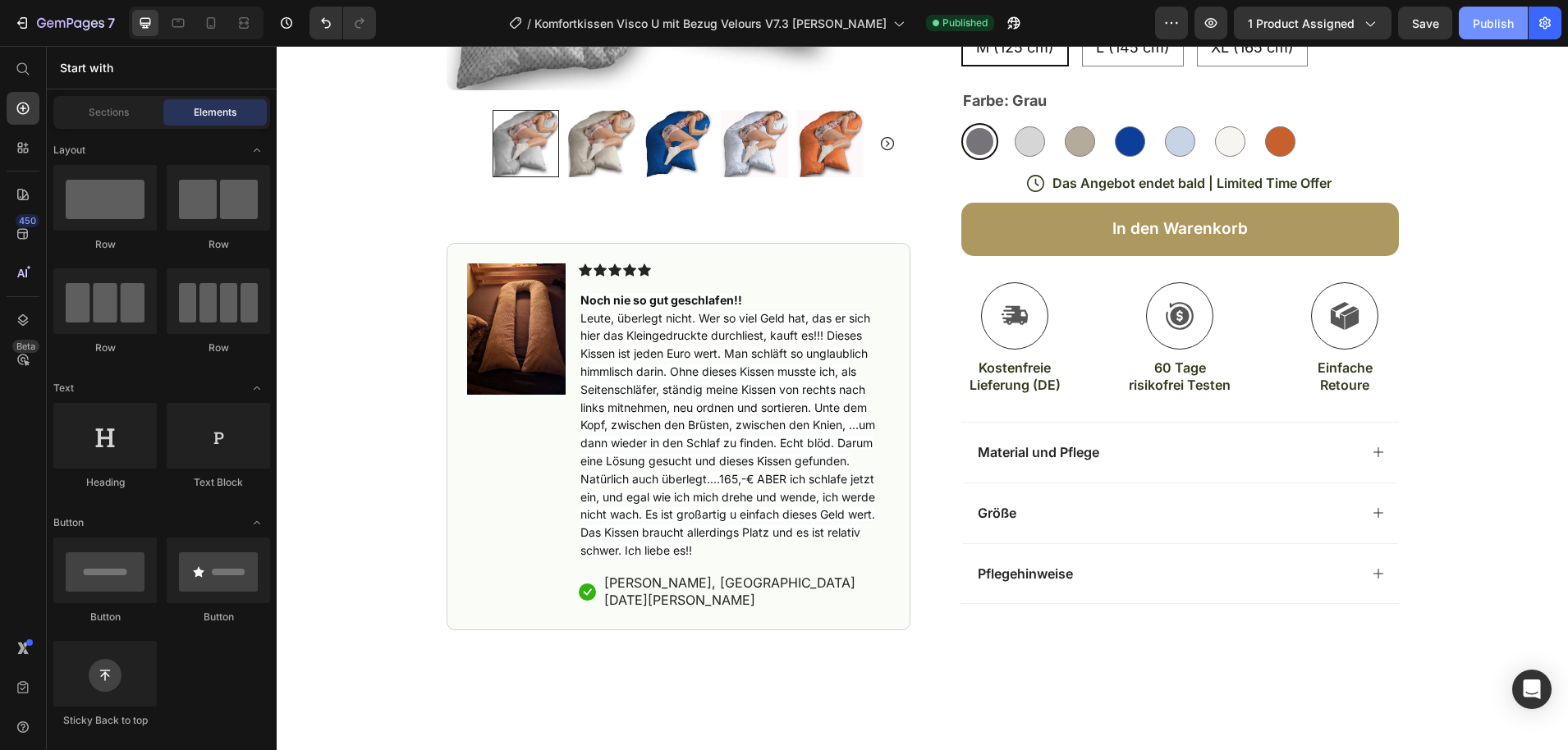 click on "Publish" at bounding box center [1493, 23] 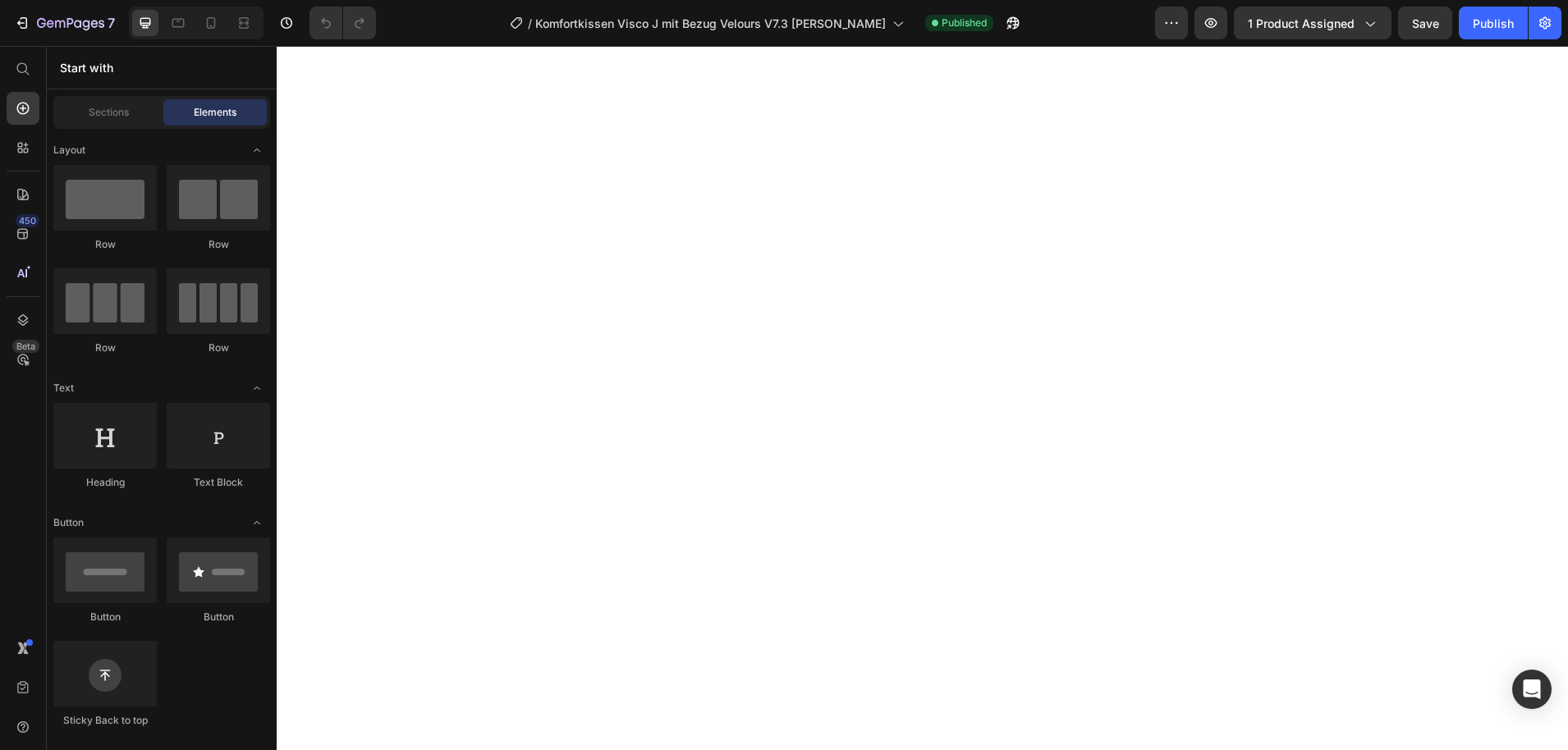 scroll, scrollTop: 0, scrollLeft: 0, axis: both 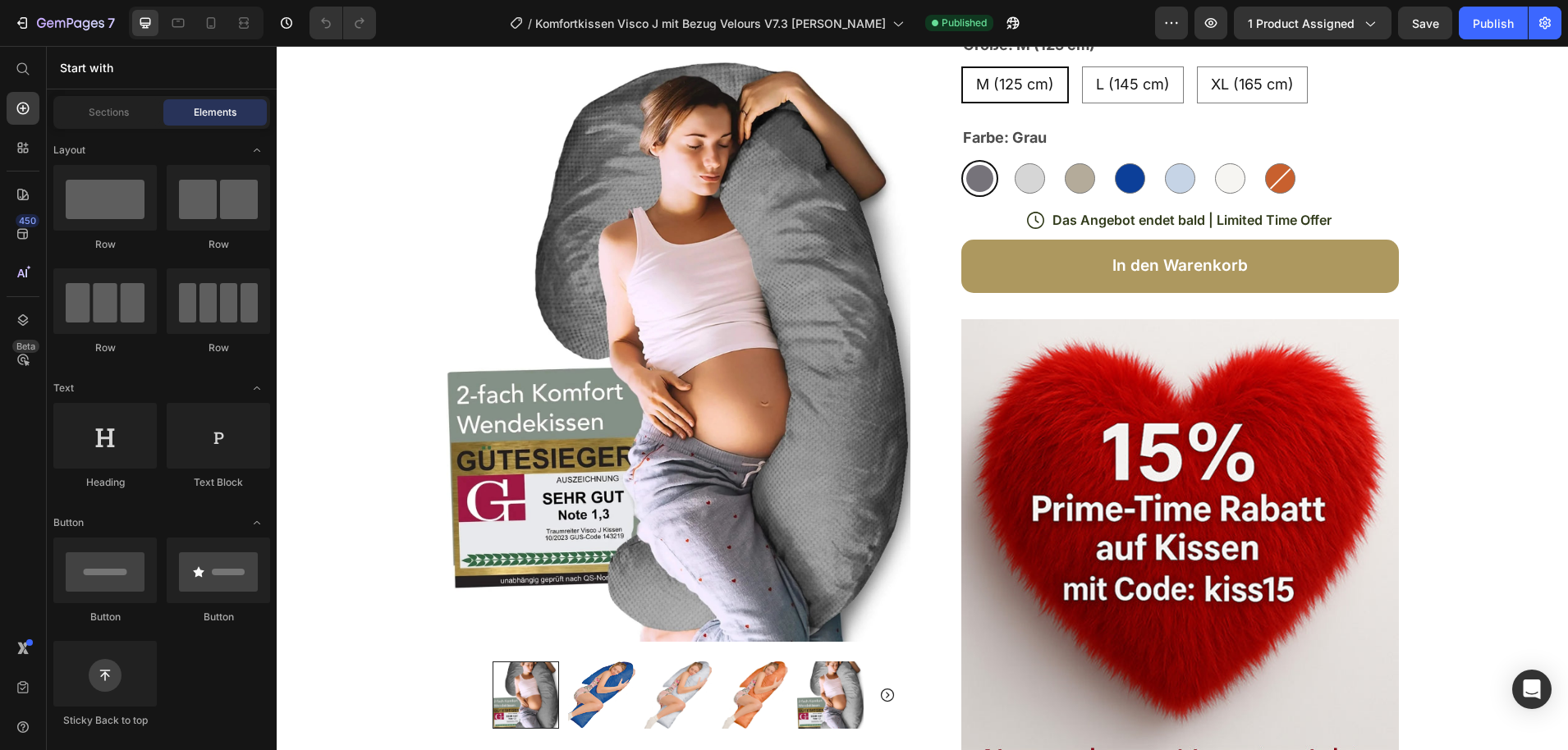 click at bounding box center [1180, 574] 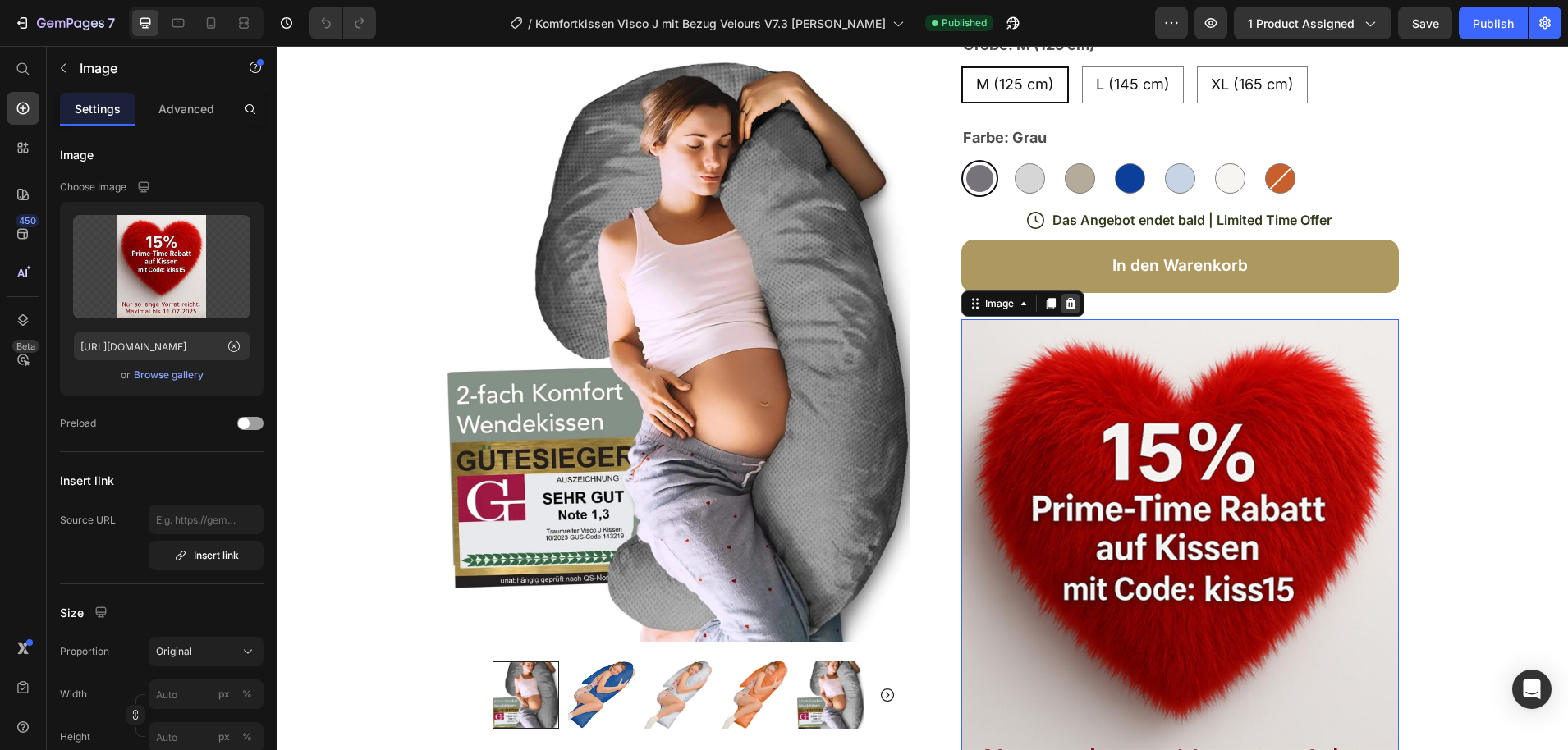 click 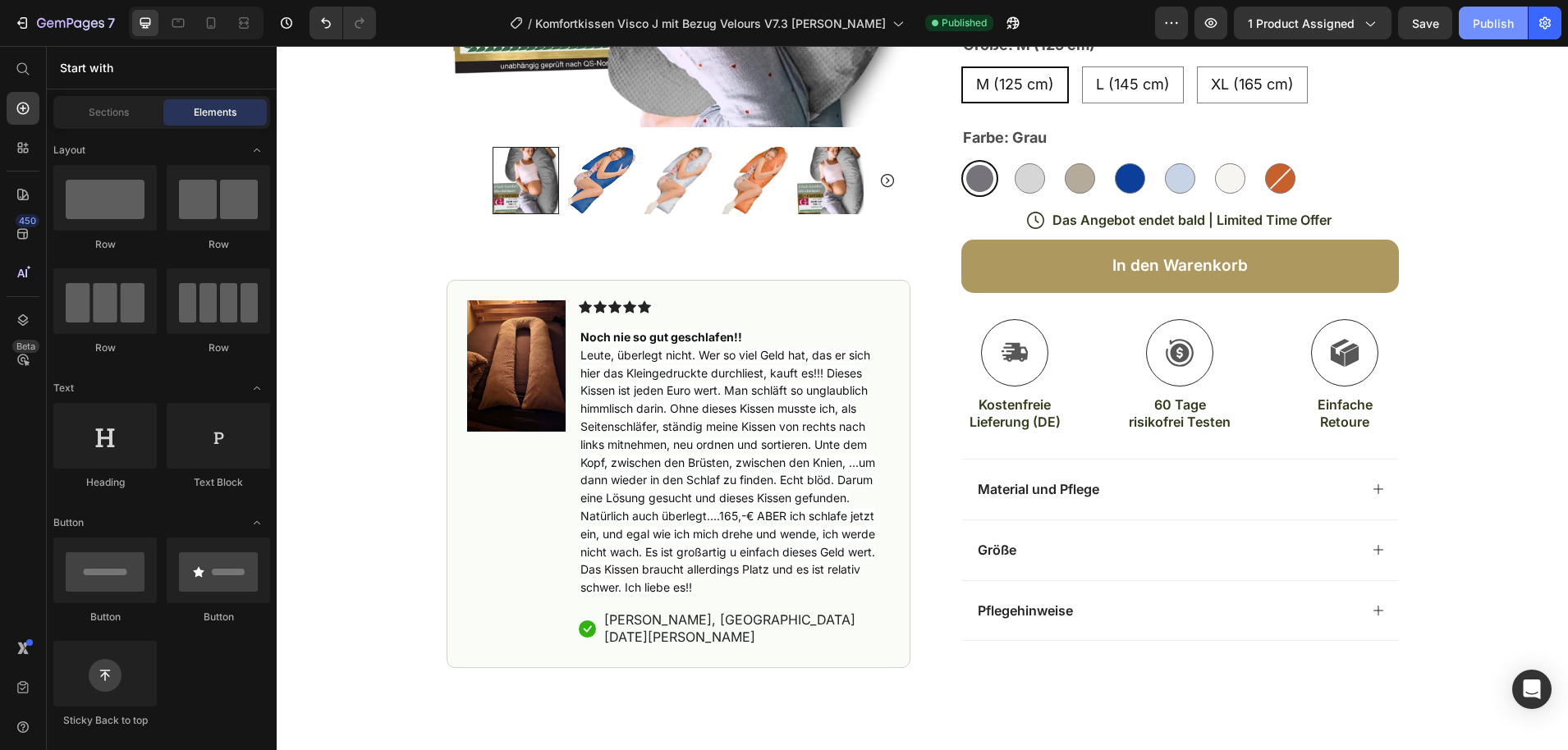 click on "Publish" at bounding box center (1493, 23) 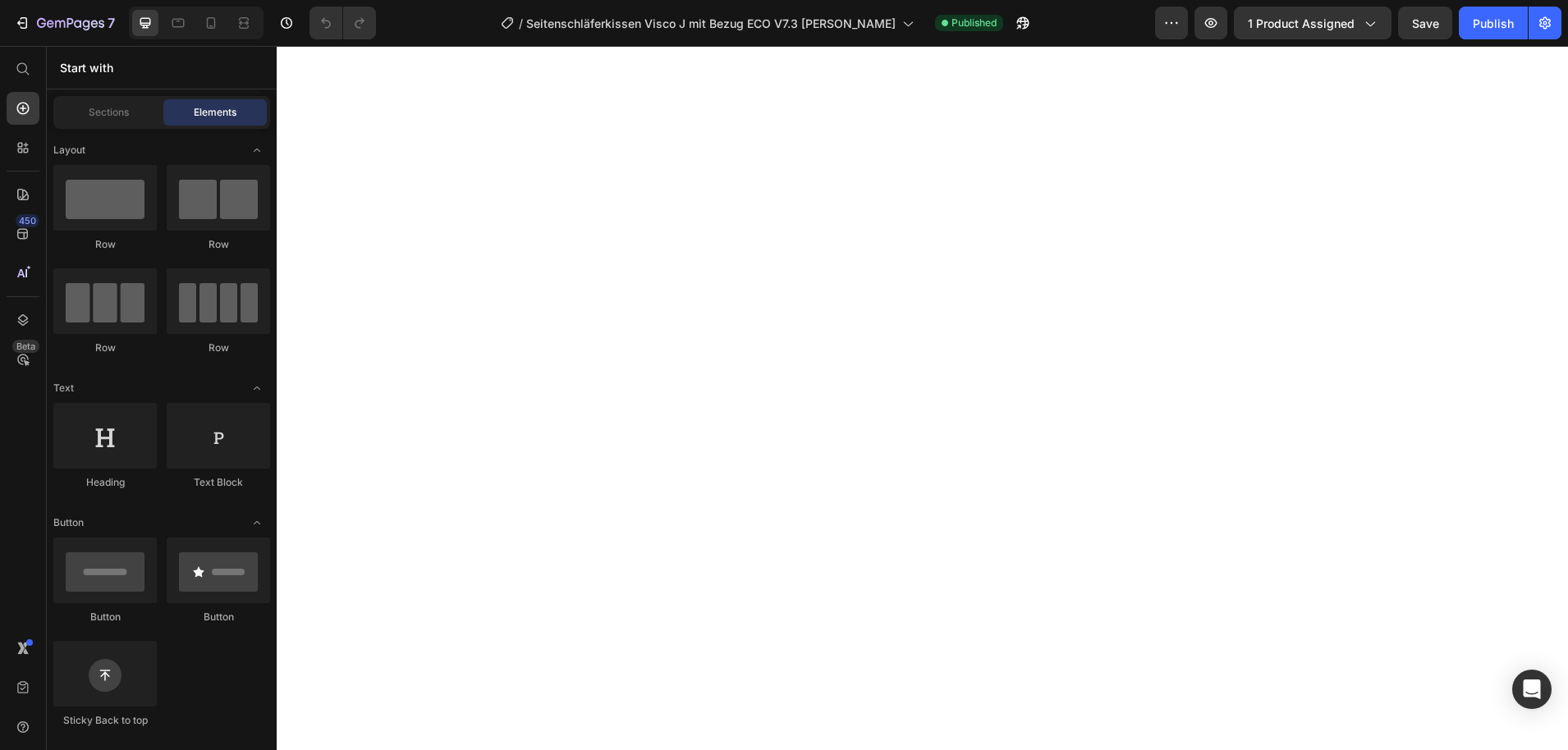 scroll, scrollTop: 0, scrollLeft: 0, axis: both 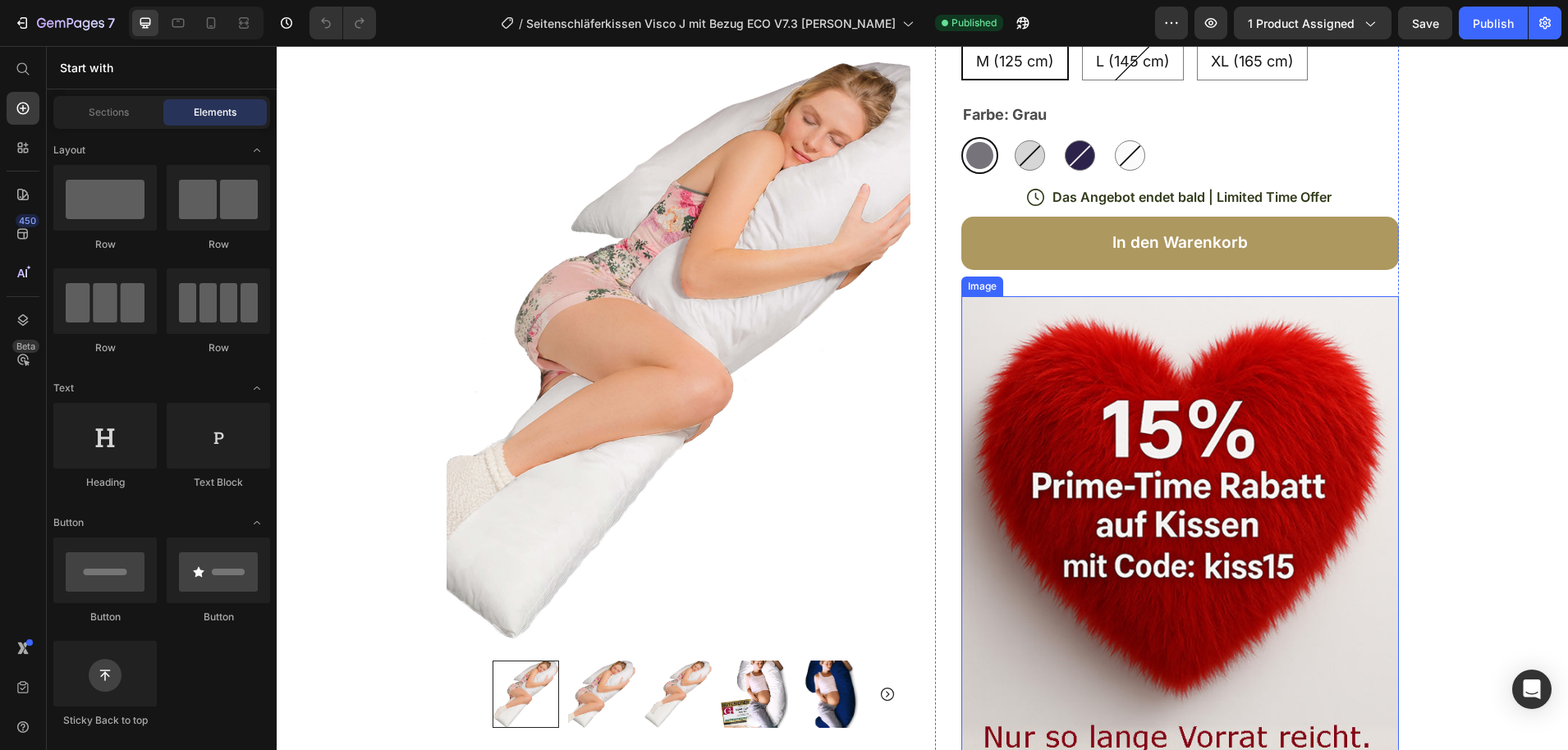 click at bounding box center [1180, 551] 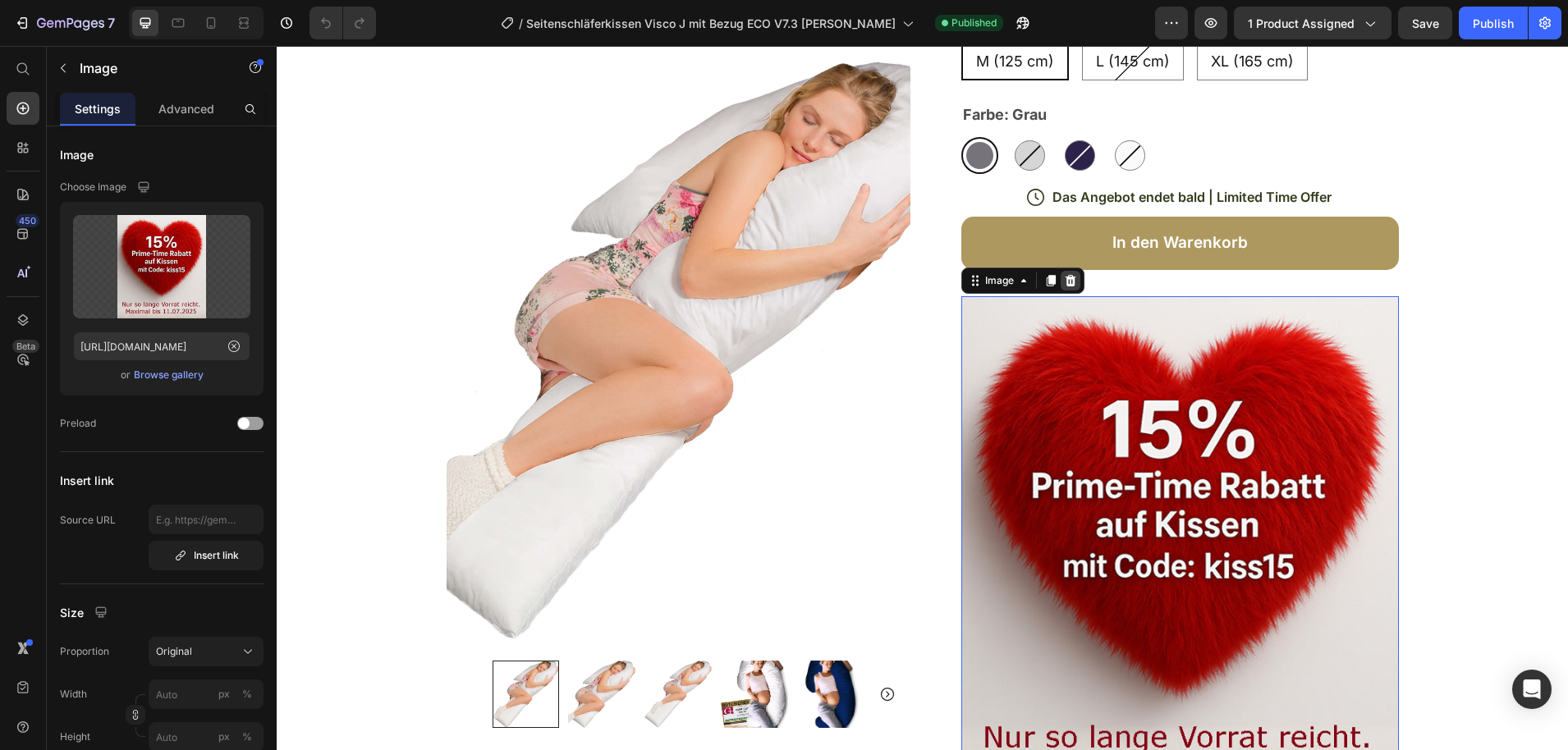 click 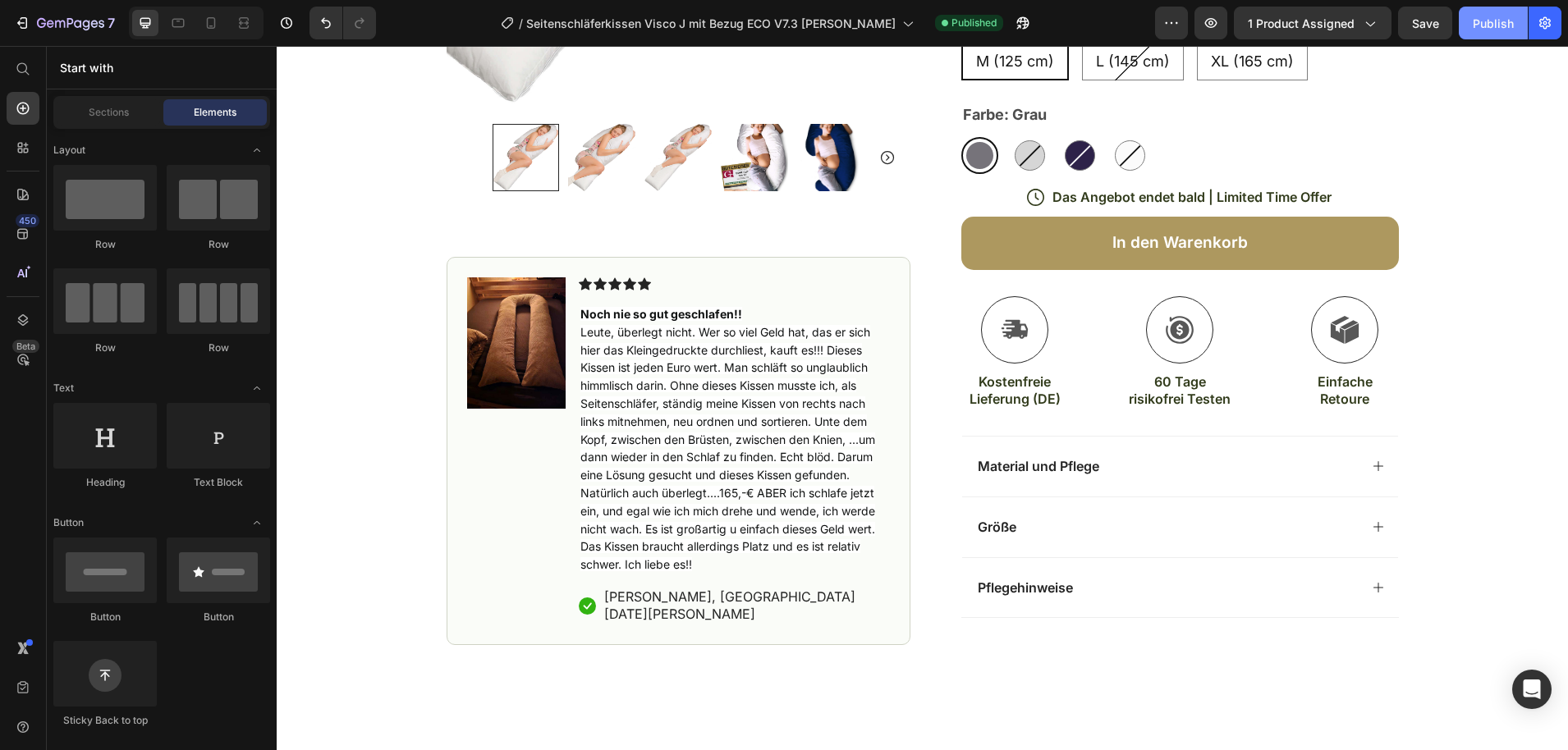 click on "Publish" at bounding box center [1493, 23] 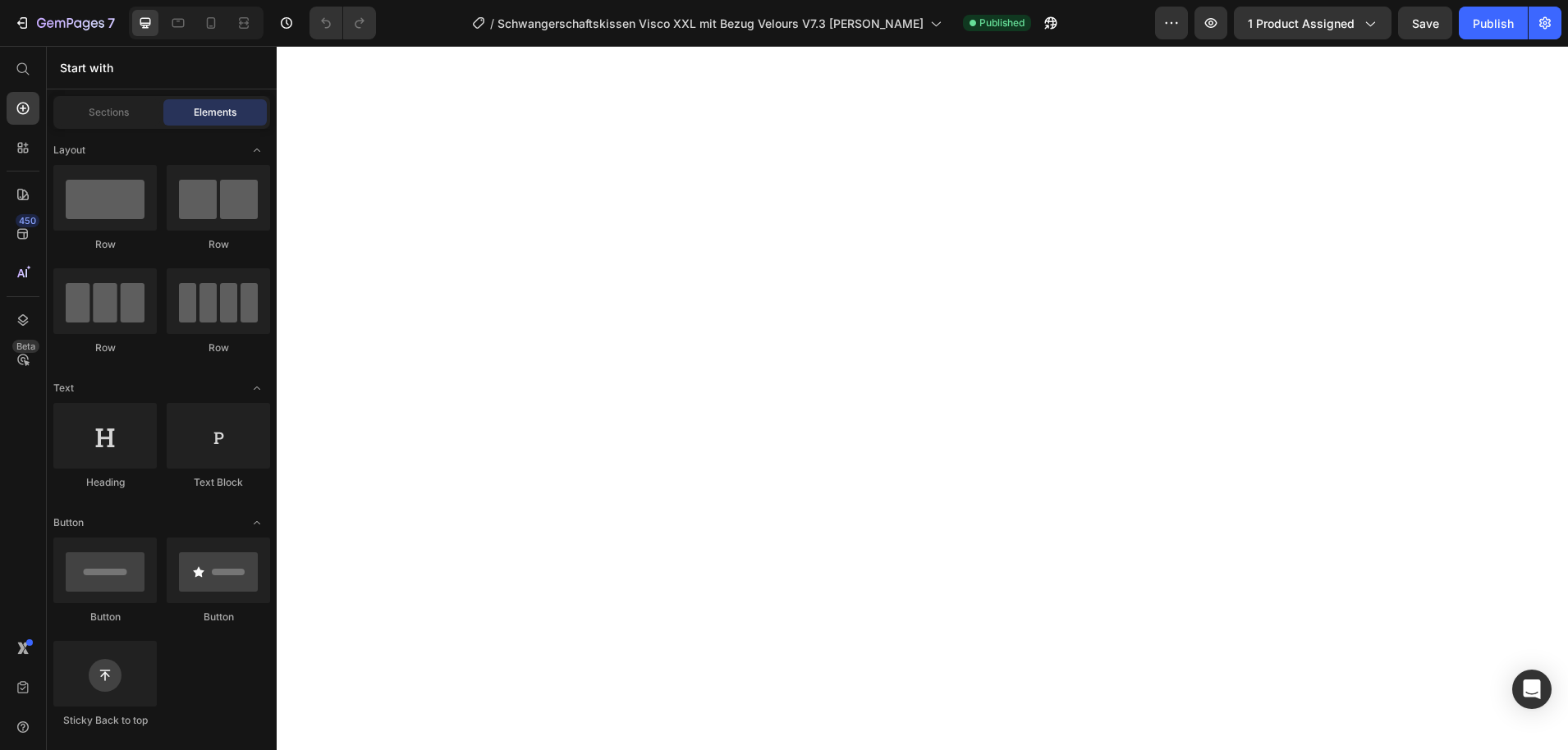 scroll, scrollTop: 0, scrollLeft: 0, axis: both 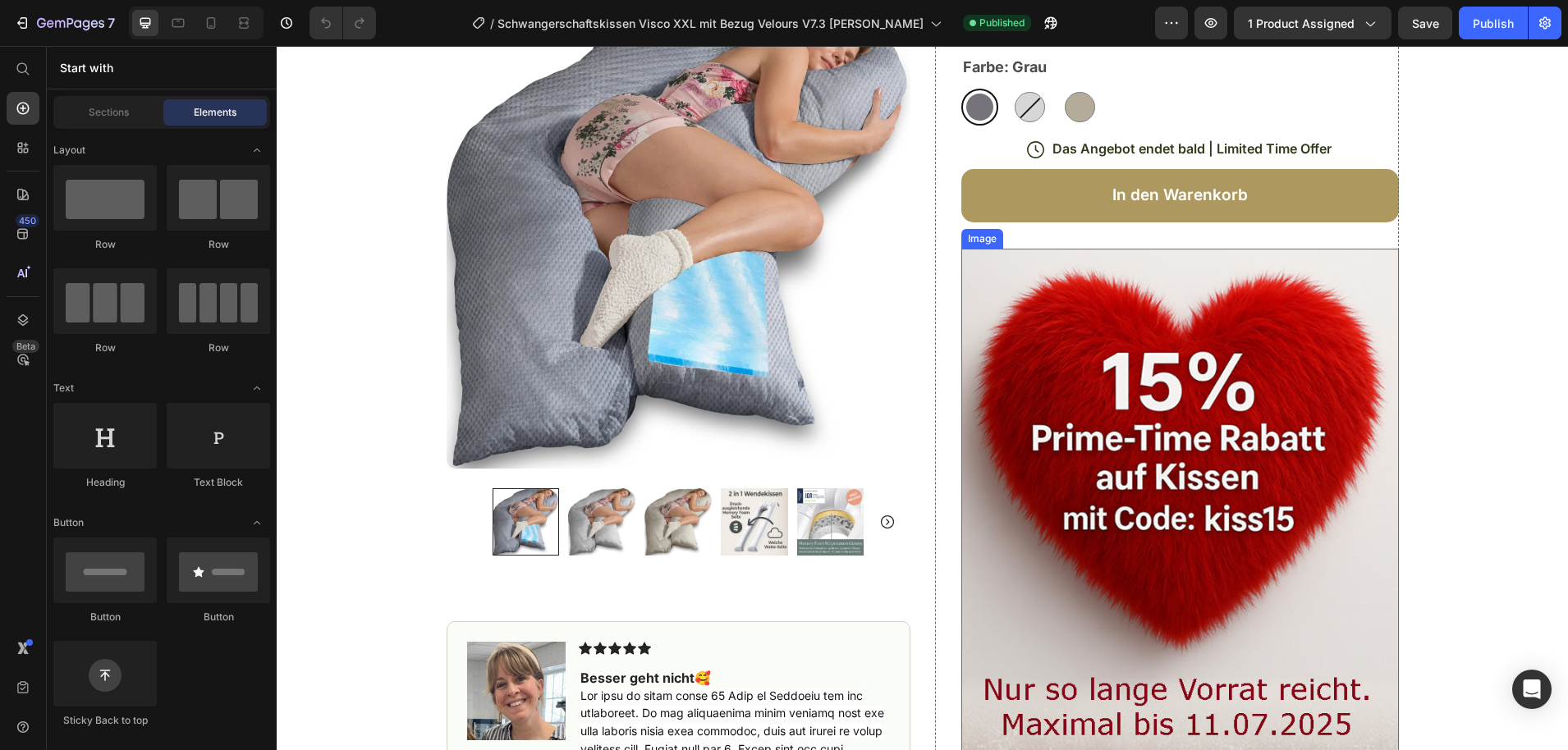 click at bounding box center (1180, 504) 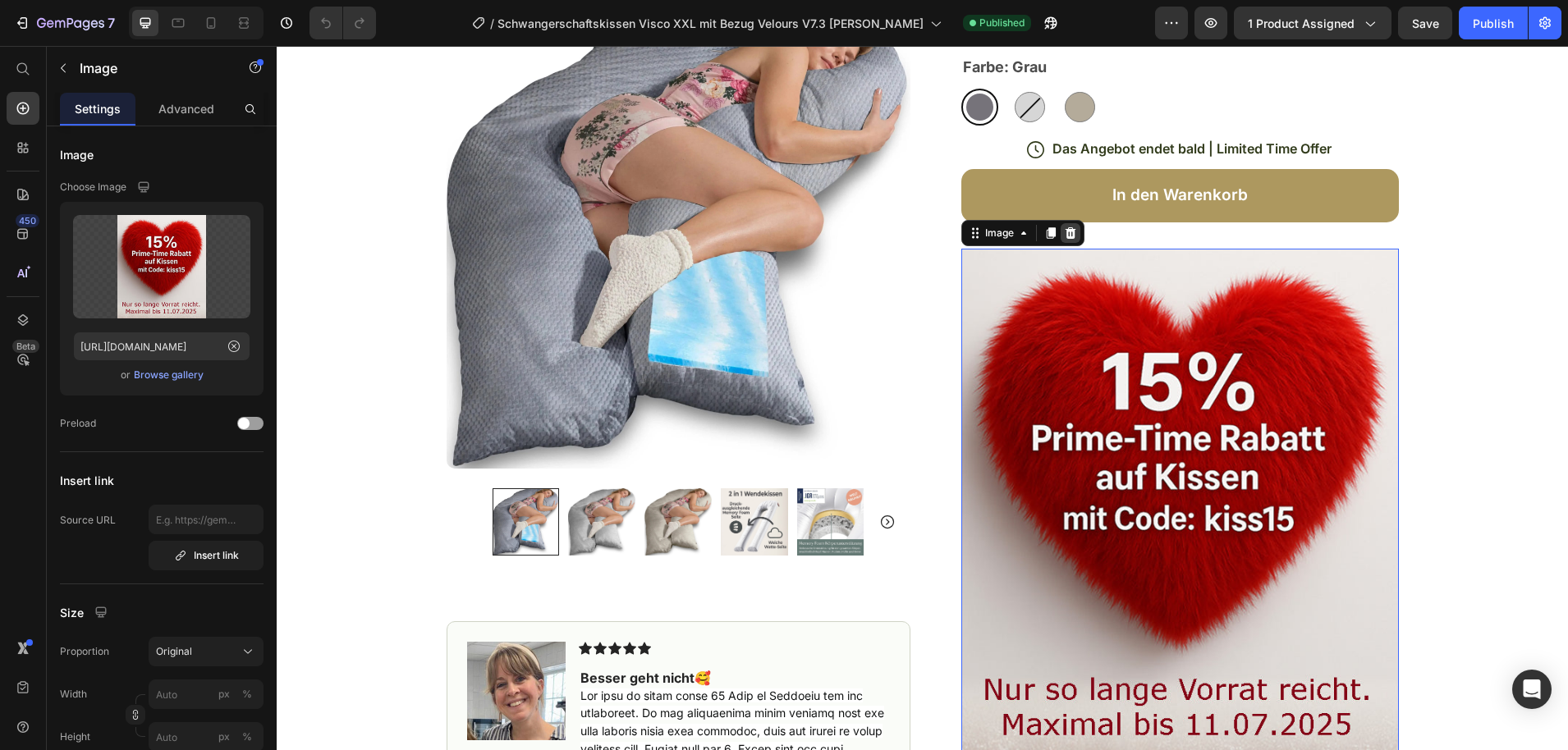 click 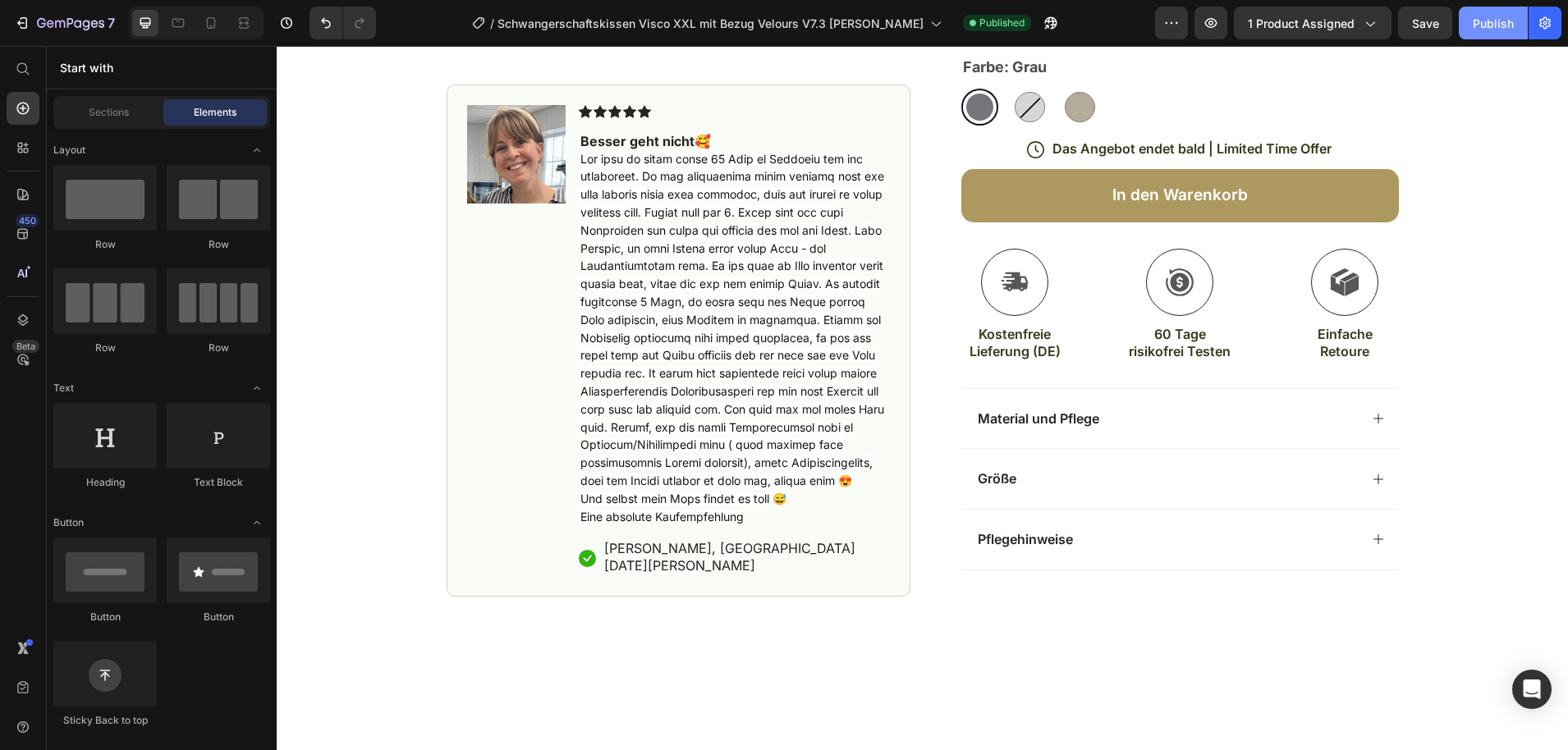 click on "Publish" at bounding box center (1493, 23) 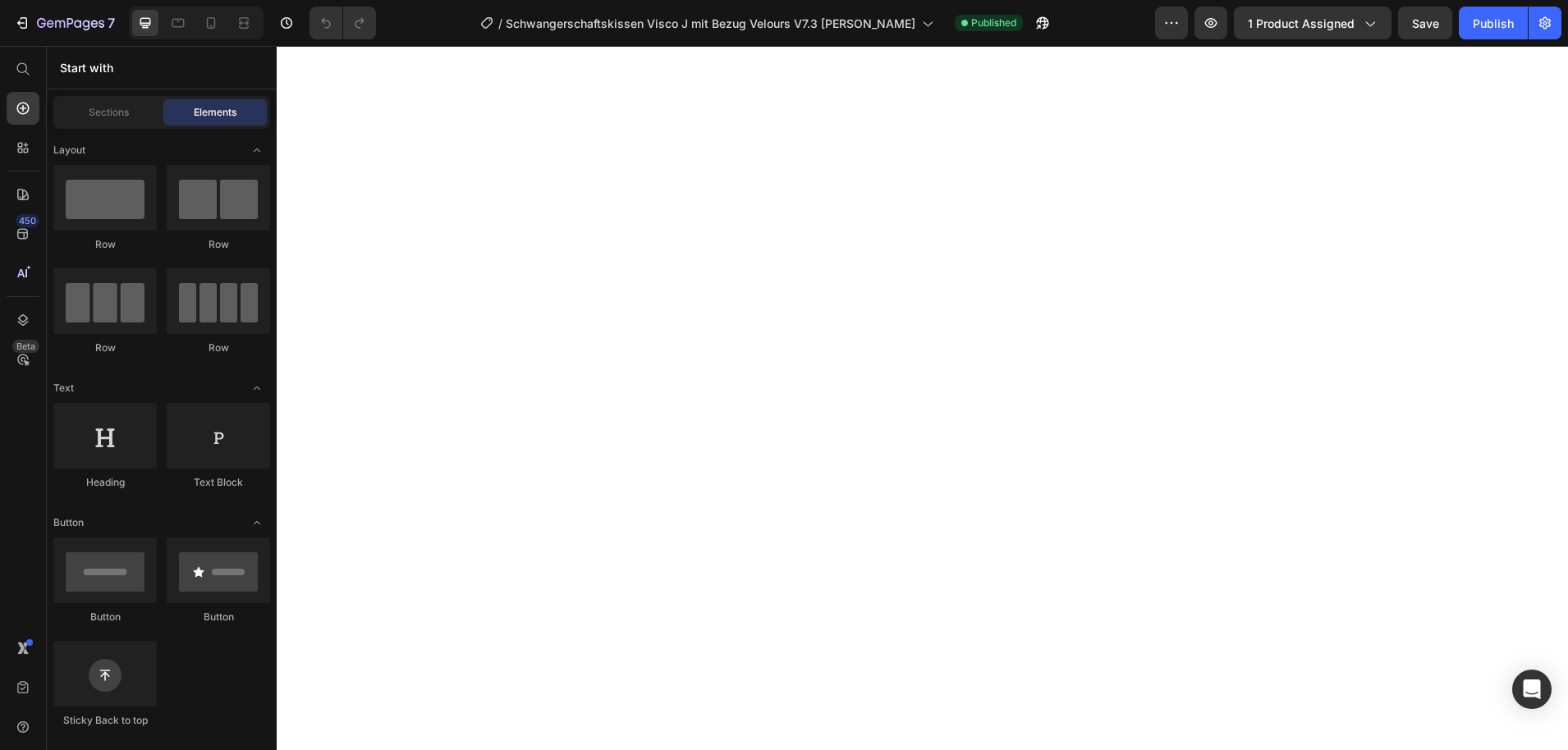scroll, scrollTop: 0, scrollLeft: 0, axis: both 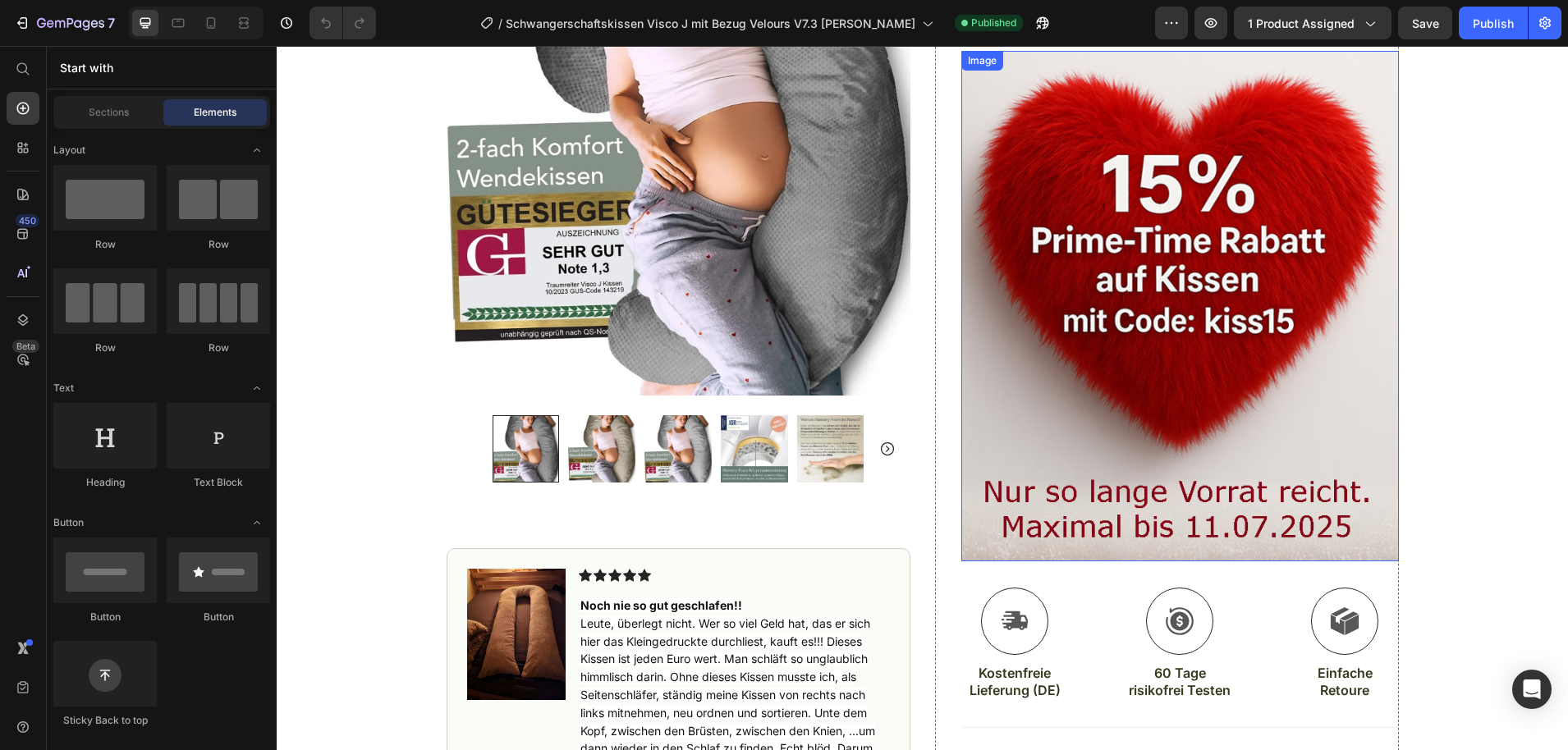 click at bounding box center (1180, 306) 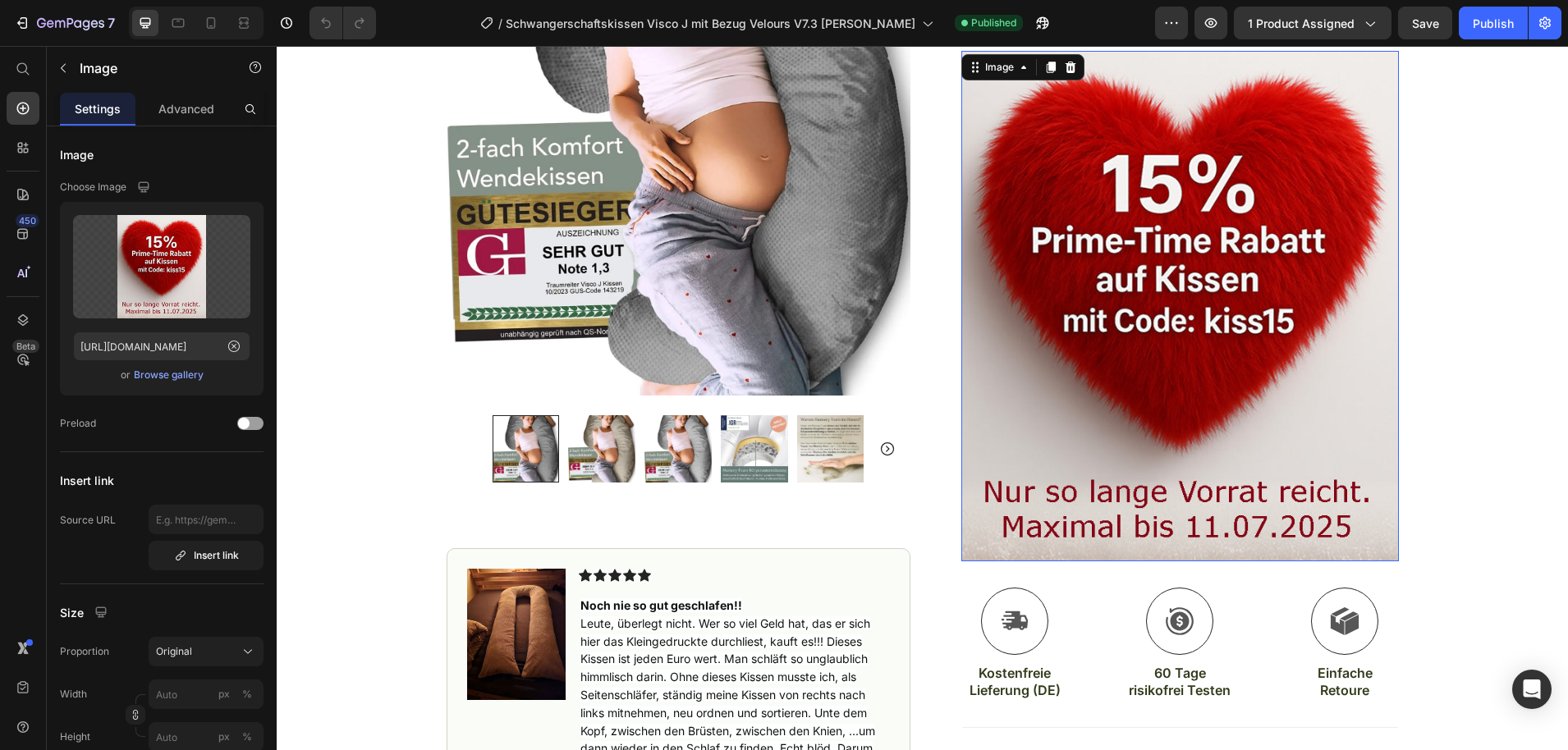 scroll, scrollTop: 949, scrollLeft: 0, axis: vertical 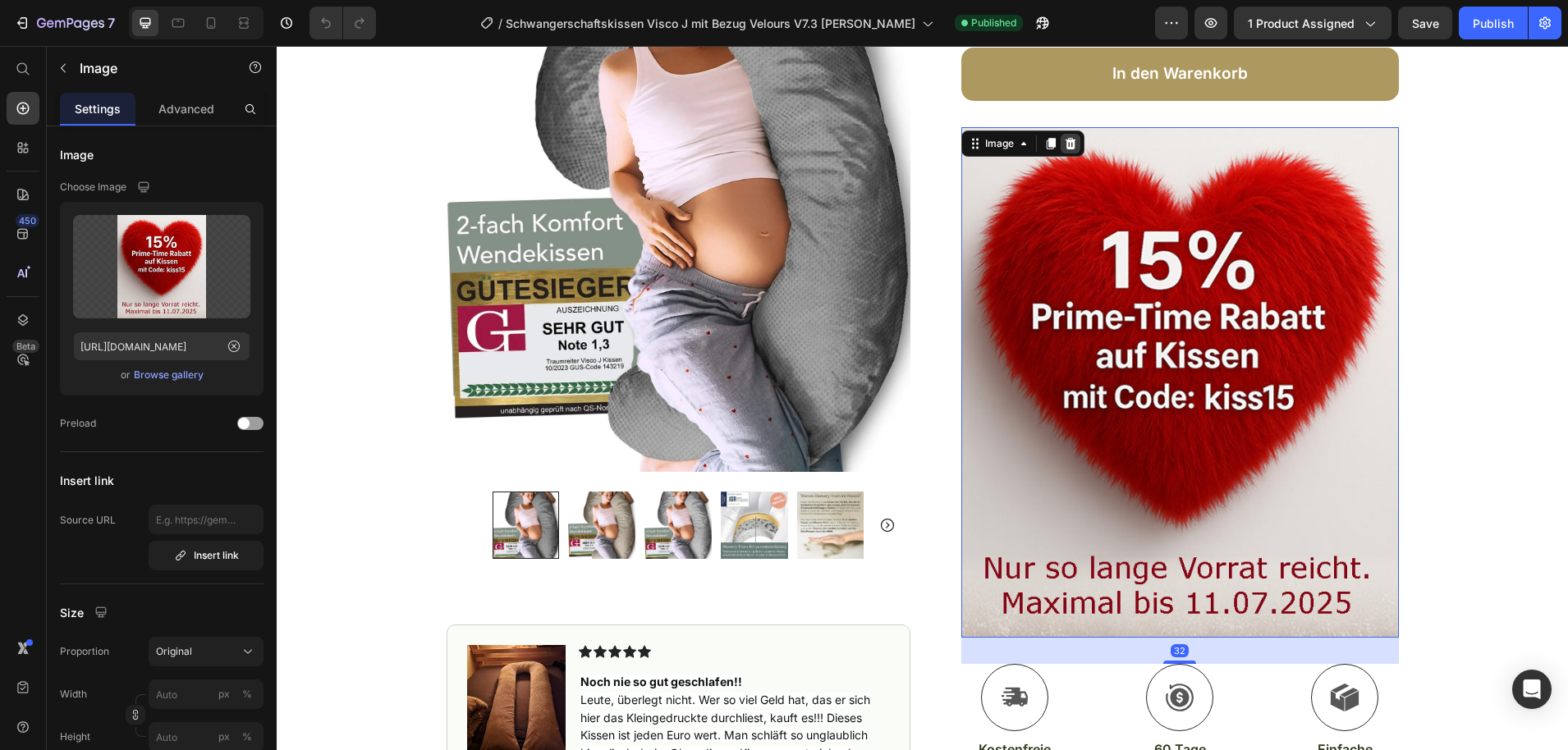 click 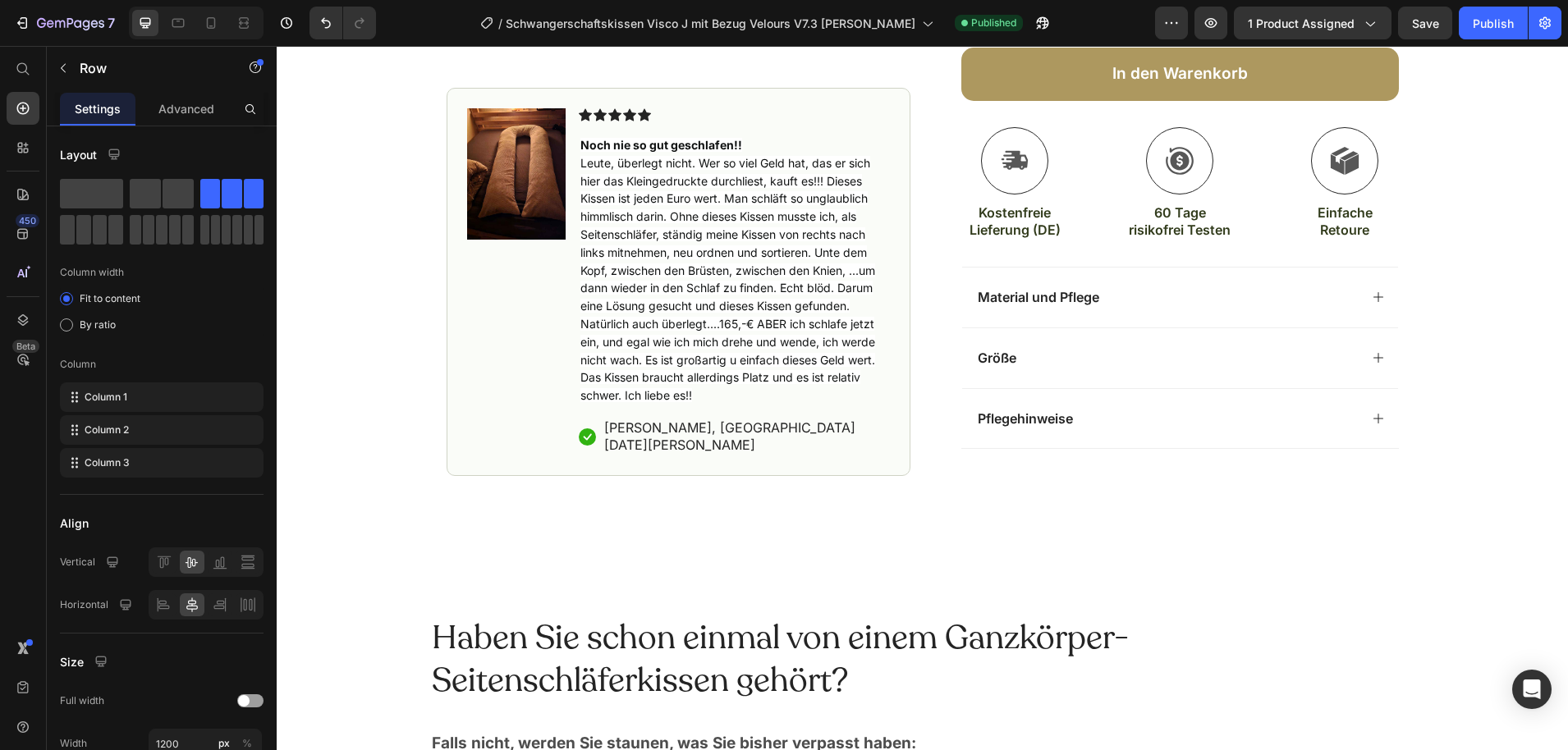 click on "Icon Kostenfreie Lieferung (DE) Text Block
Icon 60 Tage risikofrei Testen Text Block
Icon Einfache Retoure Text Block Row" at bounding box center [1180, 184] 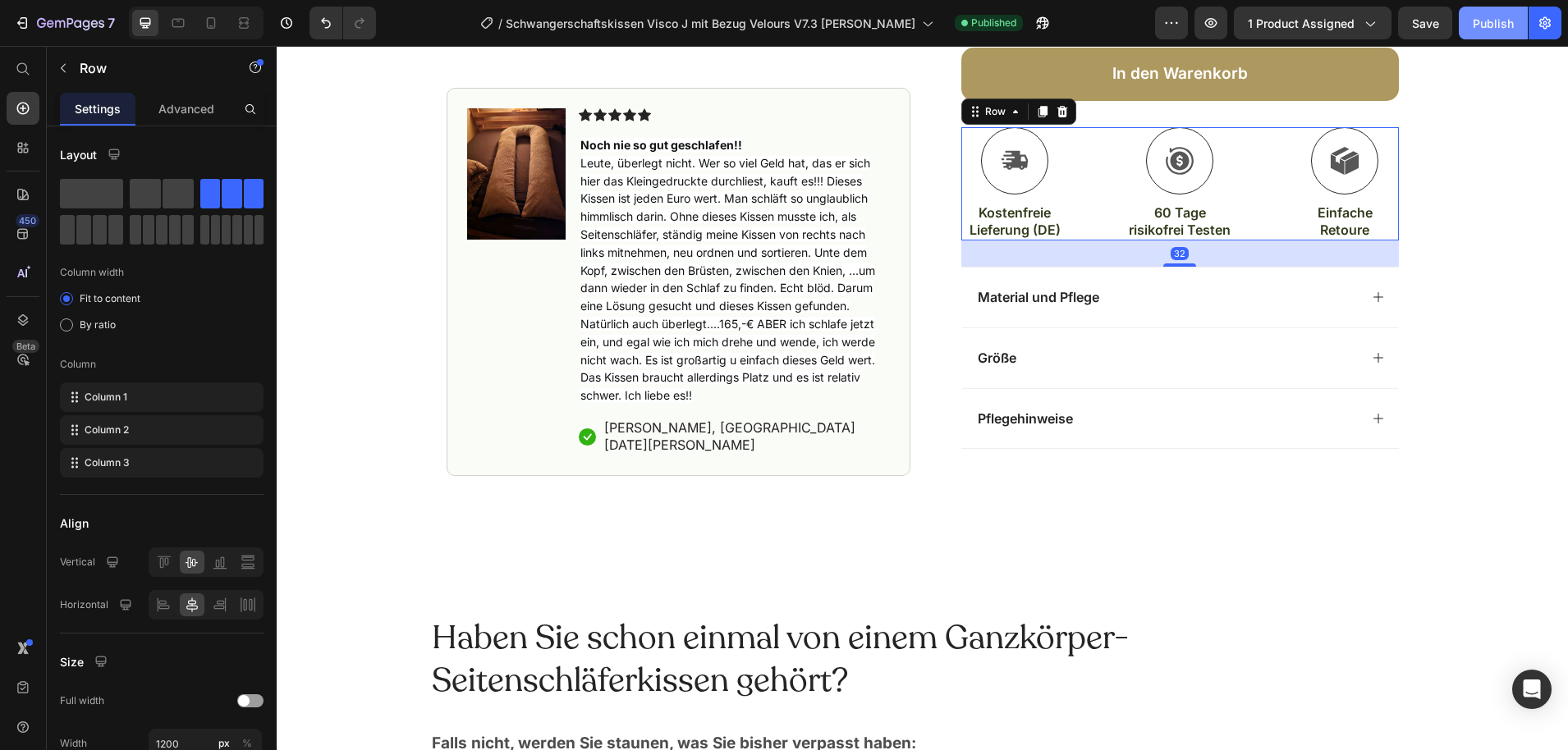 click on "Publish" at bounding box center (1493, 23) 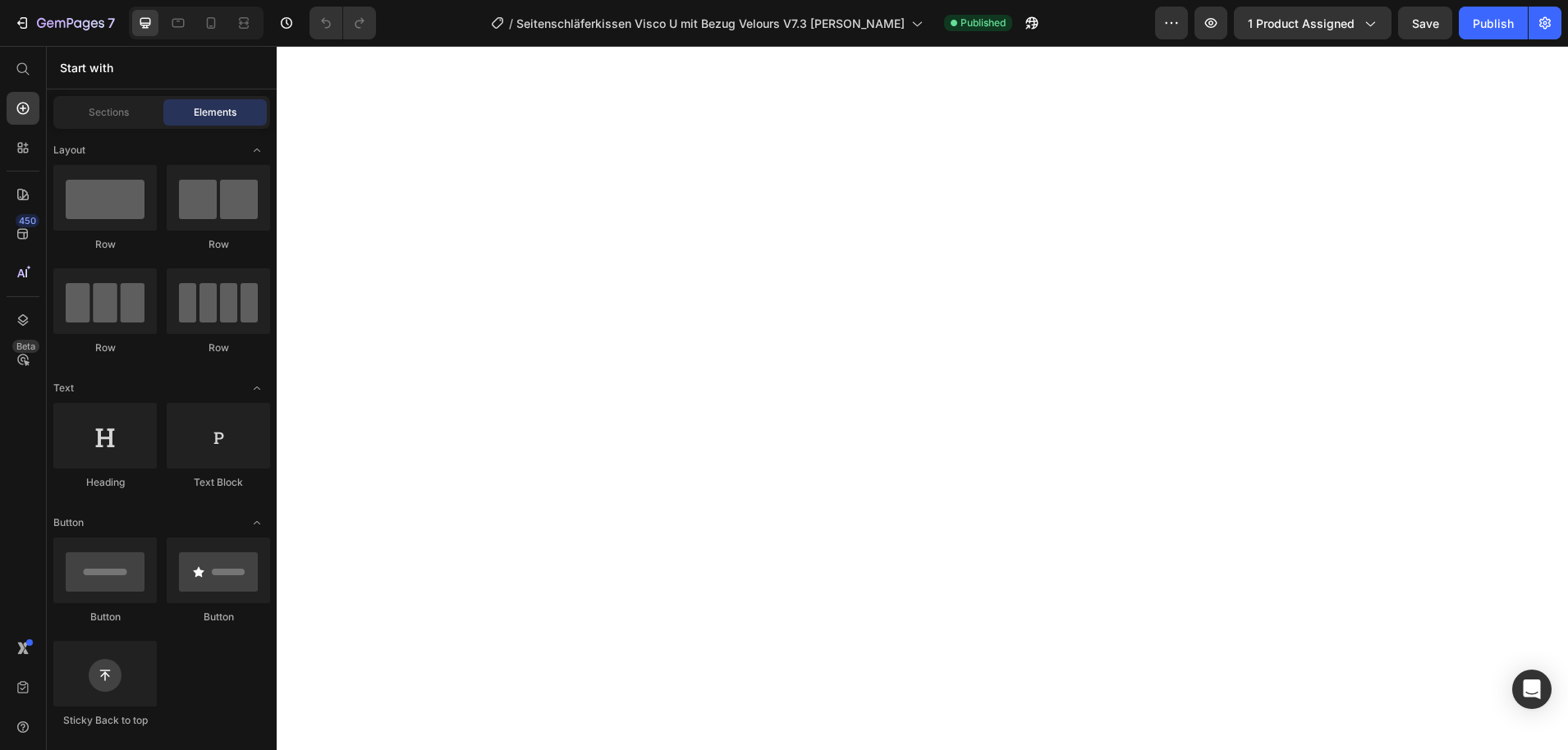 scroll, scrollTop: 0, scrollLeft: 0, axis: both 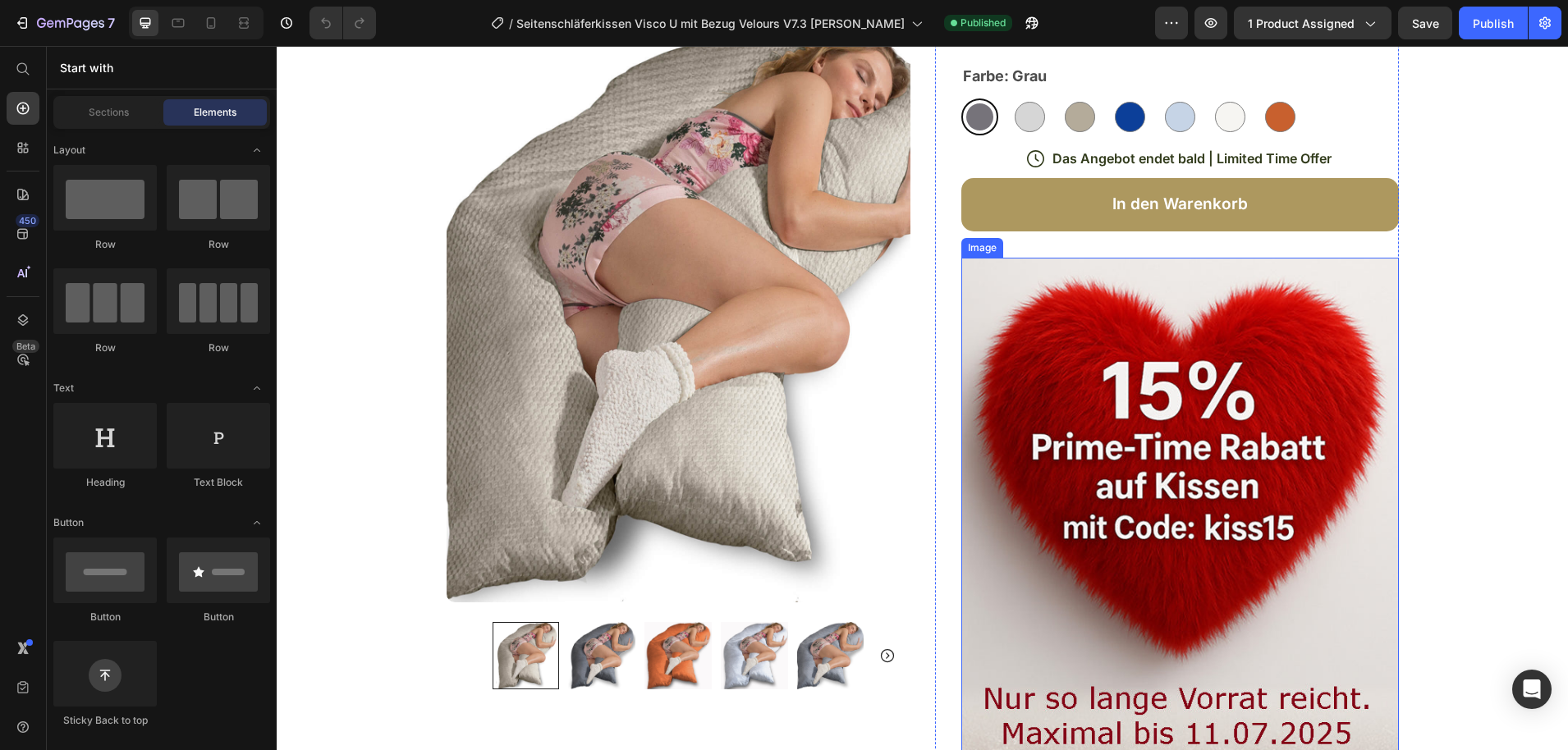 click at bounding box center (1180, 513) 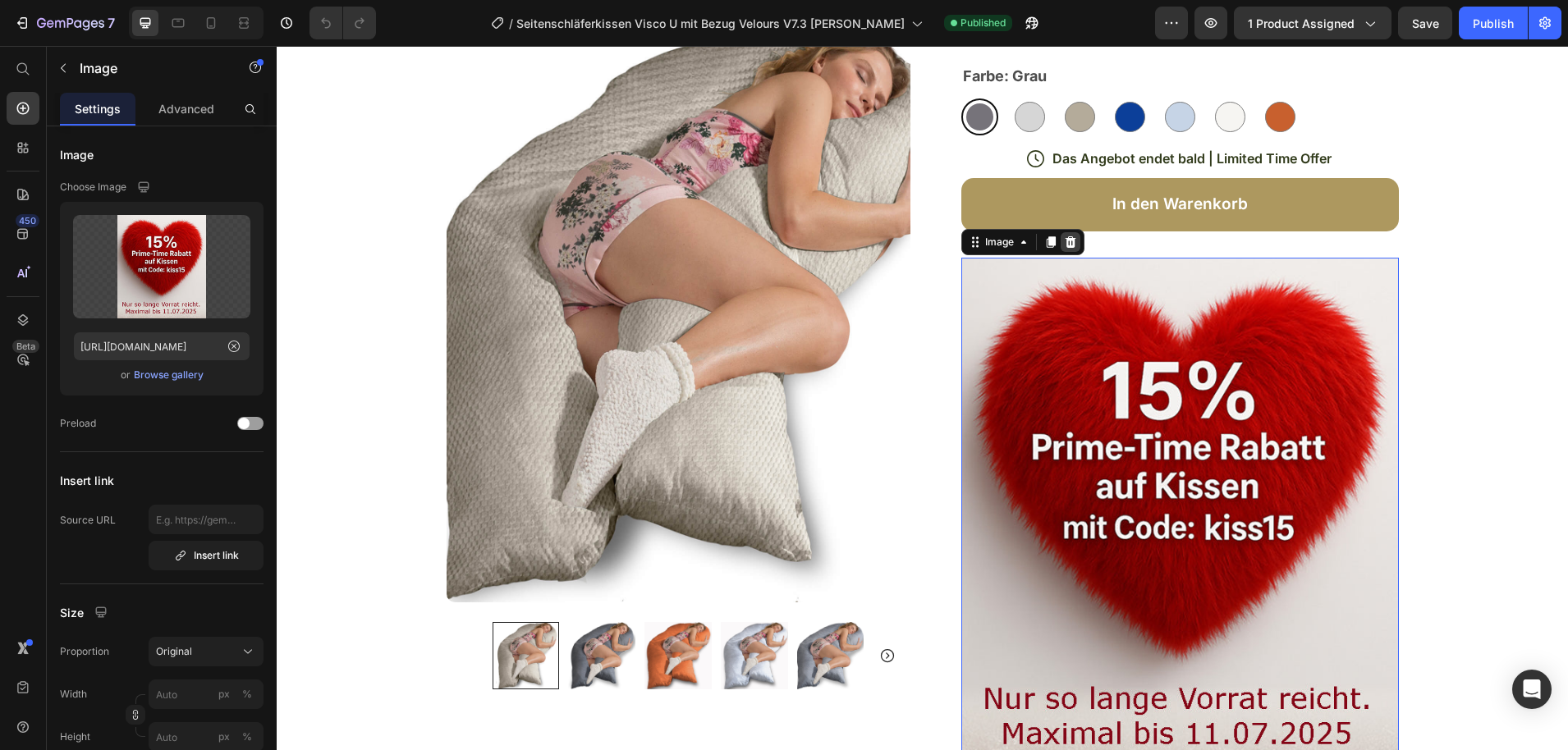 click 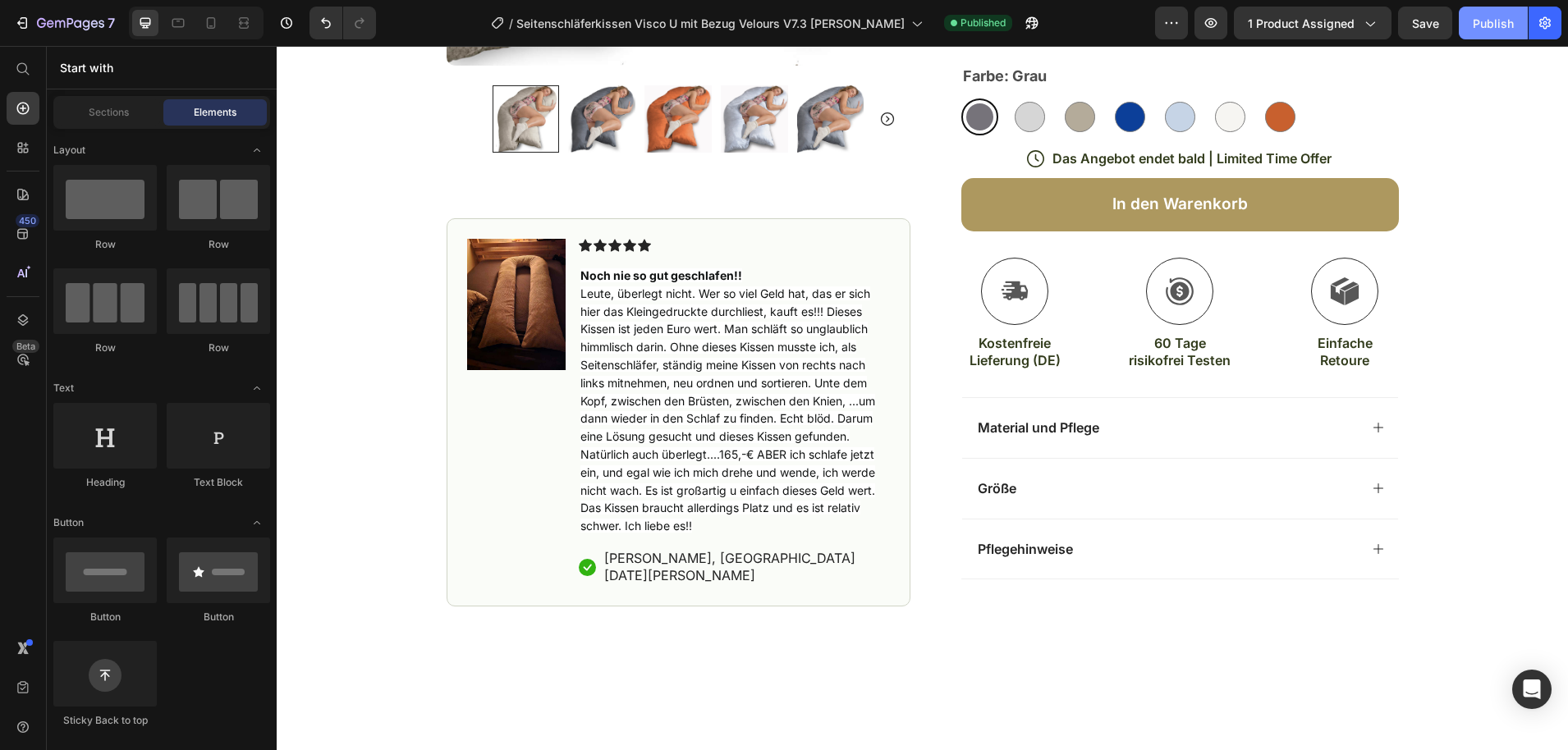 click on "Publish" at bounding box center [1493, 23] 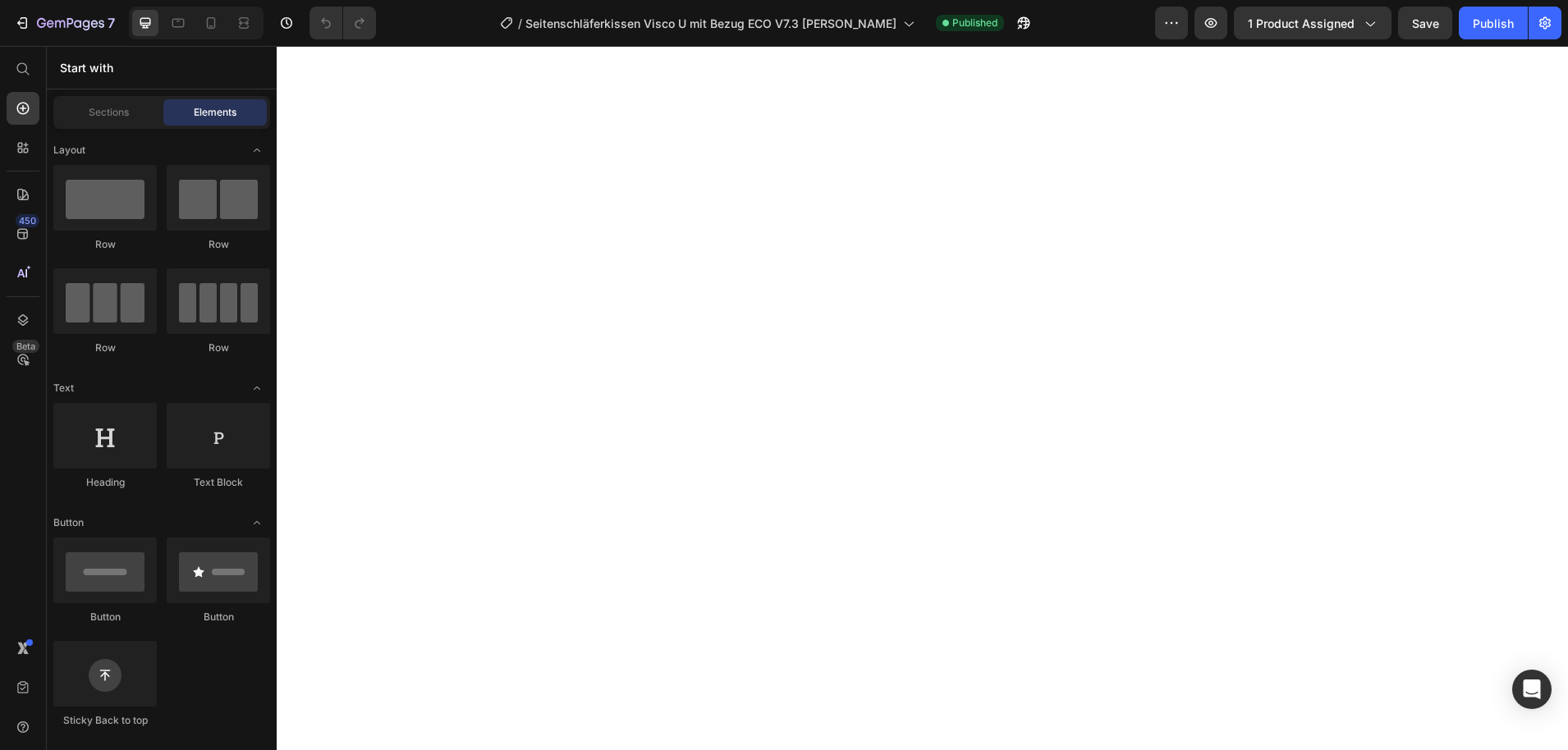 scroll, scrollTop: 0, scrollLeft: 0, axis: both 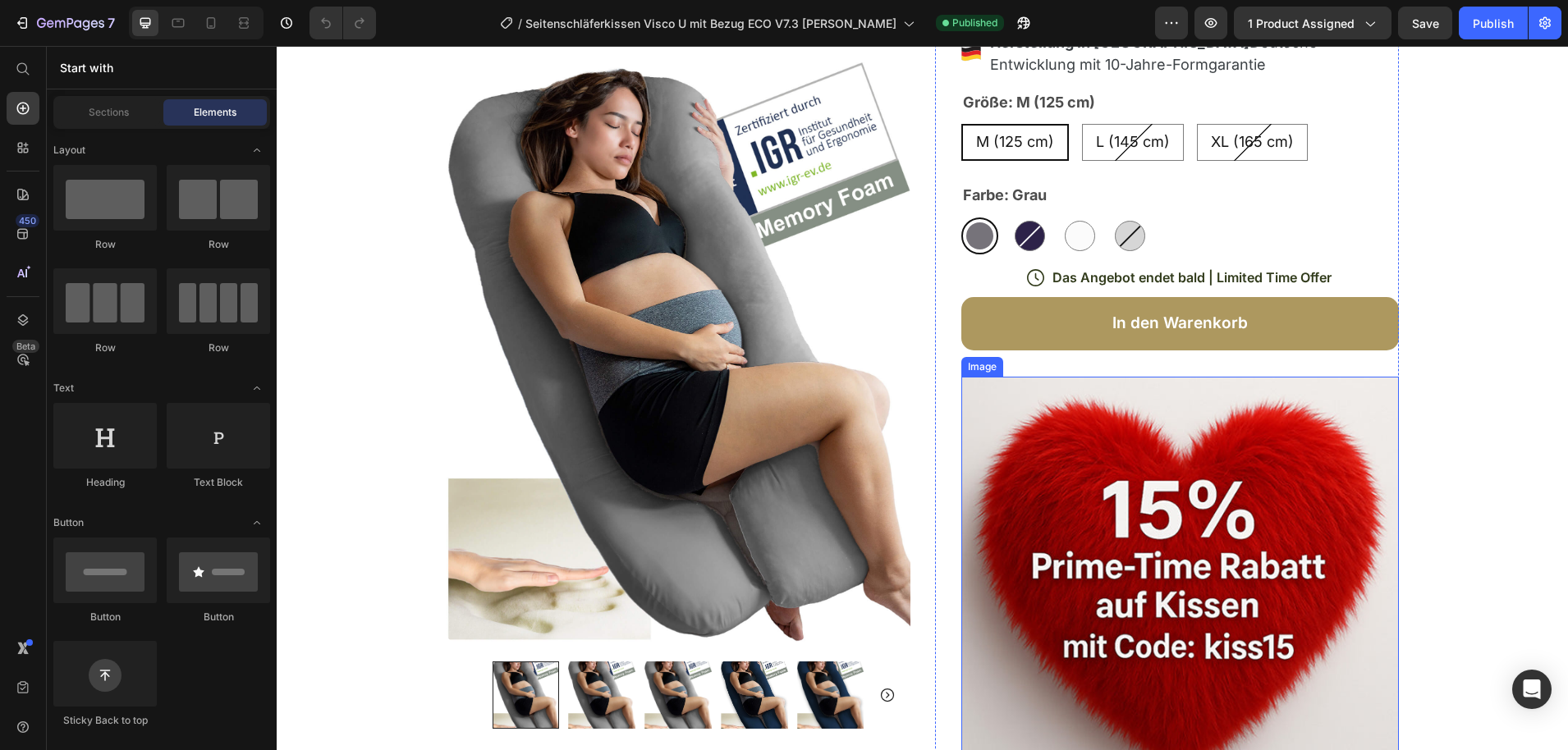 click at bounding box center [1180, 632] 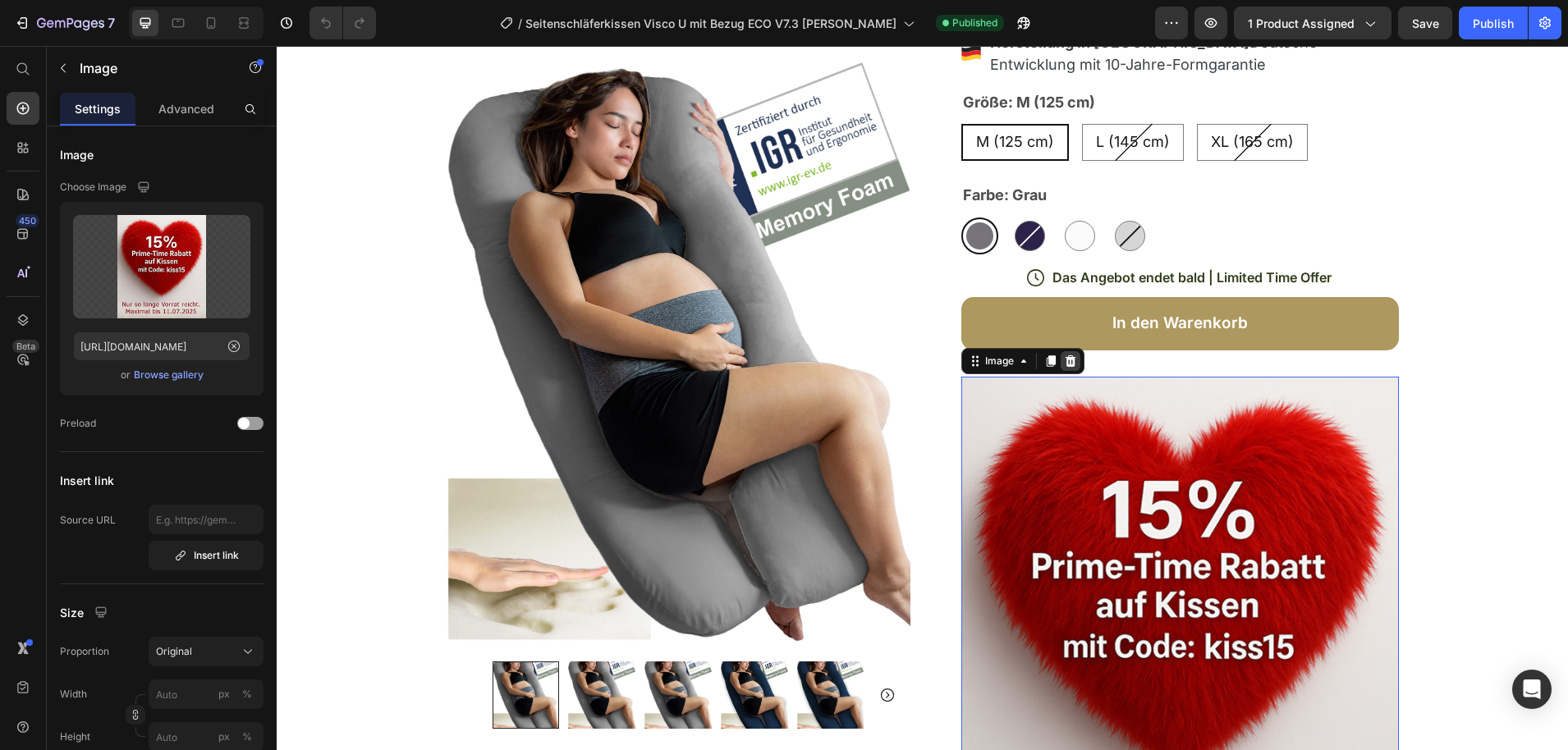 click 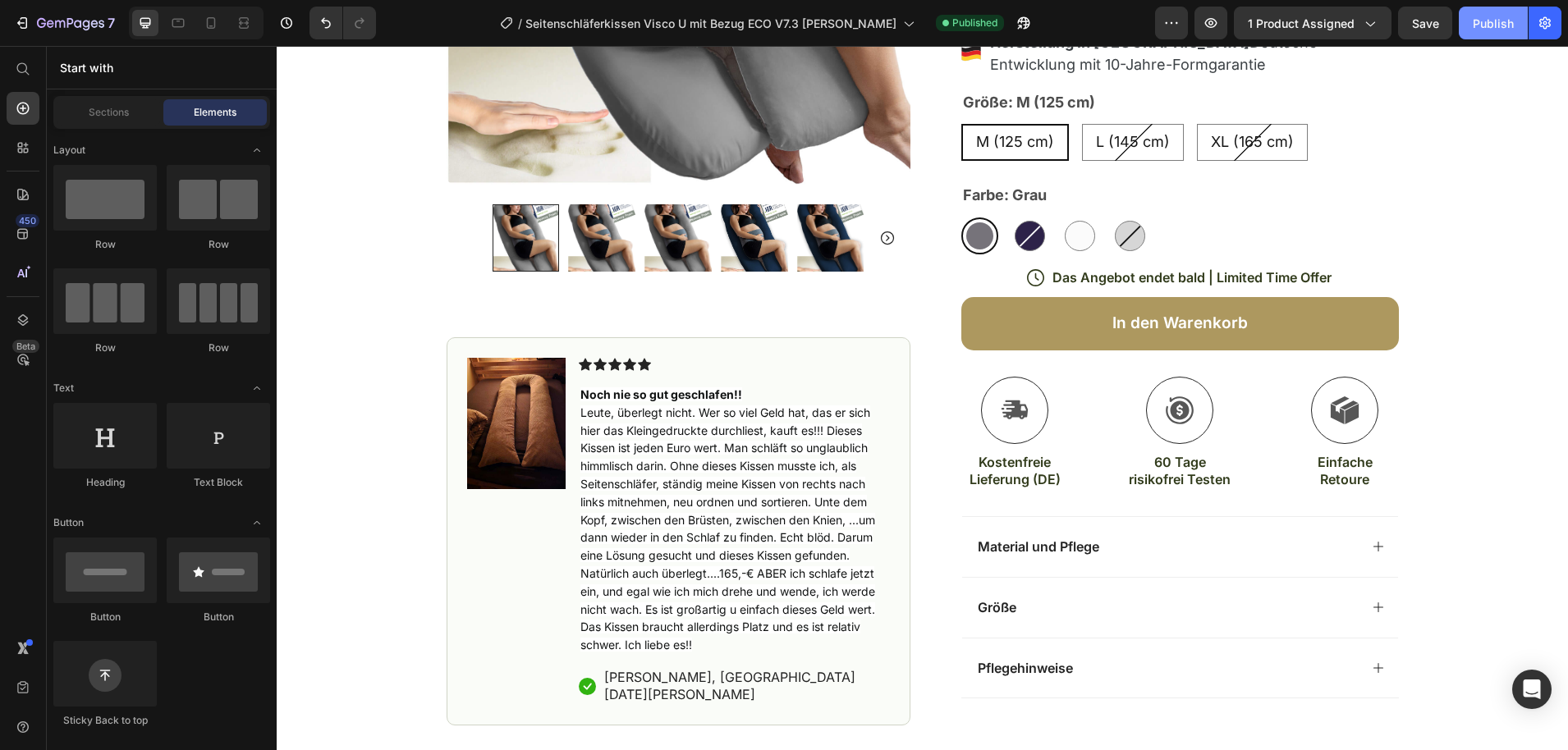 click on "Publish" at bounding box center [1493, 23] 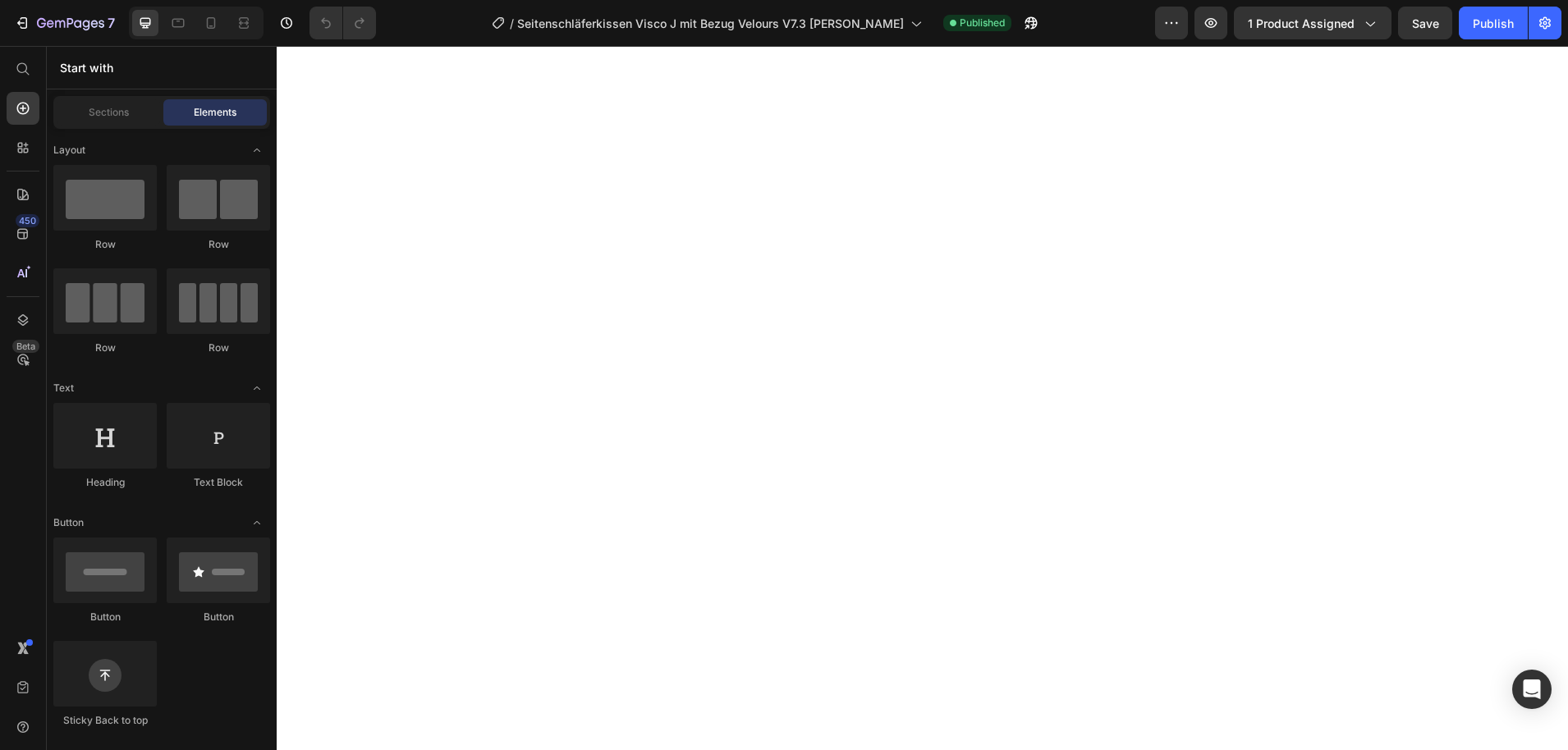 scroll, scrollTop: 0, scrollLeft: 0, axis: both 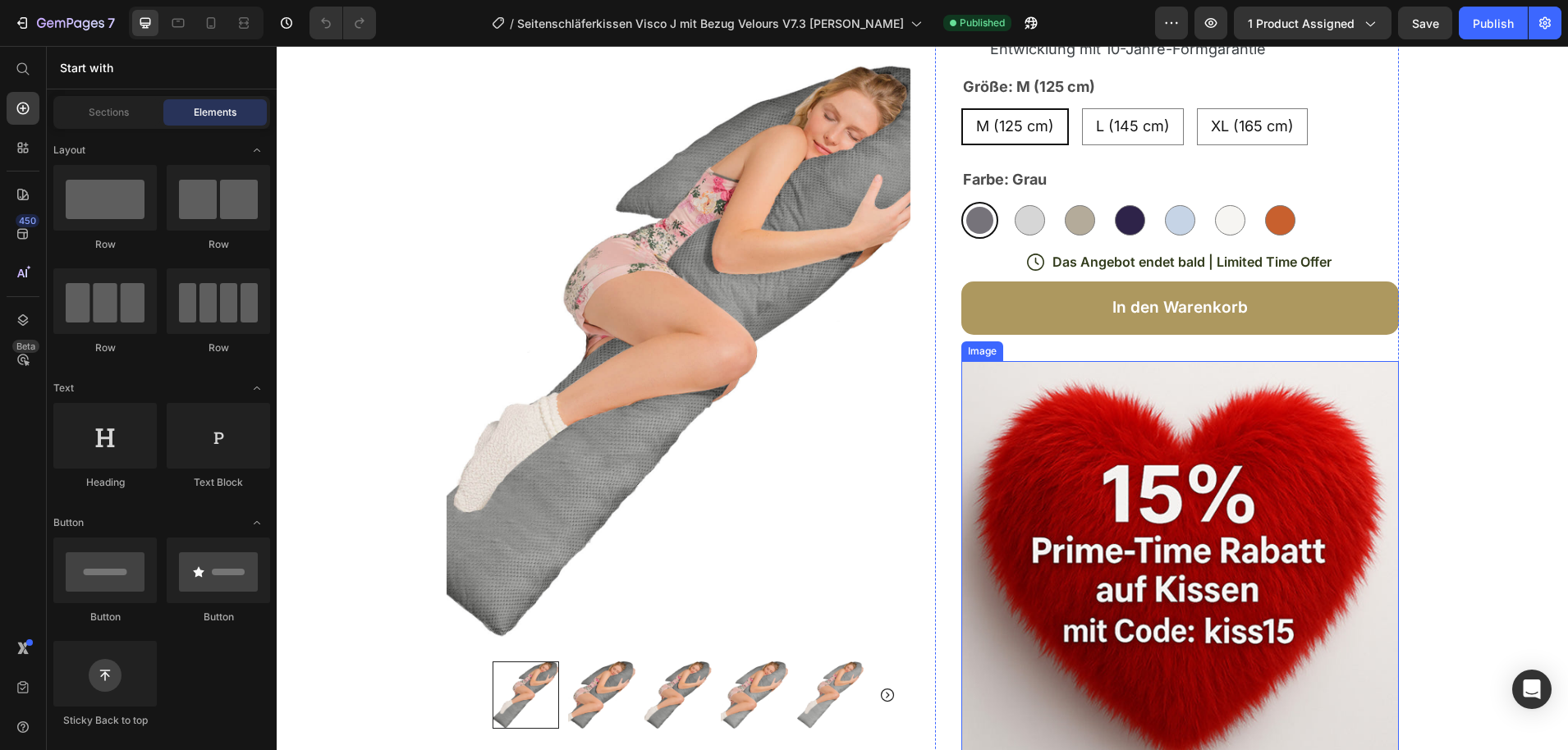 click at bounding box center (1180, 616) 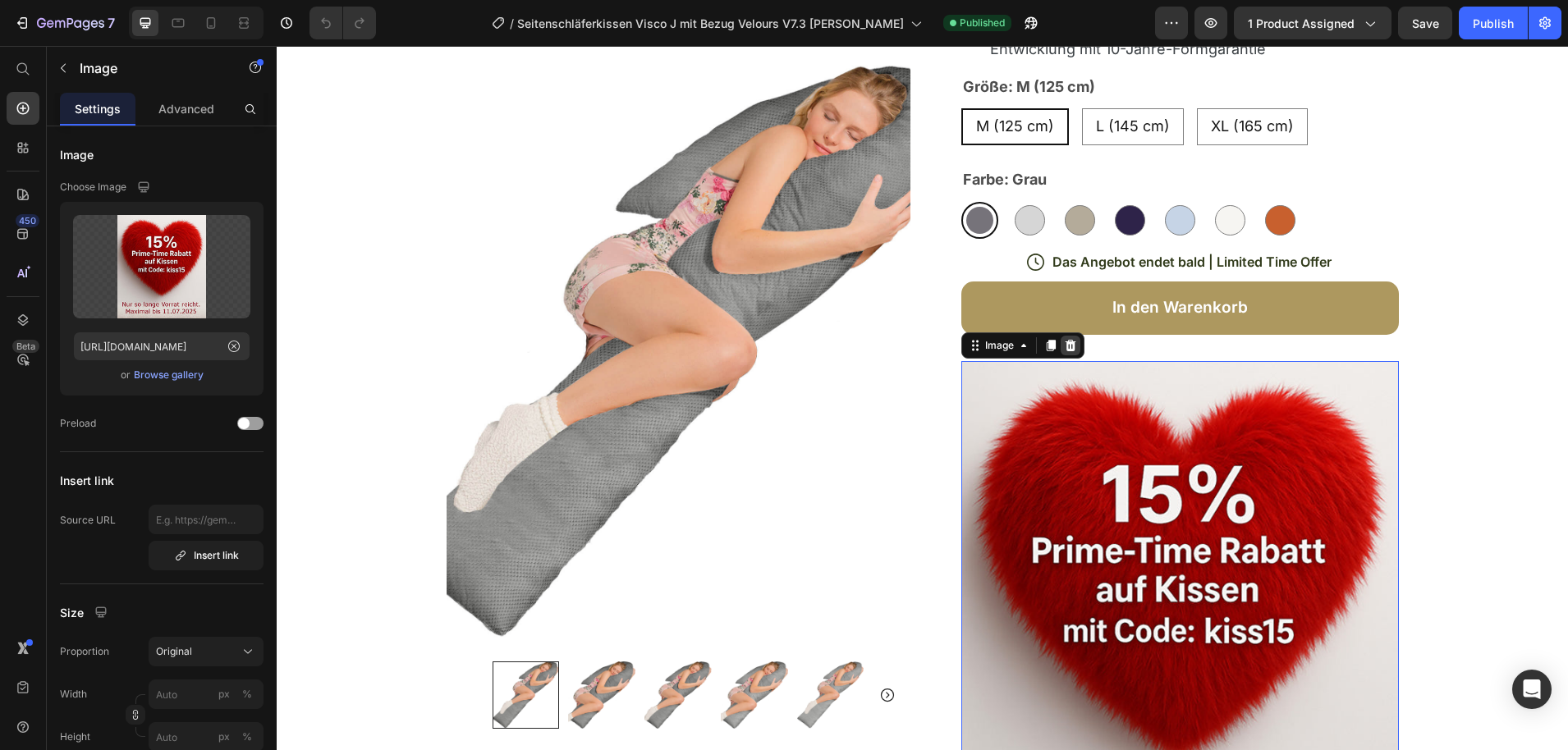click 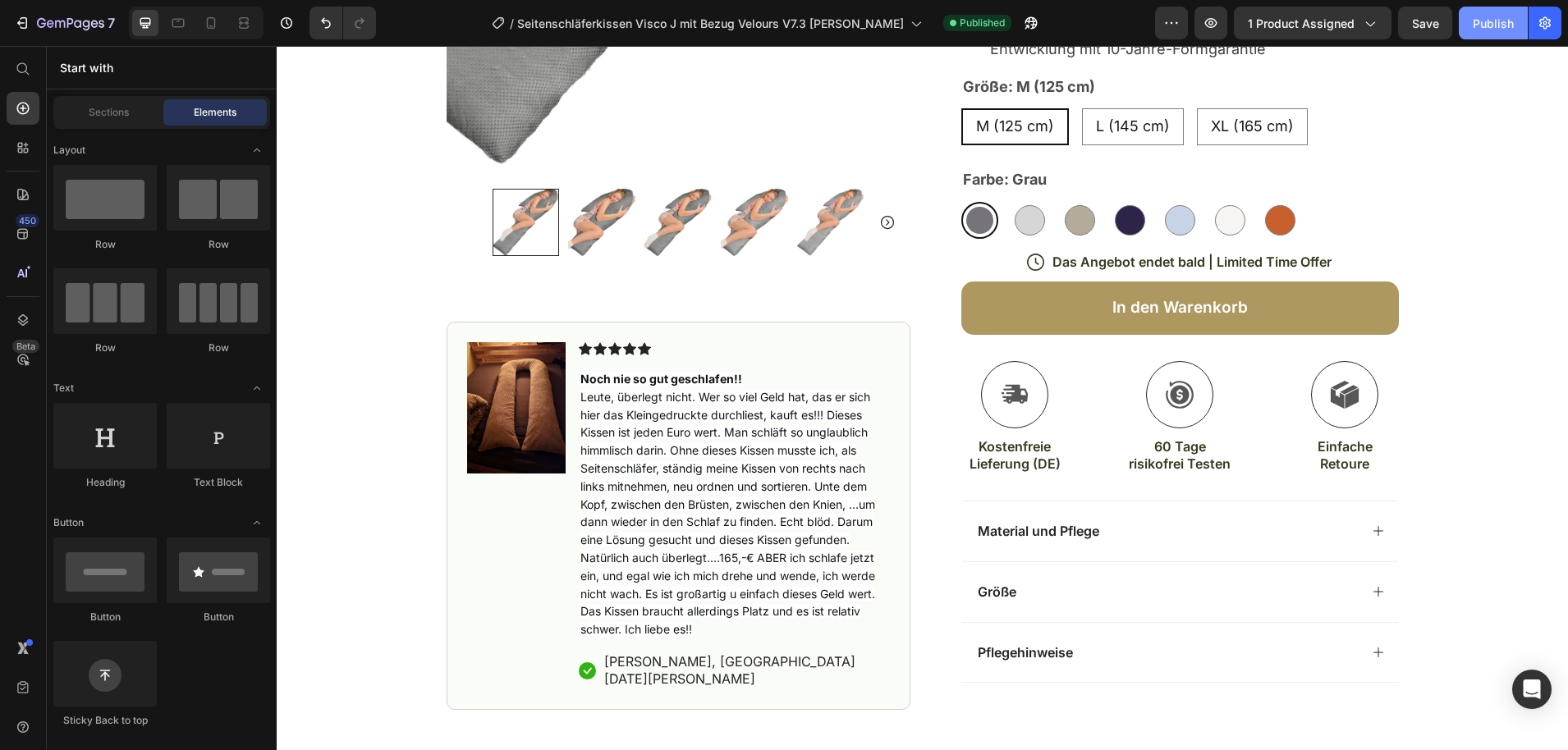 click on "Publish" at bounding box center [1493, 23] 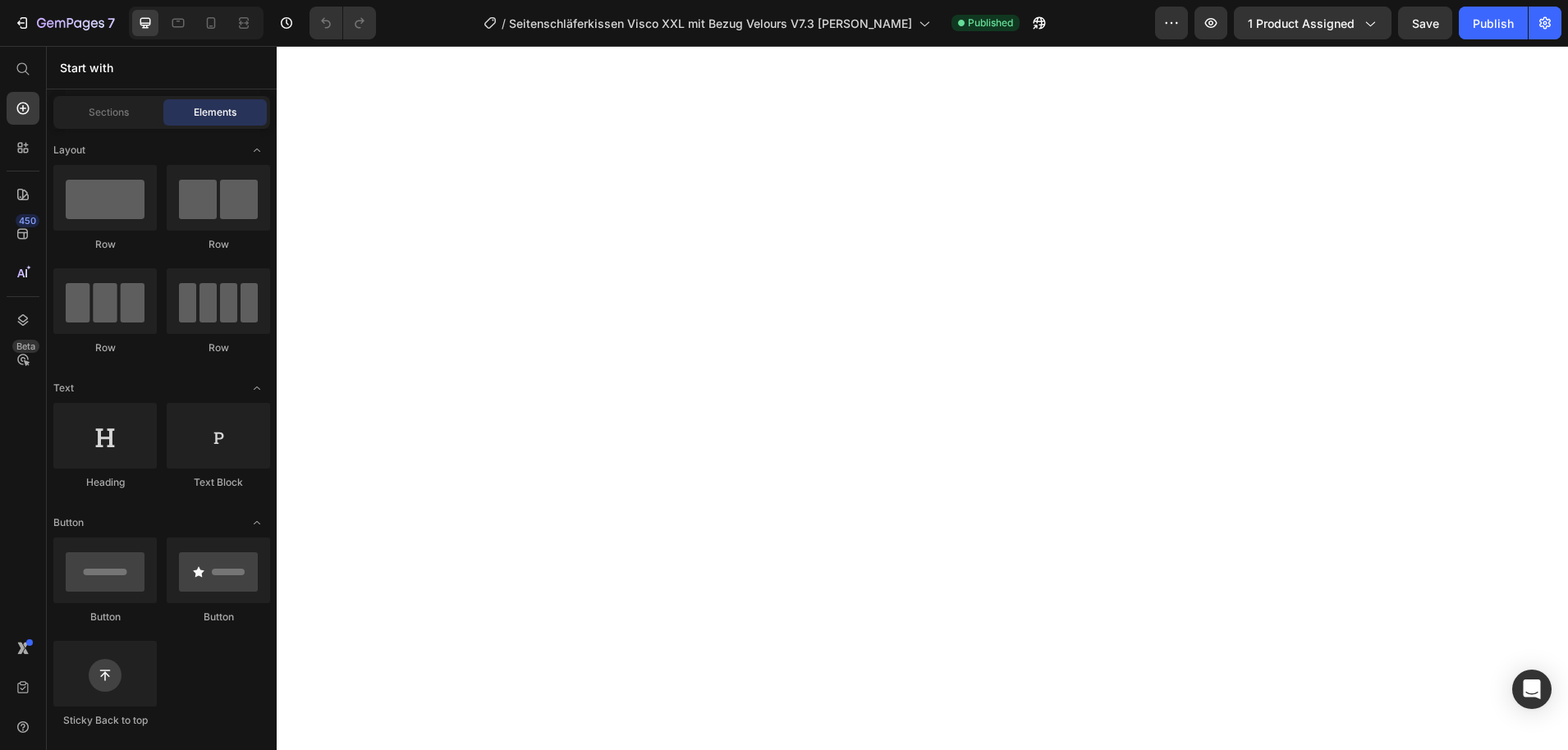 scroll, scrollTop: 0, scrollLeft: 0, axis: both 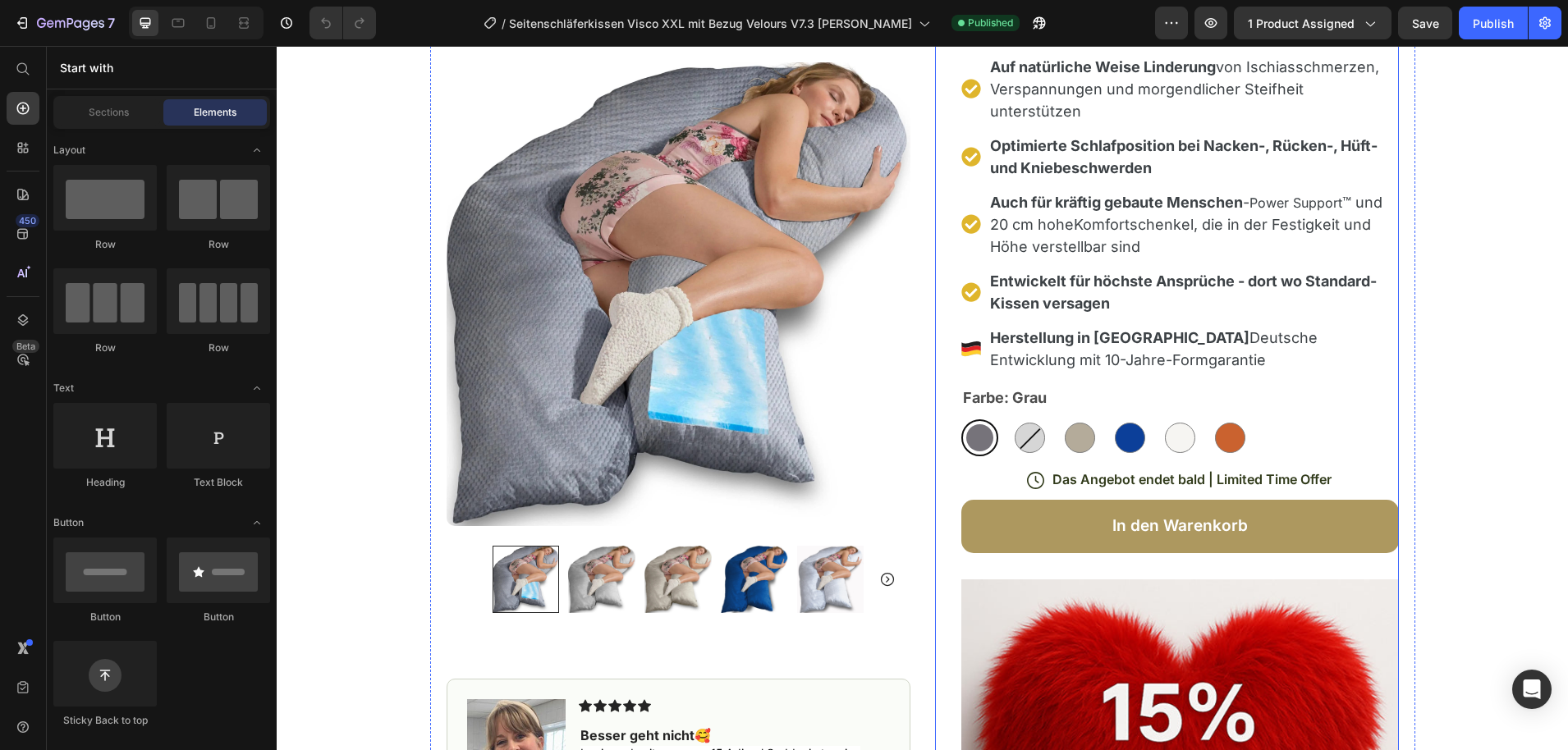 click at bounding box center (1180, 835) 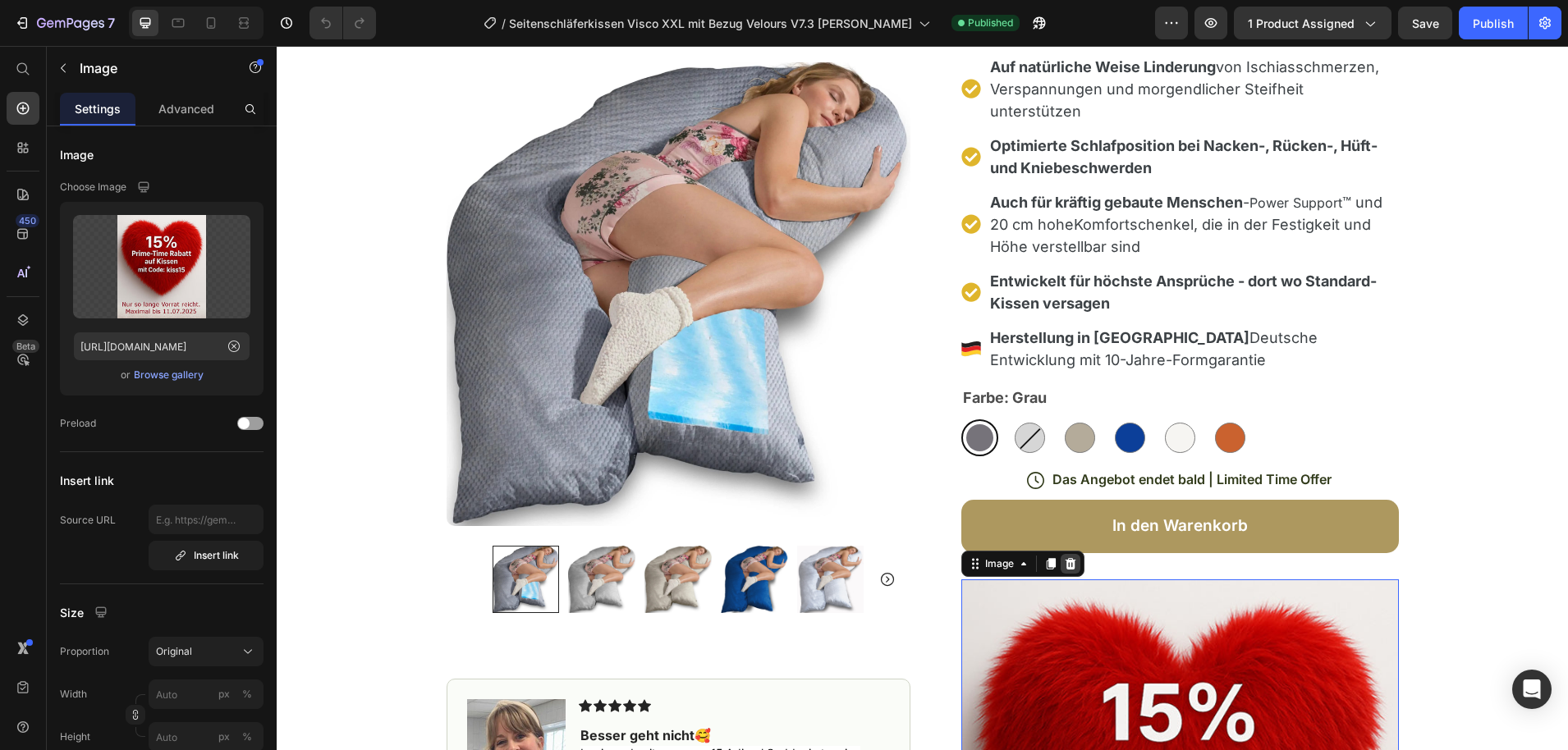 click 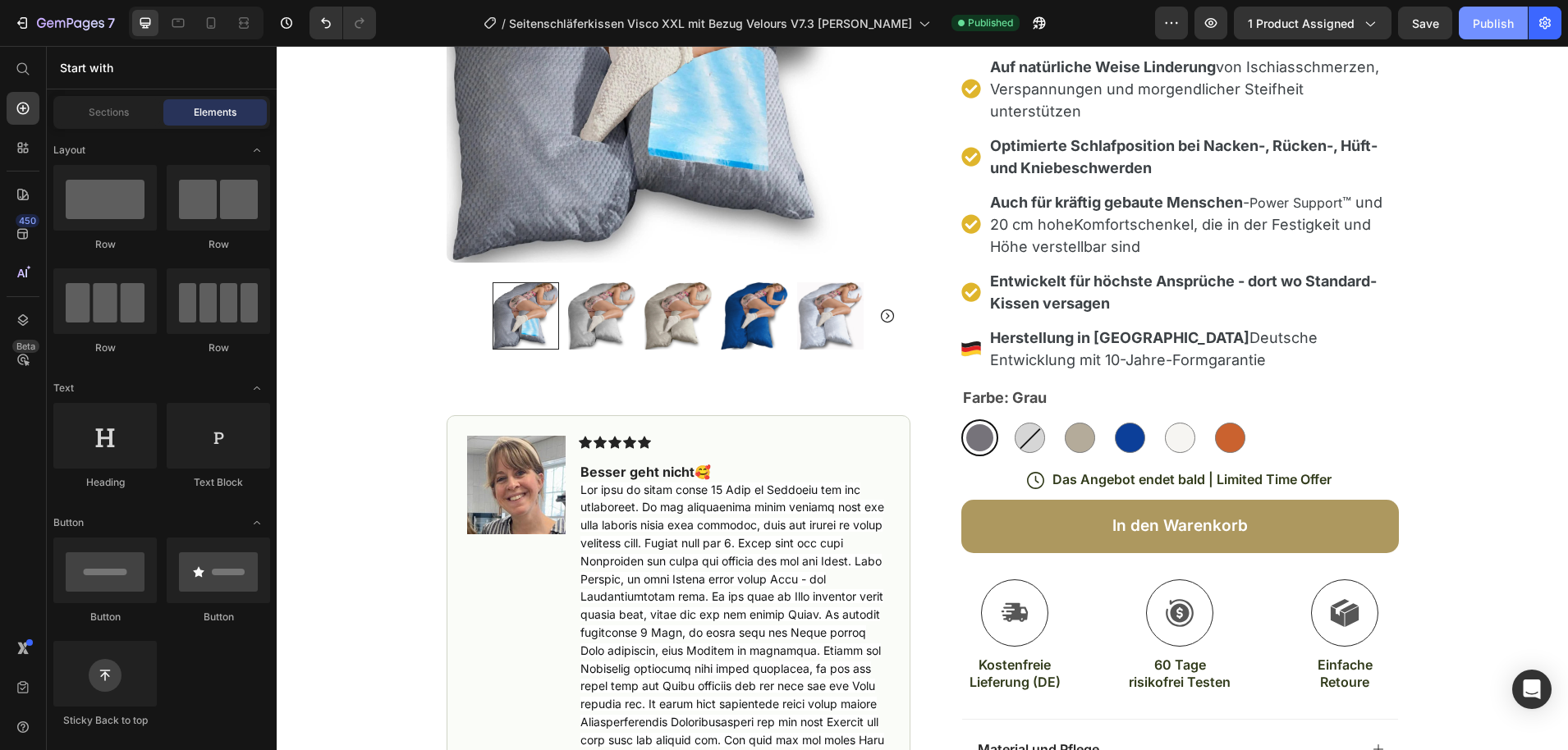 click on "Publish" at bounding box center (1493, 23) 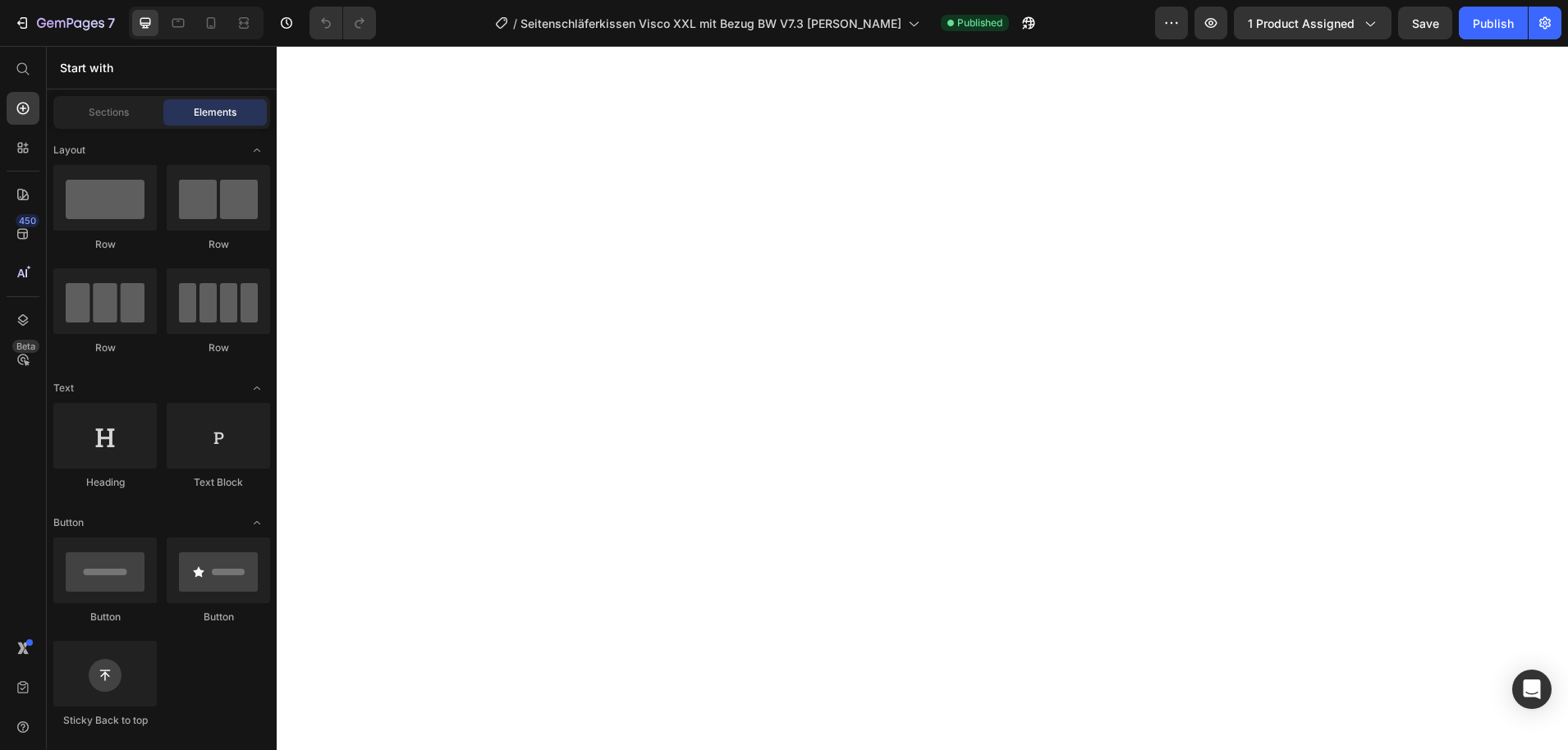 scroll, scrollTop: 0, scrollLeft: 0, axis: both 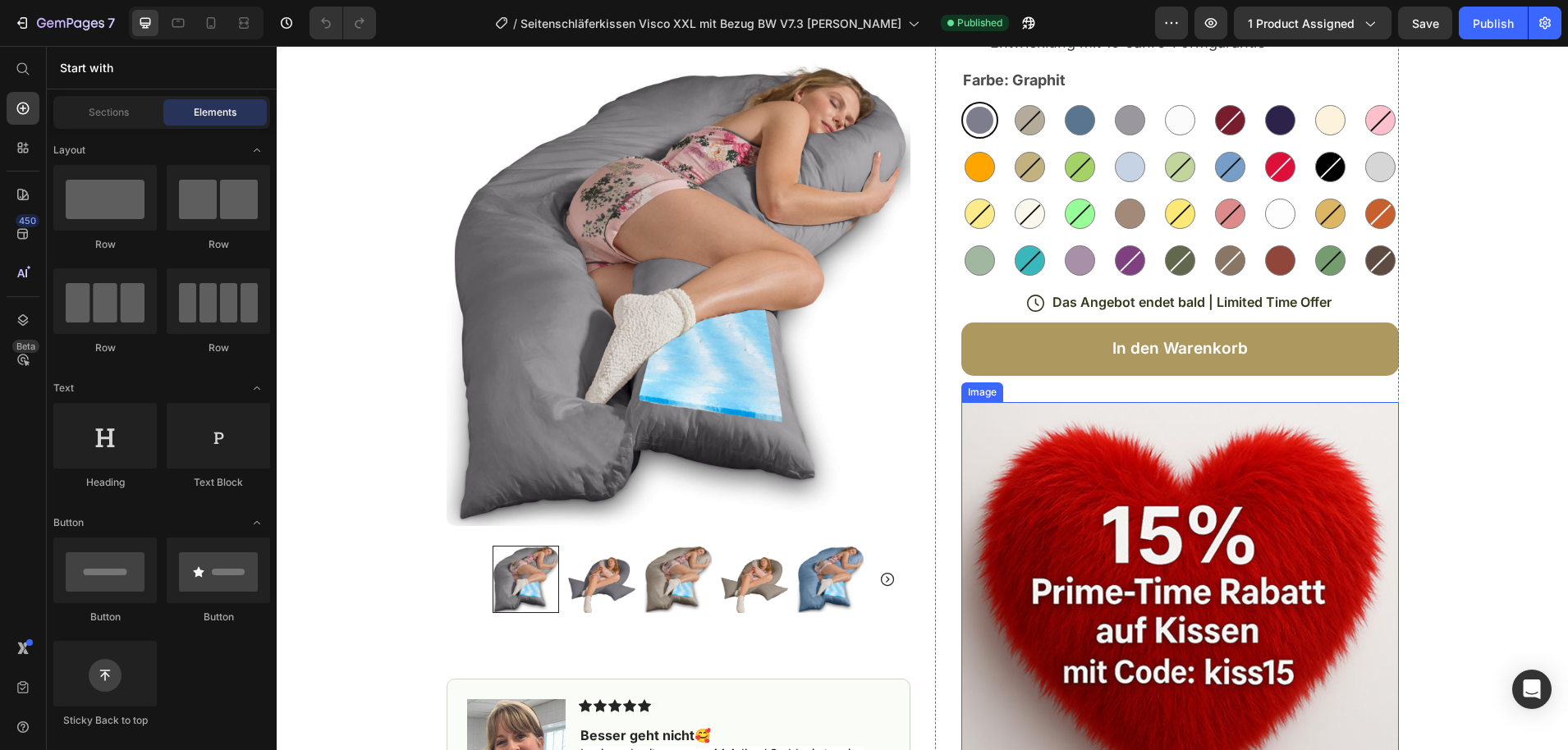 click at bounding box center (1180, 657) 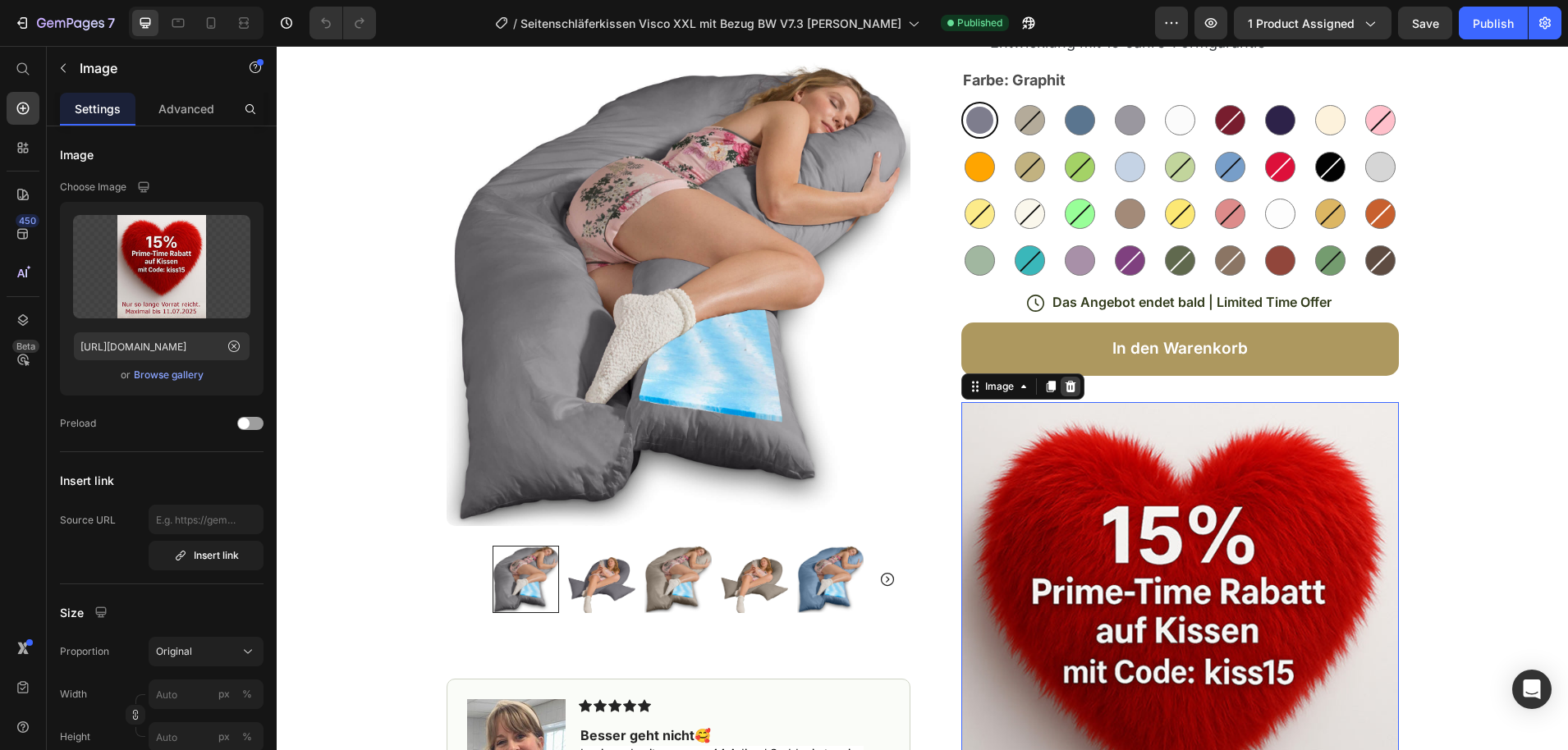 click at bounding box center [1071, 386] 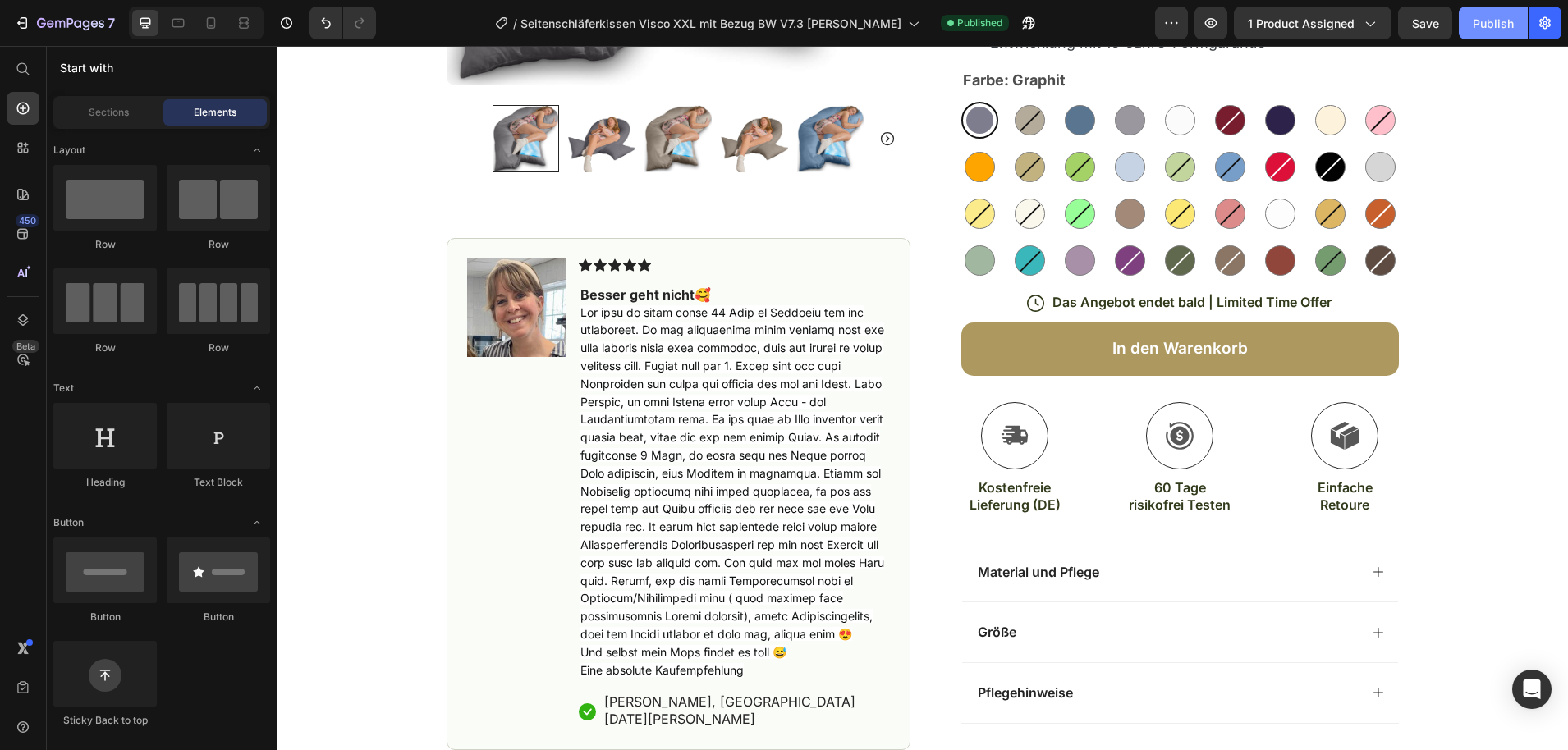 click on "Publish" 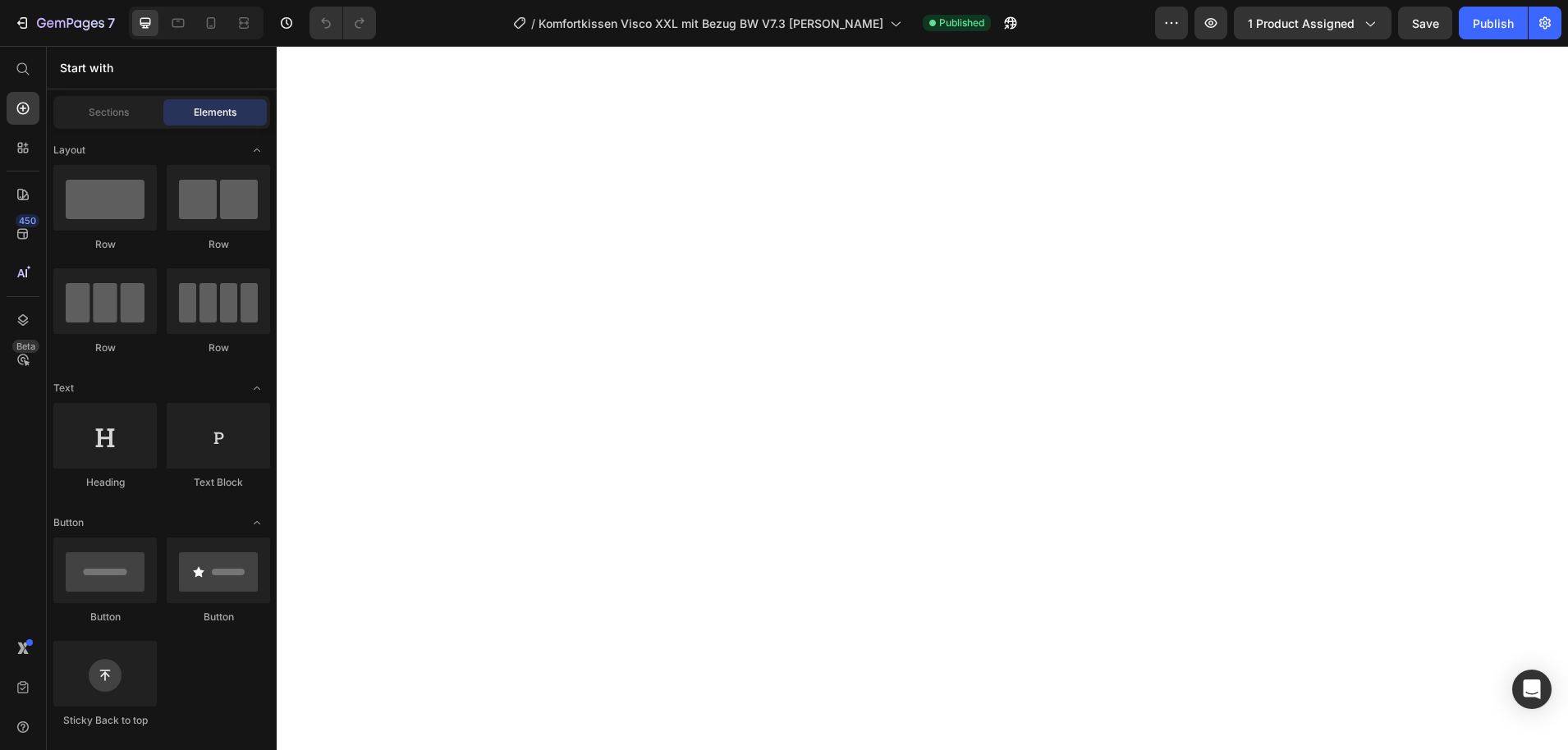scroll, scrollTop: 0, scrollLeft: 0, axis: both 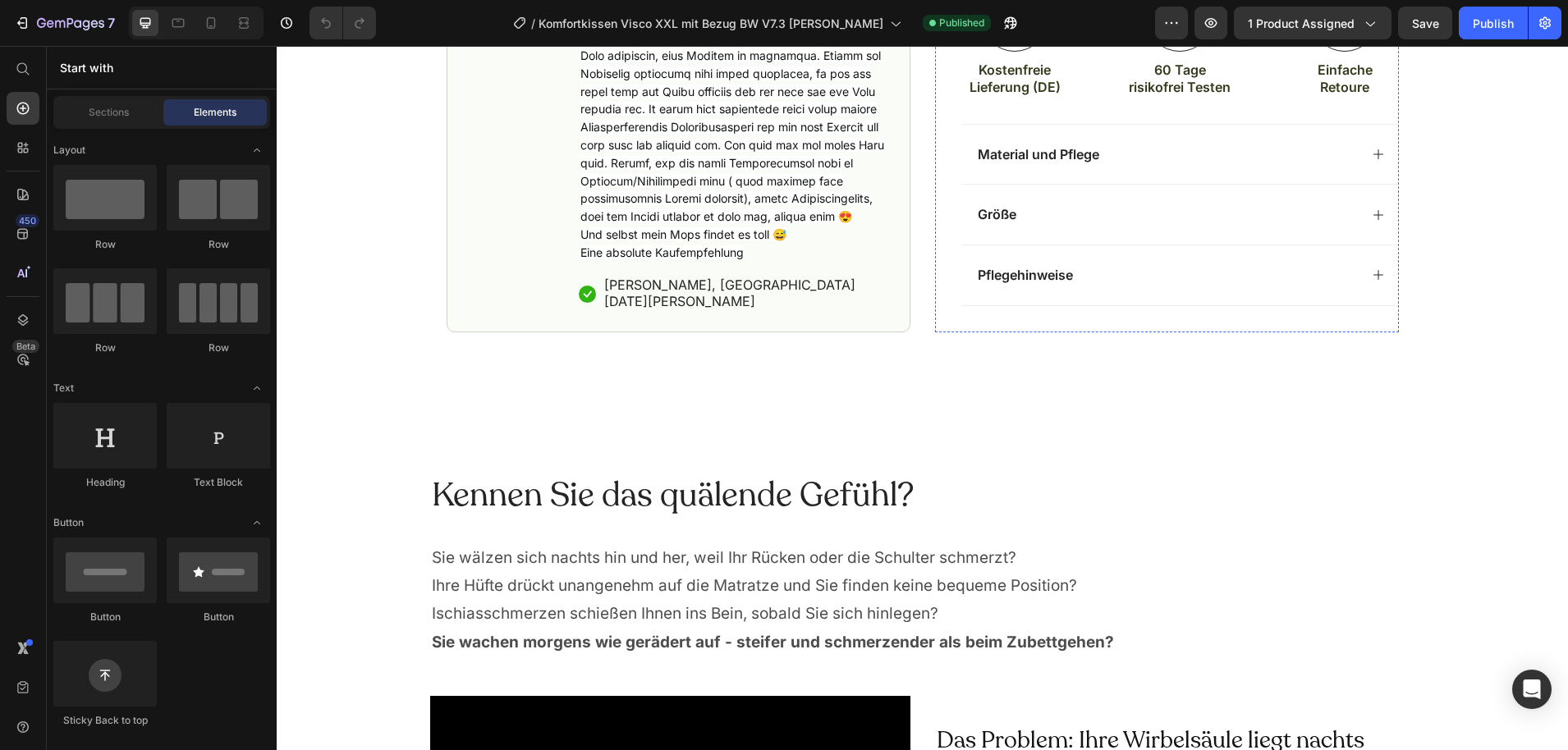 click at bounding box center (1180, -42) 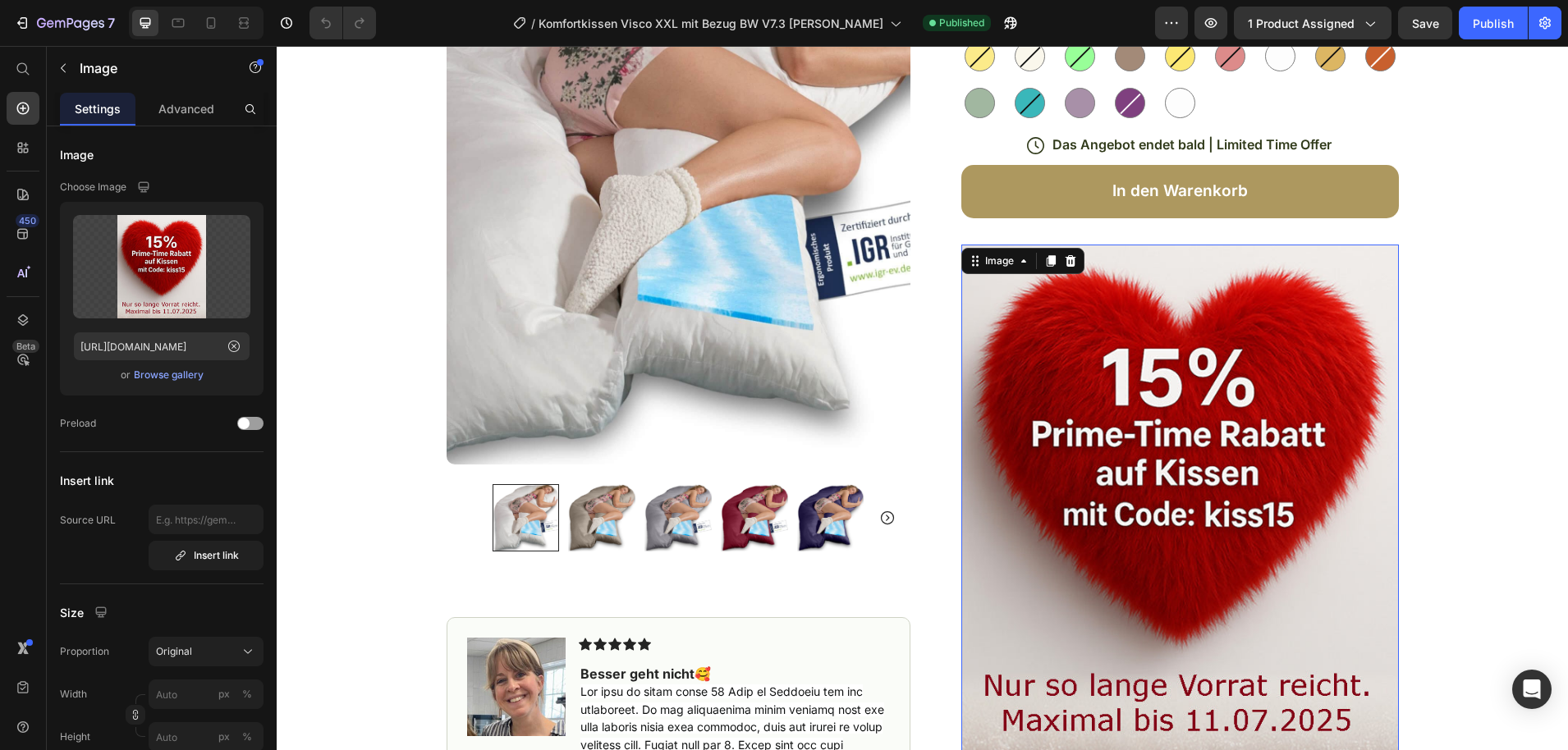 scroll, scrollTop: 1030, scrollLeft: 0, axis: vertical 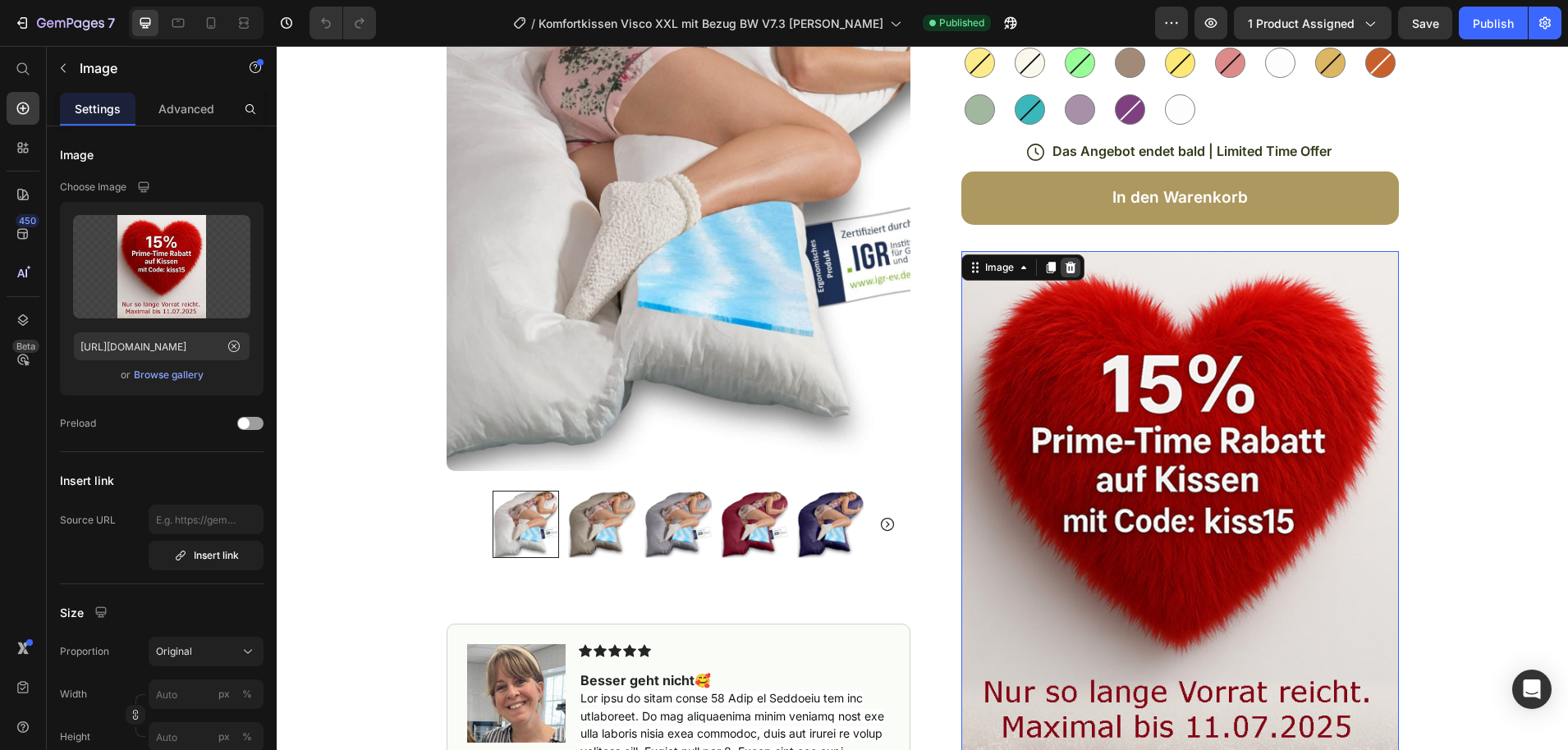 click 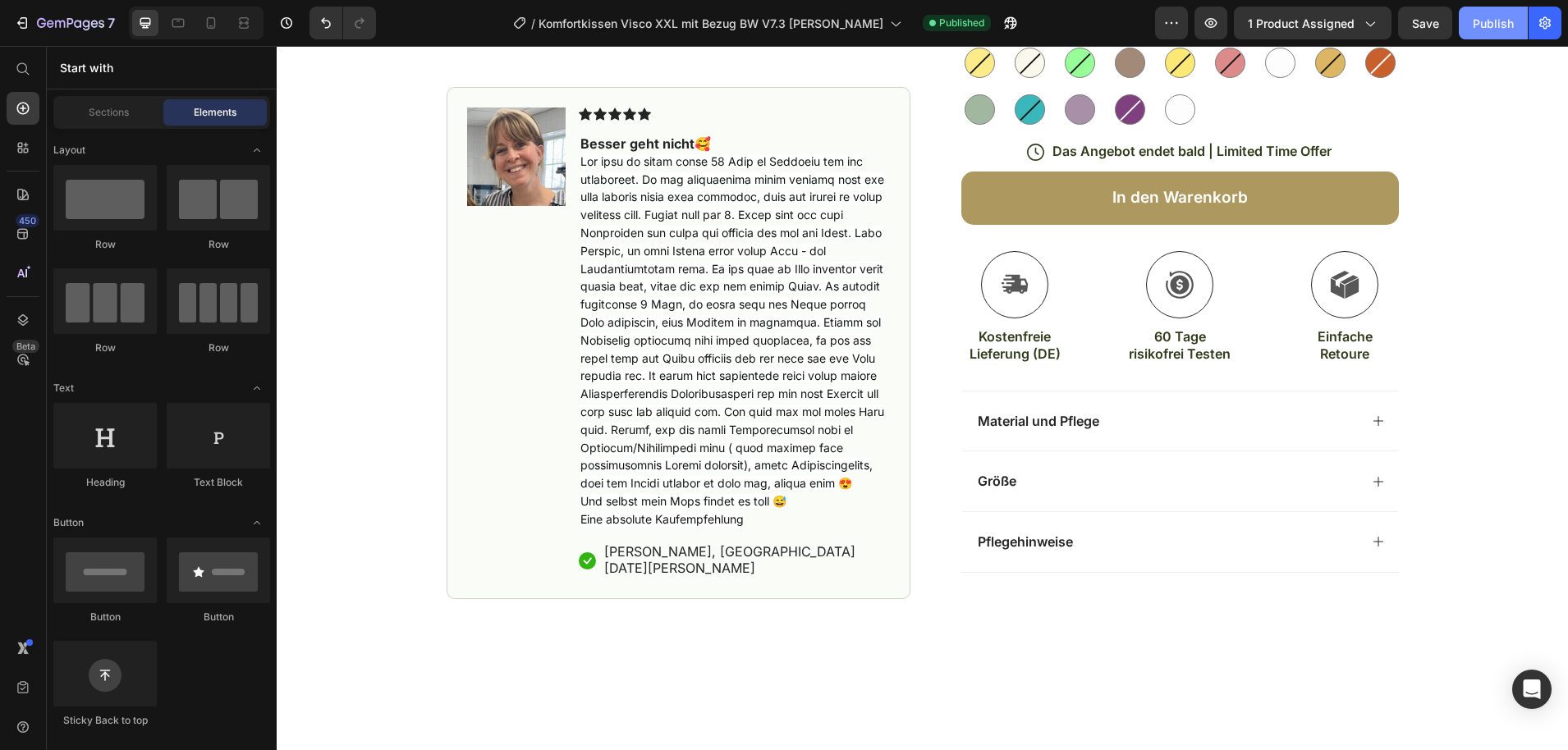 click on "Publish" 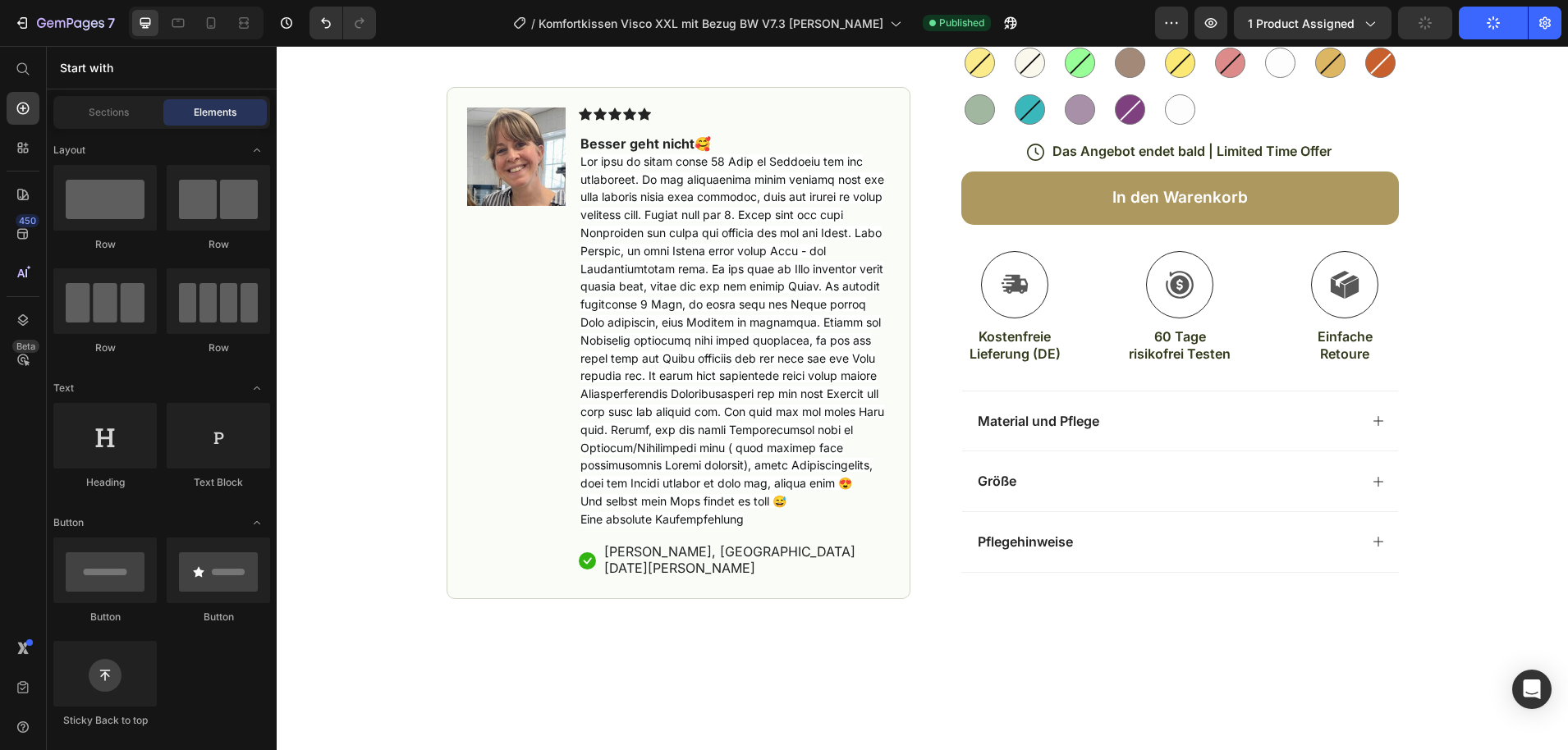 click on "Publish" 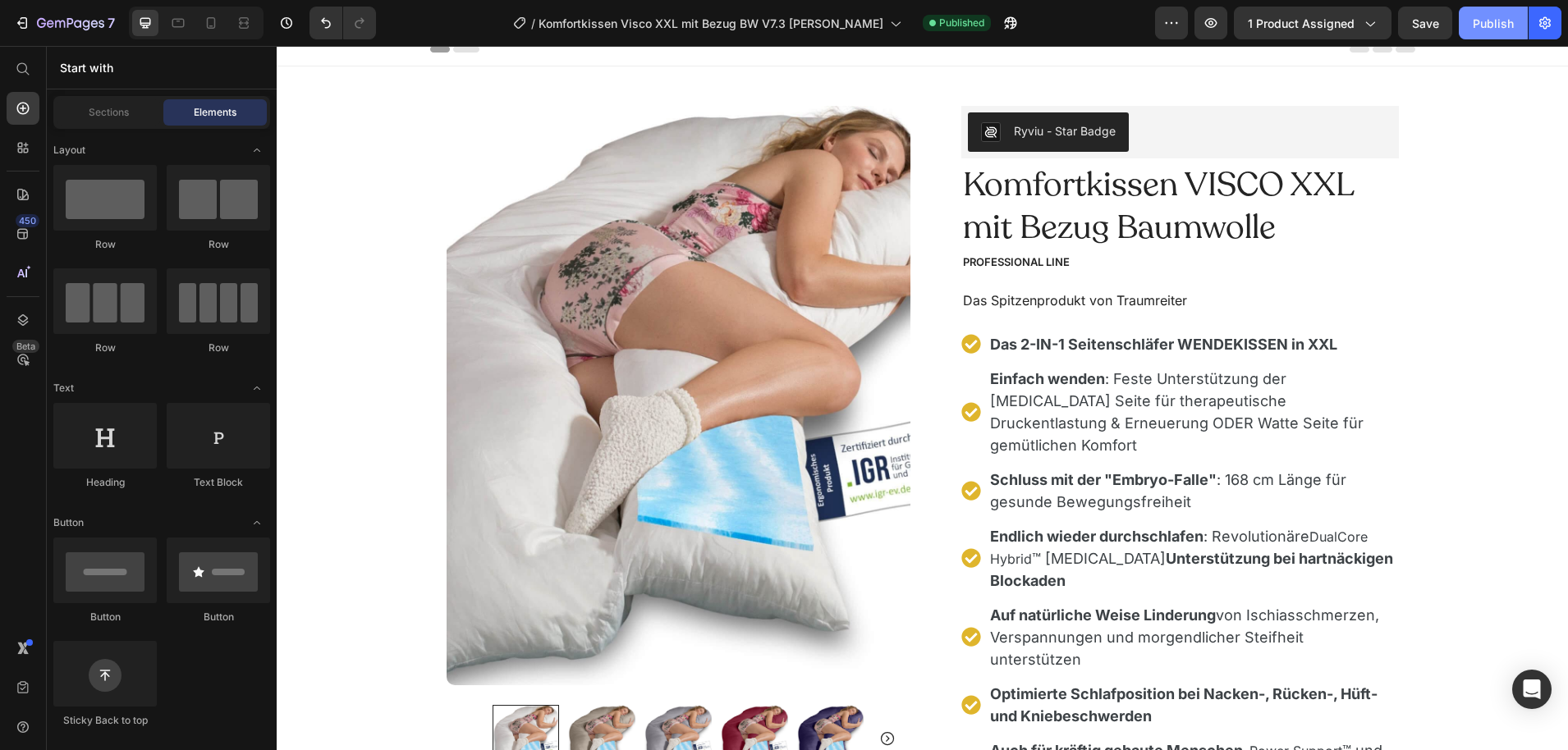 scroll, scrollTop: 0, scrollLeft: 0, axis: both 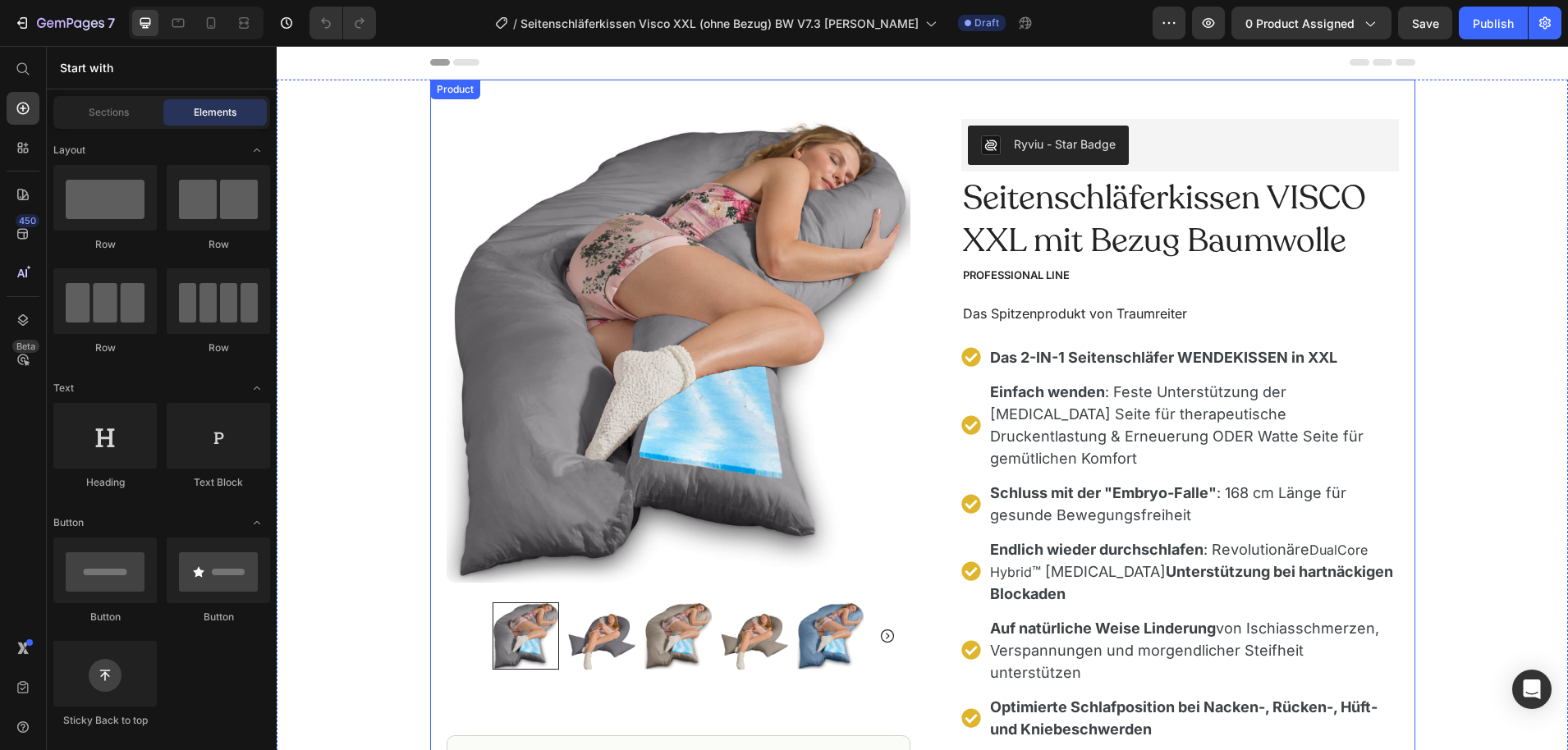 click on "Product Images Image Icon Icon Icon Icon Icon Icon List Besser geht nicht🥰 Und selbst mein Mops findet es toll 😅 Eine absolute Kaufempfehlung Text Block
Icon Angelika K., Deutschland 31. März 2025 Text Block Row Row Row Ryviu - Star Badge Ryviu Seitenschläferkissen VISCO XXL mit Bezug Baumwolle Product Title professional line Text Block Das Spitzenprodukt von Traumreiter Text Block Das 2-IN-1 Seitenschläfer WENDEKISSEN in XXL Einfach wenden : Feste Unterstützung der Memory Foam Seite für therapeutische Druckentlastung & Erneuerung ODER Watte Seite für gemütlichen Komfort Schluss mit der "Embryo-Falle" : 168 cm Länge für gesunde Bewegungsfreiheit Endlich wieder durchschlafen : Revolutionäre  DualCore Hybrid ™ Memory Foam  Unterstützung bei hartnäckigen Blockaden Auf natürliche Weise Linderung  von Ischiasschmerzen, Verspannungen und morgendlicher Steifheit unterstützen  Optimierte Schlafposition bei Nacken-, Rücken-, Hüft- und Kniebeschwerden  -" at bounding box center [923, 854] 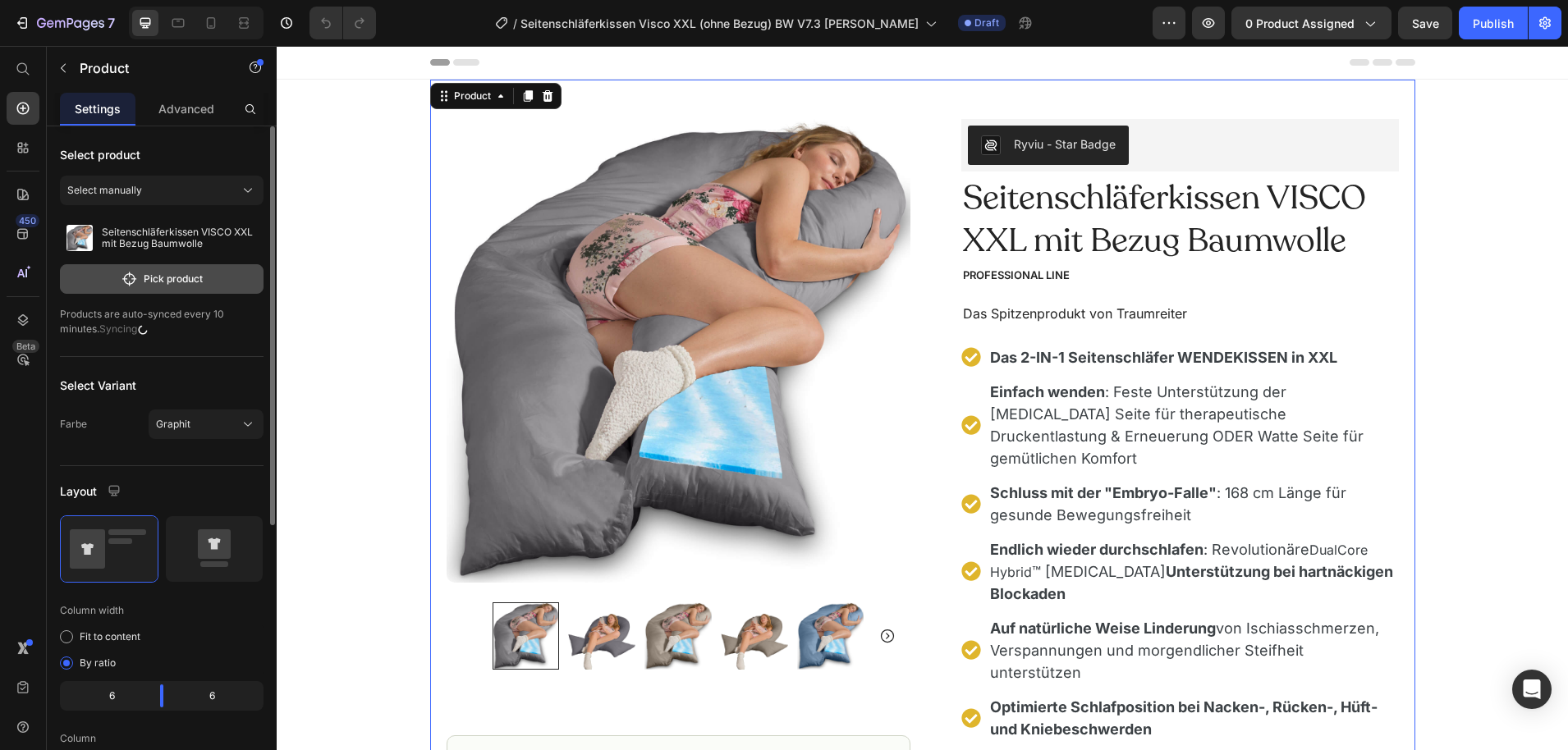 click on "Pick product" at bounding box center (162, 279) 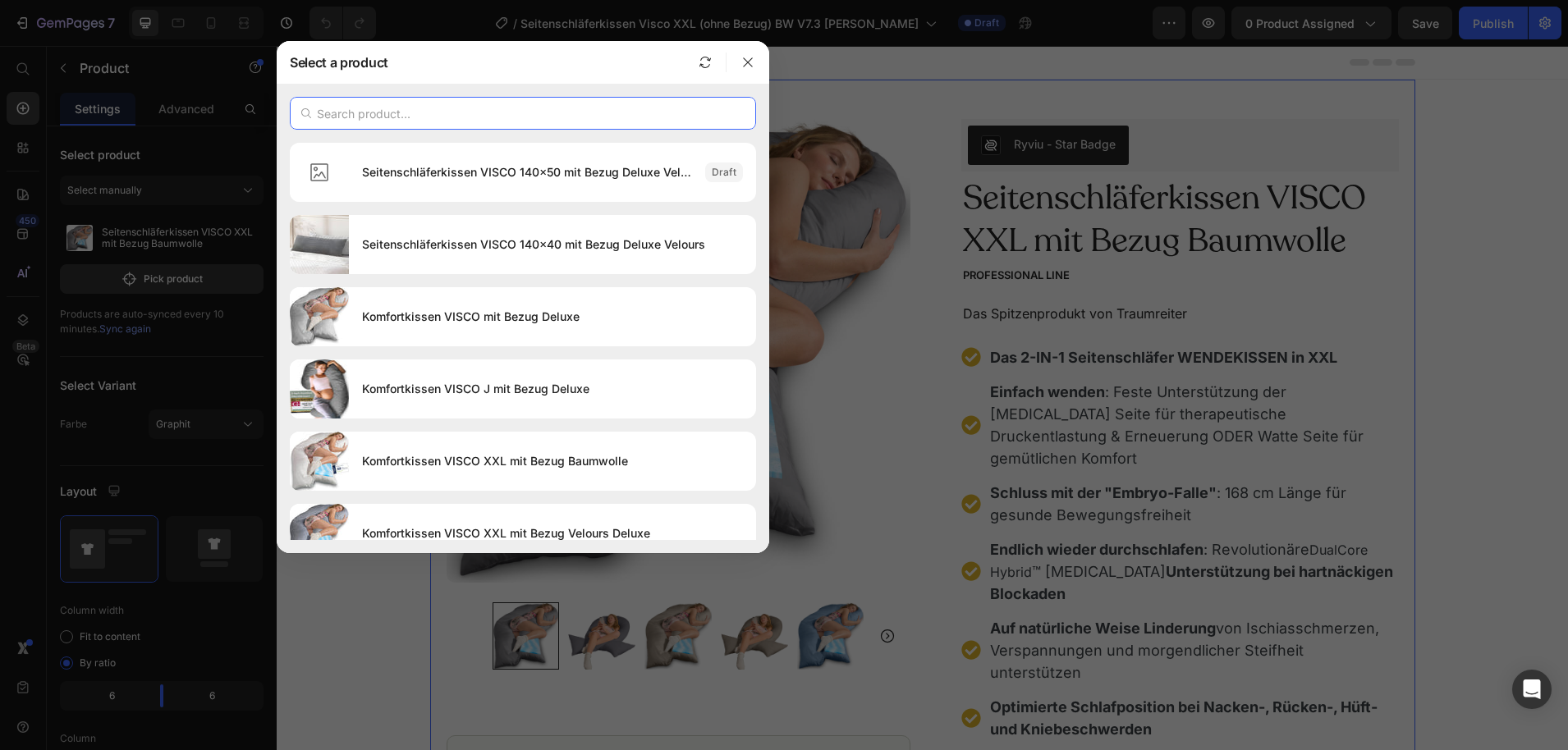 click at bounding box center (523, 113) 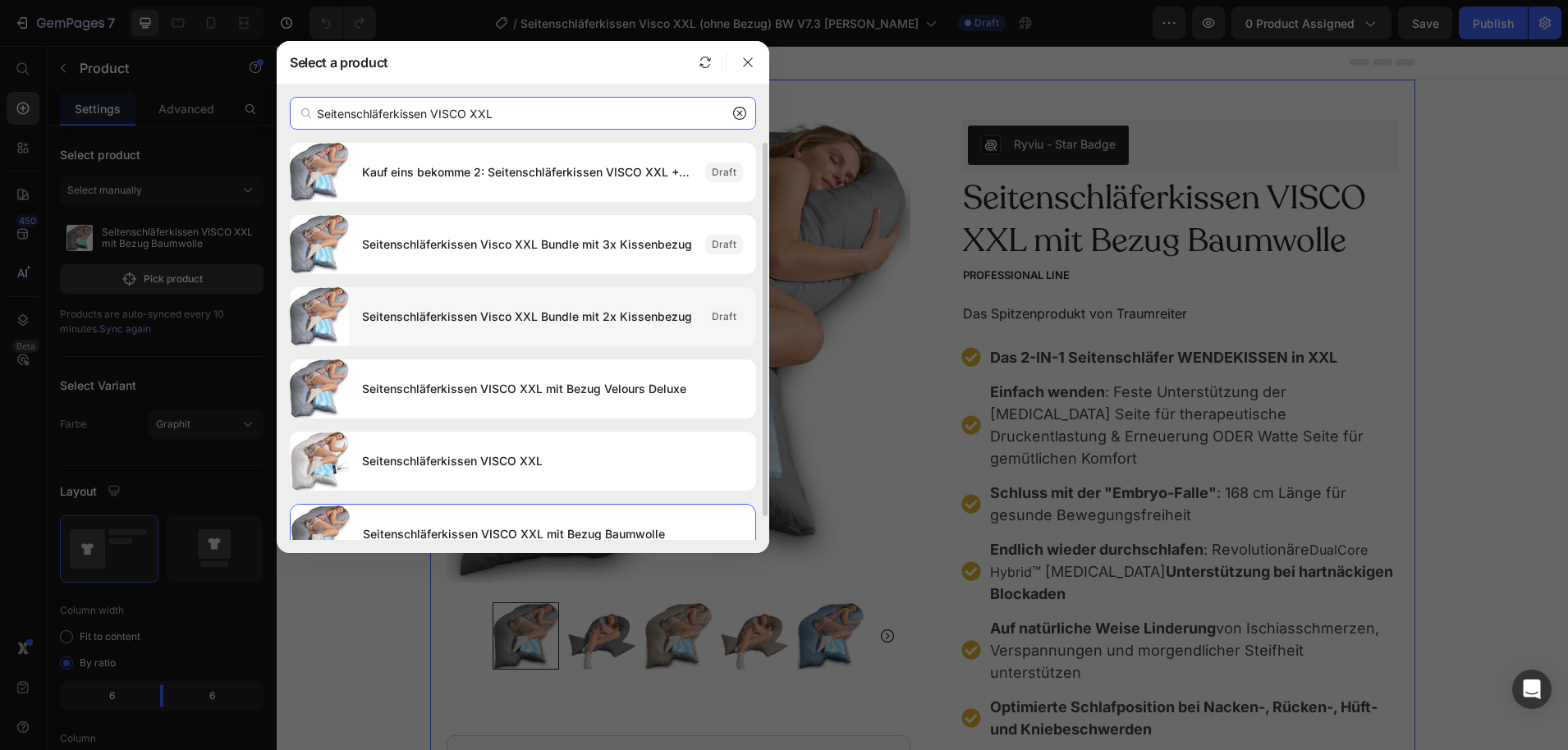 scroll, scrollTop: 25, scrollLeft: 0, axis: vertical 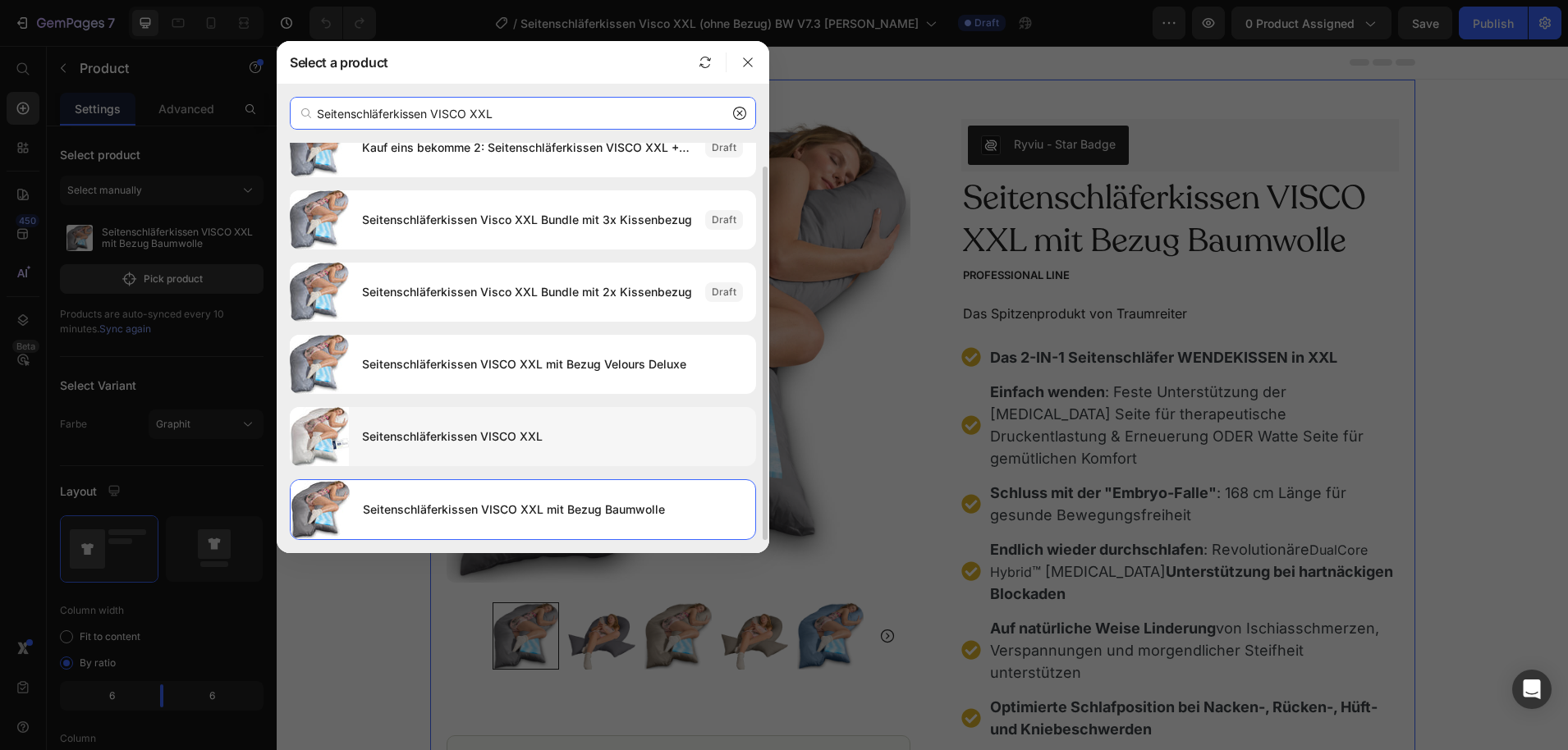 type on "Seitenschläferkissen VISCO XXL" 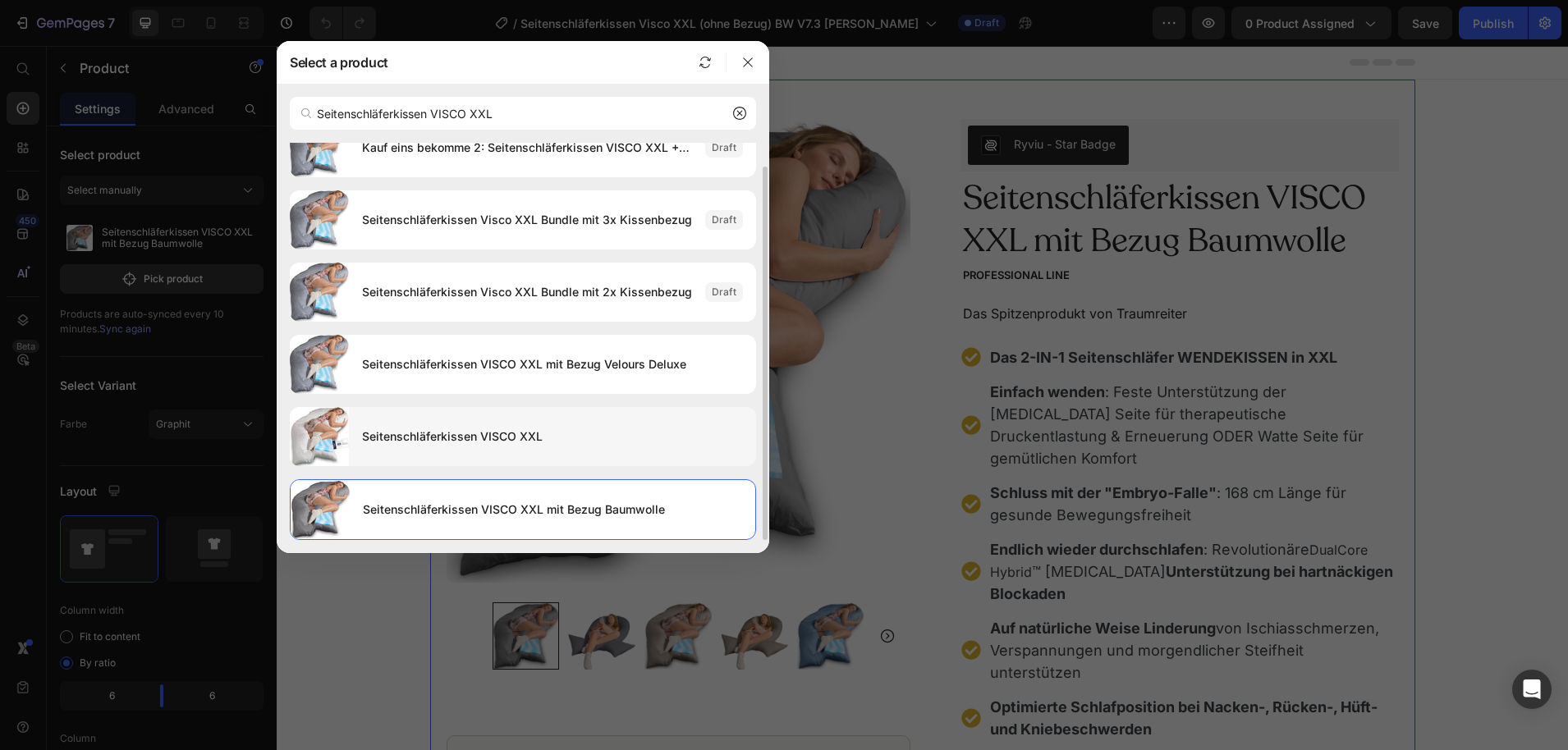 click on "Seitenschläferkissen VISCO XXL" at bounding box center (552, 437) 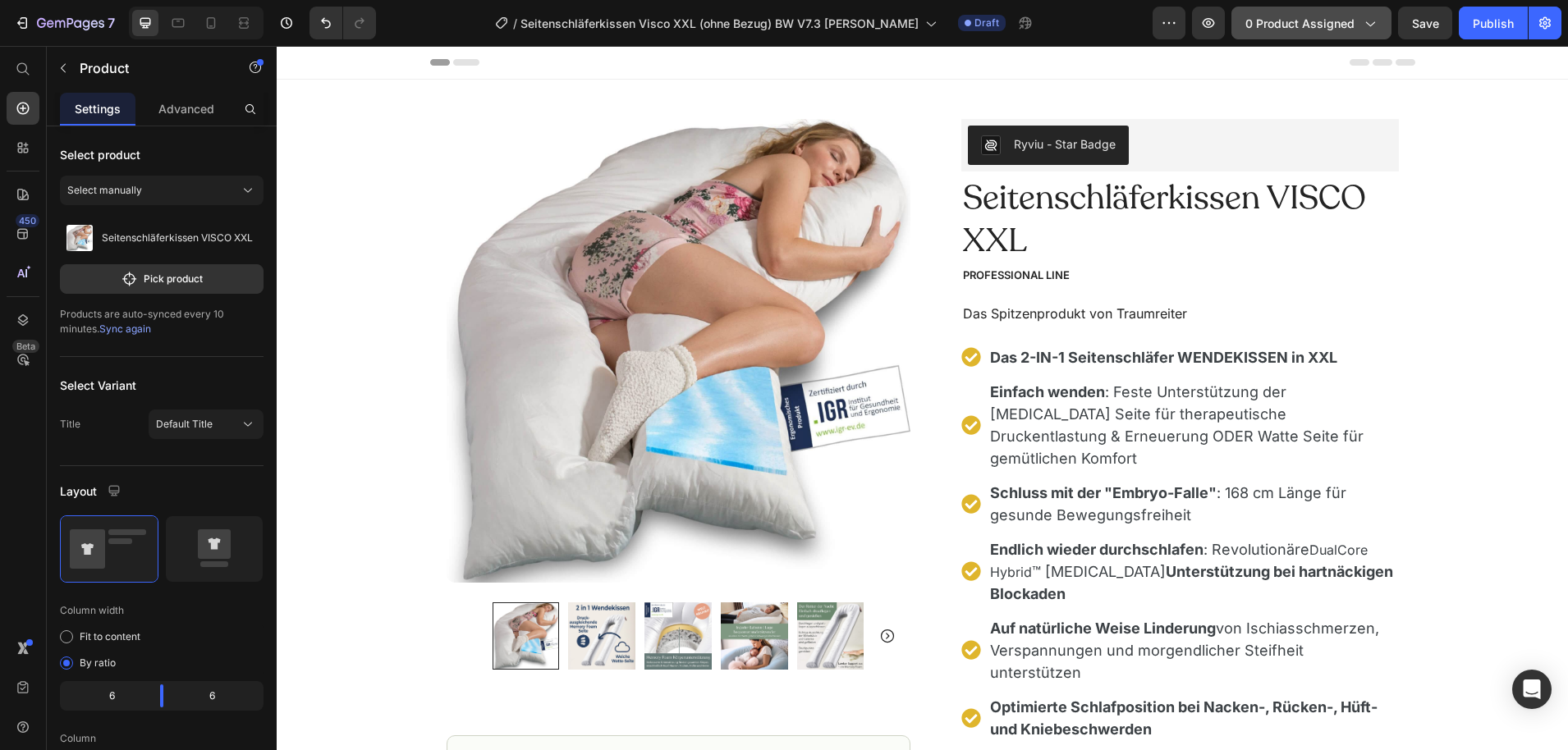 click on "0 product assigned" 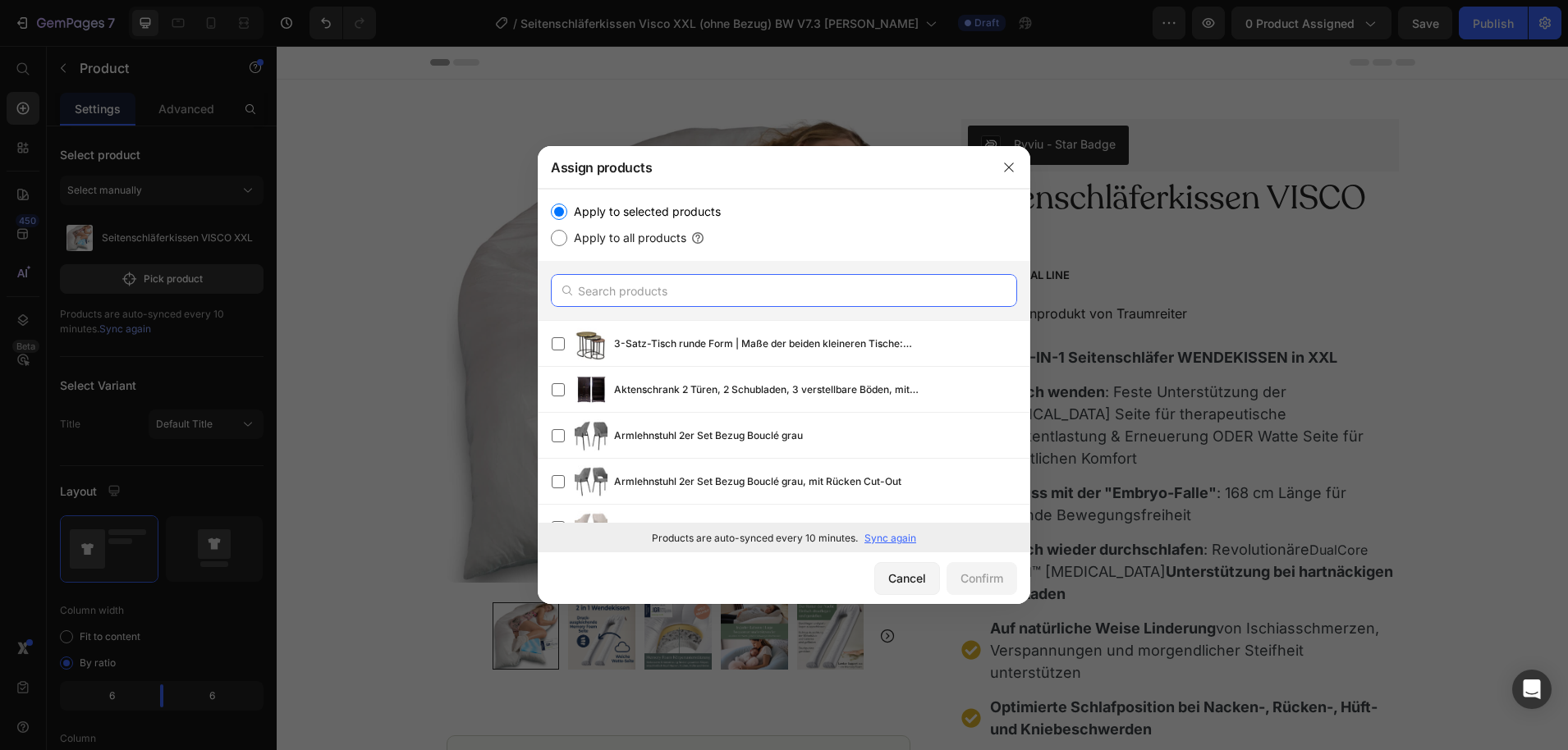 click at bounding box center [784, 290] 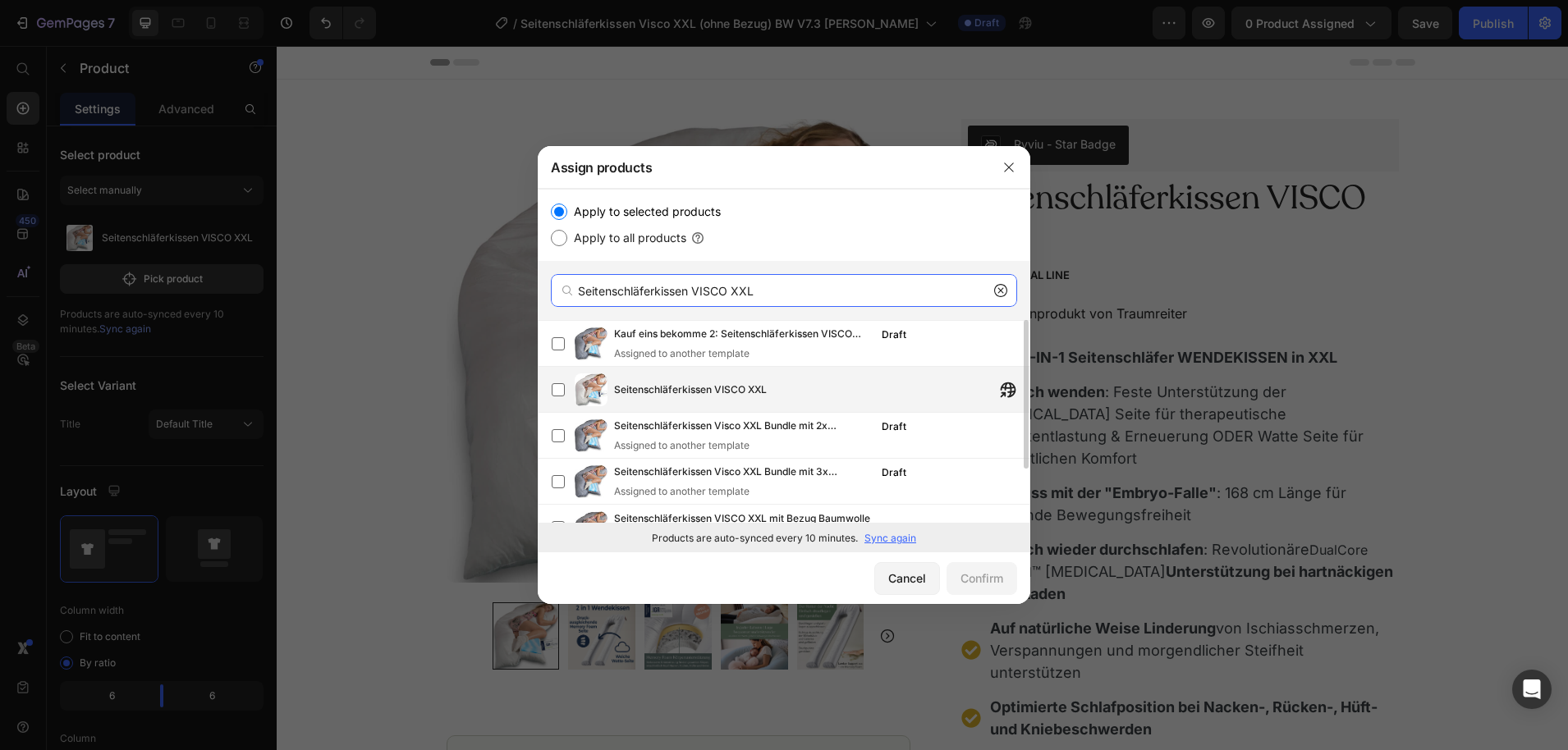 type on "Seitenschläferkissen VISCO XXL" 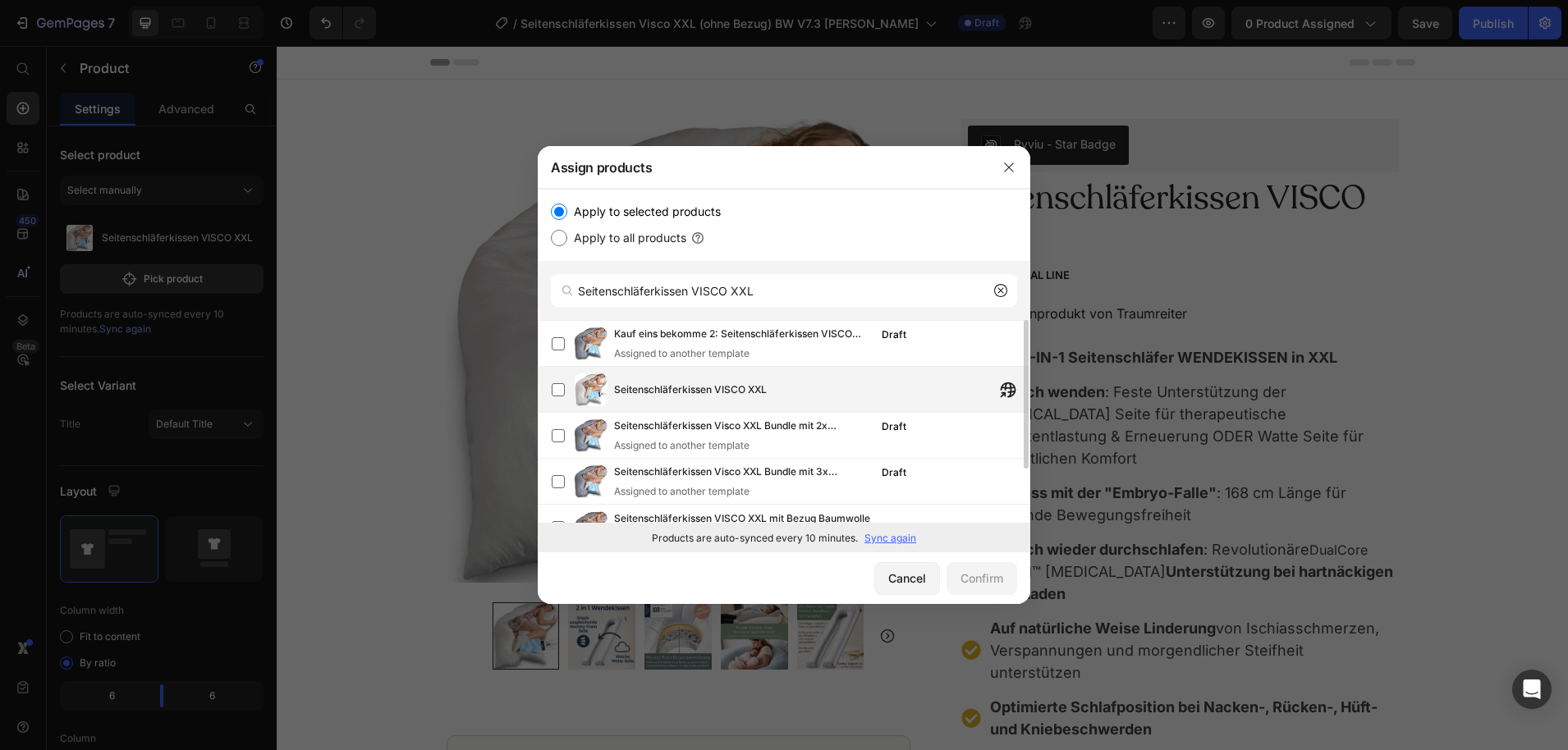click on "Seitenschläferkissen VISCO XXL" at bounding box center [690, 390] 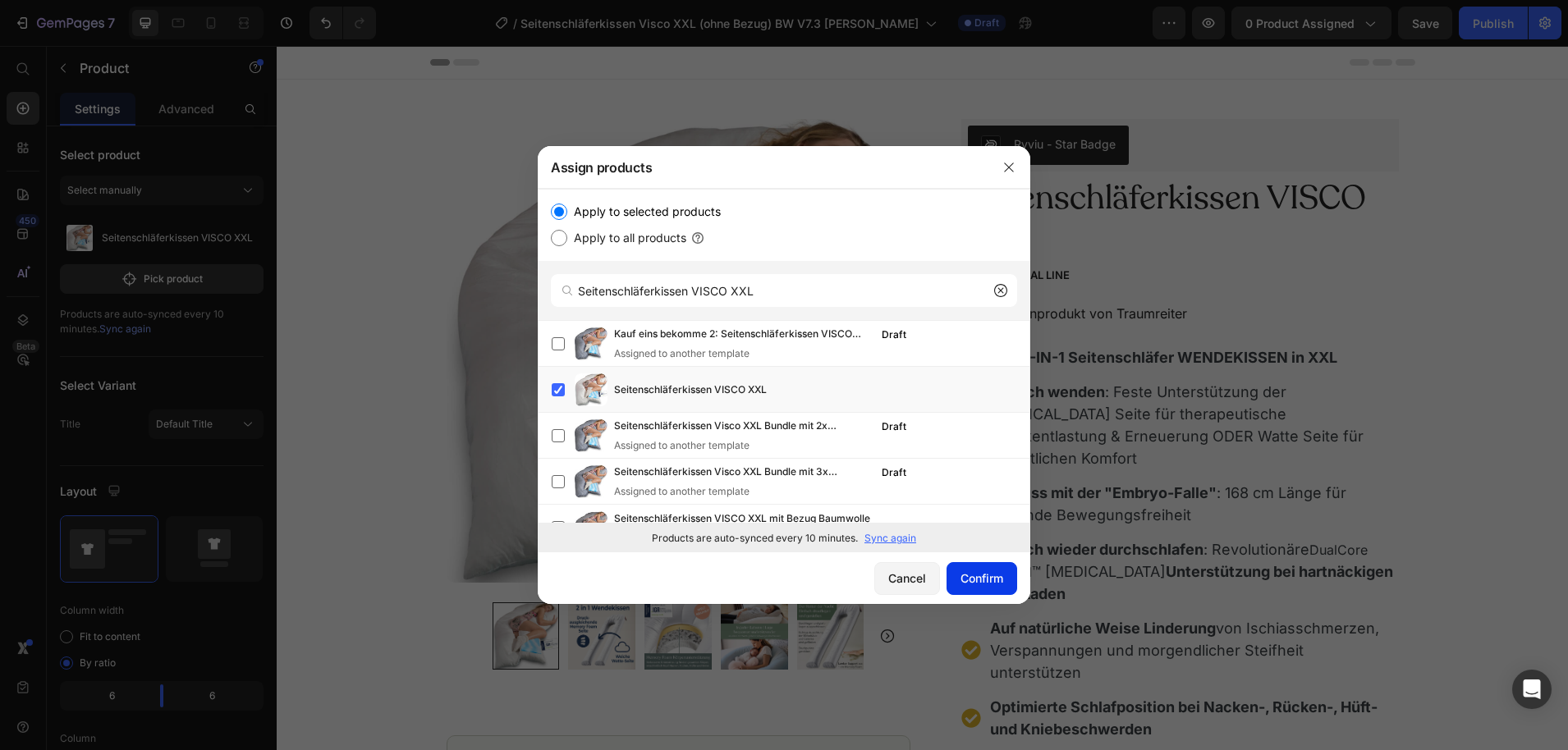 click on "Confirm" at bounding box center [982, 578] 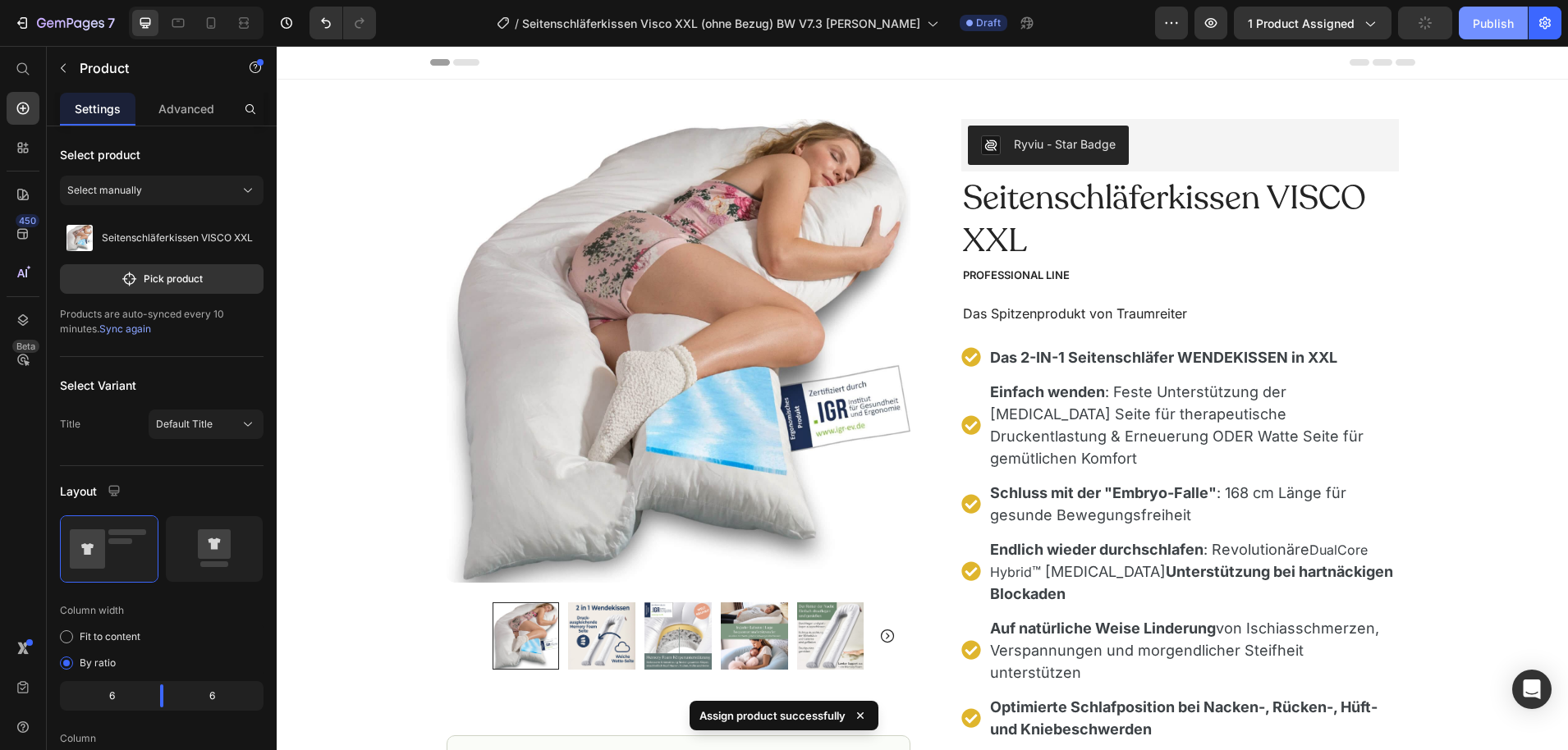 click on "Publish" at bounding box center (1493, 23) 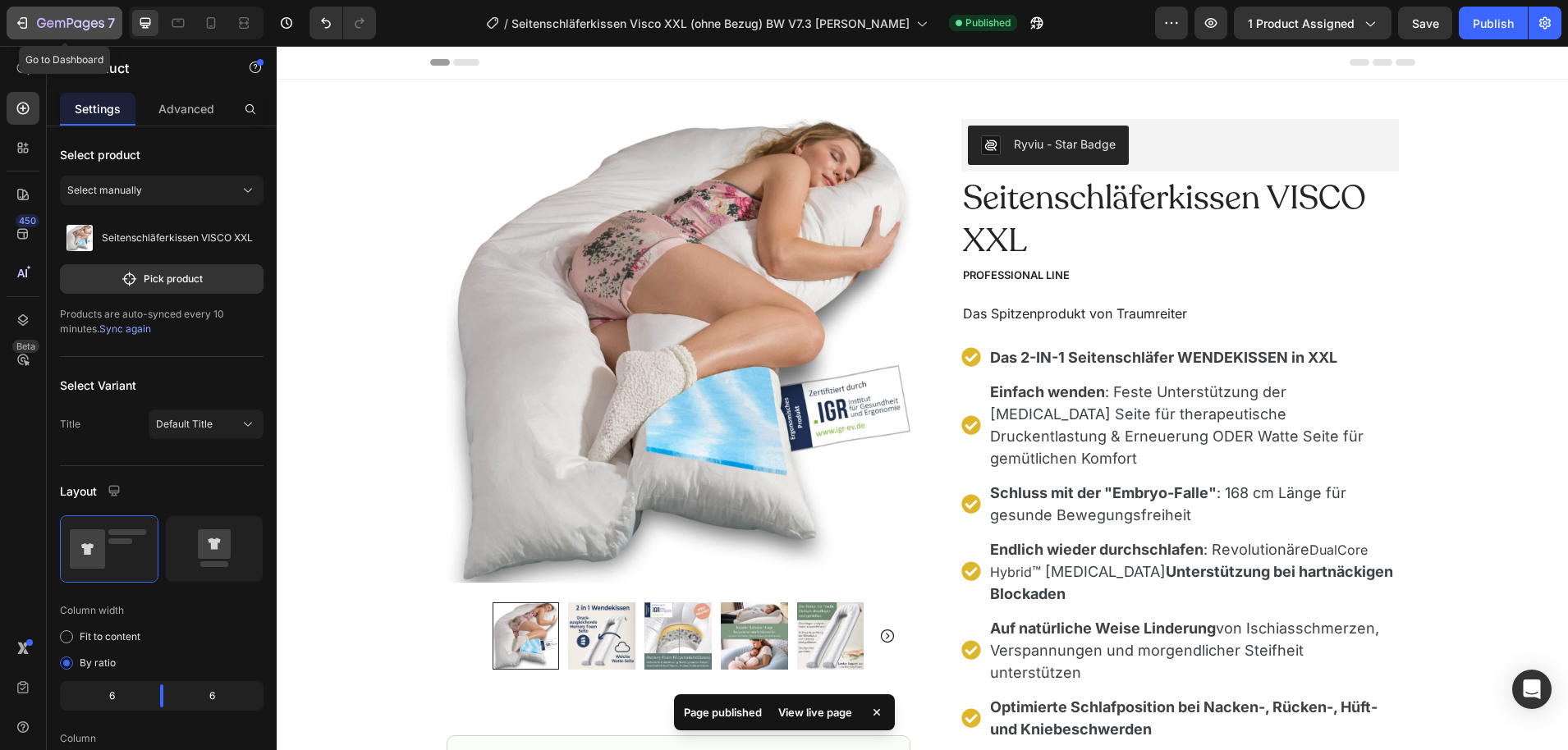 click 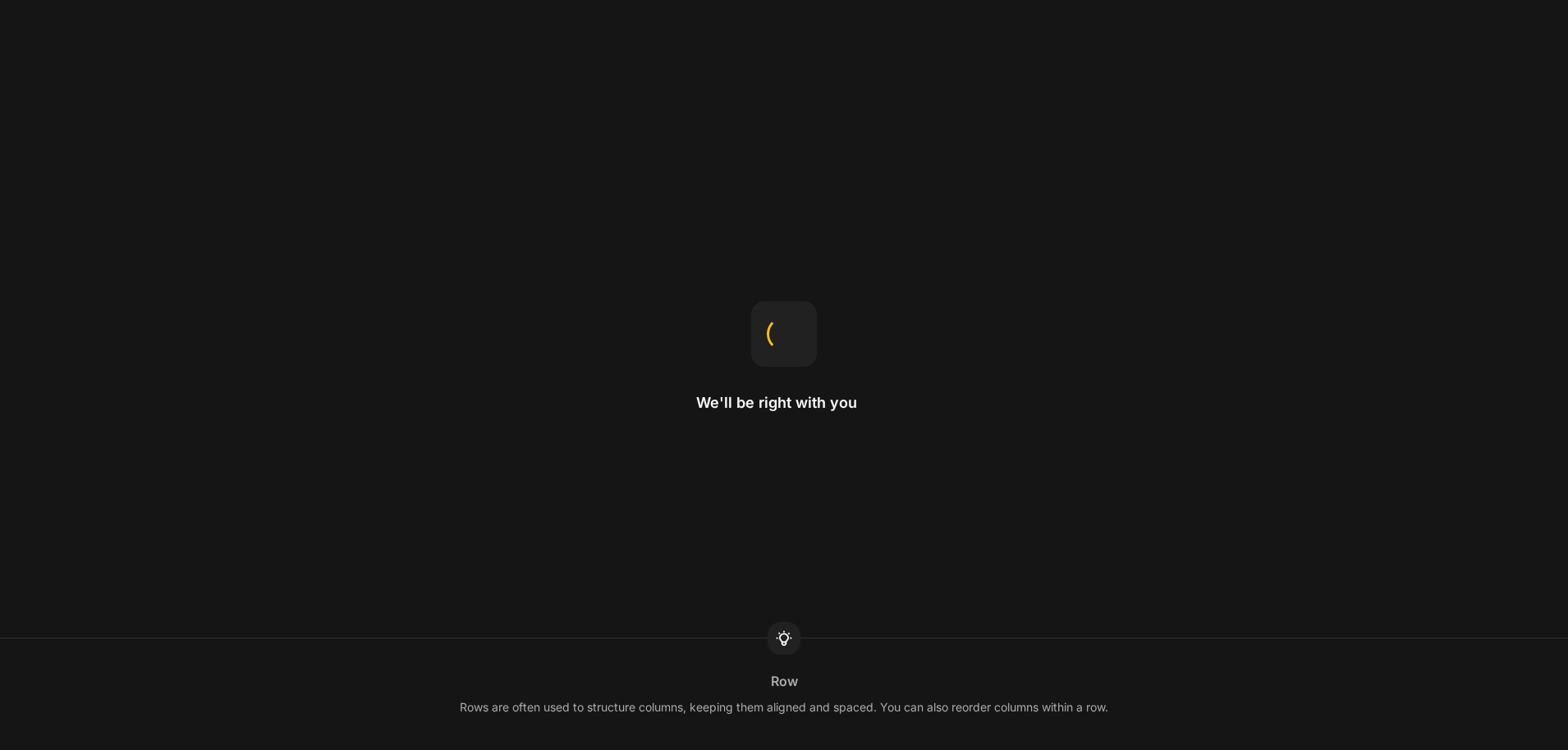 scroll, scrollTop: 0, scrollLeft: 0, axis: both 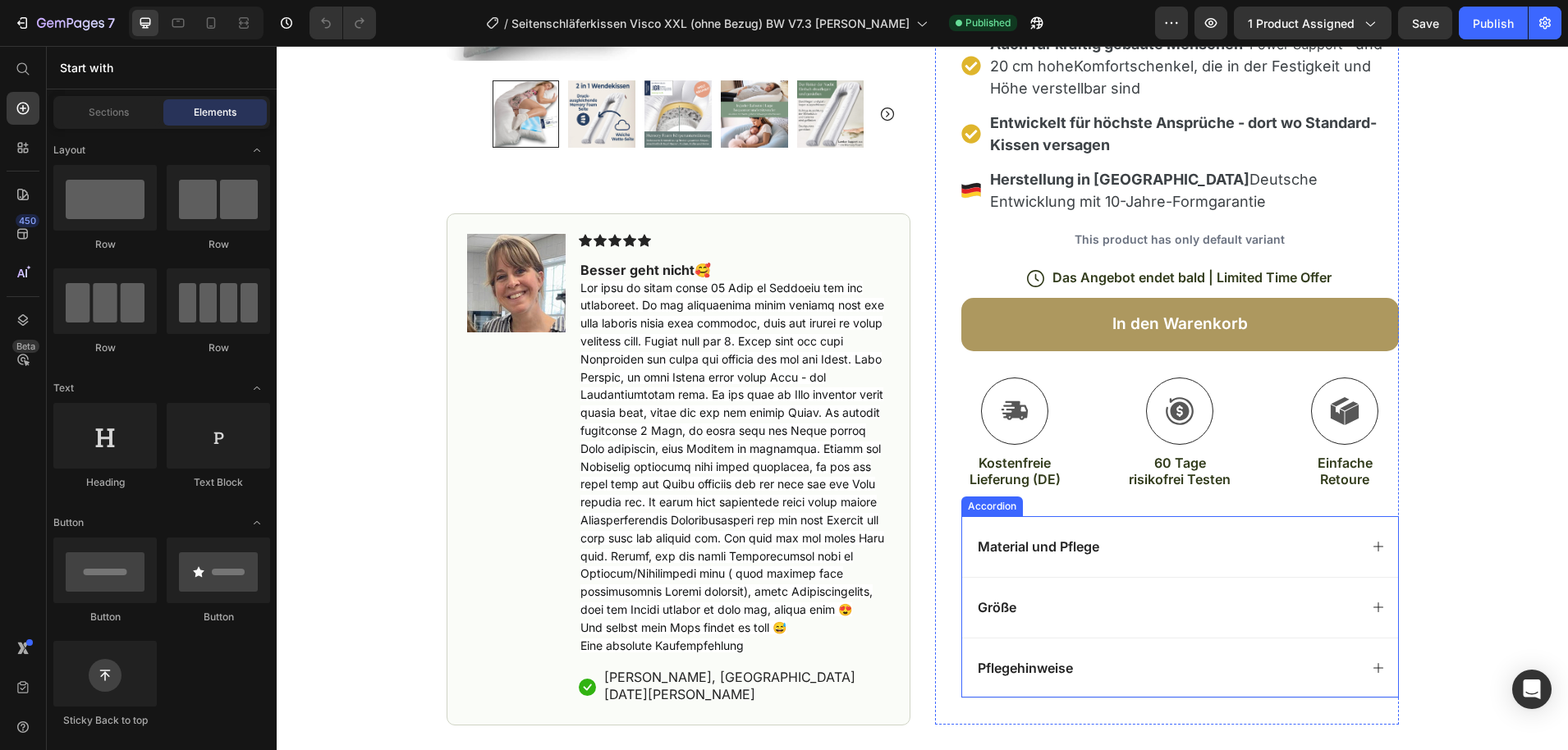 click on "Material und Pflege" at bounding box center [1180, 546] 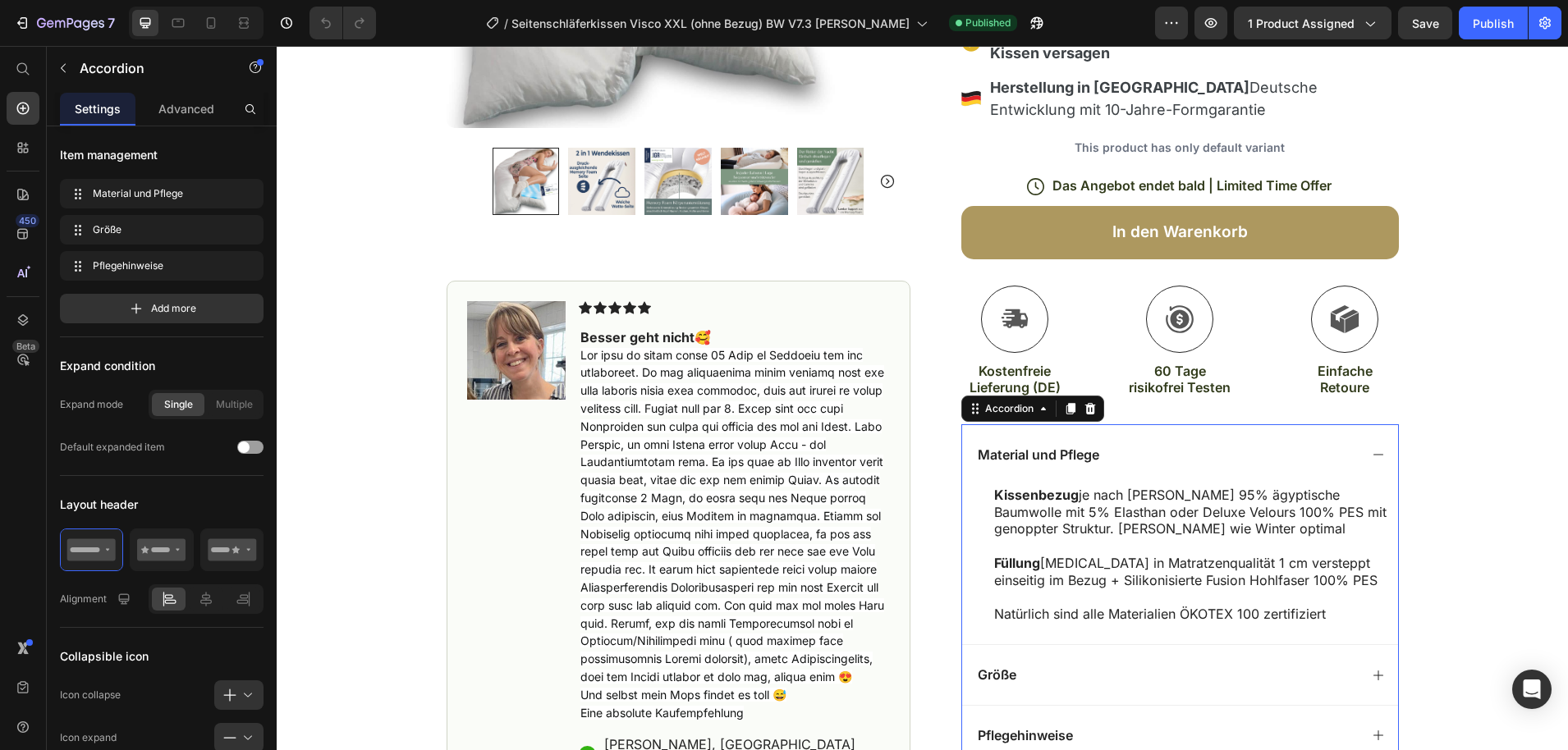 scroll, scrollTop: 871, scrollLeft: 0, axis: vertical 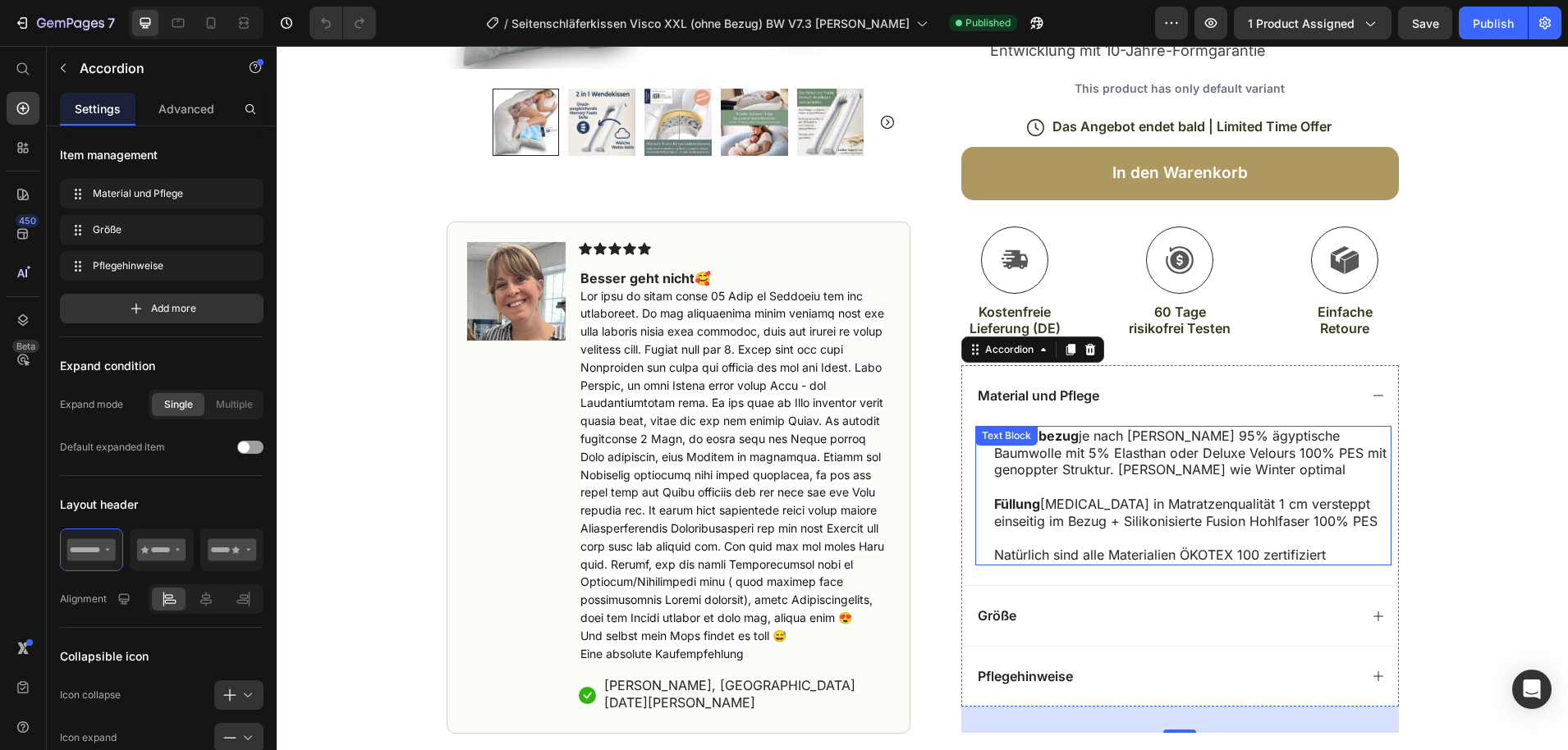 click on "Kissenbezug  je nach [PERSON_NAME] 95% ägyptische Baumwolle mit 5% Elasthan oder Deluxe Velours 100% PES mit genoppter Struktur. [PERSON_NAME] wie Winter optimal Füllung  [MEDICAL_DATA] in Matratzenqualität 1 cm versteppt einseitig im Bezug + Silikonisierte Fusion Hohlfaser 100% PES" at bounding box center (1192, 478) 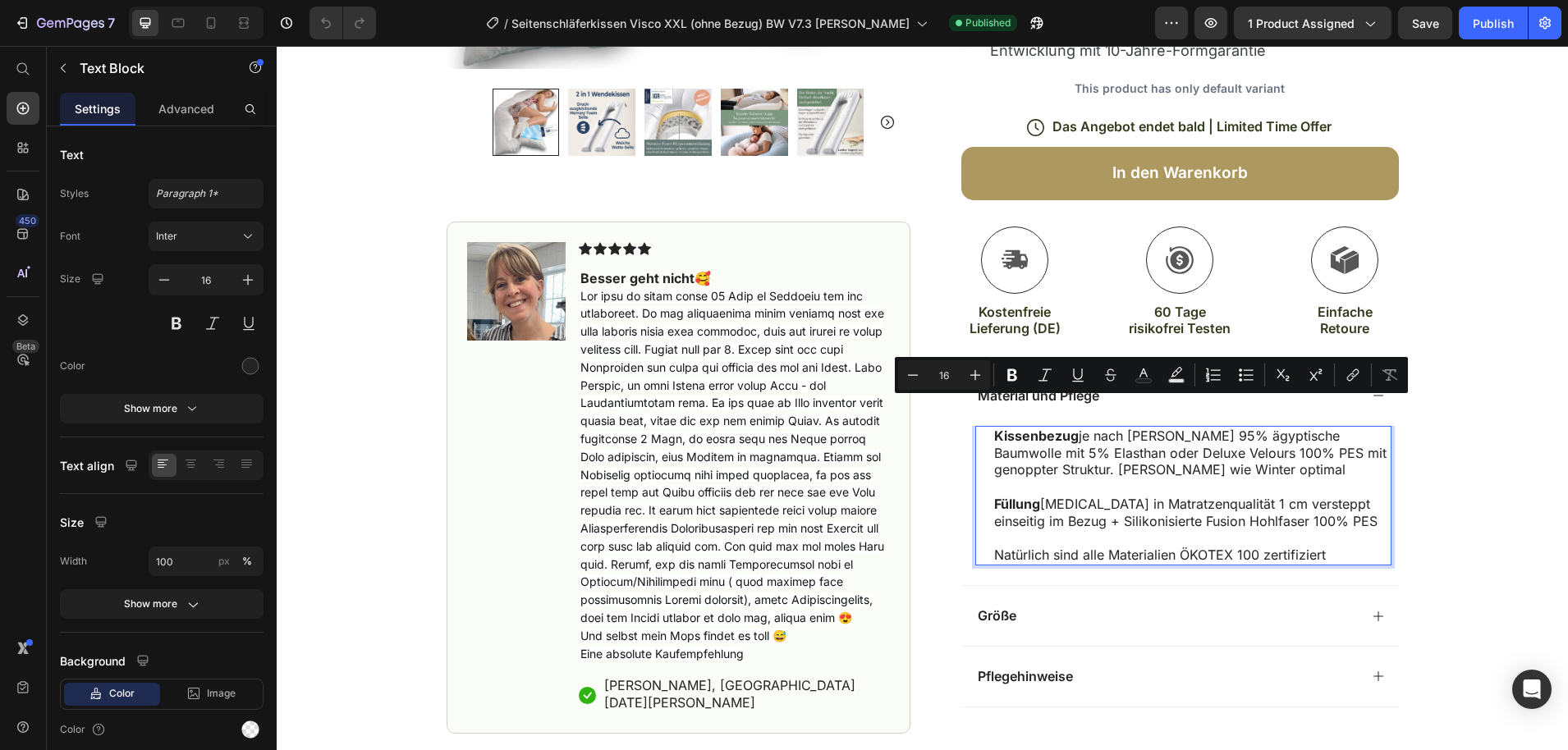 click on "Kissenbezug  je nach [PERSON_NAME] 95% ägyptische Baumwolle mit 5% Elasthan oder Deluxe Velours 100% PES mit genoppter Struktur. [PERSON_NAME] wie Winter optimal Füllung  [MEDICAL_DATA] in Matratzenqualität 1 cm versteppt einseitig im Bezug + Silikonisierte Fusion Hohlfaser 100% PES" at bounding box center (1192, 478) 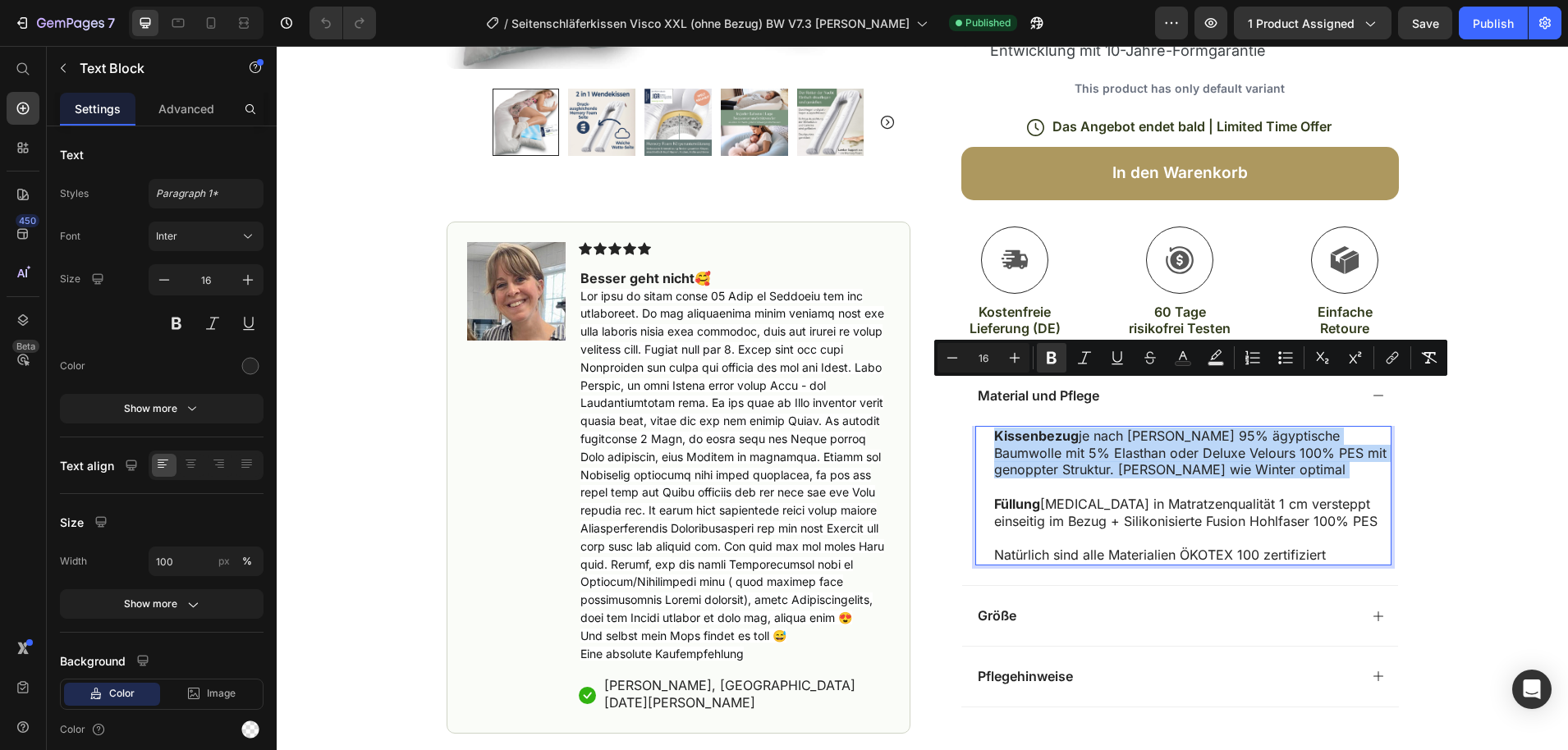 drag, startPoint x: 1185, startPoint y: 432, endPoint x: 997, endPoint y: 395, distance: 191.6064 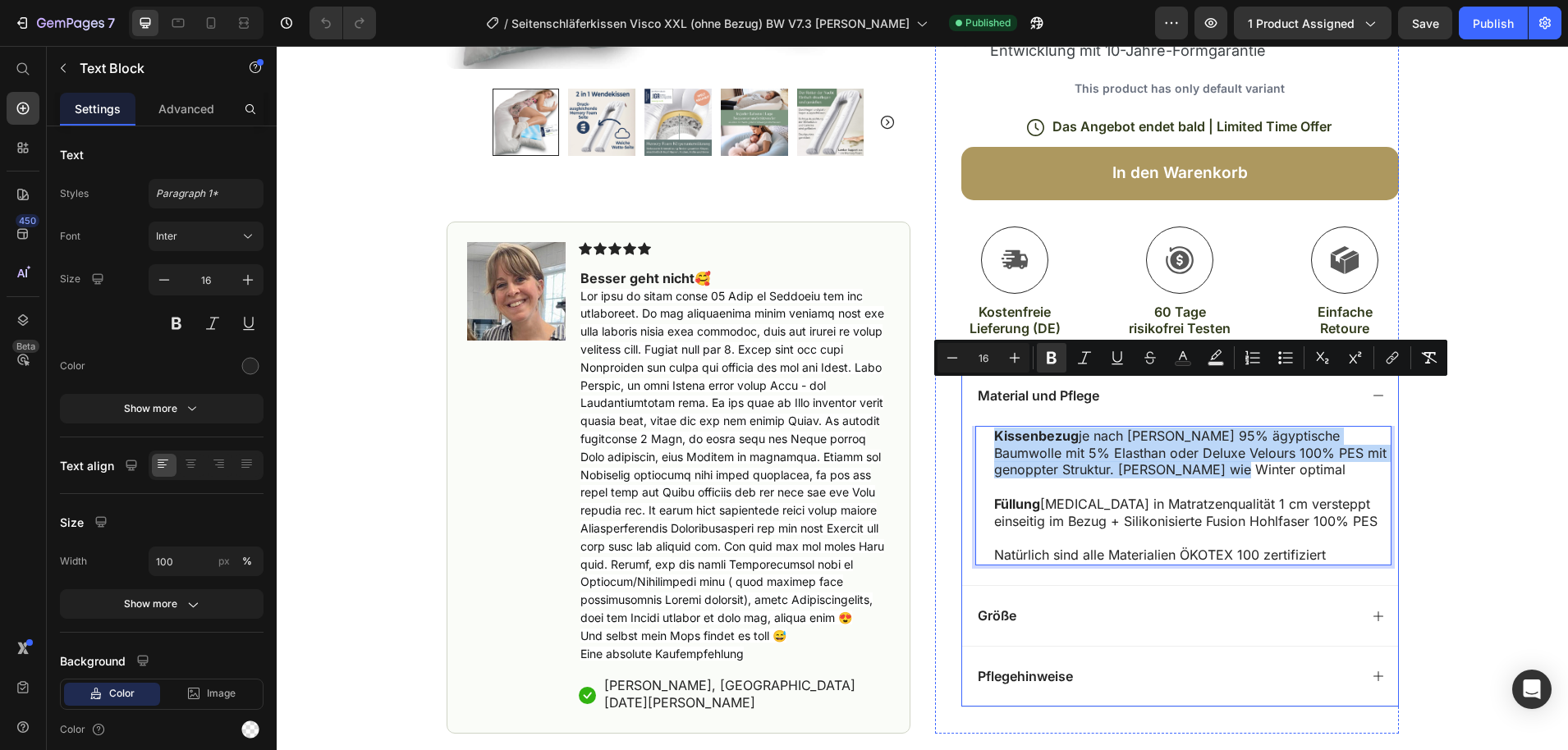drag, startPoint x: 1168, startPoint y: 423, endPoint x: 973, endPoint y: 387, distance: 198.29523 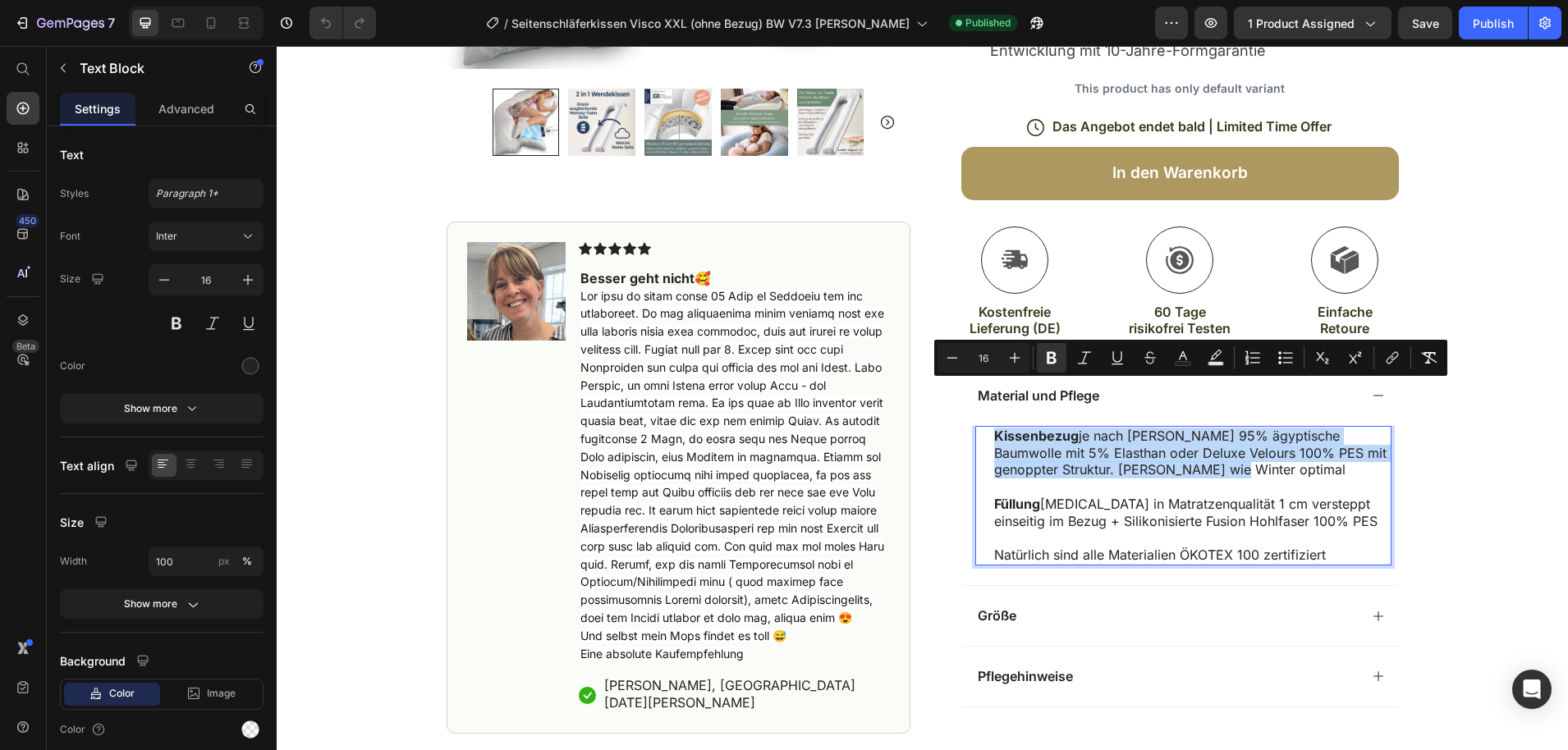click on "Kissenbezug" at bounding box center [1036, 436] 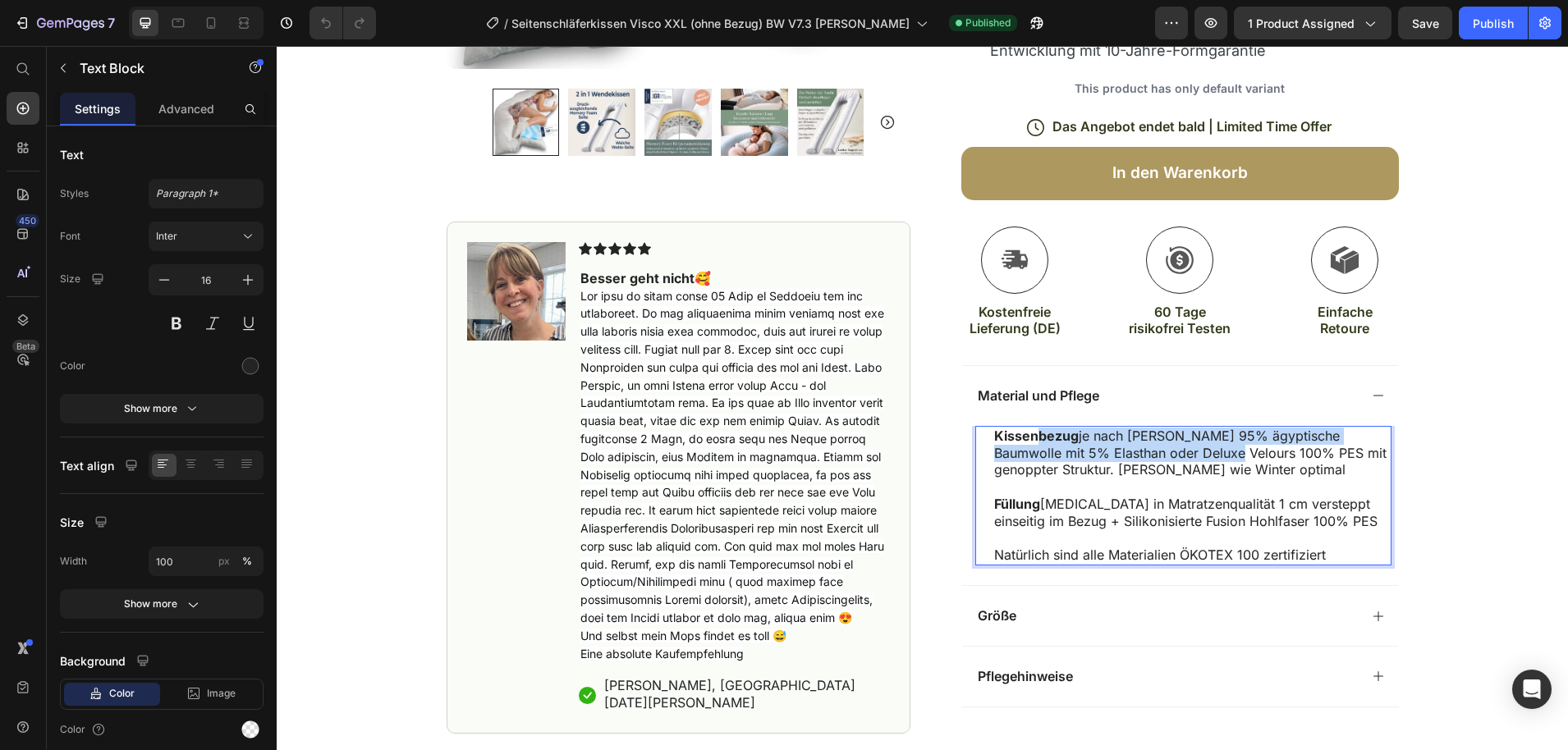 drag, startPoint x: 1036, startPoint y: 391, endPoint x: 1174, endPoint y: 409, distance: 139.169 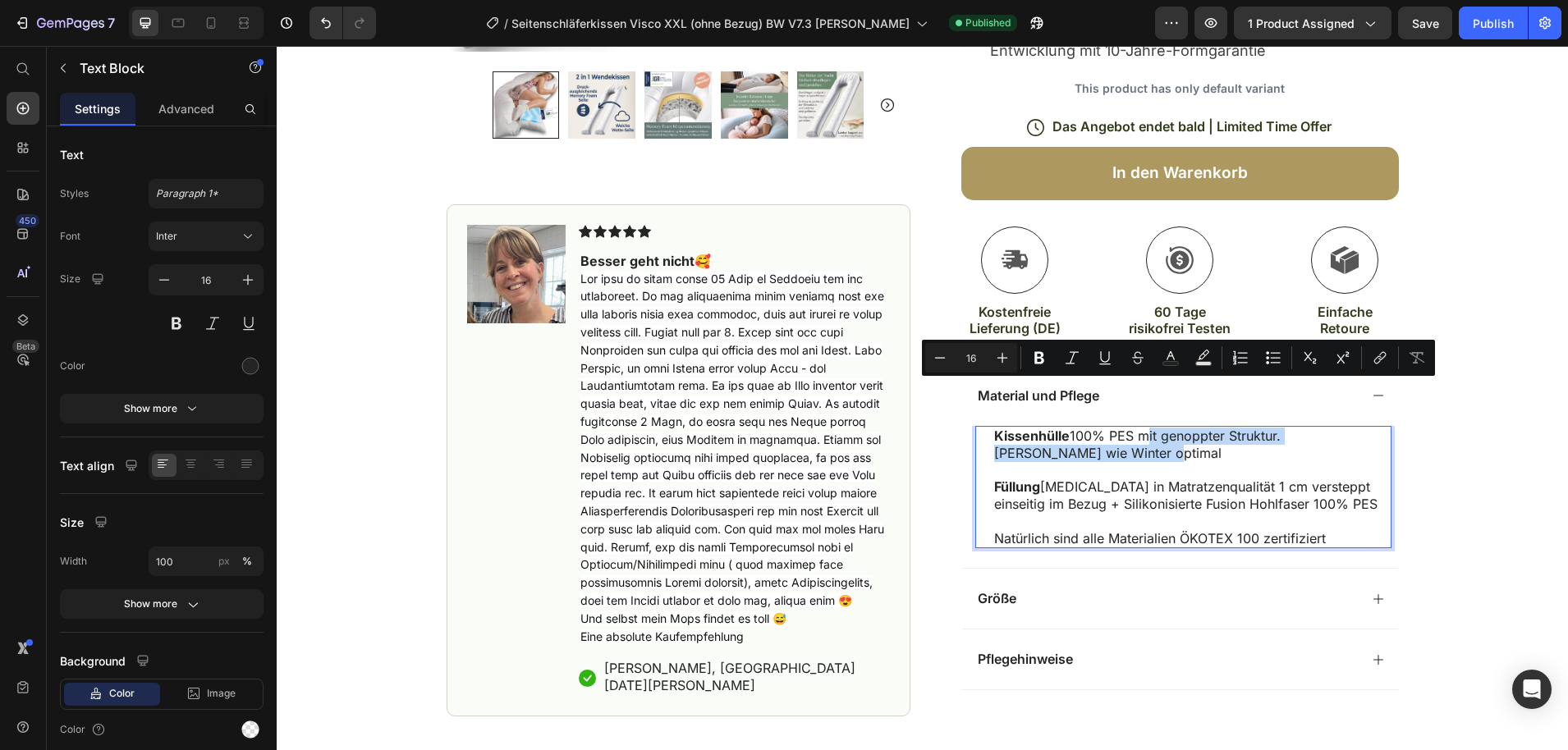 drag, startPoint x: 1138, startPoint y: 393, endPoint x: 1242, endPoint y: 405, distance: 104.690019 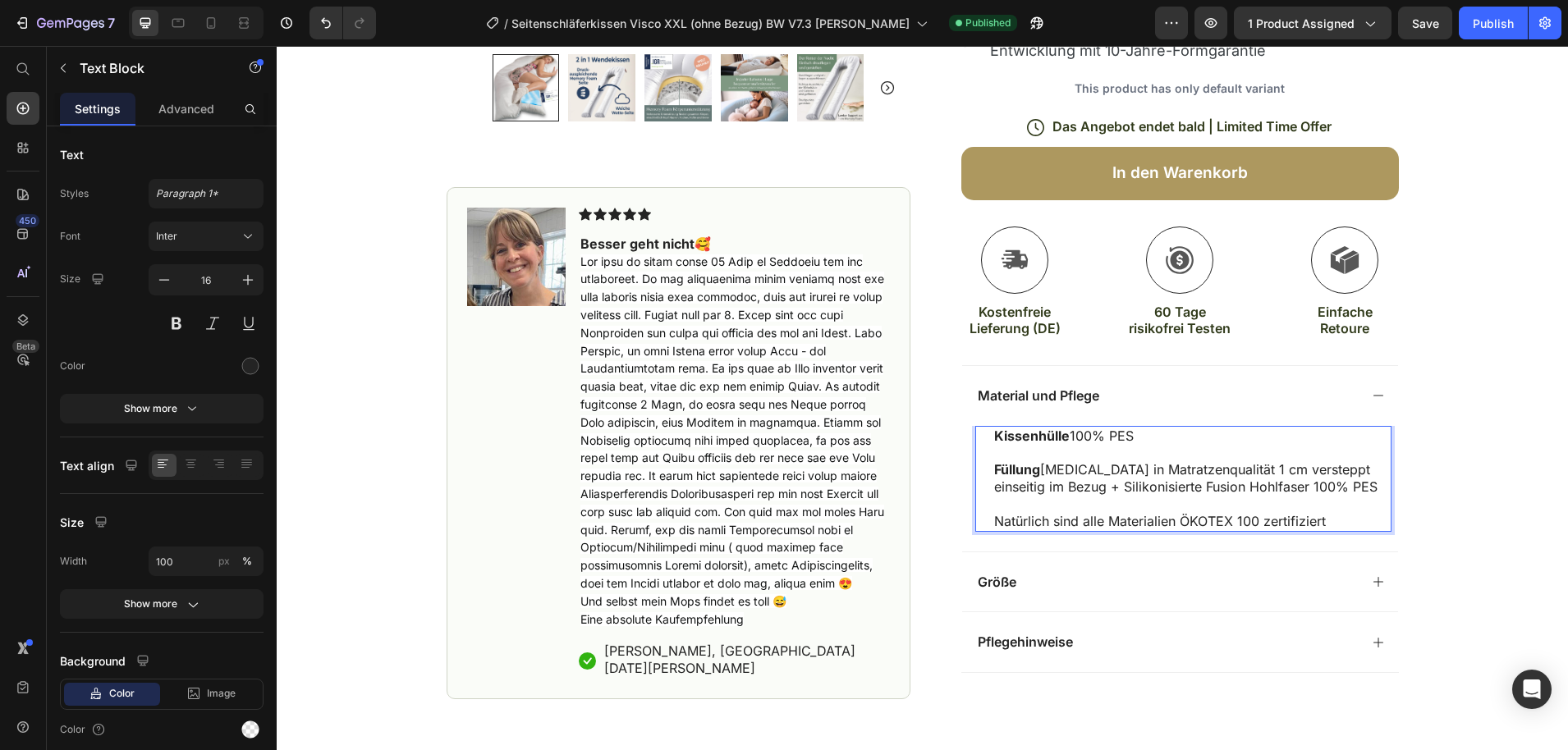 click on "Natürlich sind alle Materialien ÖKOTEX 100 zertifiziert" at bounding box center [1192, 521] 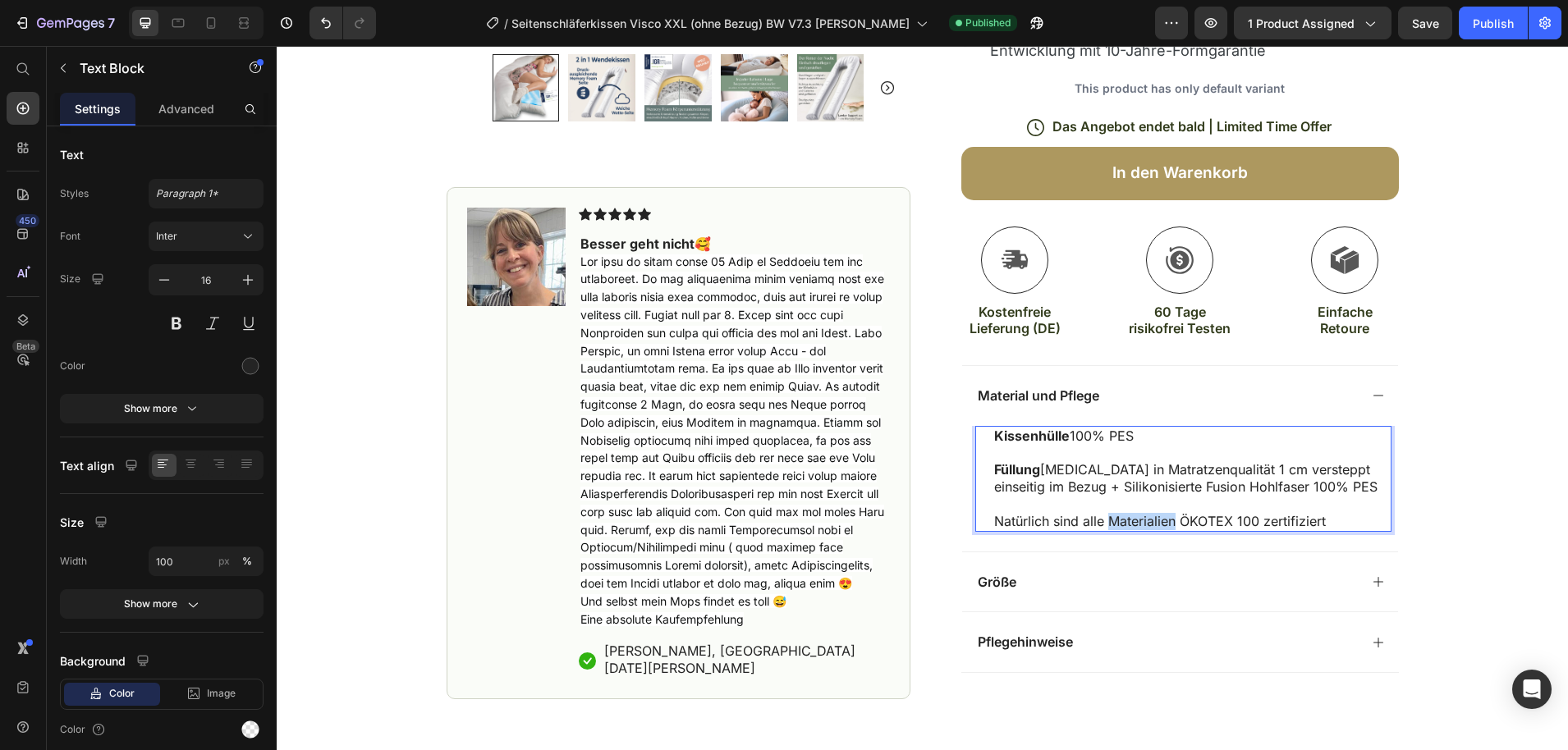 click on "Natürlich sind alle Materialien ÖKOTEX 100 zertifiziert" at bounding box center [1192, 521] 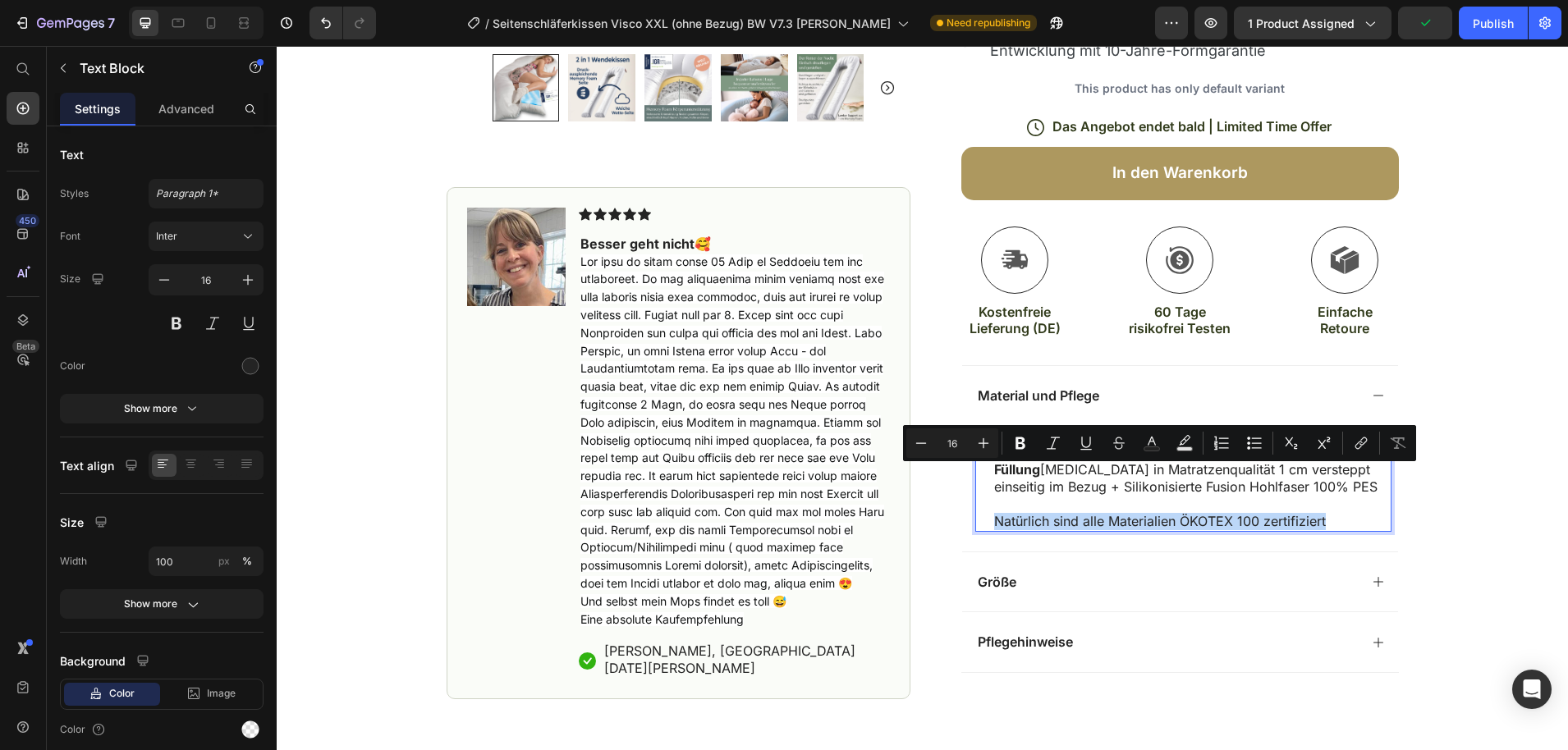 click on "Natürlich sind alle Materialien ÖKOTEX 100 zertifiziert" at bounding box center [1192, 521] 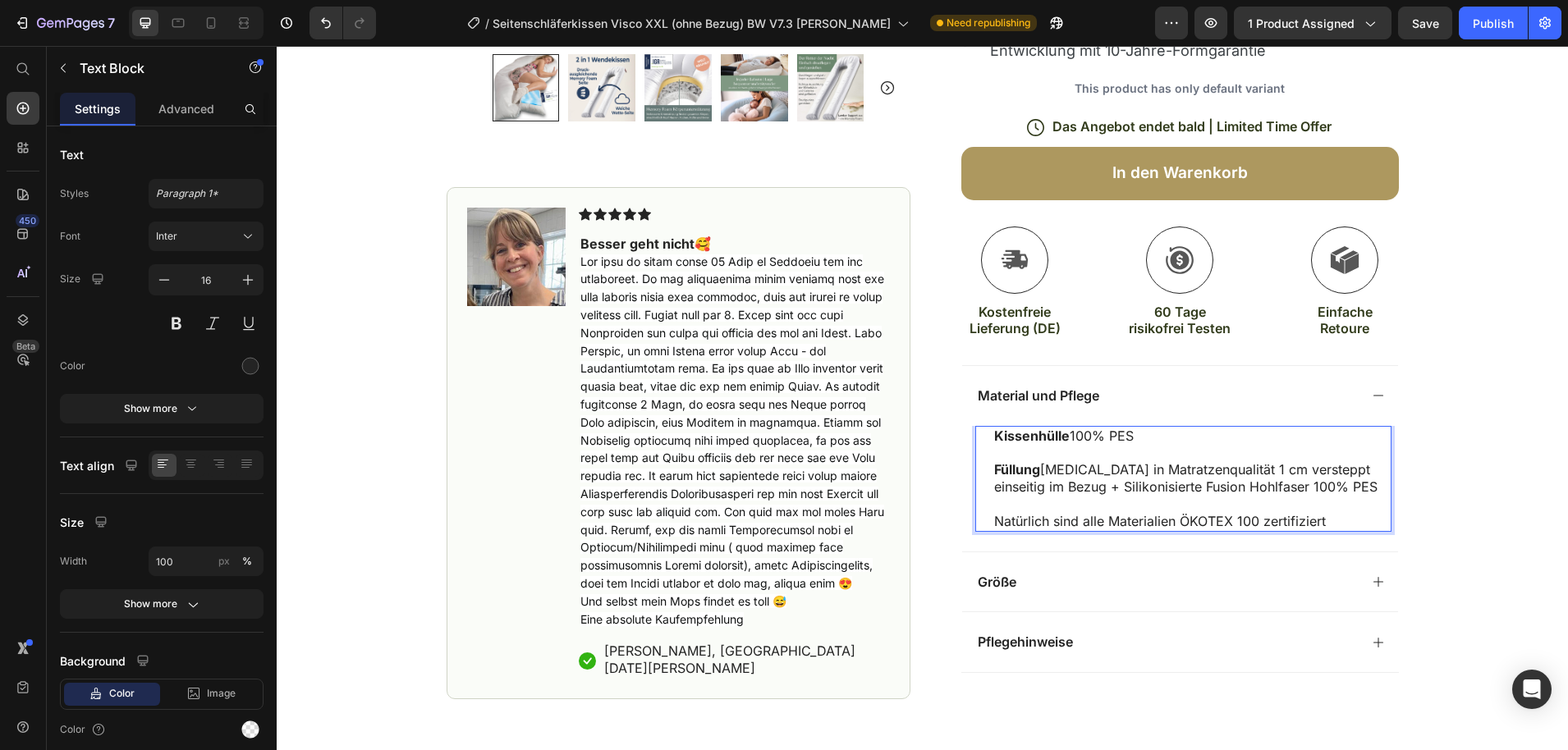 click at bounding box center [1192, 504] 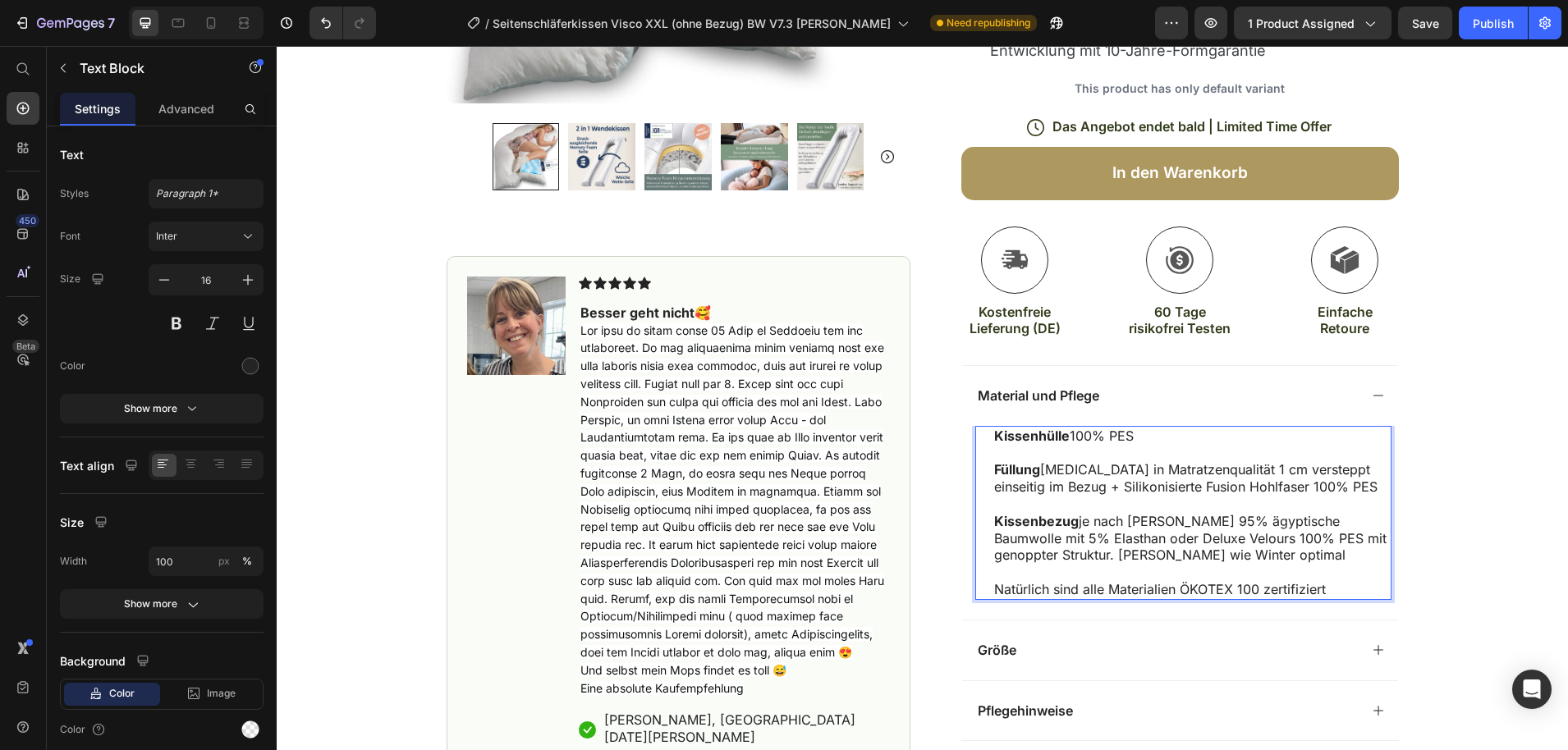 click on "Kissenbezug" at bounding box center [1036, 521] 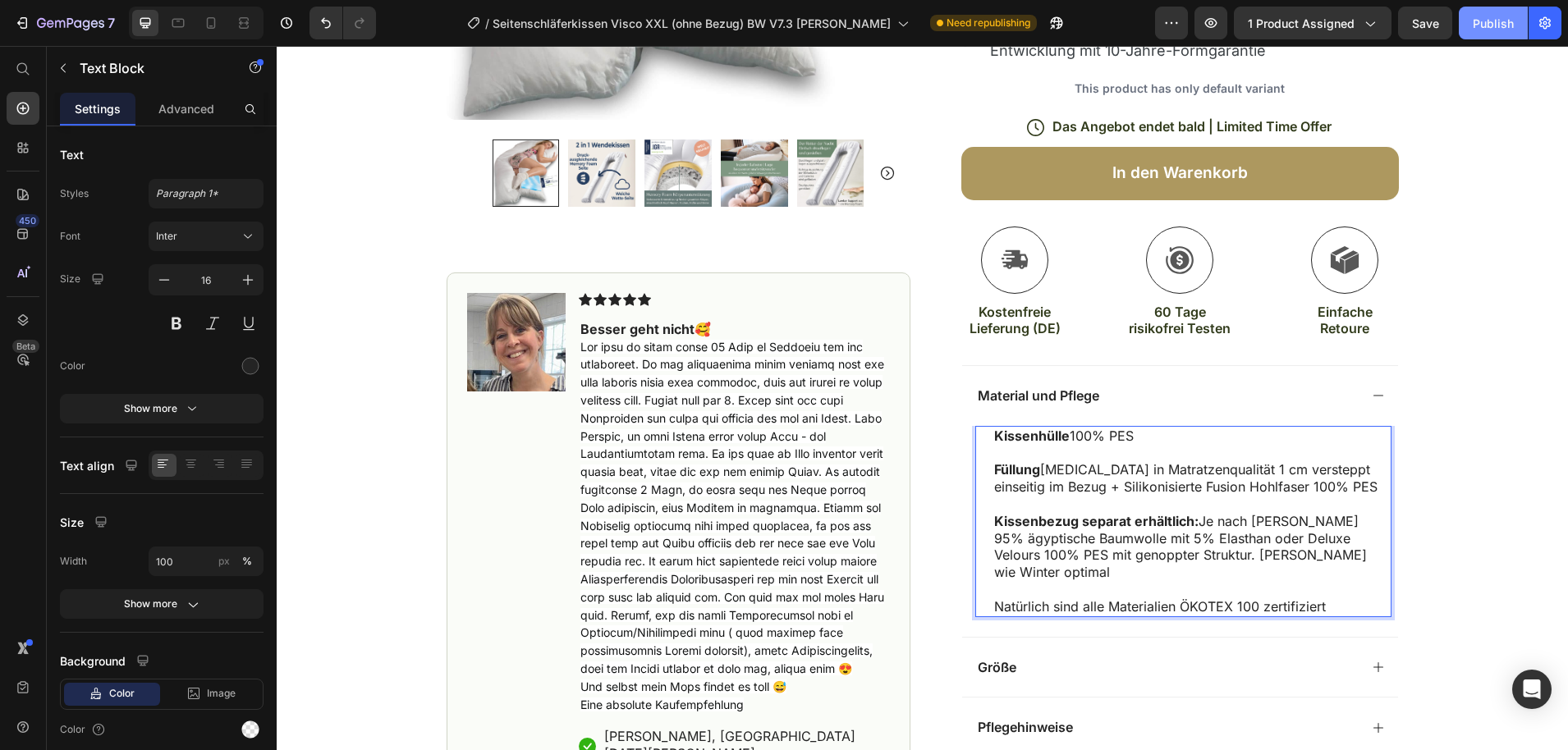 click on "Publish" at bounding box center (1493, 23) 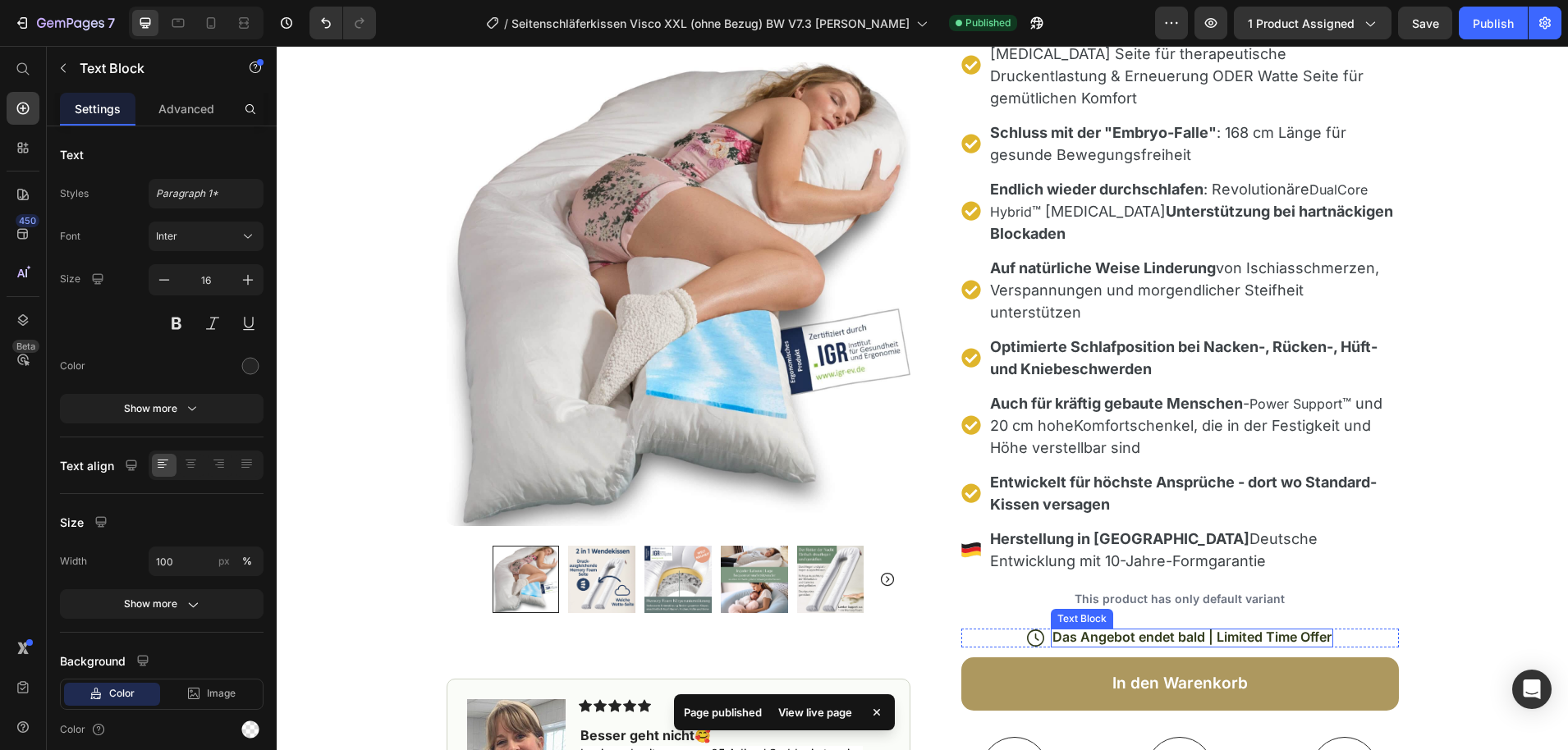 scroll, scrollTop: 363, scrollLeft: 0, axis: vertical 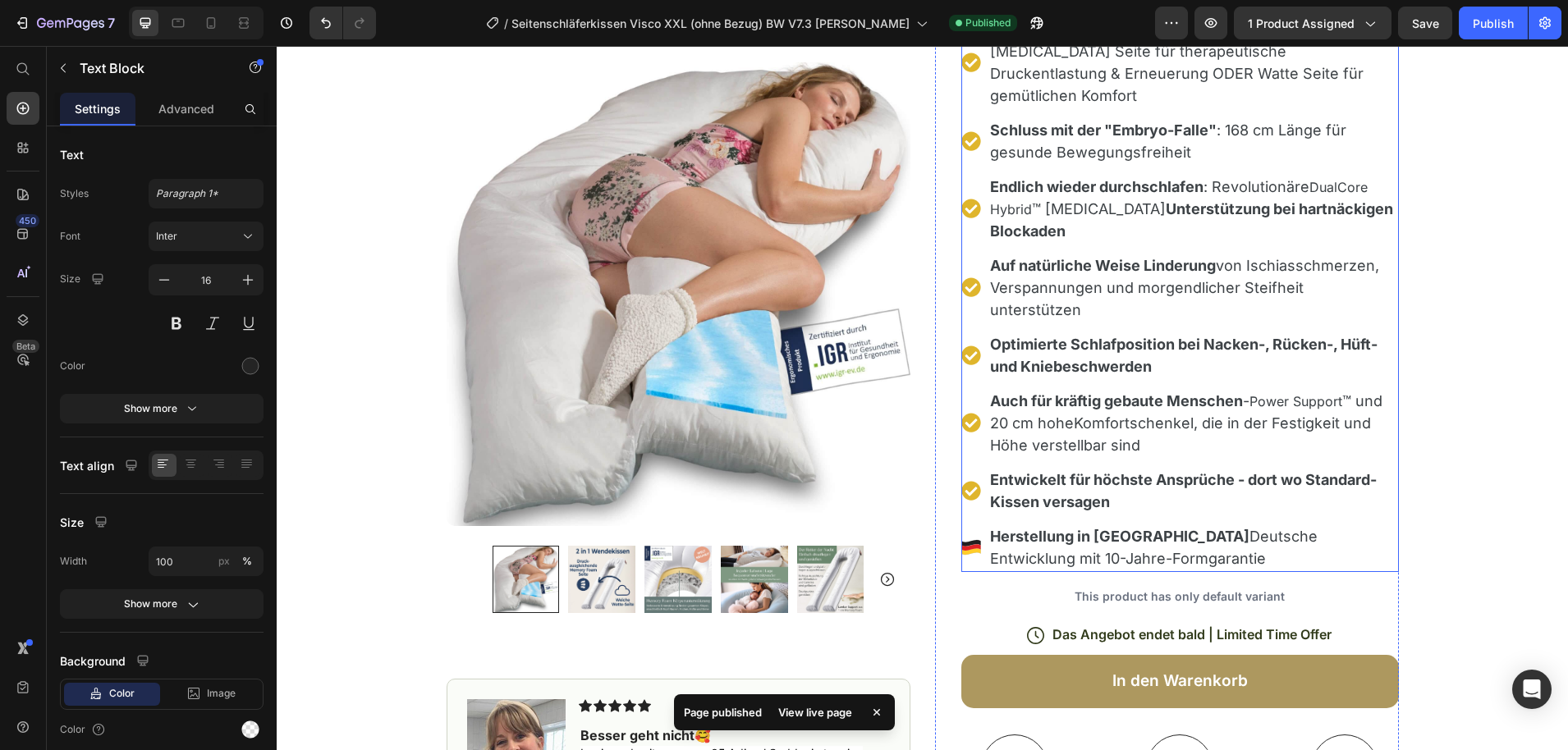 click on "Entwickelt für höchste Ansprüche - dort wo Standard-Kissen versagen" at bounding box center [1193, 491] 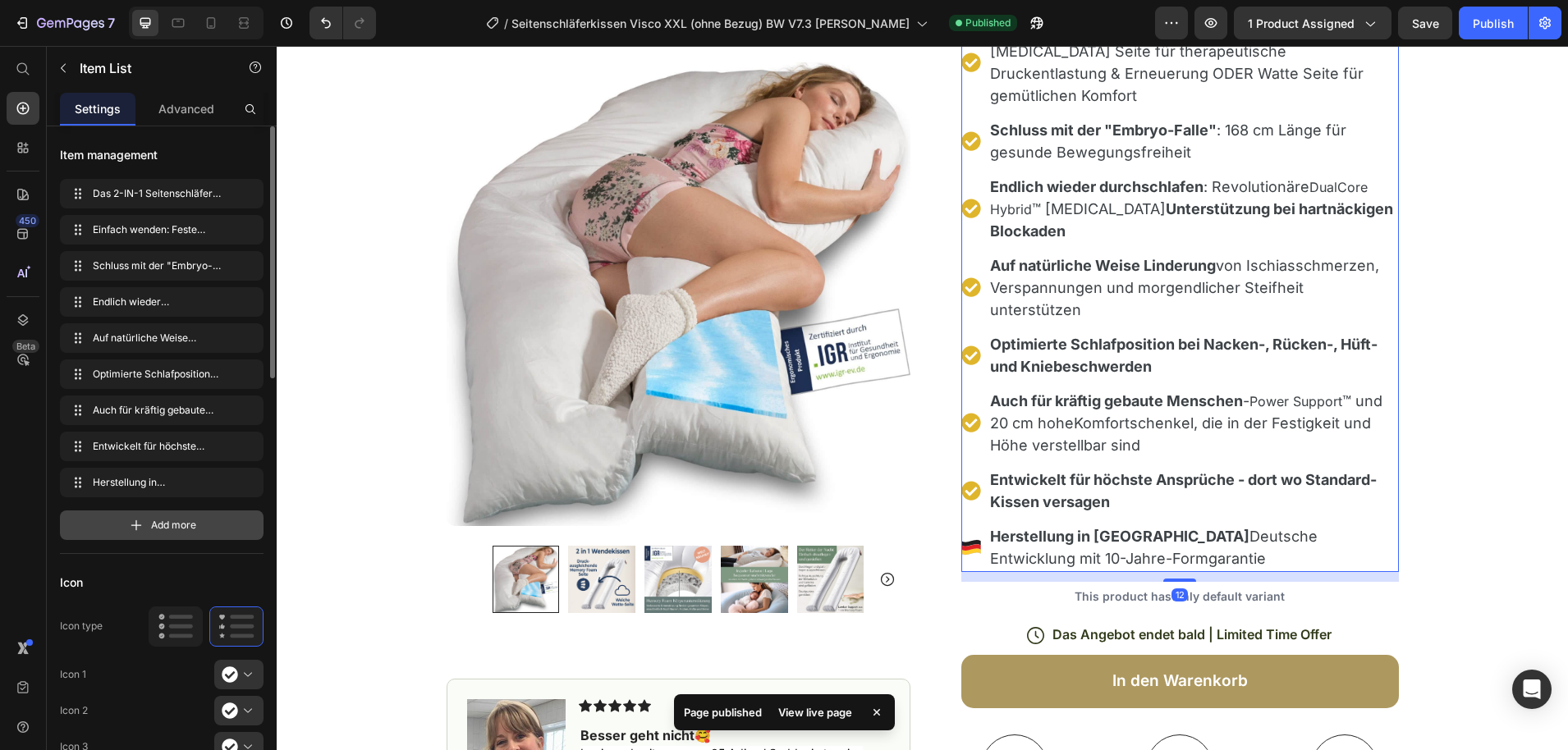 click on "Add more" at bounding box center [173, 525] 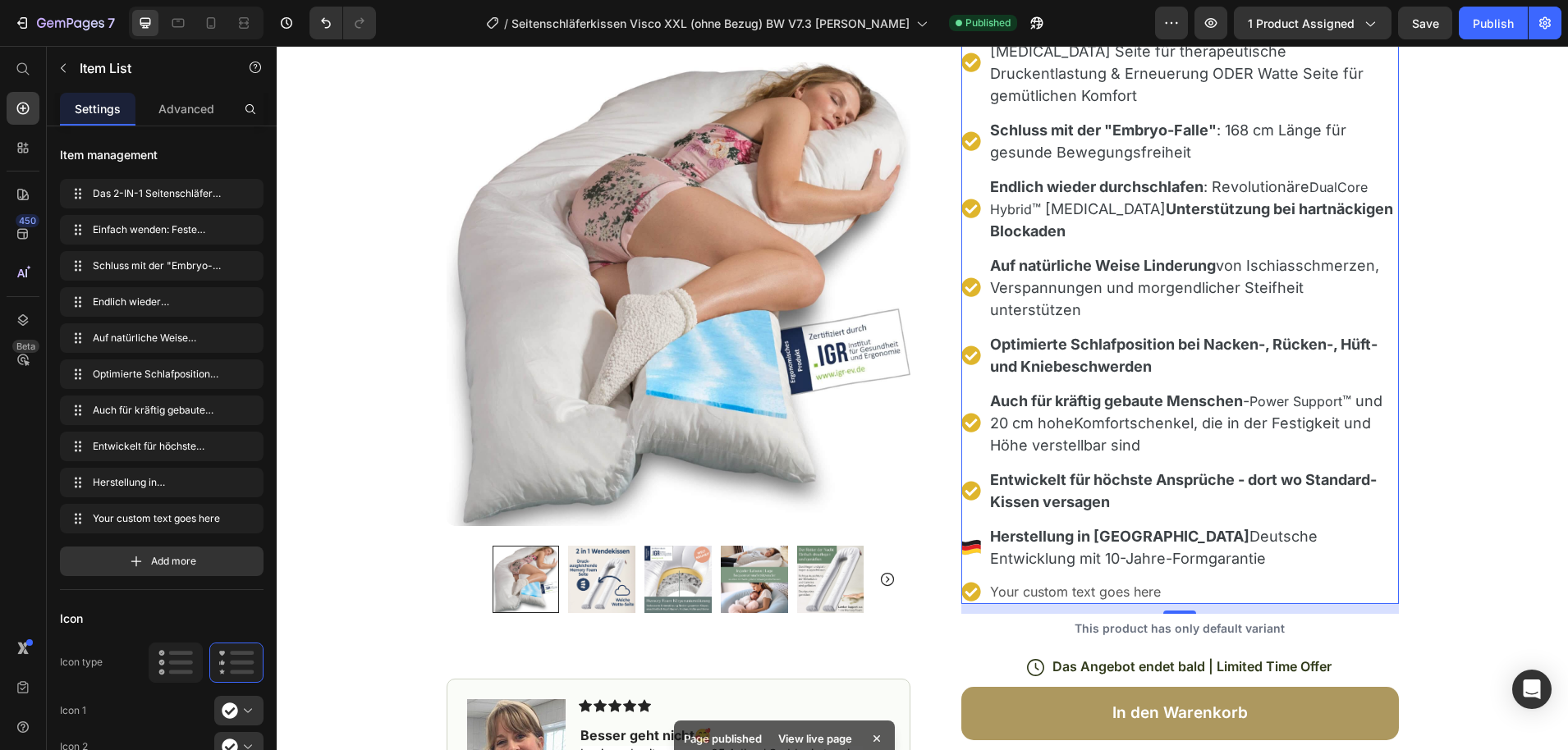 click on "Your custom text goes here" at bounding box center [1193, 592] 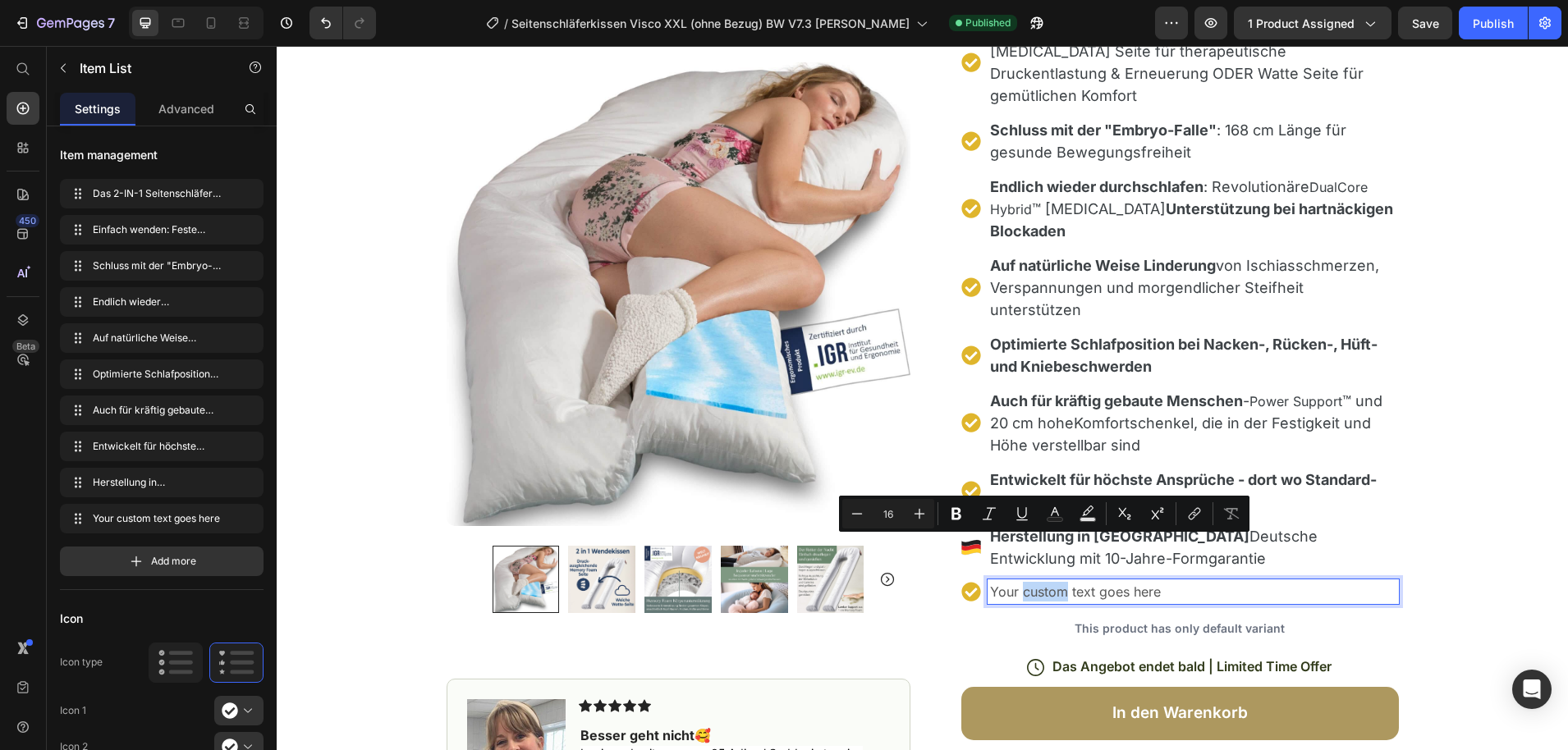click on "Your custom text goes here" at bounding box center (1193, 592) 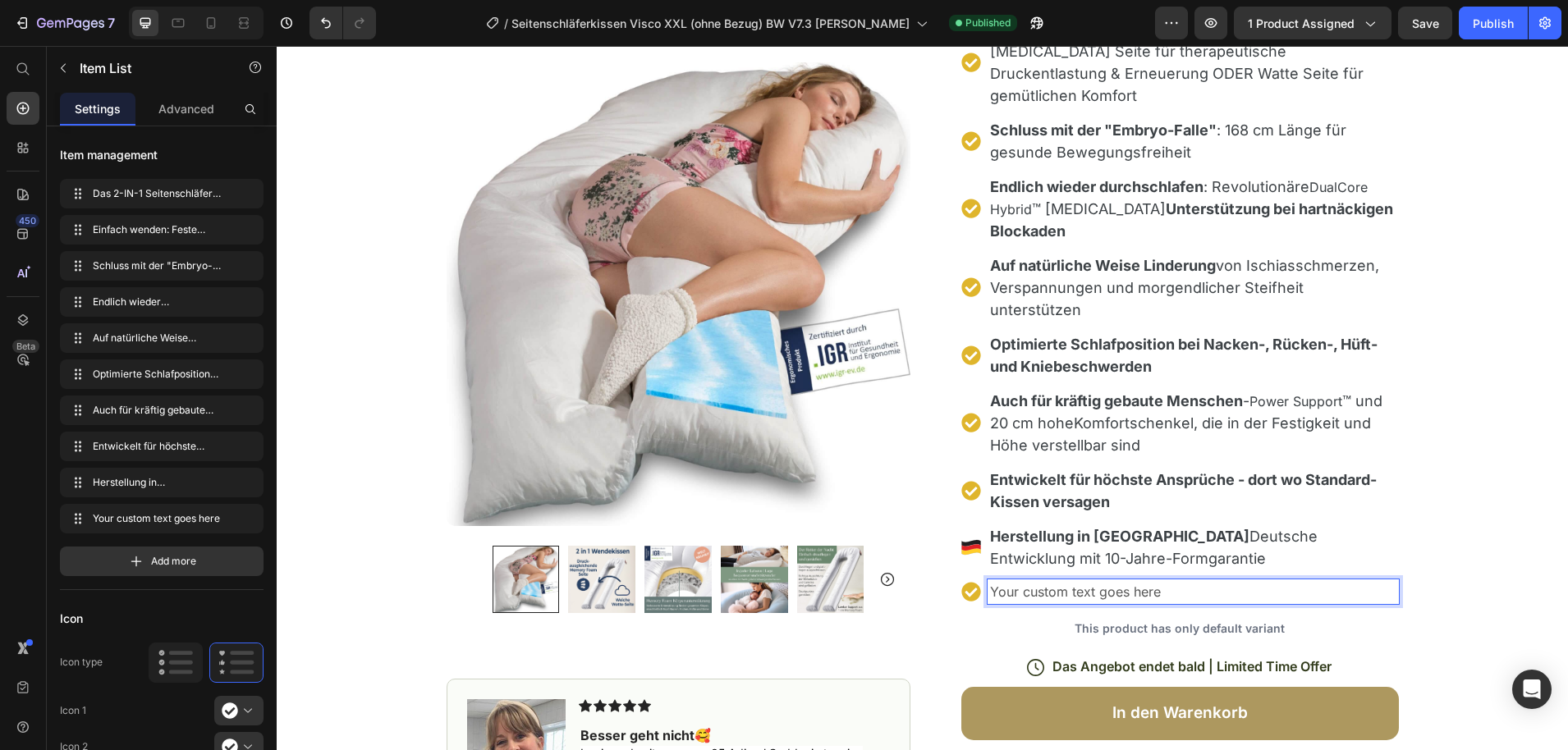 click on "Your custom text goes here" at bounding box center [1193, 592] 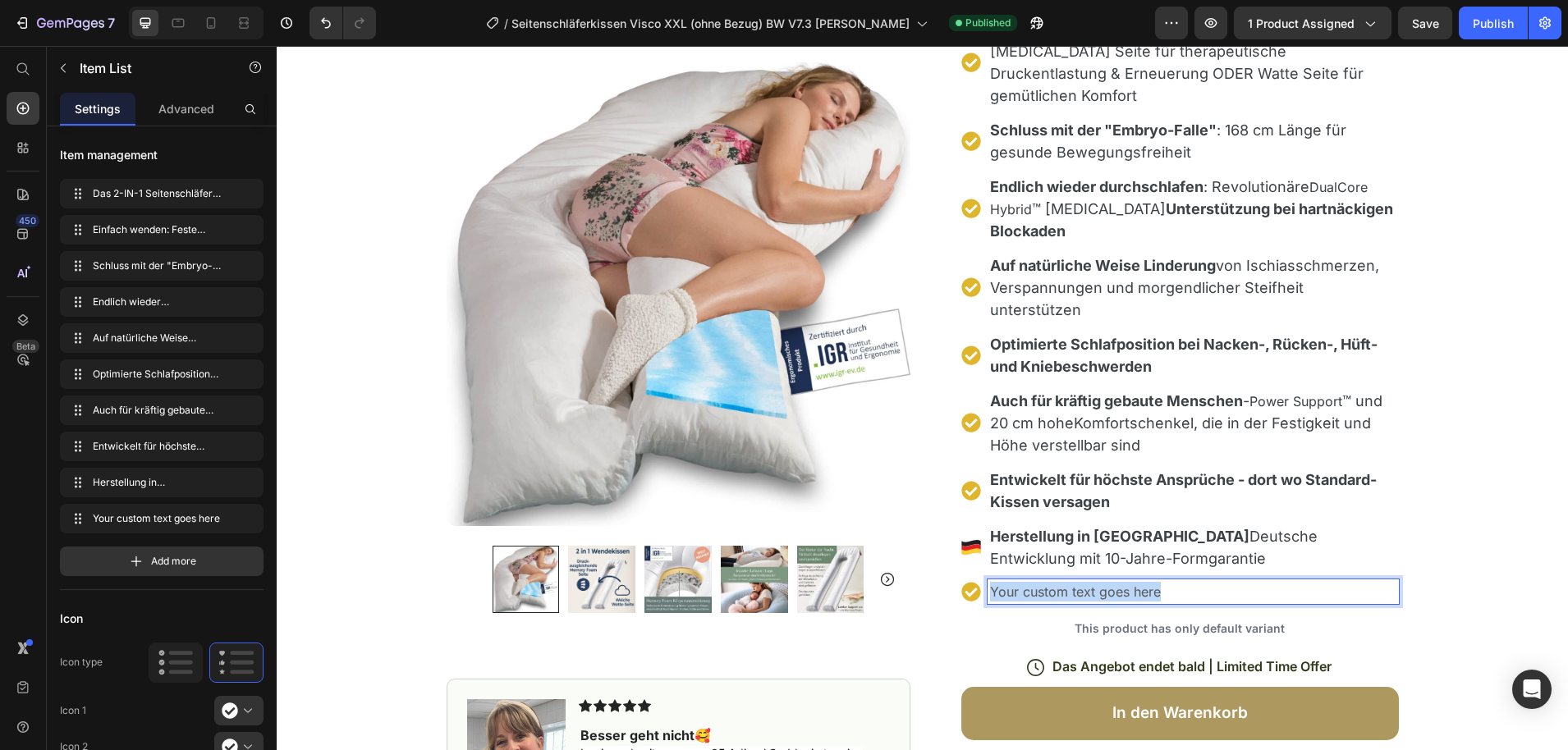 click on "Your custom text goes here" at bounding box center [1193, 592] 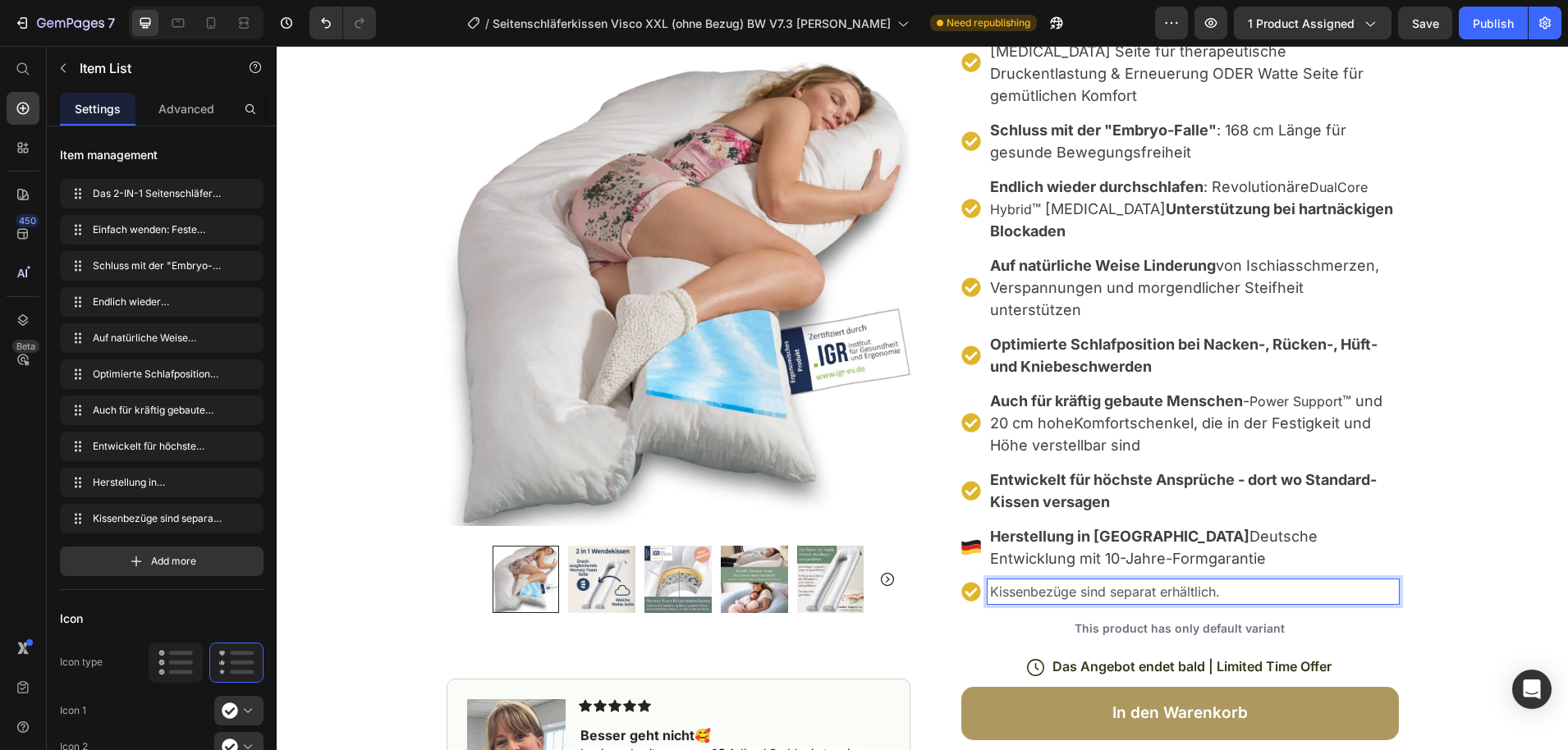 click on "Kissenbezüge sind separat erhältlich." at bounding box center (1193, 592) 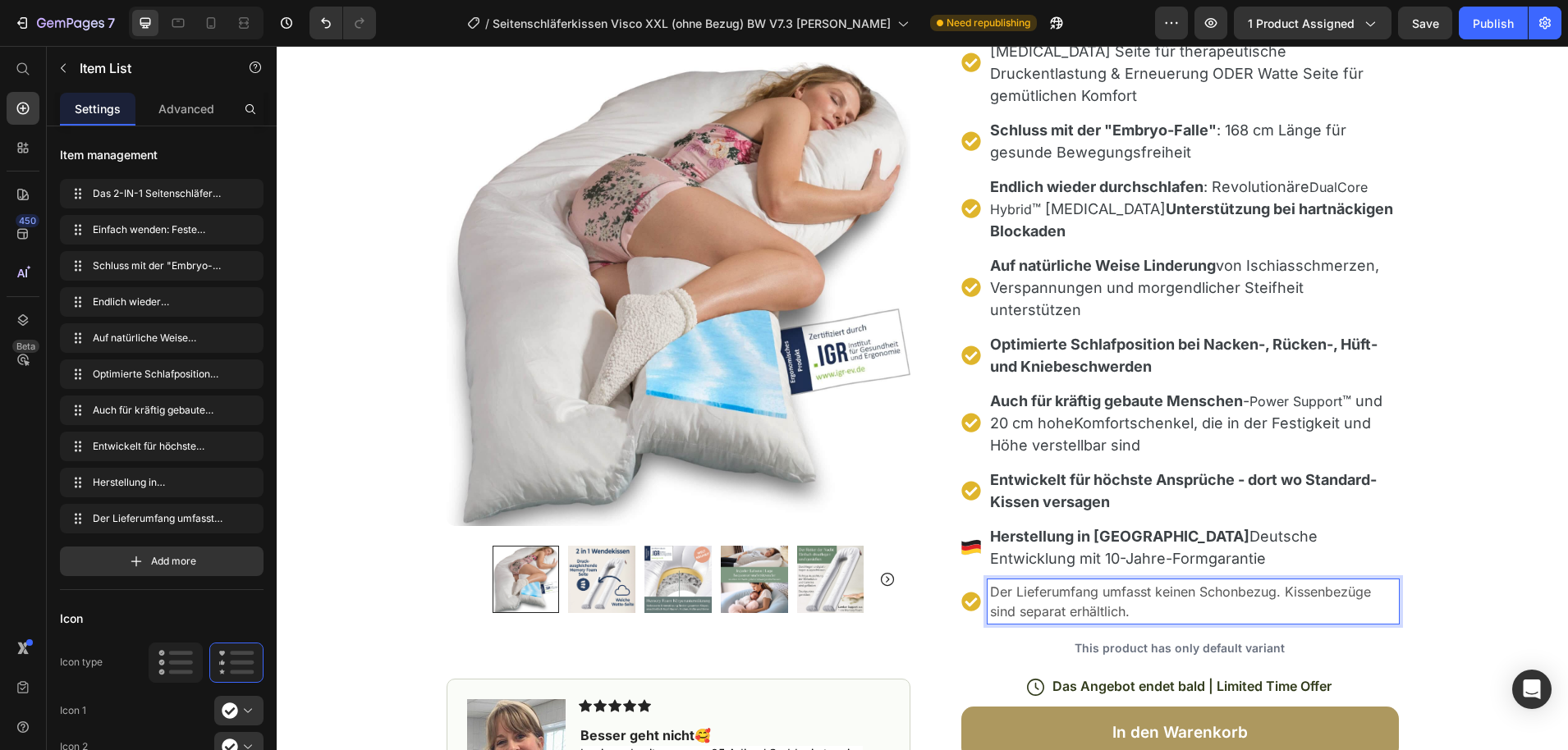 click on "Der Lieferumfang umfasst keinen Schonbezug. Kissenbezüge sind separat erhältlich." at bounding box center [1193, 601] 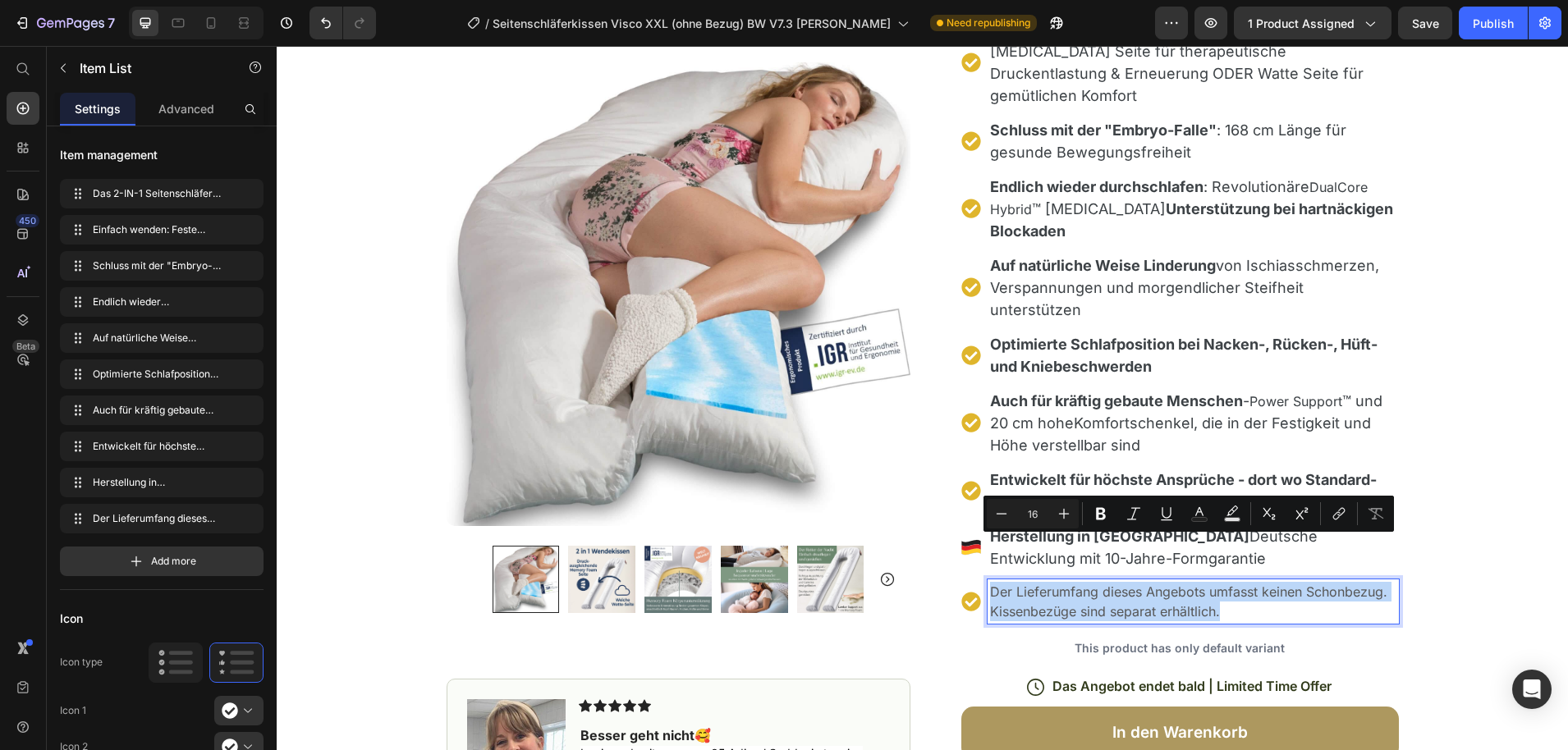 drag, startPoint x: 1231, startPoint y: 567, endPoint x: 988, endPoint y: 542, distance: 244.2826 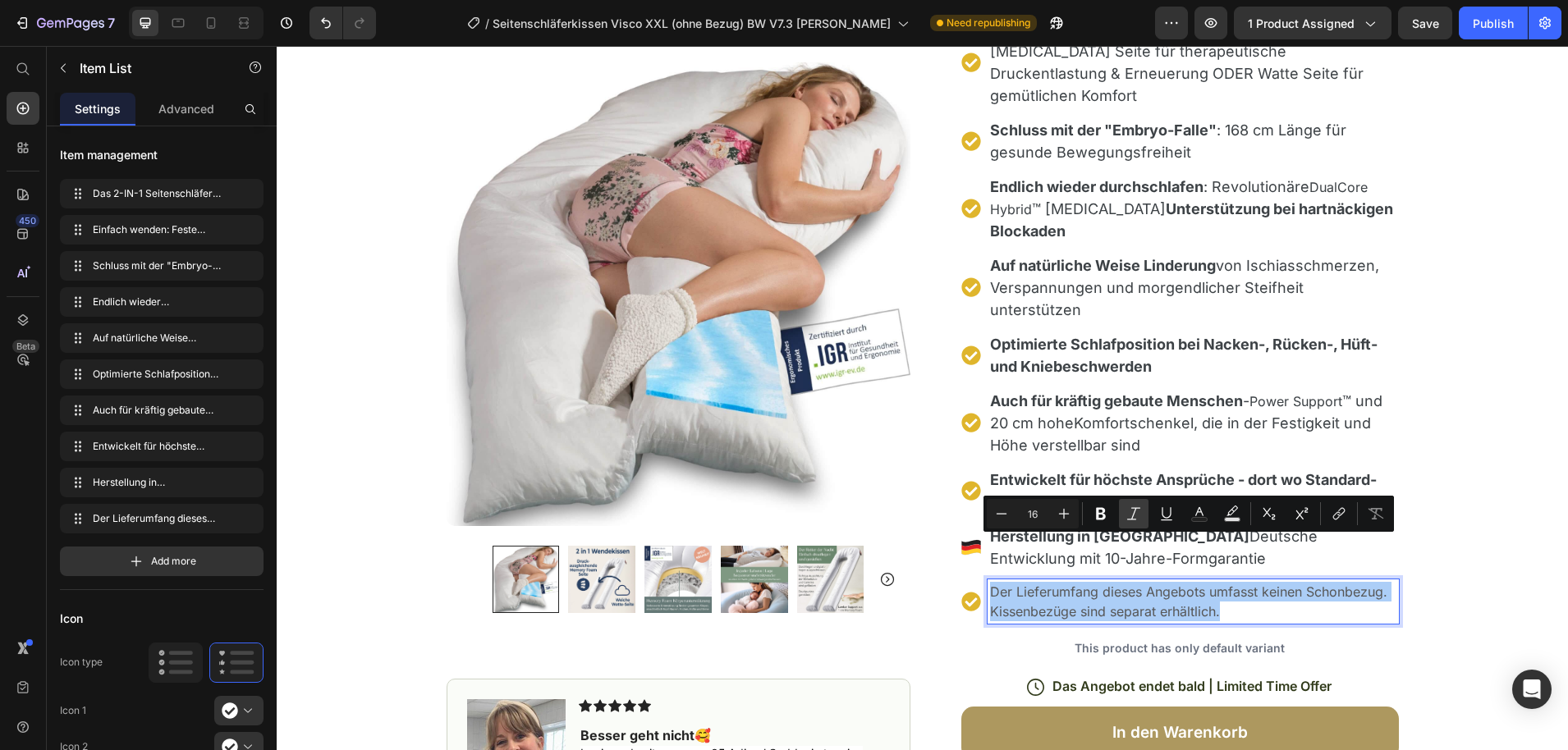 click 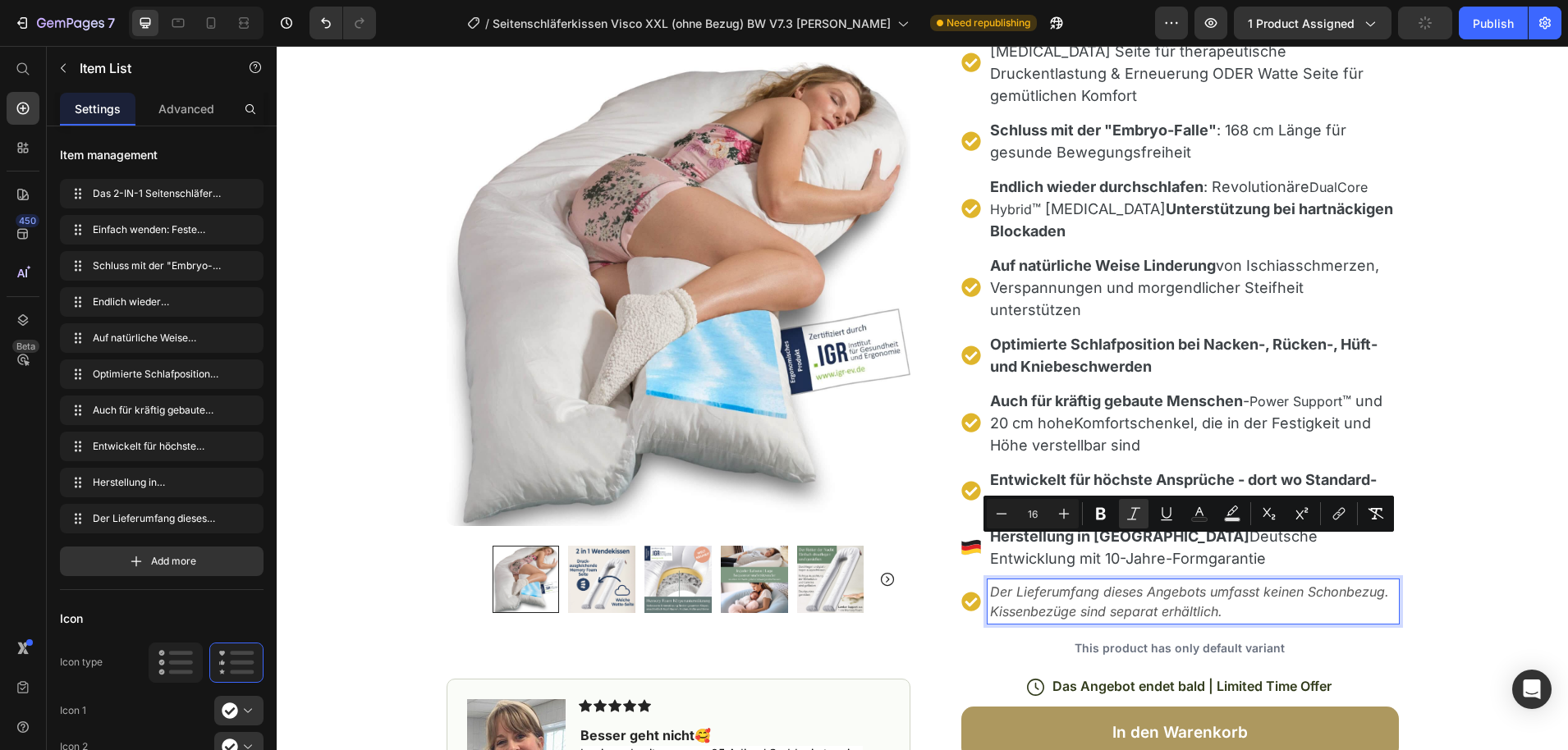 click on "Der Lieferumfang dieses Angebots umfasst keinen Schonbezug. Kissenbezüge sind separat erhältlich." at bounding box center (1193, 601) 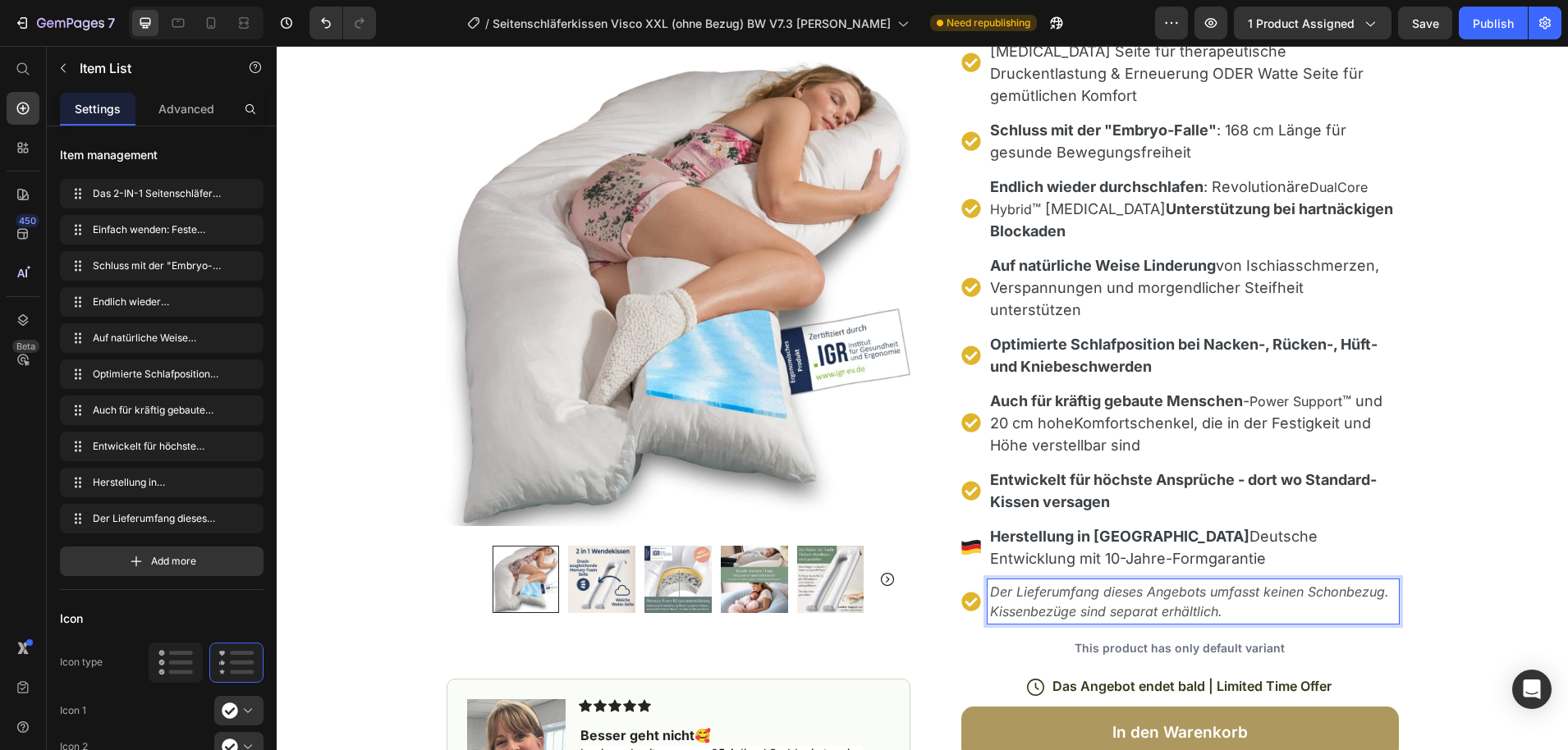 click on "Der Lieferumfang dieses Angebots umfasst keinen Schonbezug. Kissenbezüge sind separat erhältlich." at bounding box center (1190, 601) 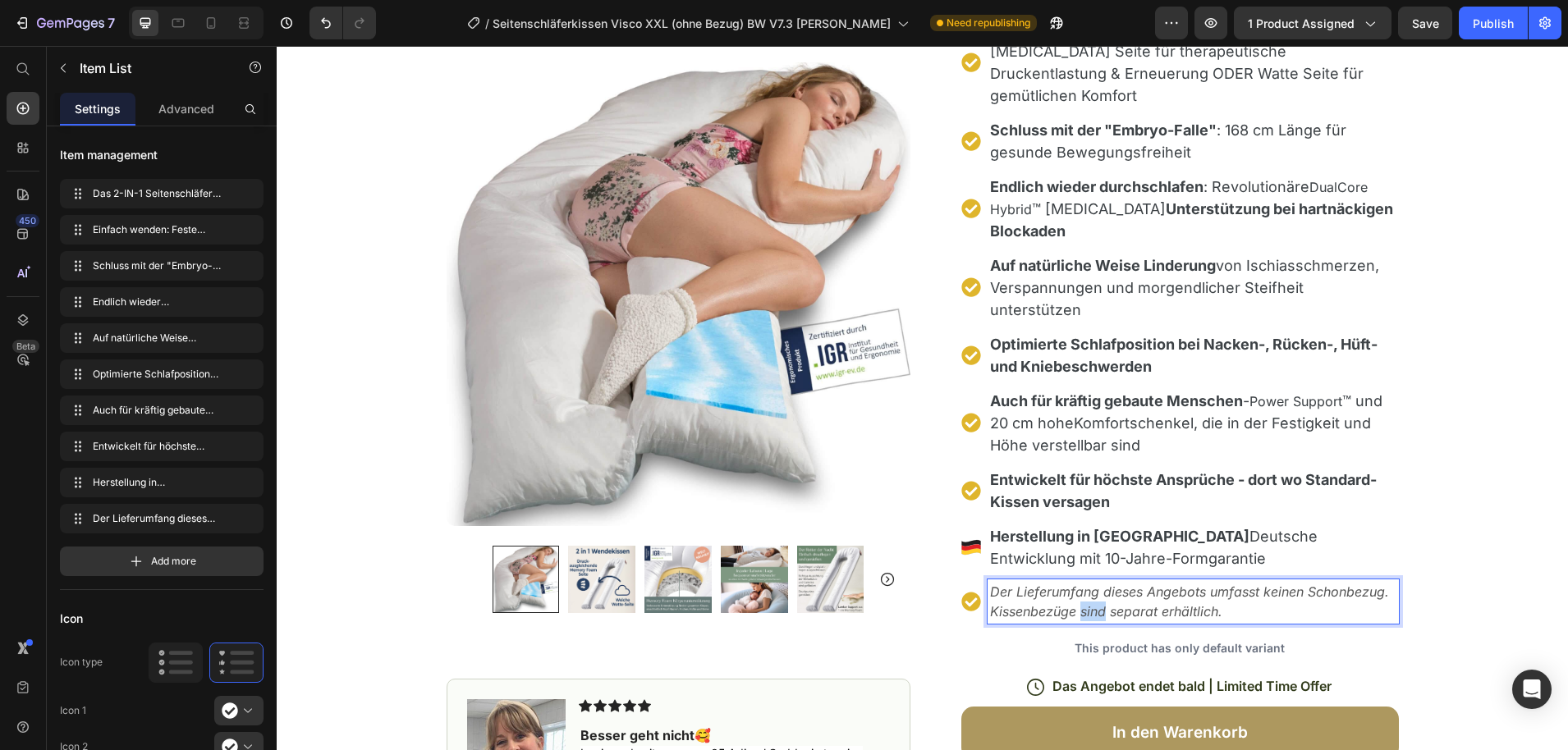 click on "Der Lieferumfang dieses Angebots umfasst keinen Schonbezug. Kissenbezüge sind separat erhältlich." at bounding box center [1190, 601] 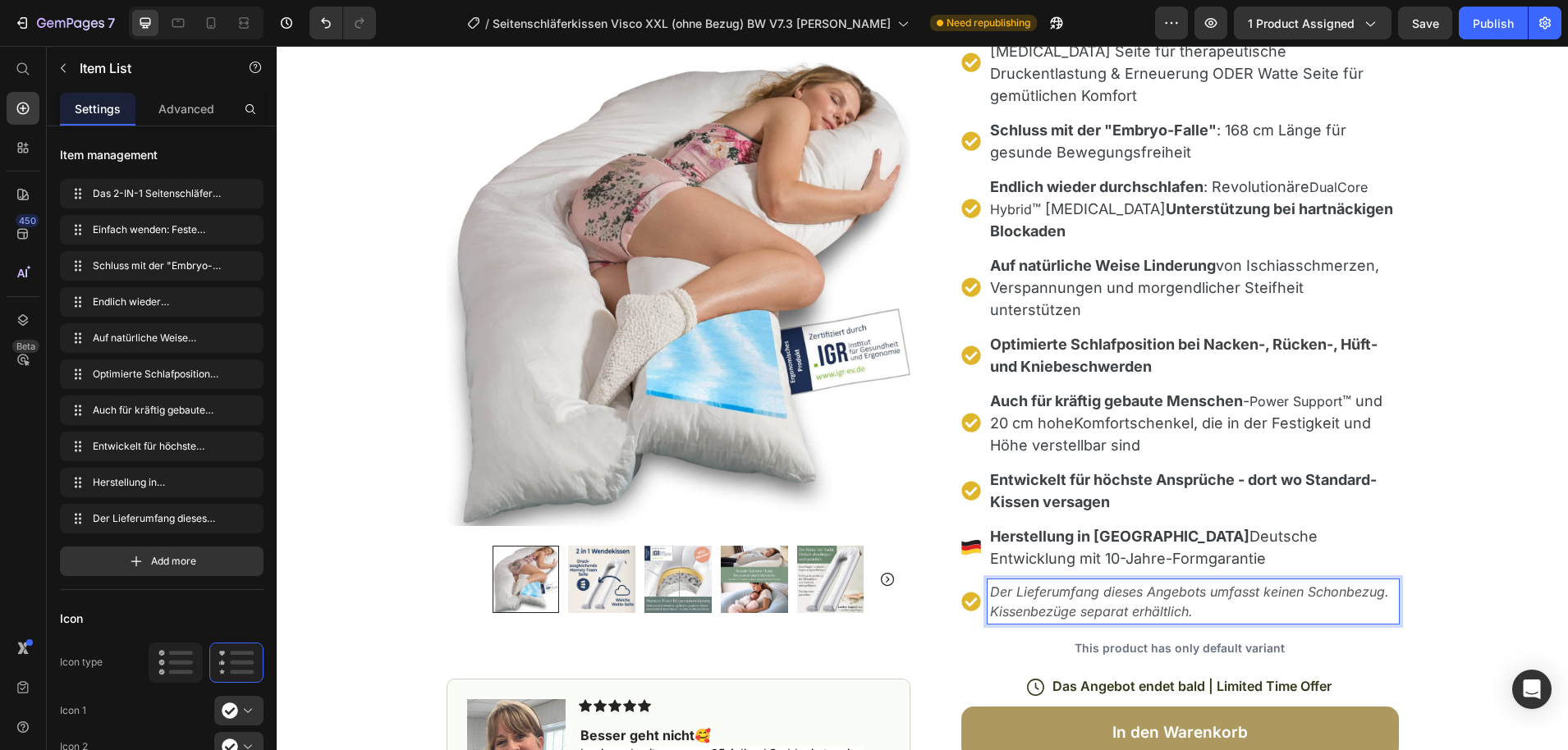 click on "Der Lieferumfang dieses Angebots umfasst keinen Schonbezug. Kissenbezüge separat erhältlich." at bounding box center [1190, 601] 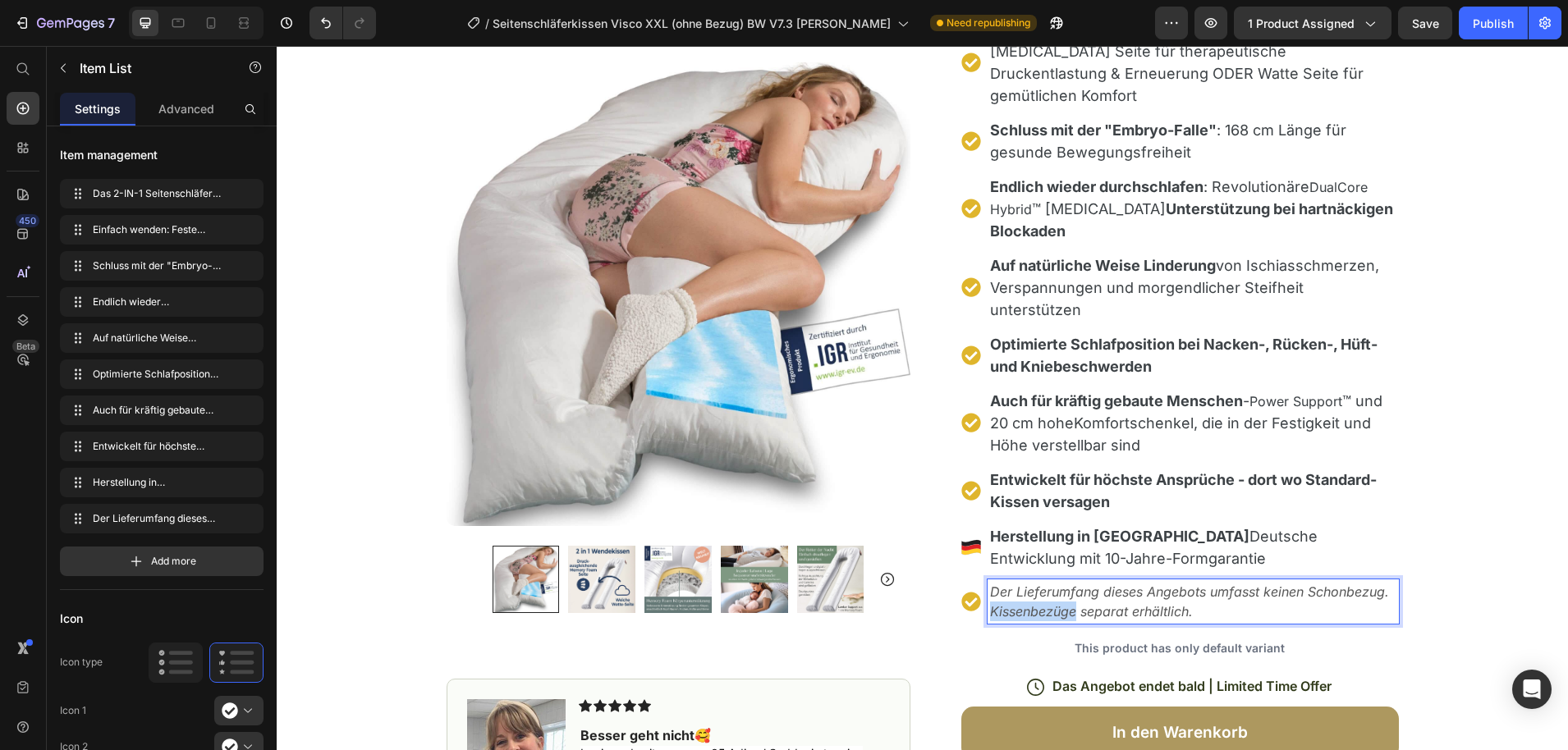 click on "Der Lieferumfang dieses Angebots umfasst keinen Schonbezug. Kissenbezüge separat erhältlich." at bounding box center [1190, 601] 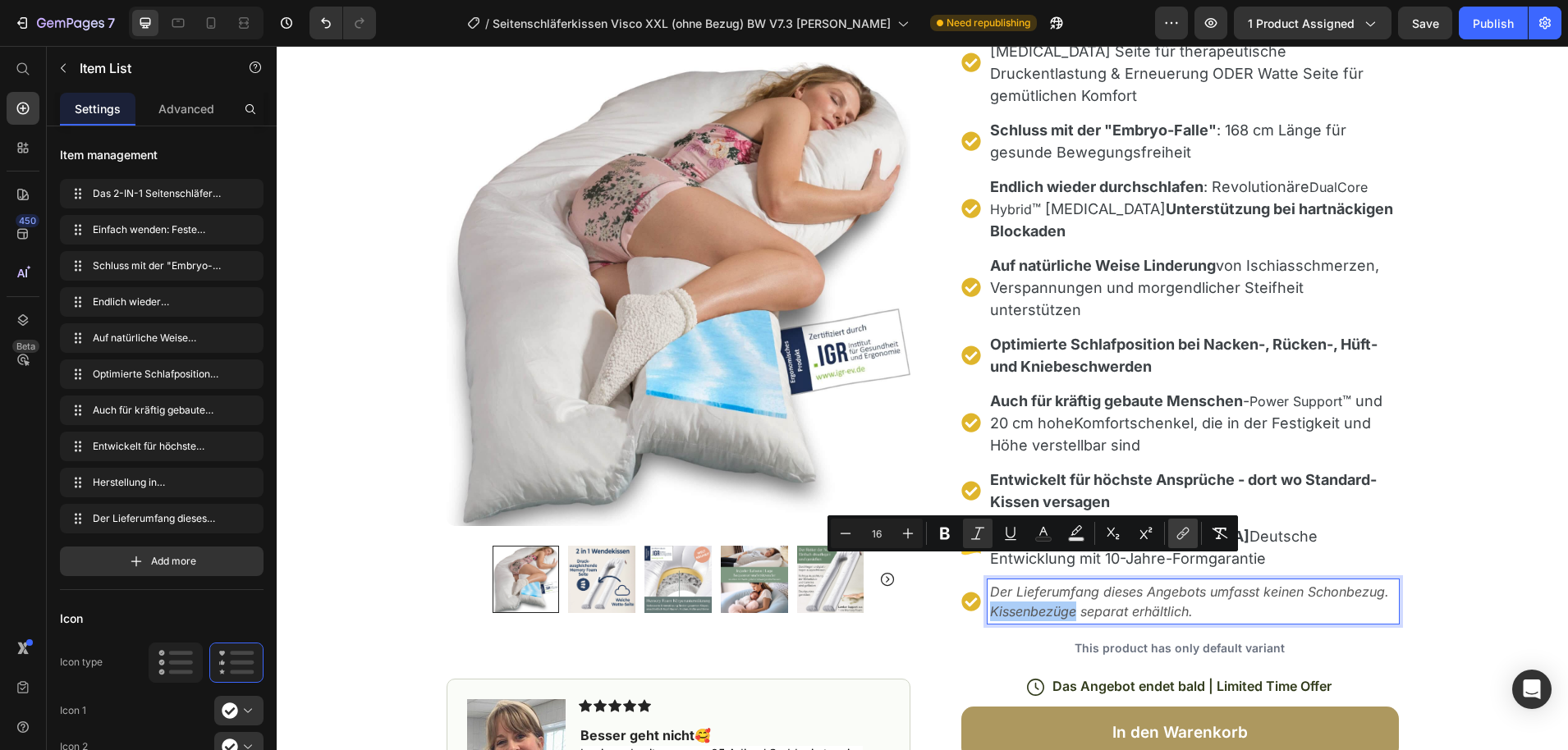 click 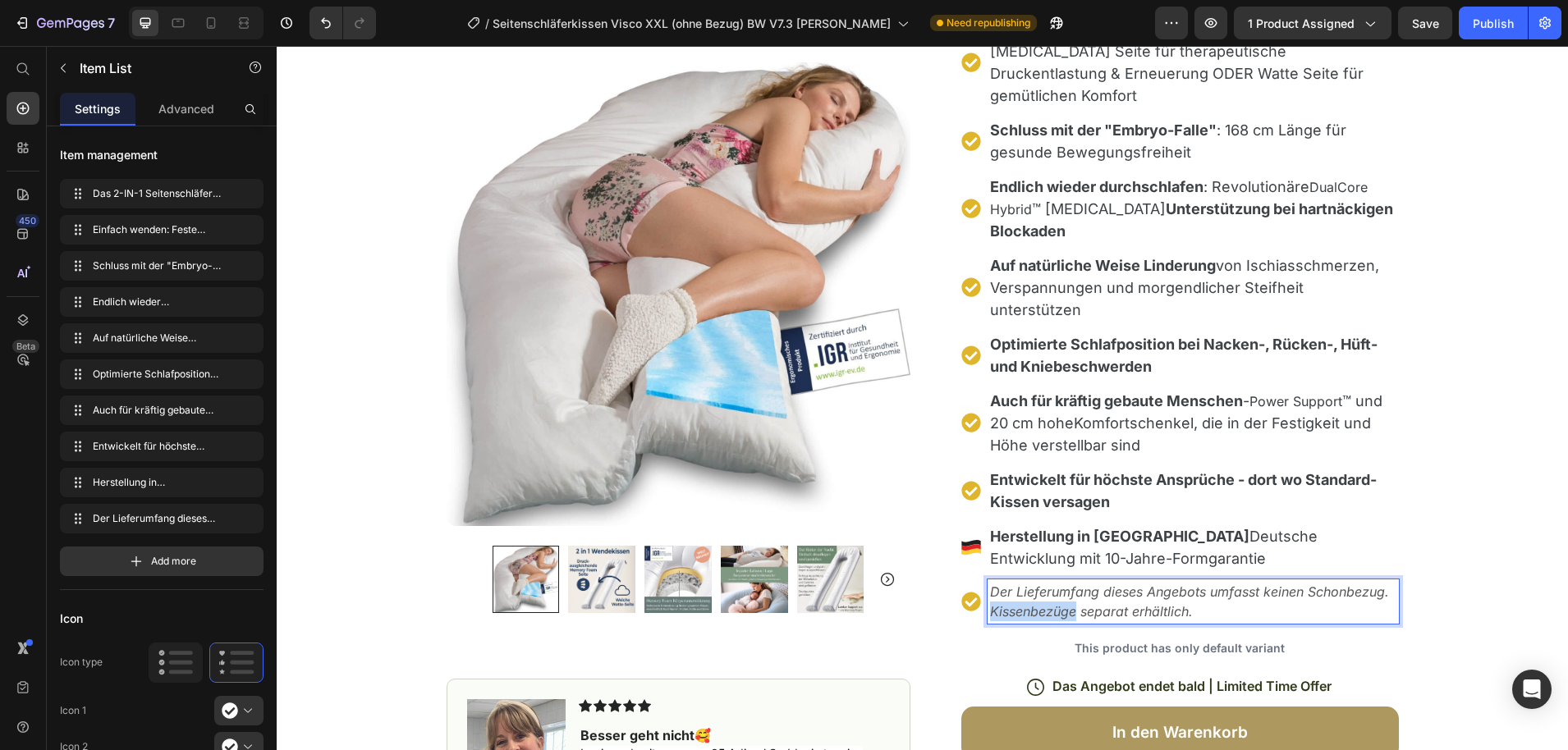 click on "Der Lieferumfang dieses Angebots umfasst keinen Schonbezug. Kissenbezüge separat erhältlich." at bounding box center (1190, 601) 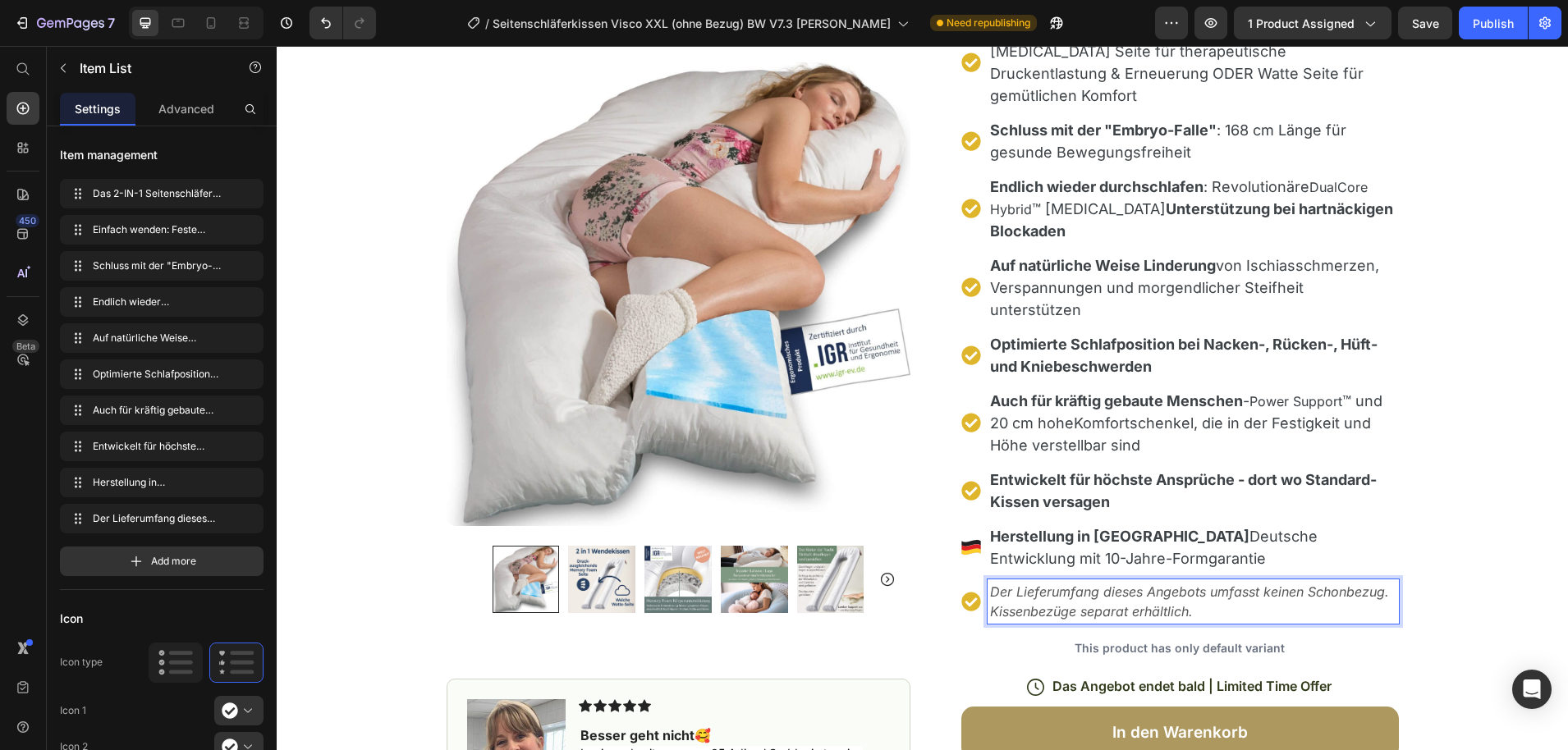 click on "Der Lieferumfang dieses Angebots umfasst keinen Schonbezug. Kissenbezüge separat erhältlich." at bounding box center [1190, 601] 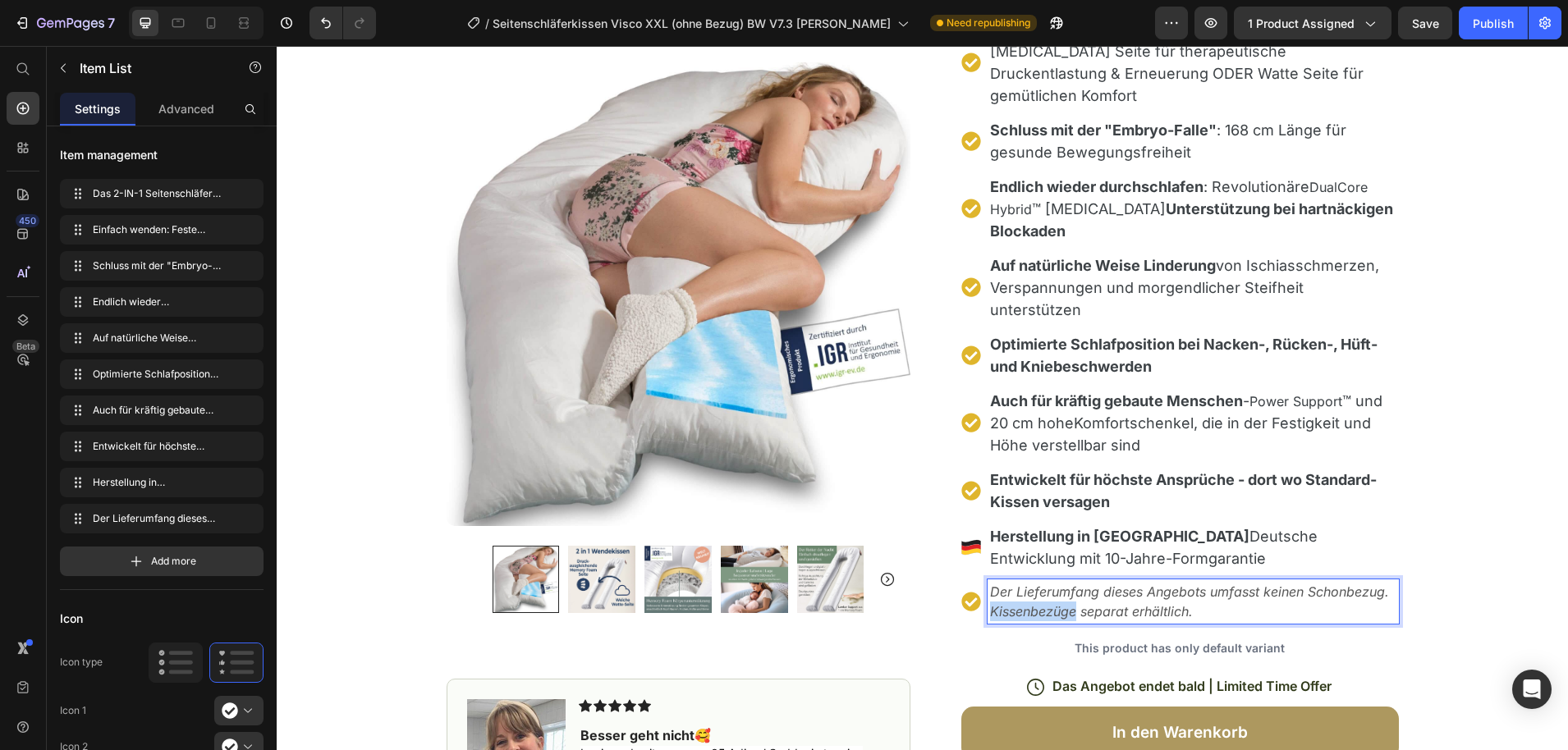 click on "Der Lieferumfang dieses Angebots umfasst keinen Schonbezug. Kissenbezüge separat erhältlich." at bounding box center (1190, 601) 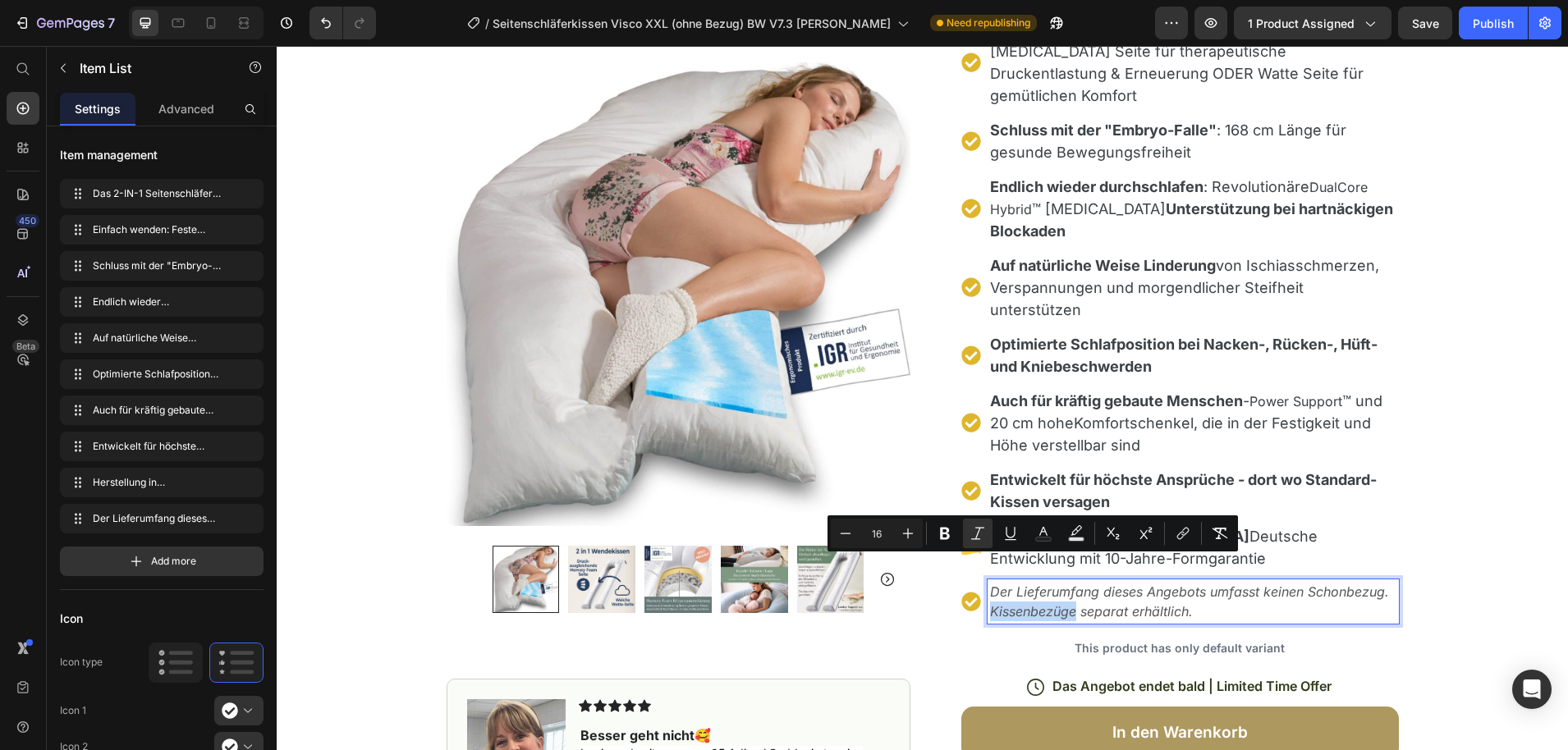 click on "Der Lieferumfang dieses Angebots umfasst keinen Schonbezug. Kissenbezüge separat erhältlich." at bounding box center (1190, 601) 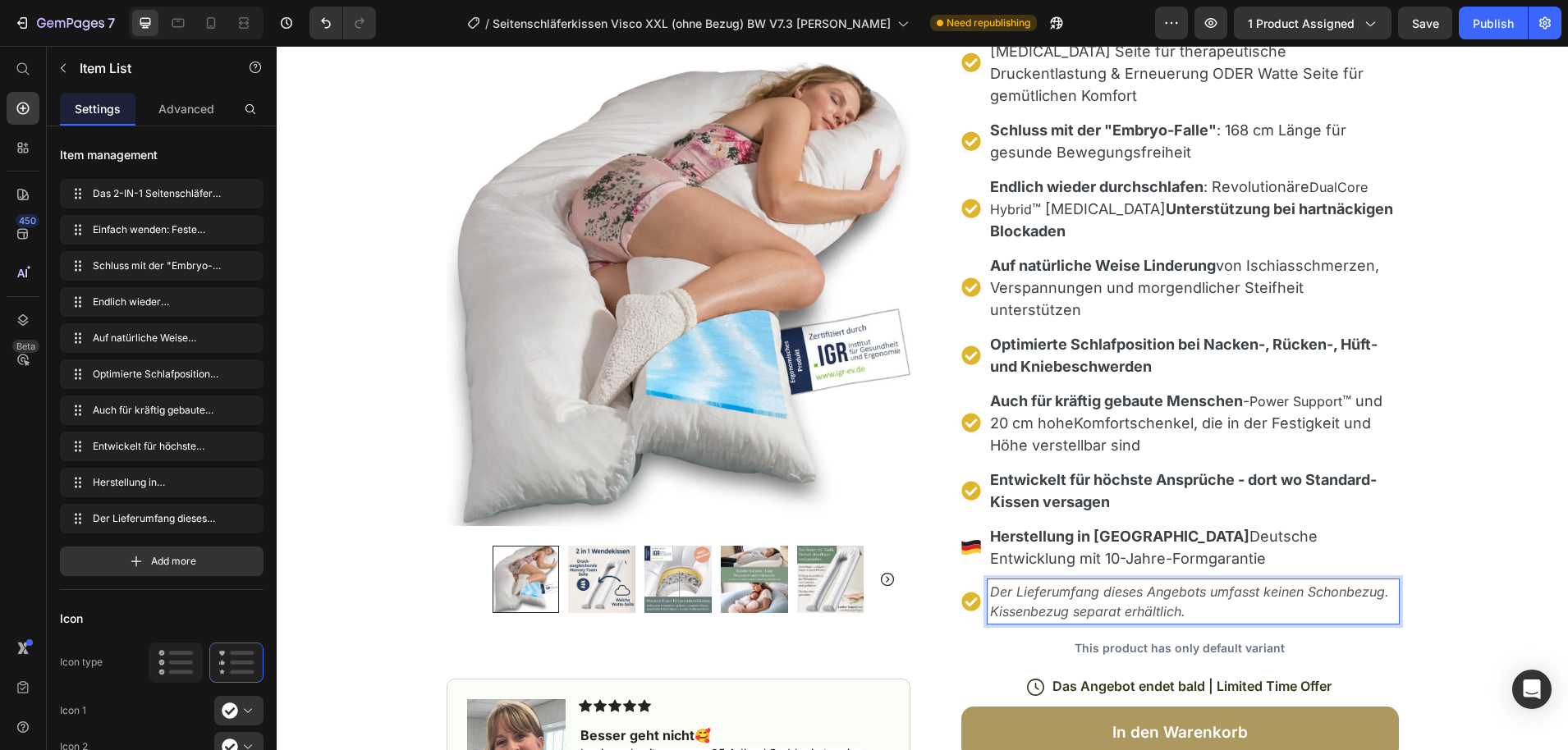 click on "Der Lieferumfang dieses Angebots umfasst keinen Schonbezug. Kissenbezug separat erhältlich." at bounding box center [1190, 601] 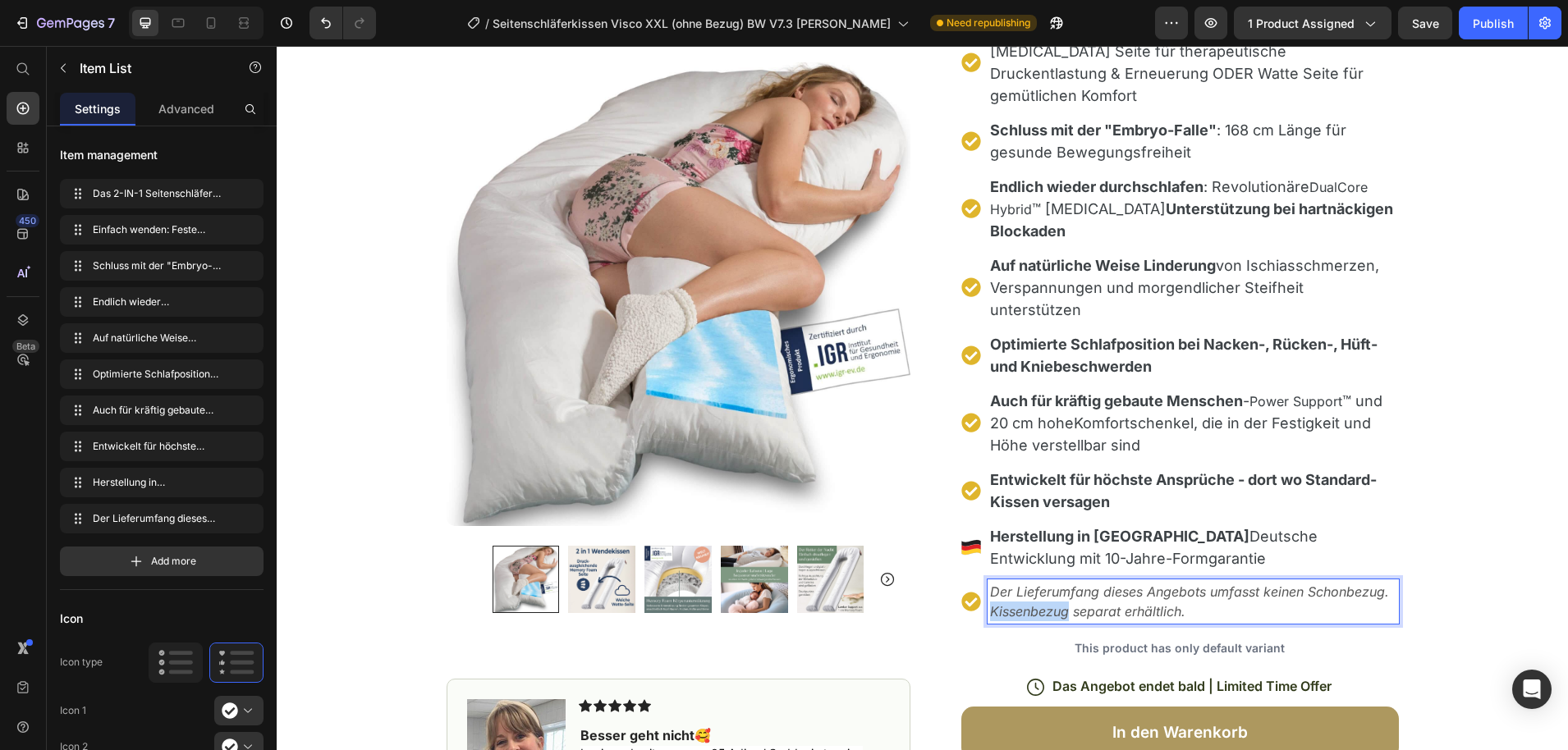 click on "Der Lieferumfang dieses Angebots umfasst keinen Schonbezug. Kissenbezug separat erhältlich." at bounding box center (1190, 601) 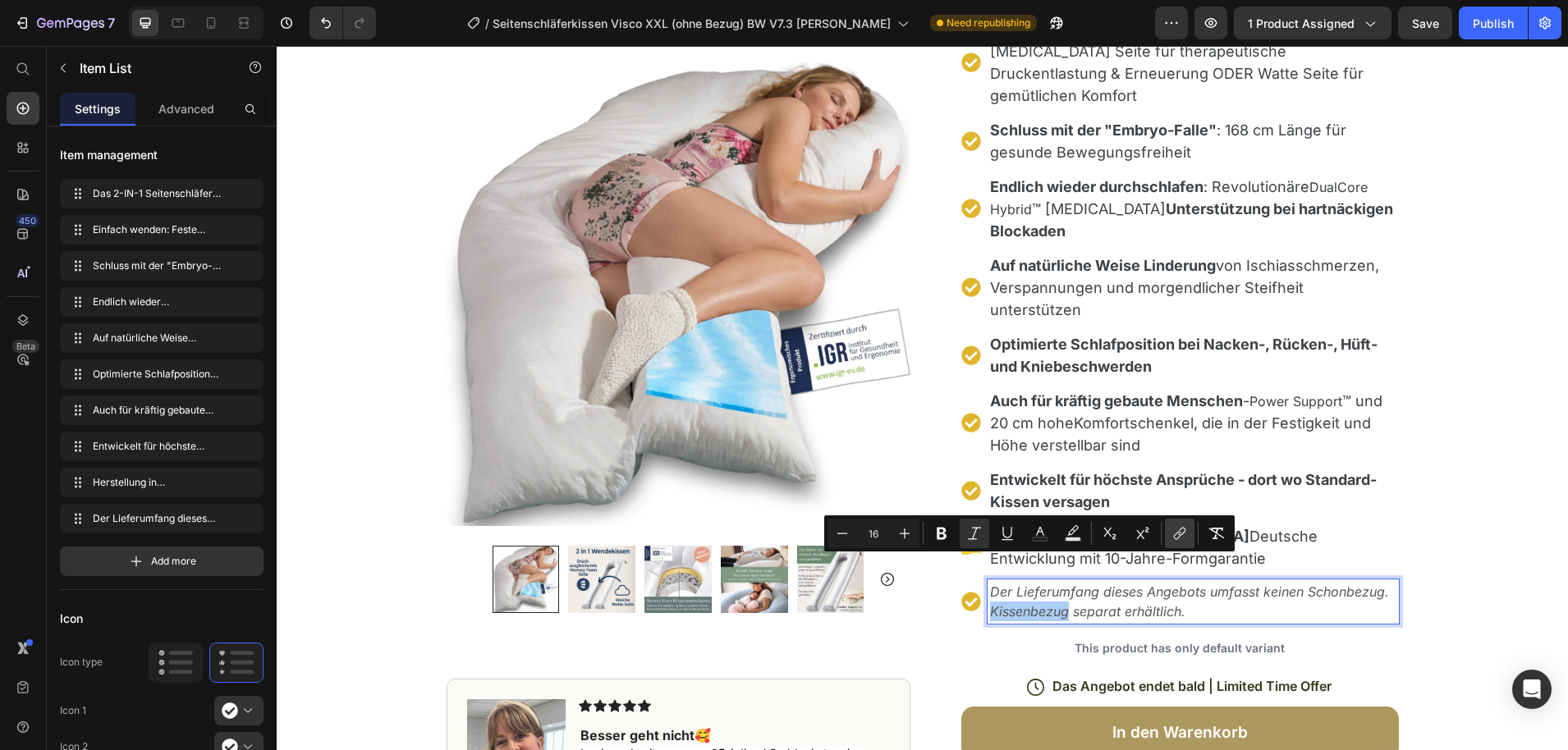 click 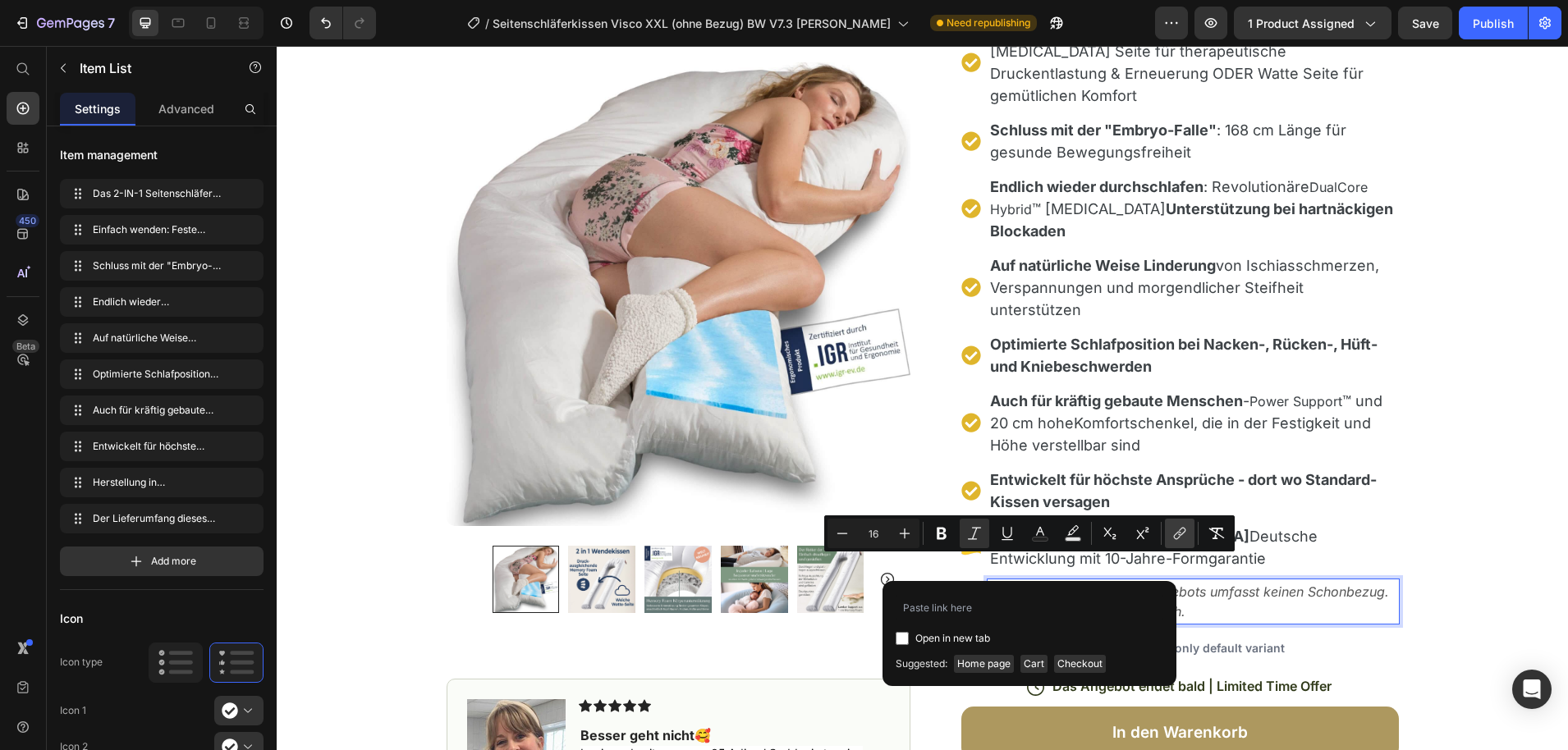 type on "[URL][DOMAIN_NAME]" 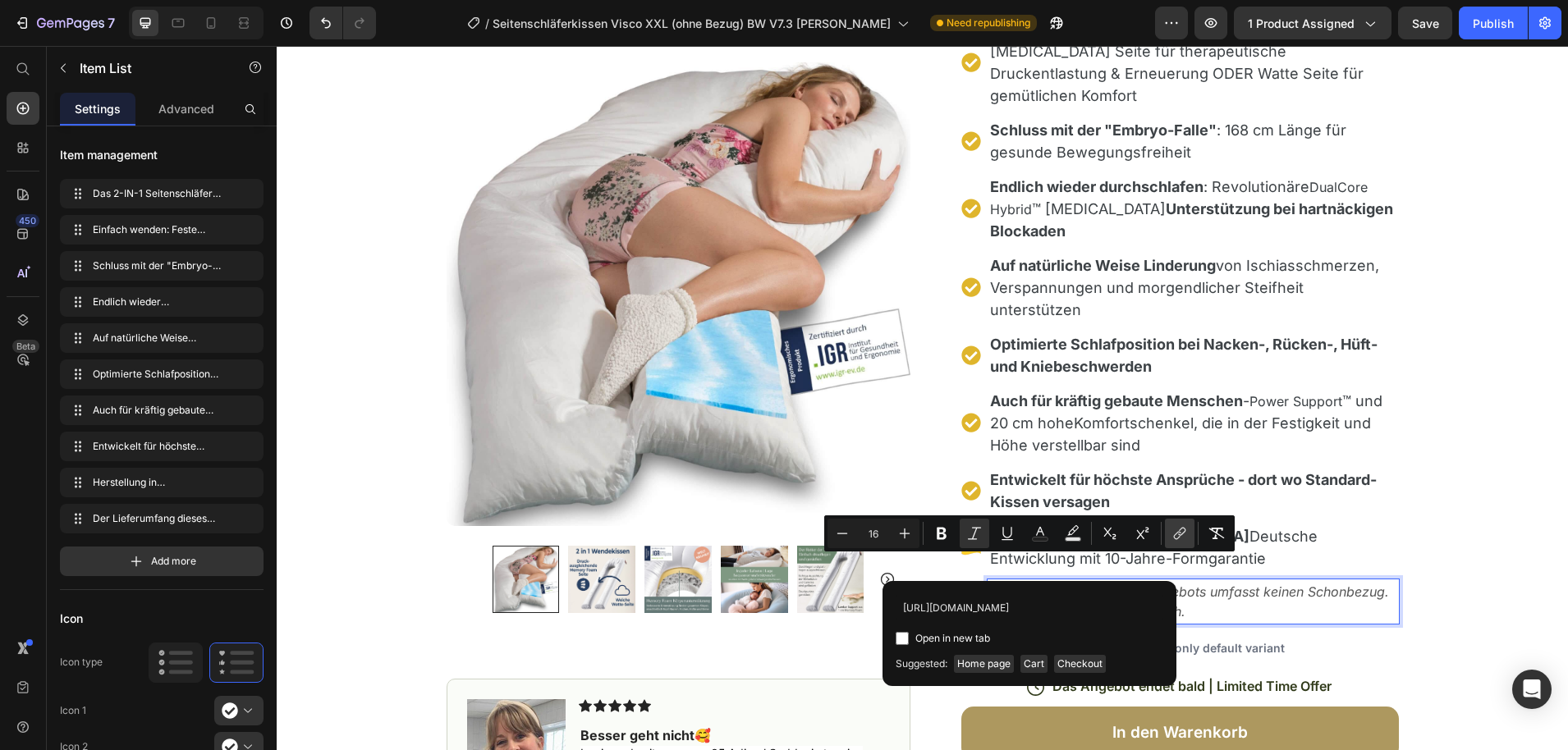 scroll, scrollTop: 0, scrollLeft: 7, axis: horizontal 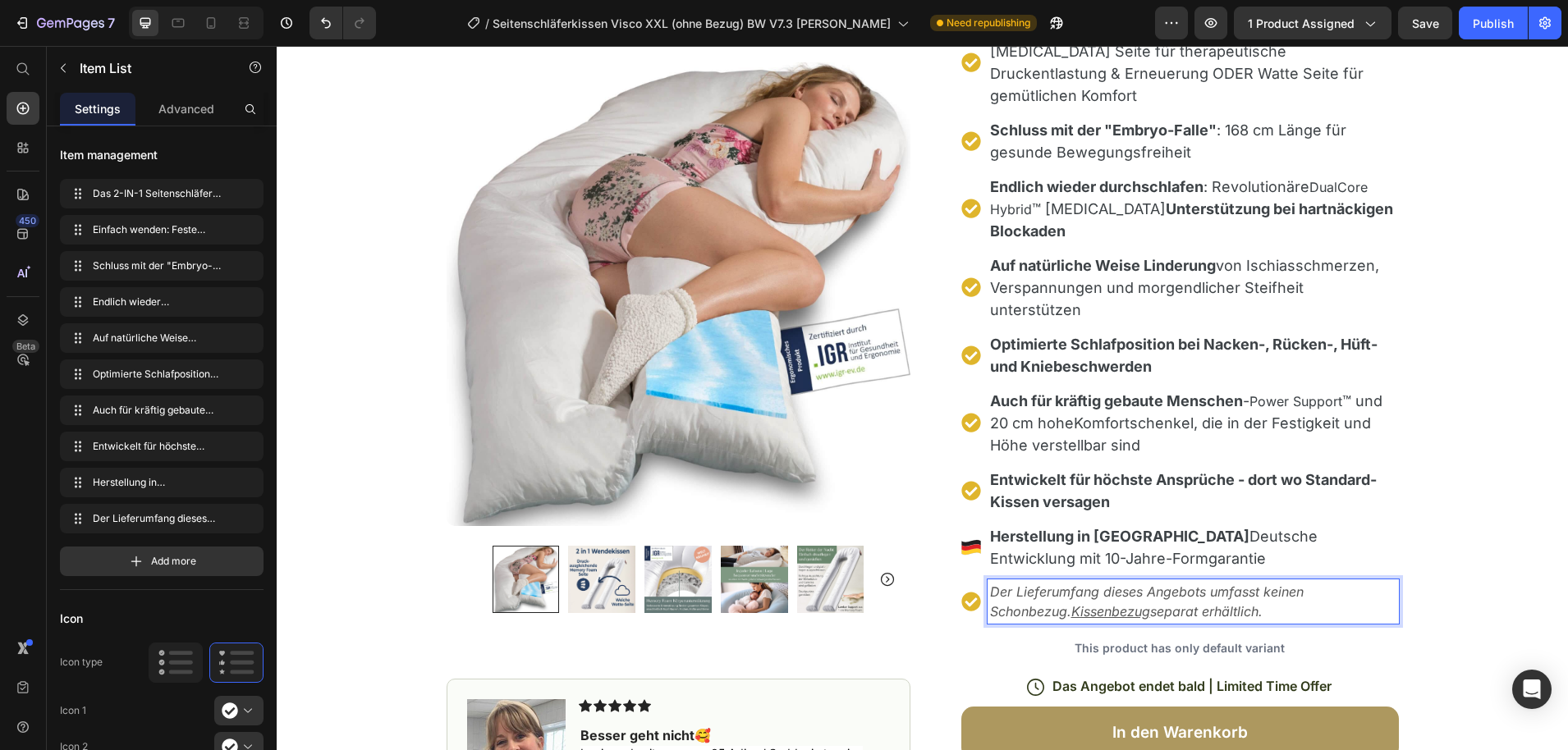 click on "Der Lieferumfang dieses Angebots umfasst keinen Schonbezug." at bounding box center [1147, 601] 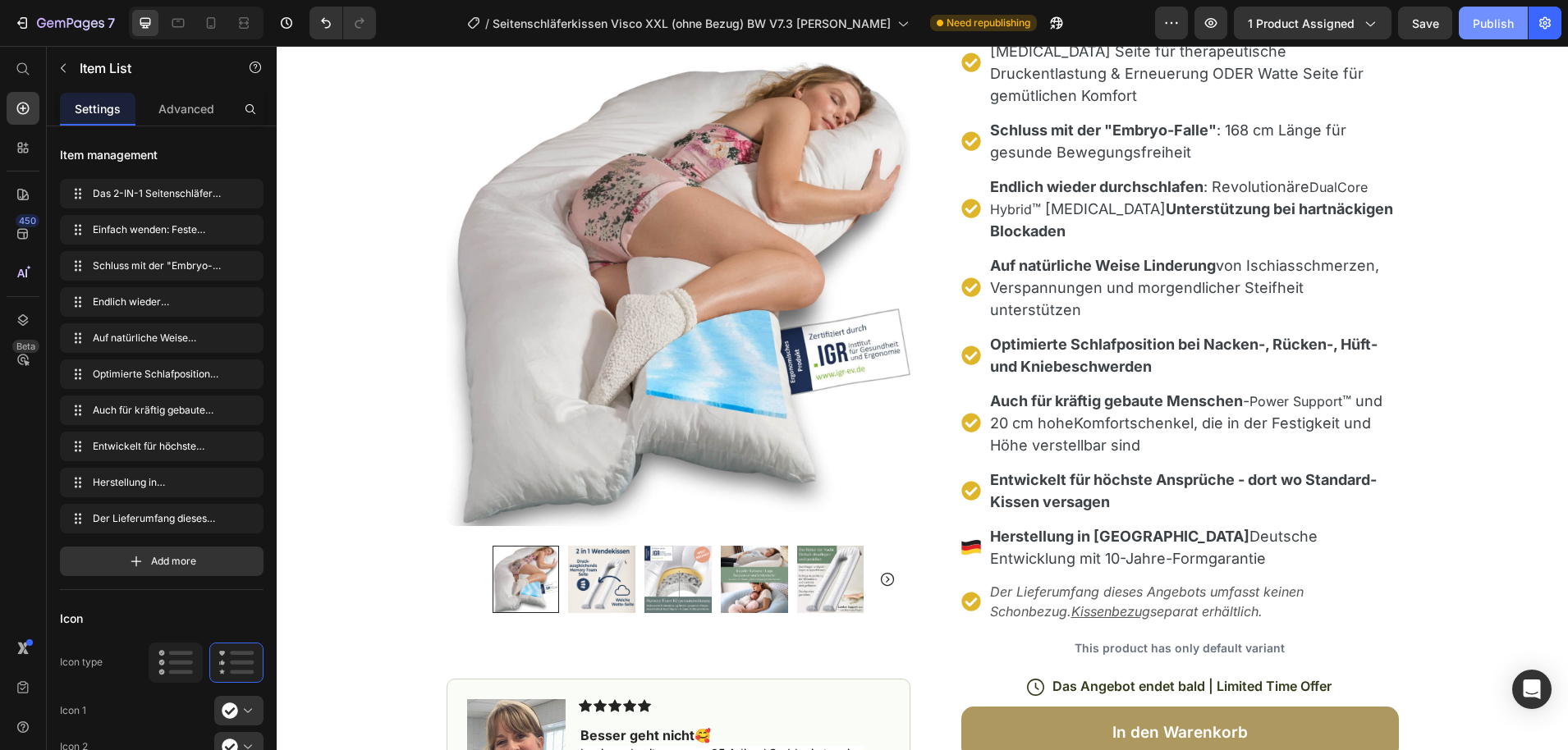 click on "Publish" at bounding box center (1493, 23) 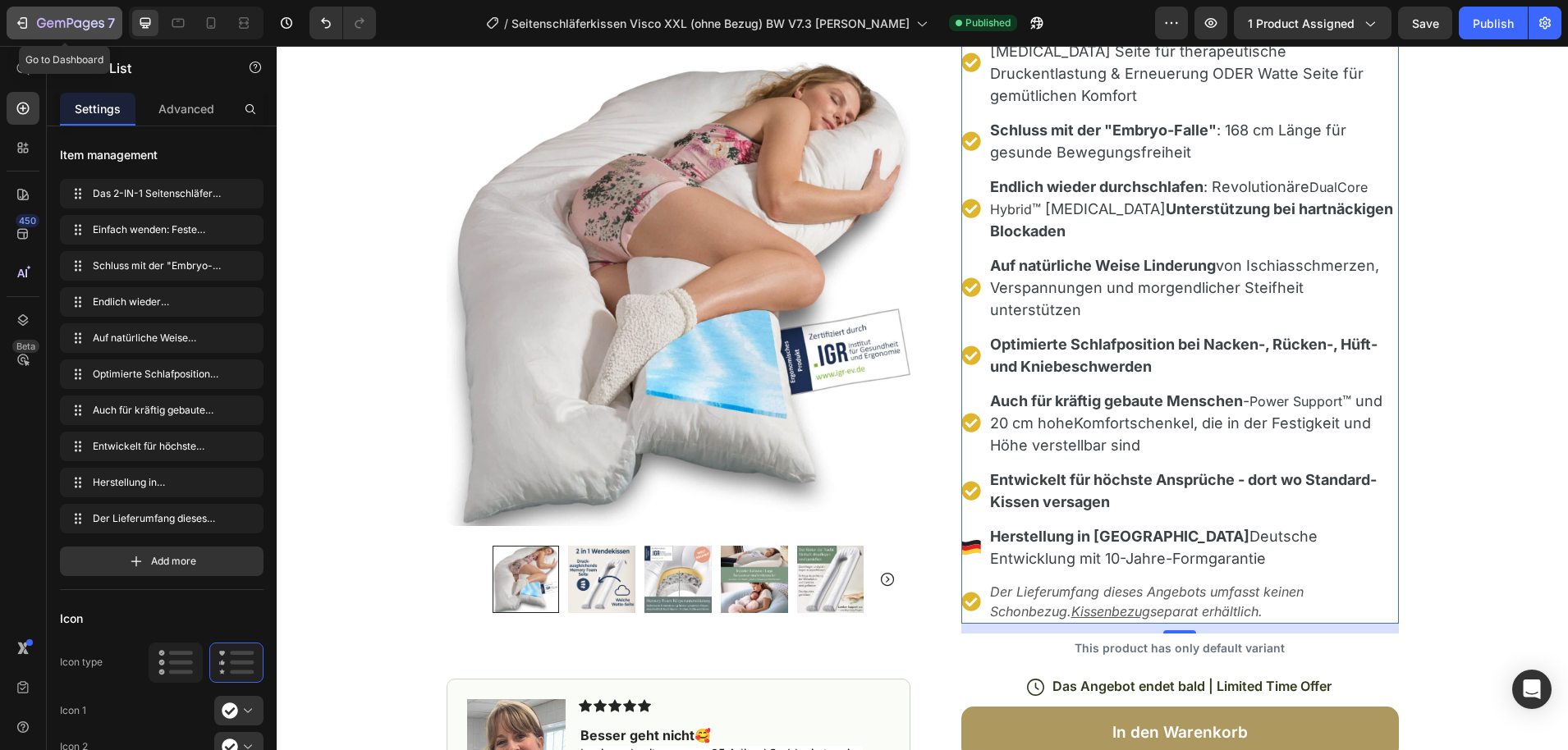 click 